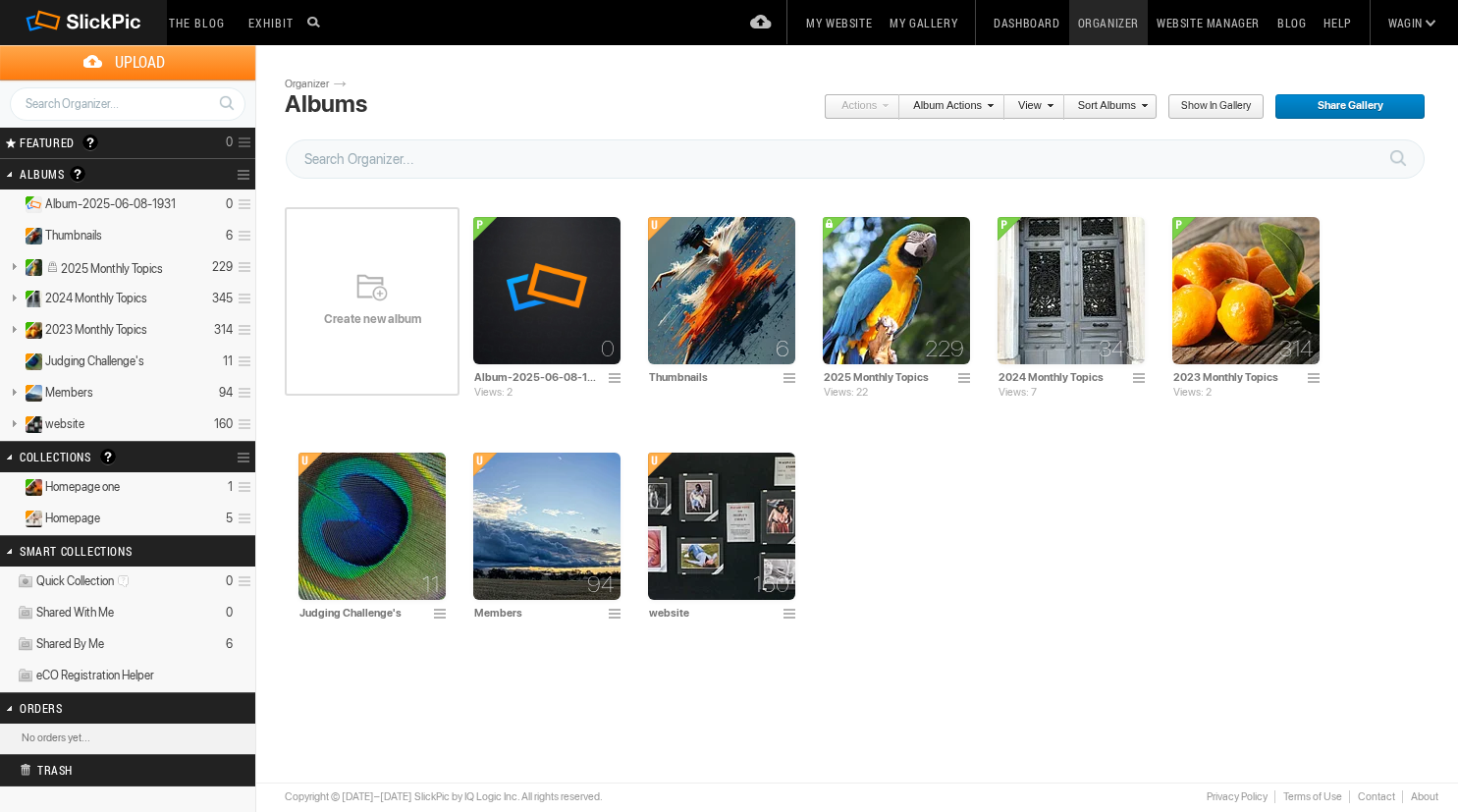 scroll, scrollTop: 0, scrollLeft: 0, axis: both 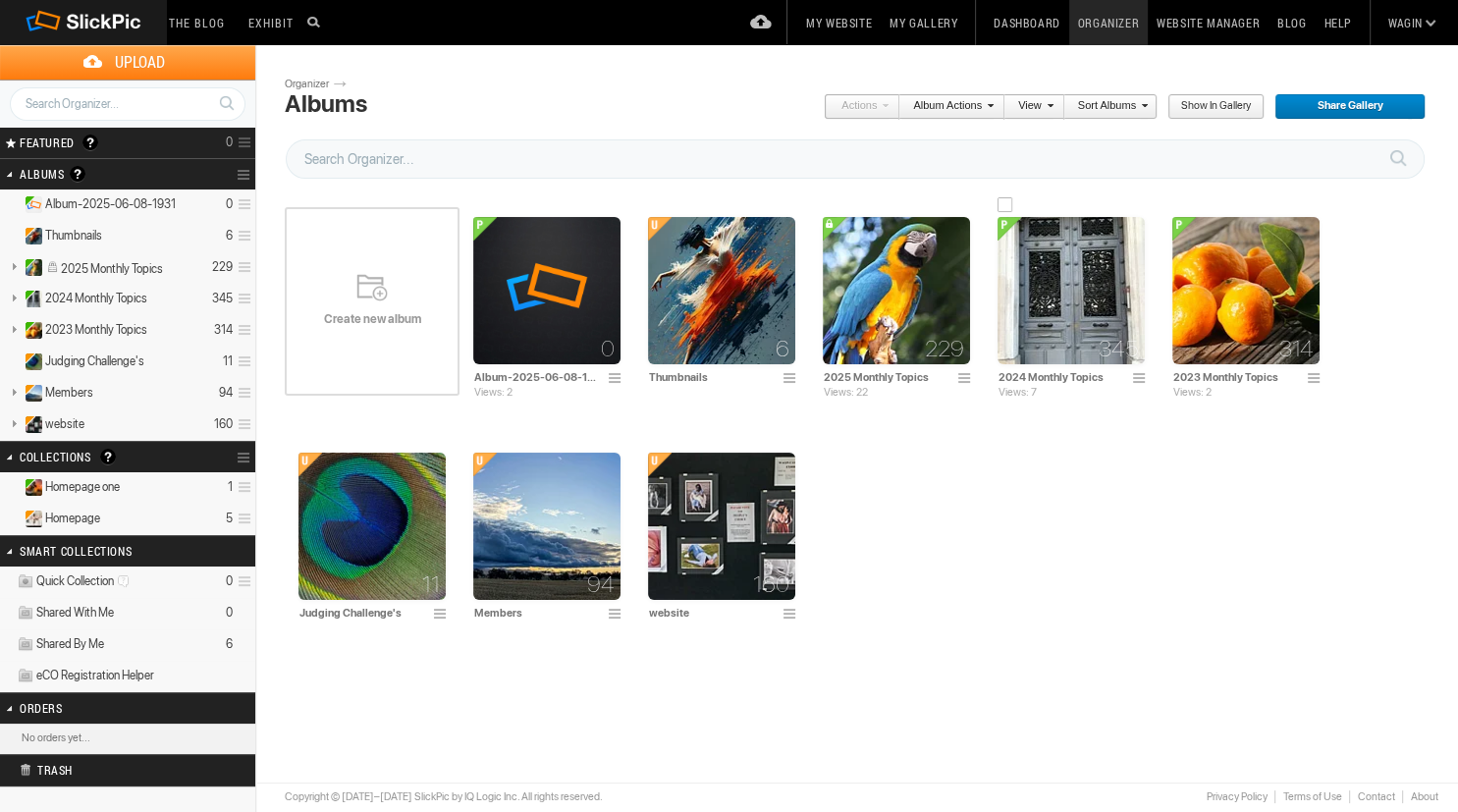 click at bounding box center [1071, 291] 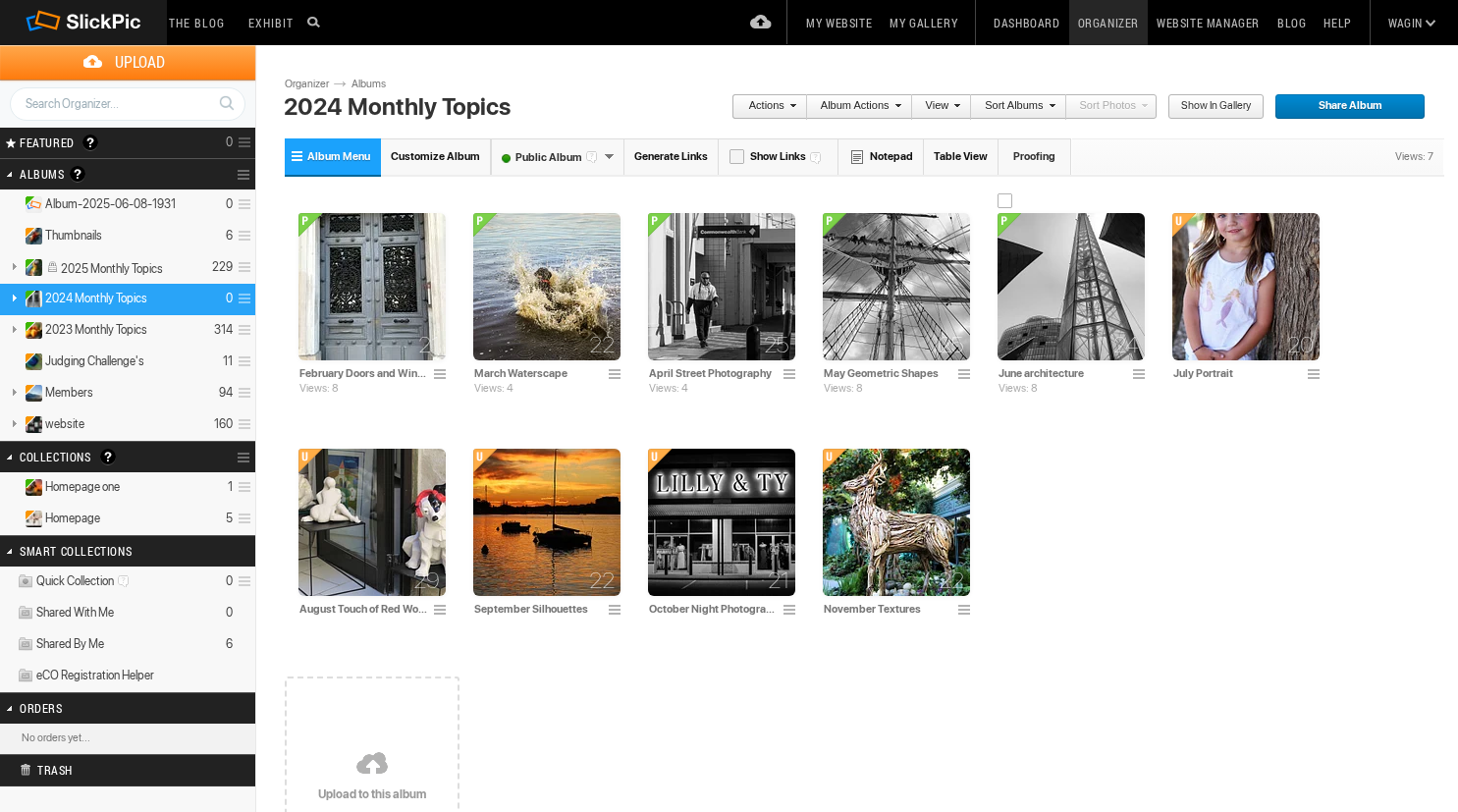 scroll, scrollTop: 0, scrollLeft: 0, axis: both 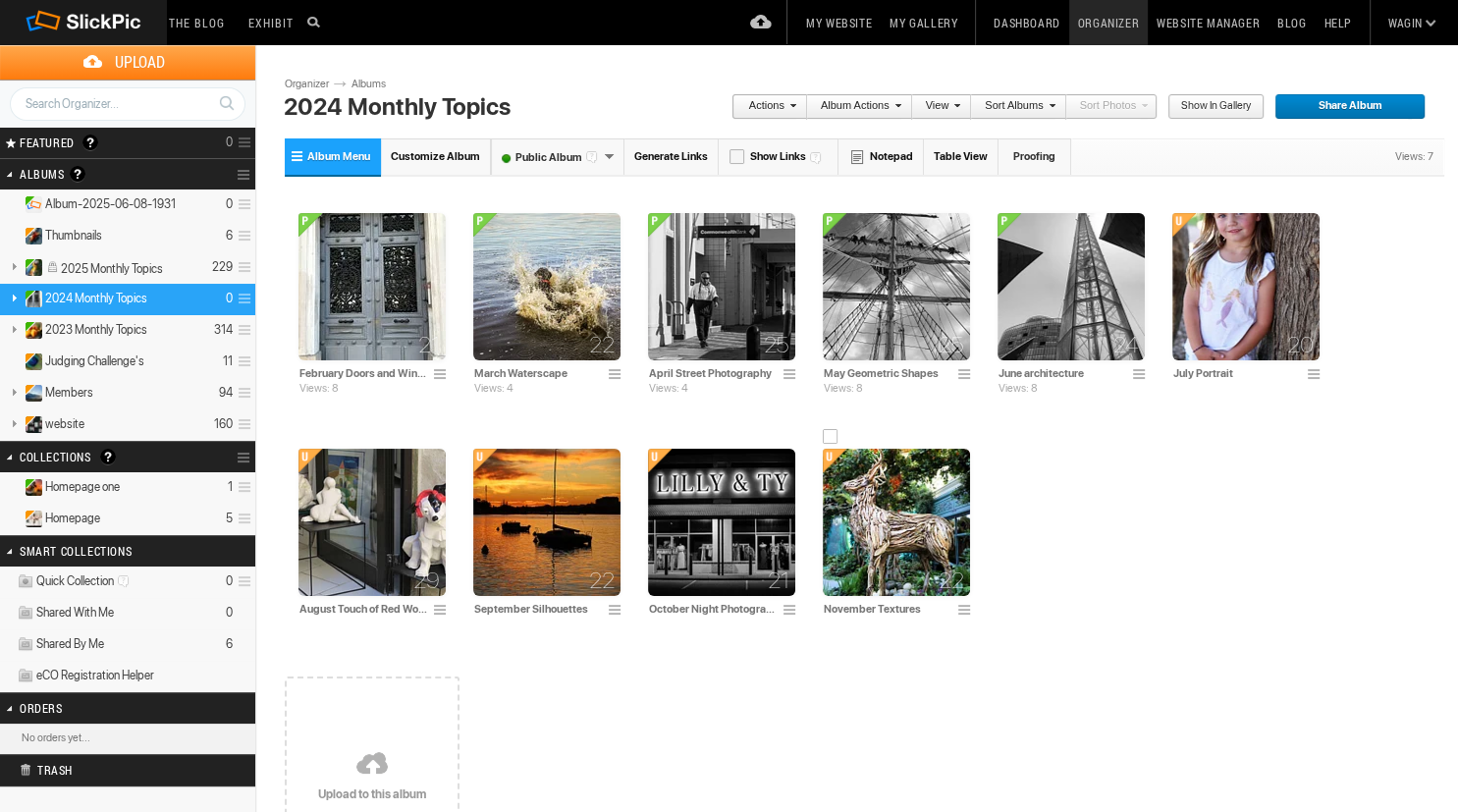 click at bounding box center [896, 522] 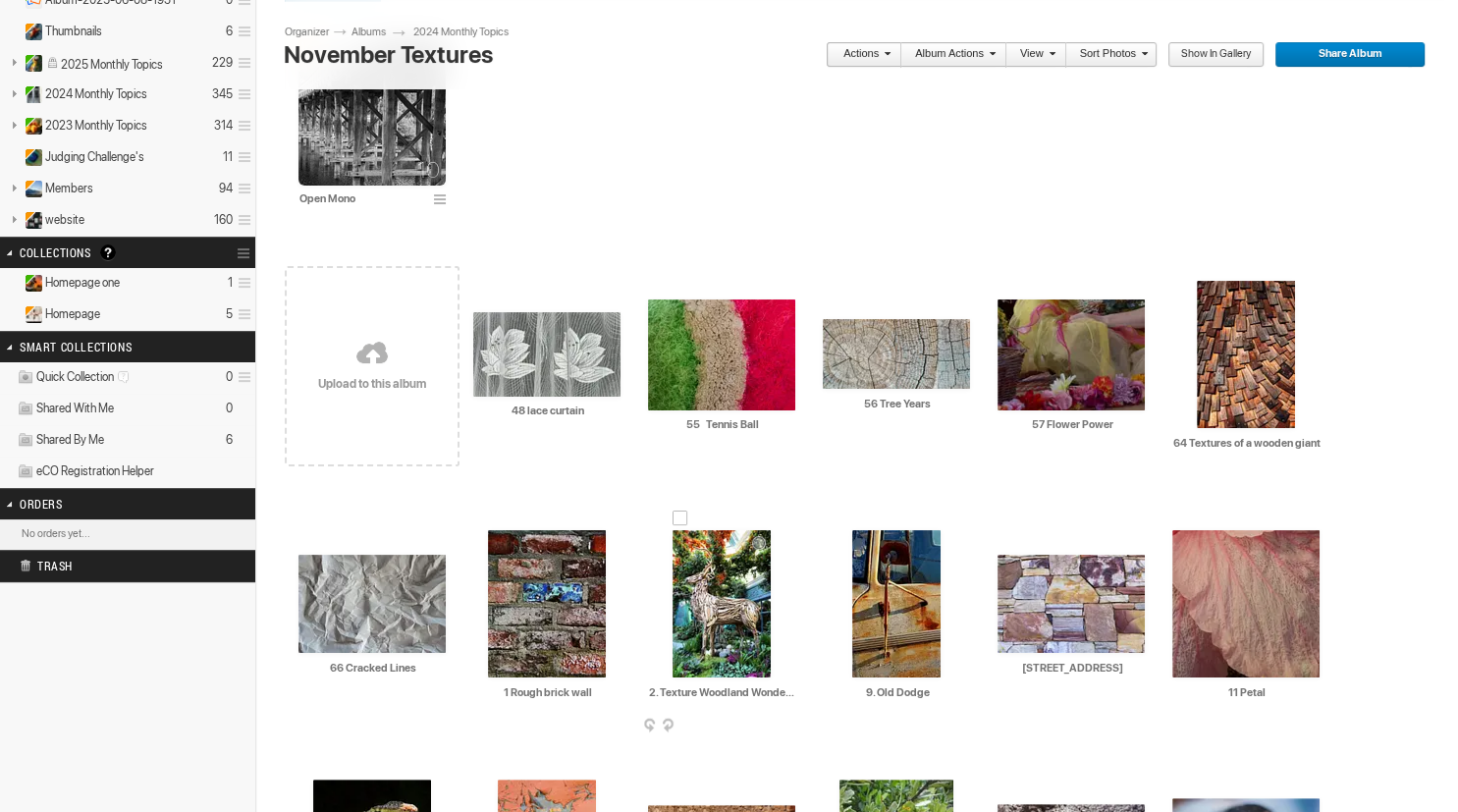 scroll, scrollTop: 204, scrollLeft: 0, axis: vertical 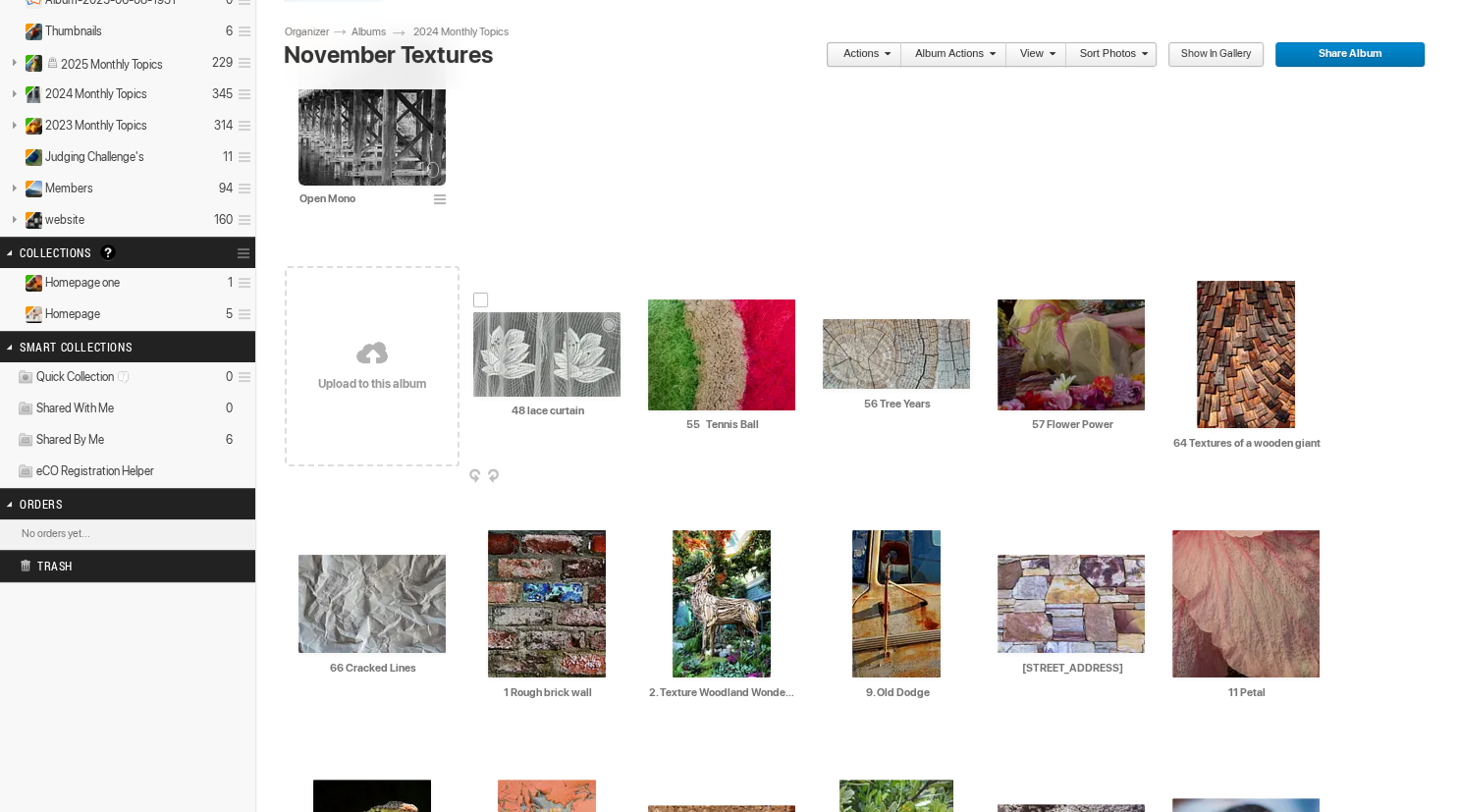 click at bounding box center [547, 354] 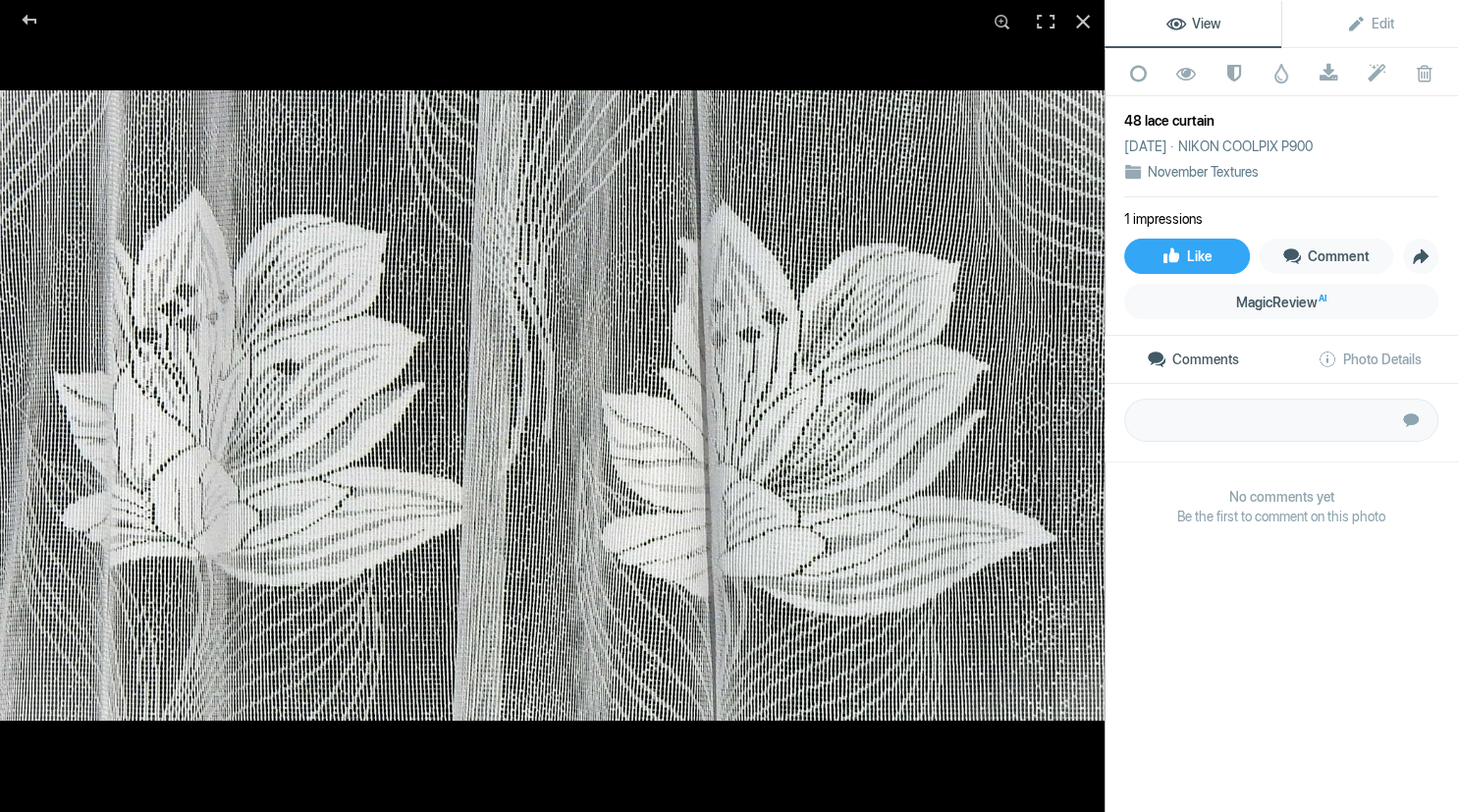 click 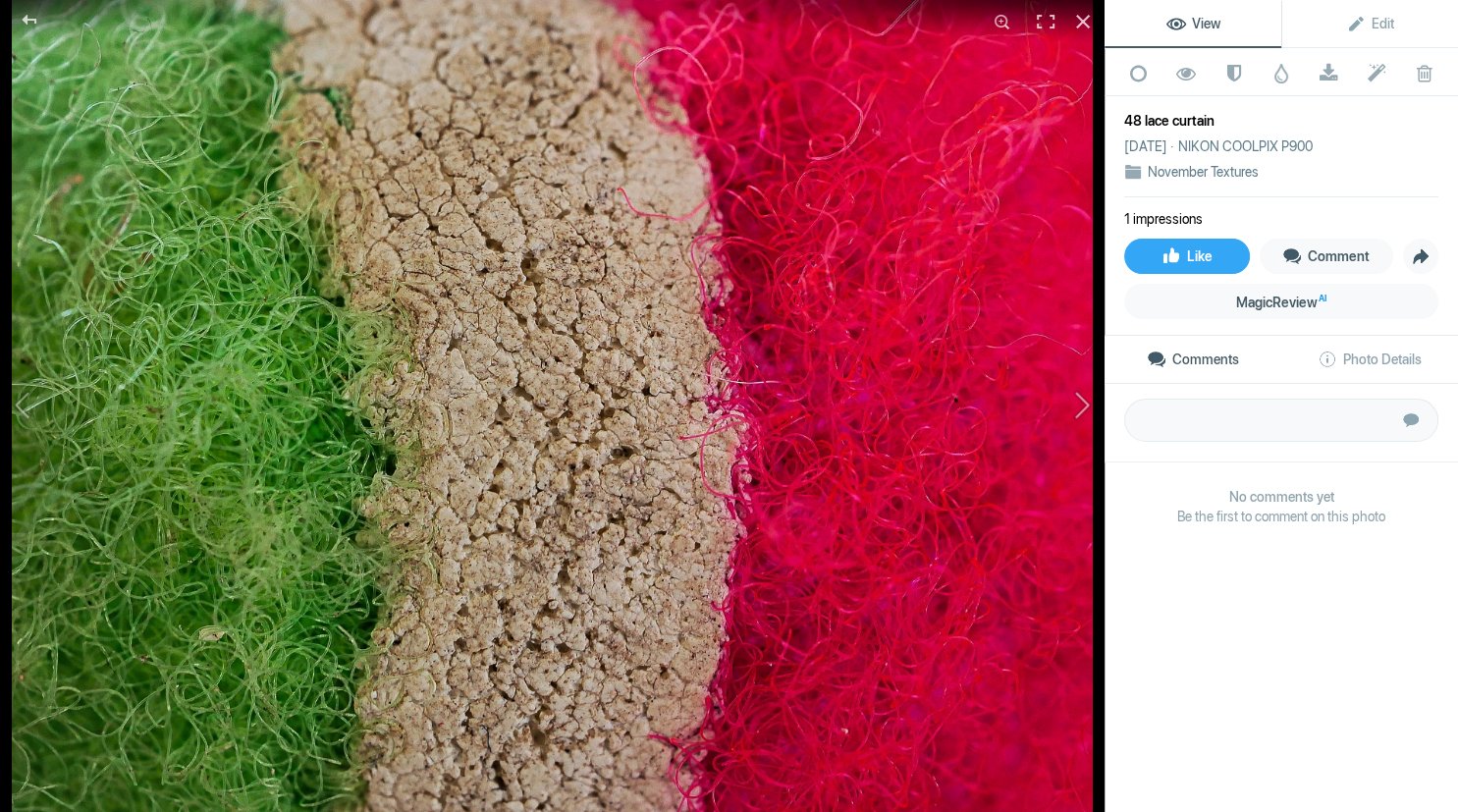 click 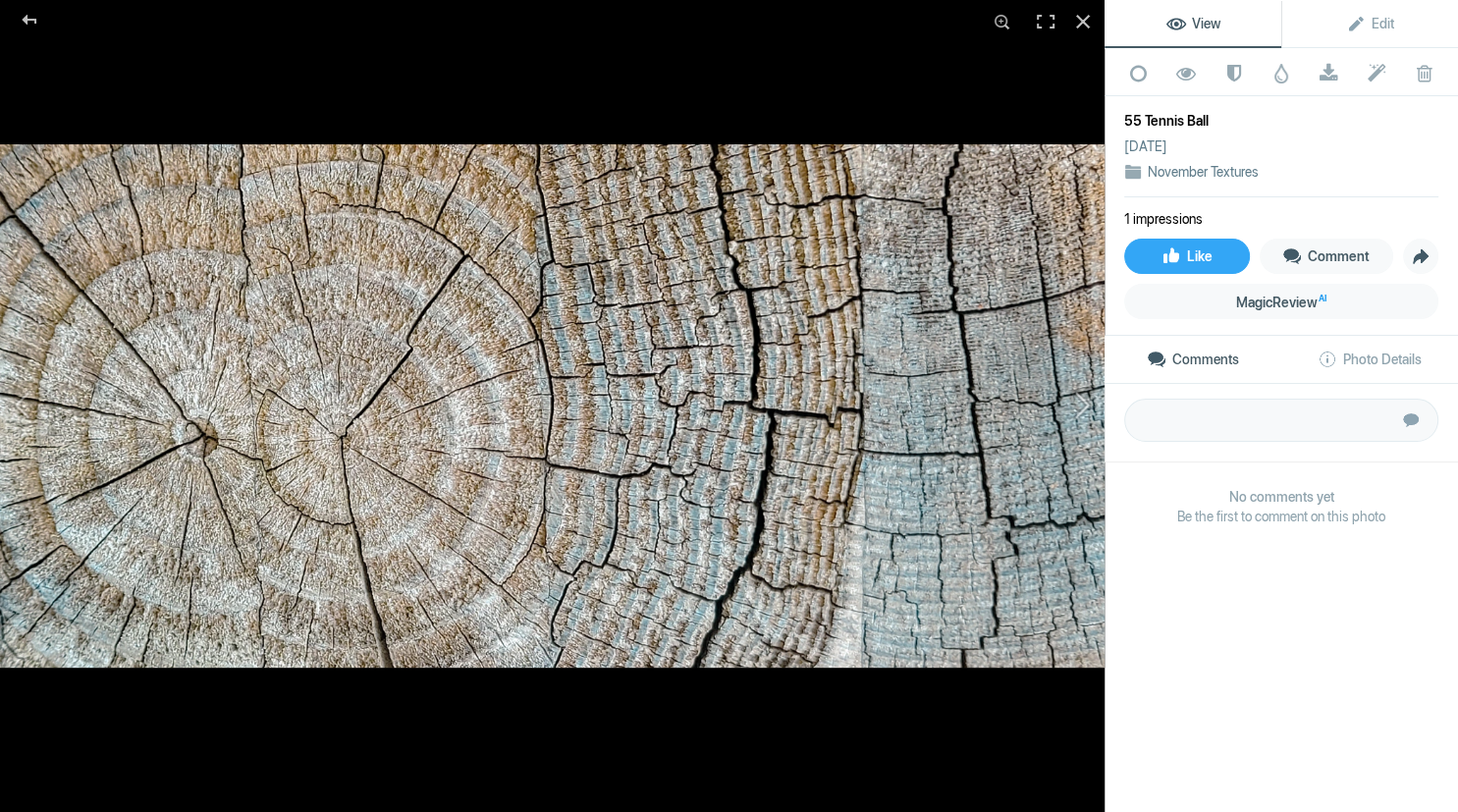 click 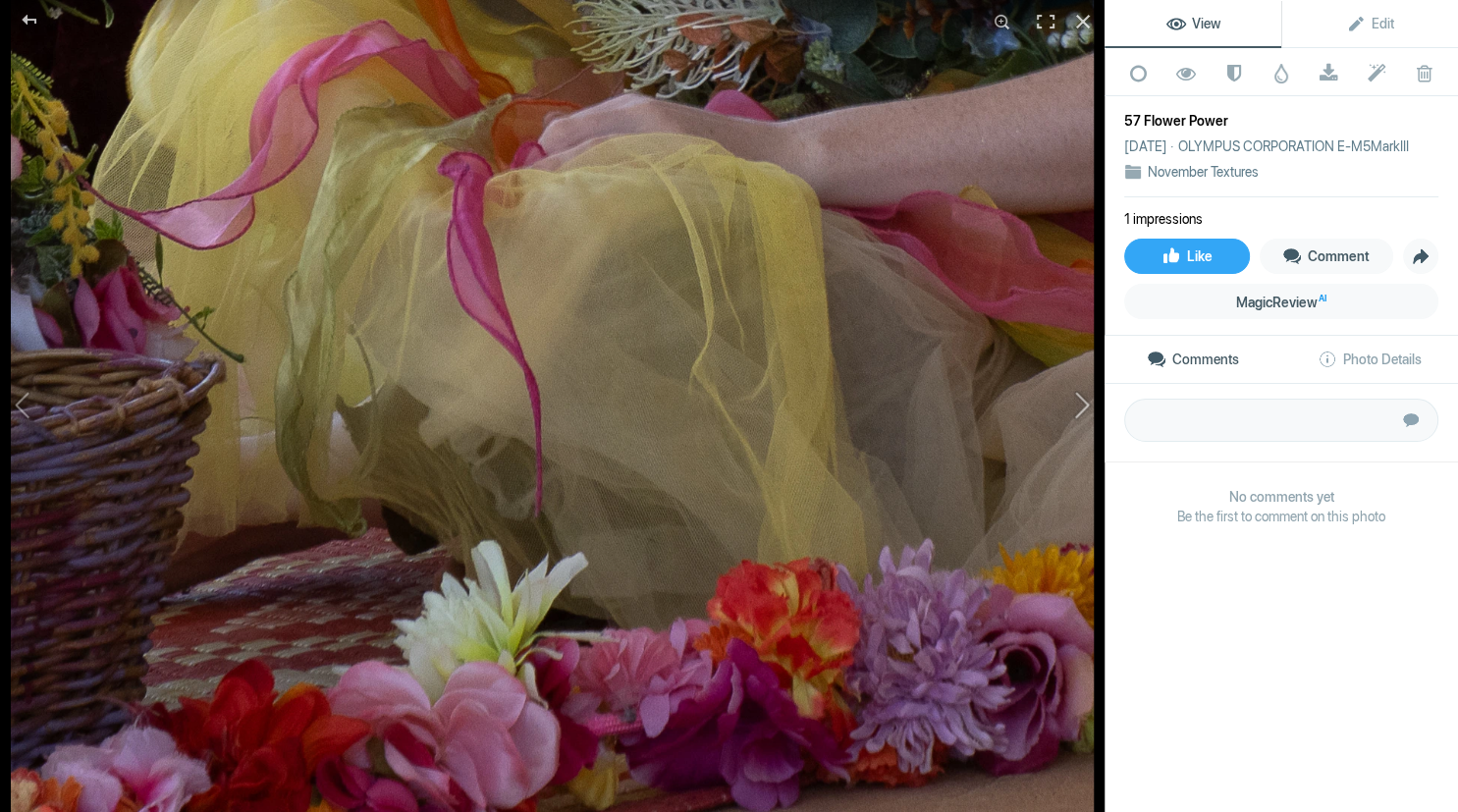 click 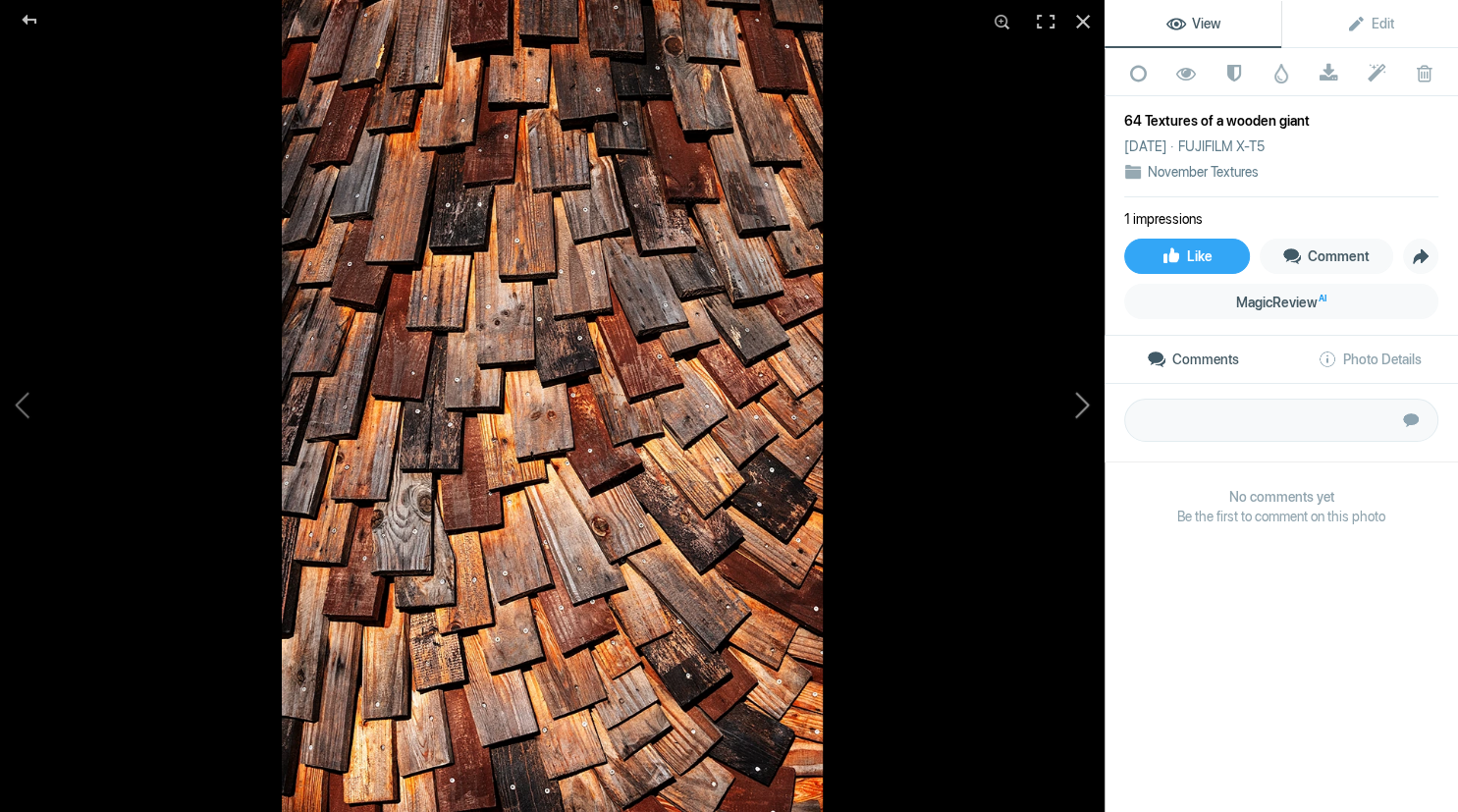 click 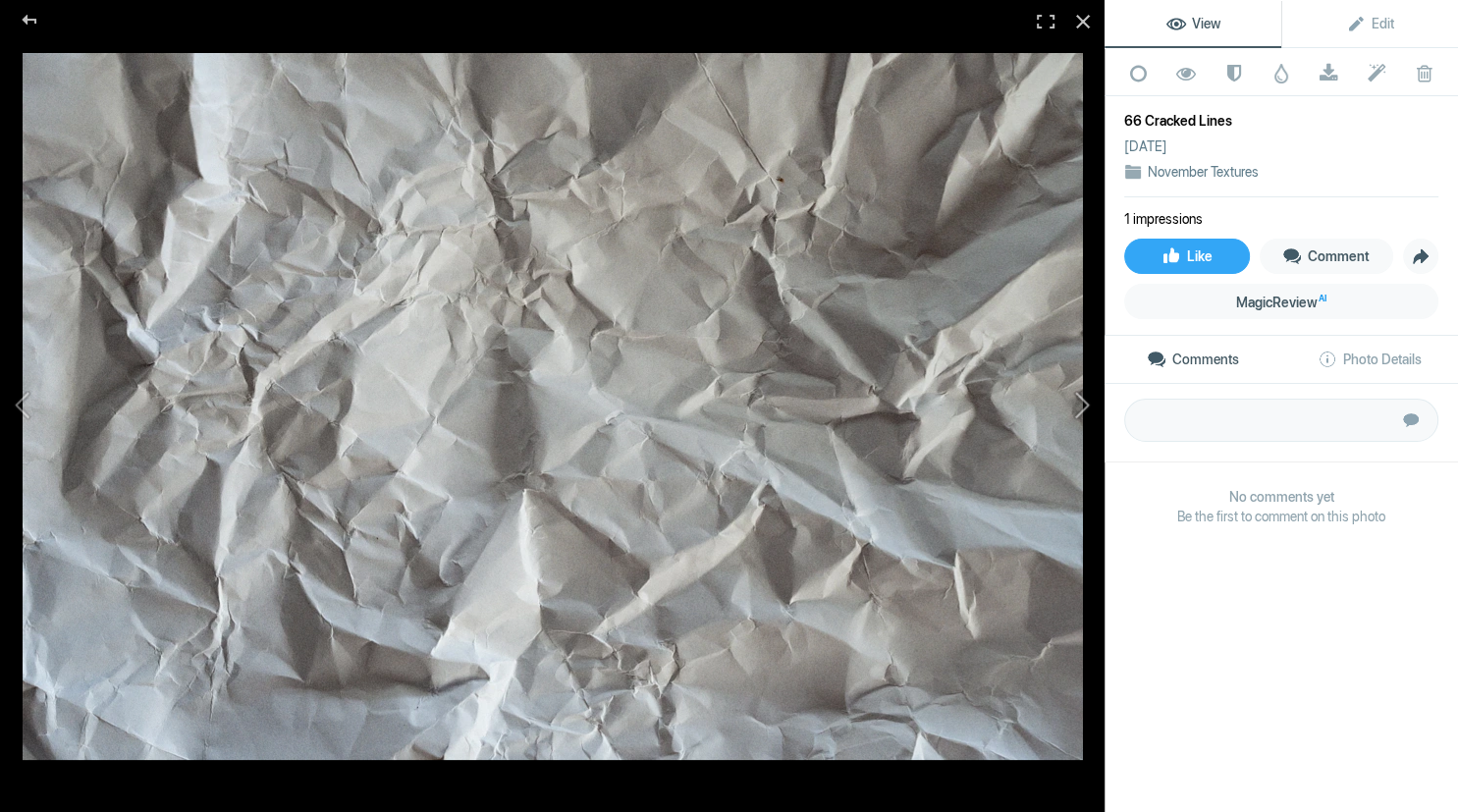 click 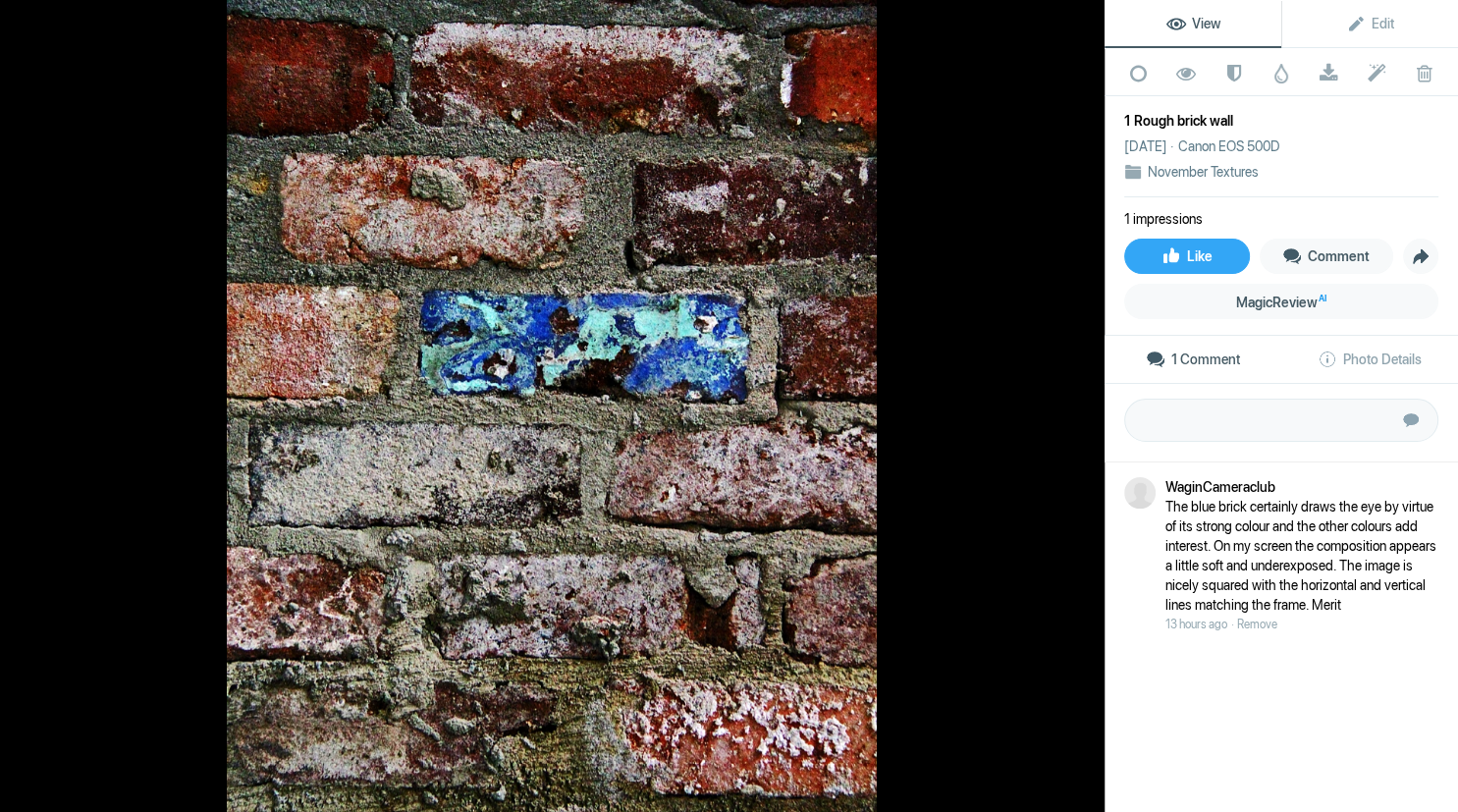 click 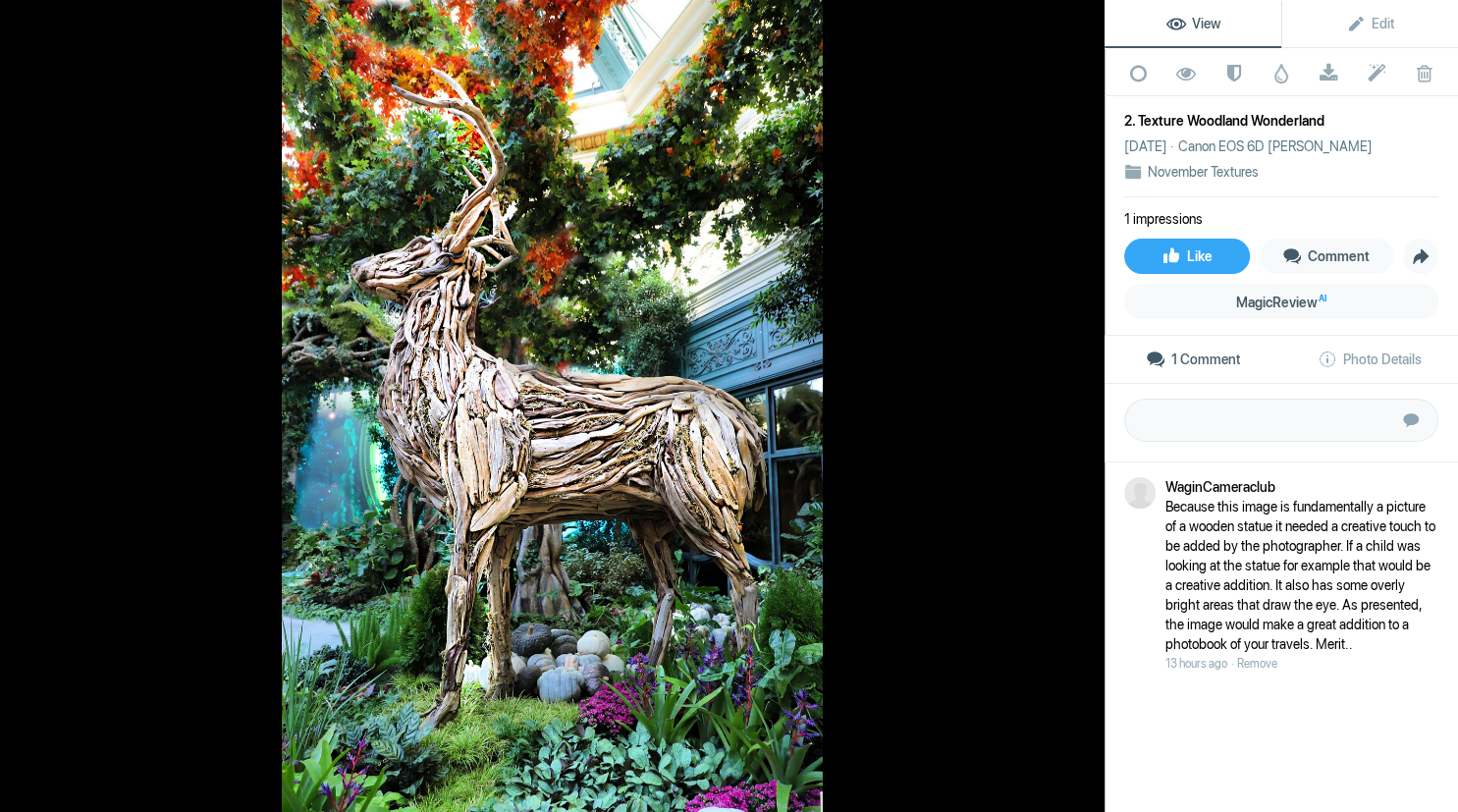 click 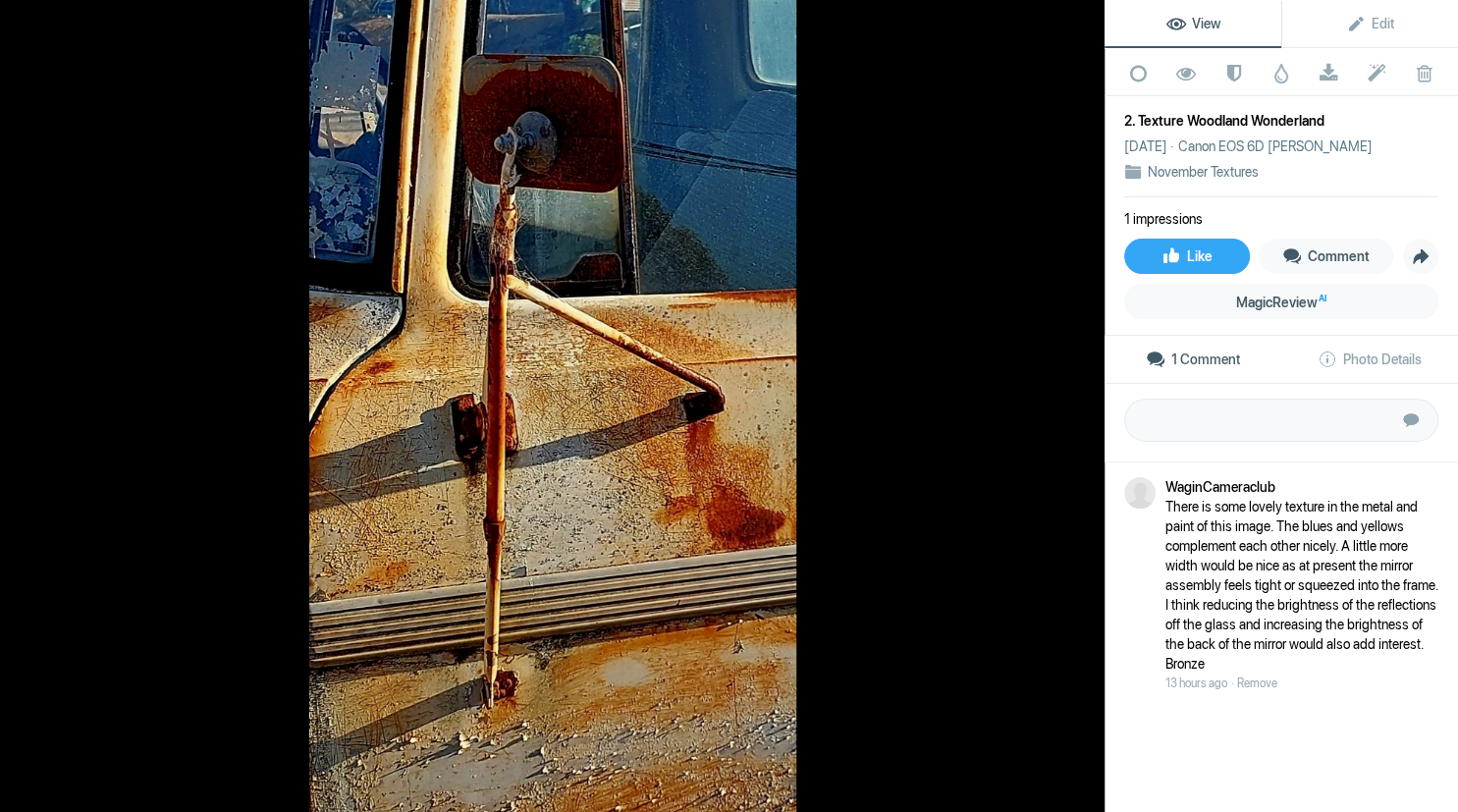 click 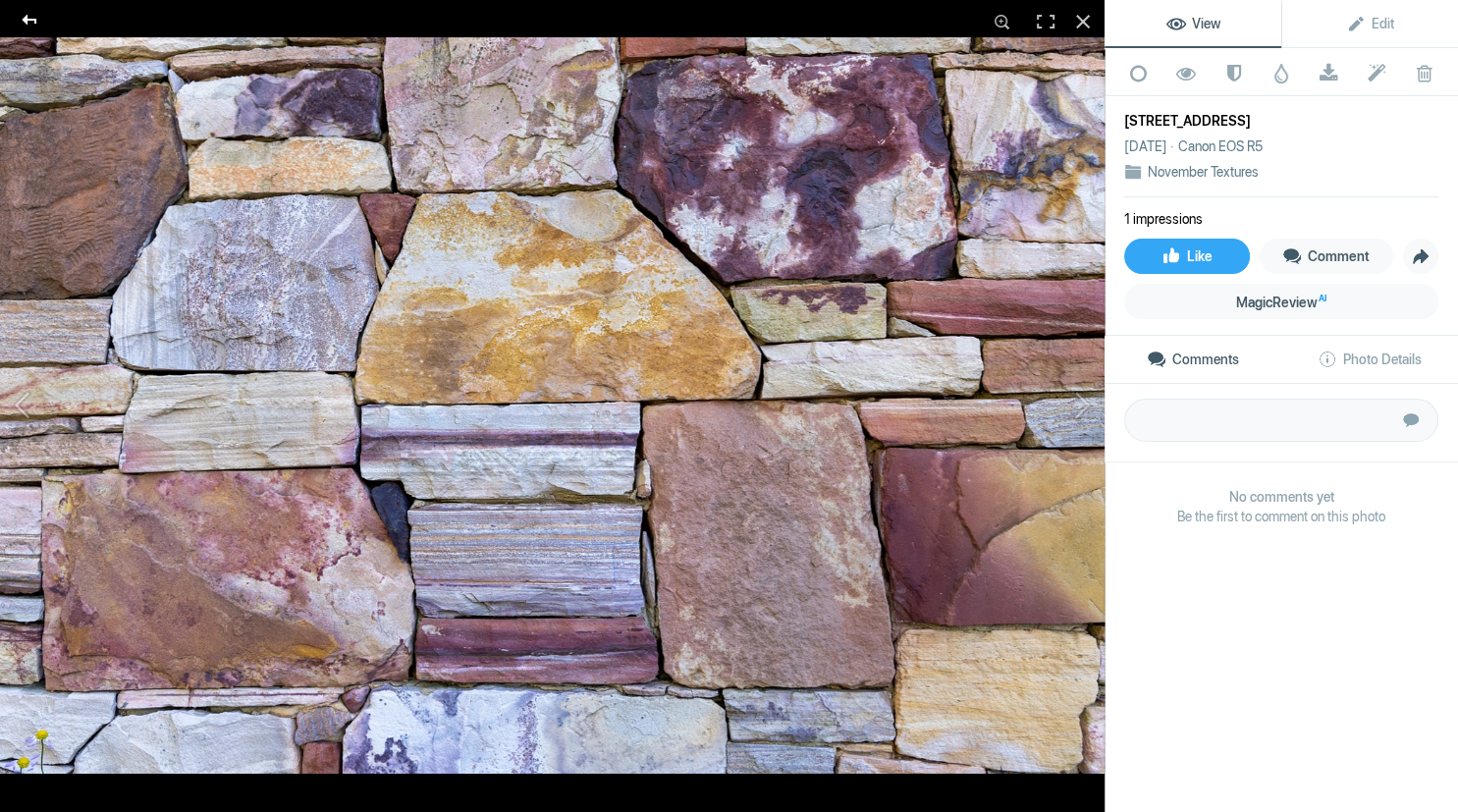 click 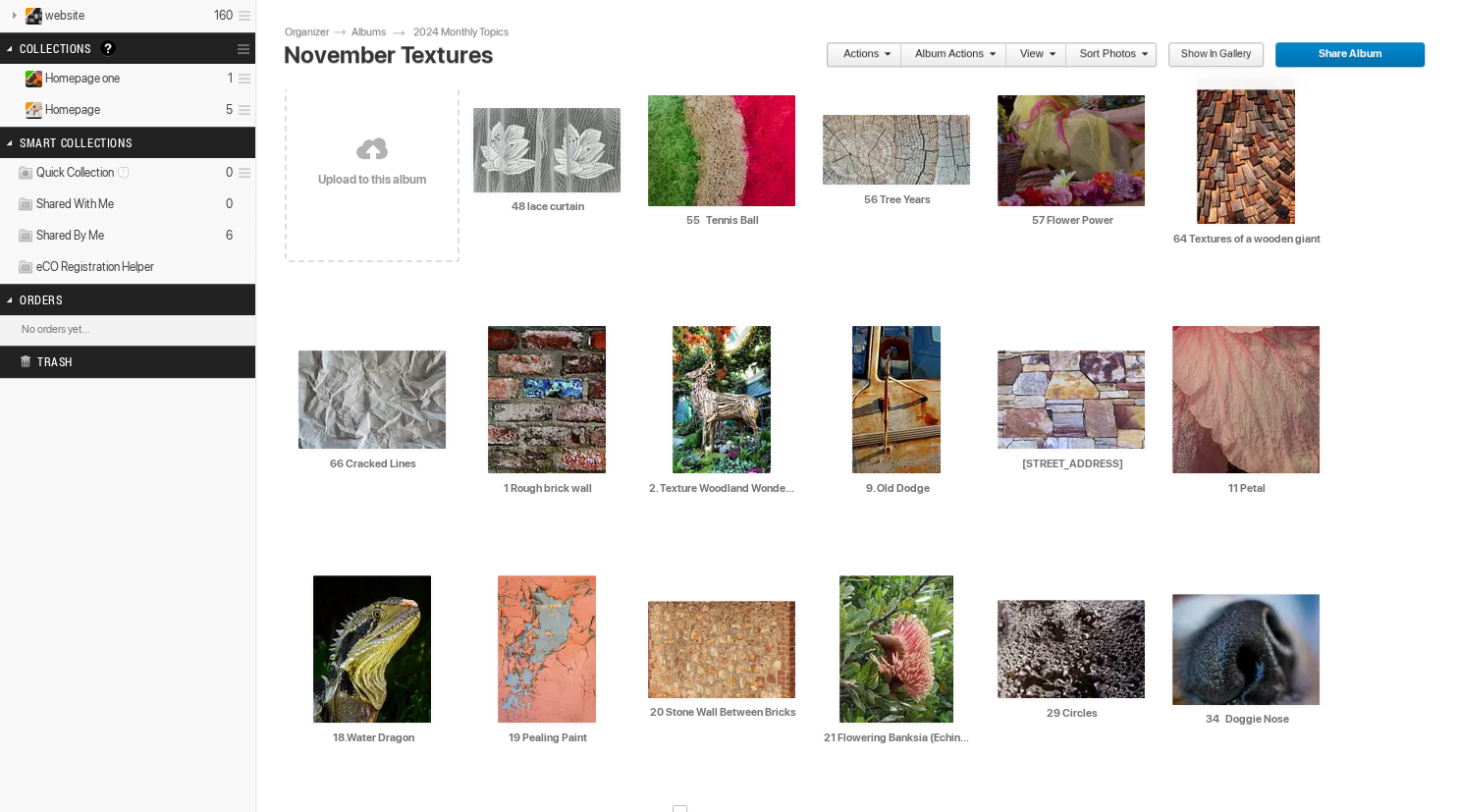 scroll, scrollTop: 406, scrollLeft: 0, axis: vertical 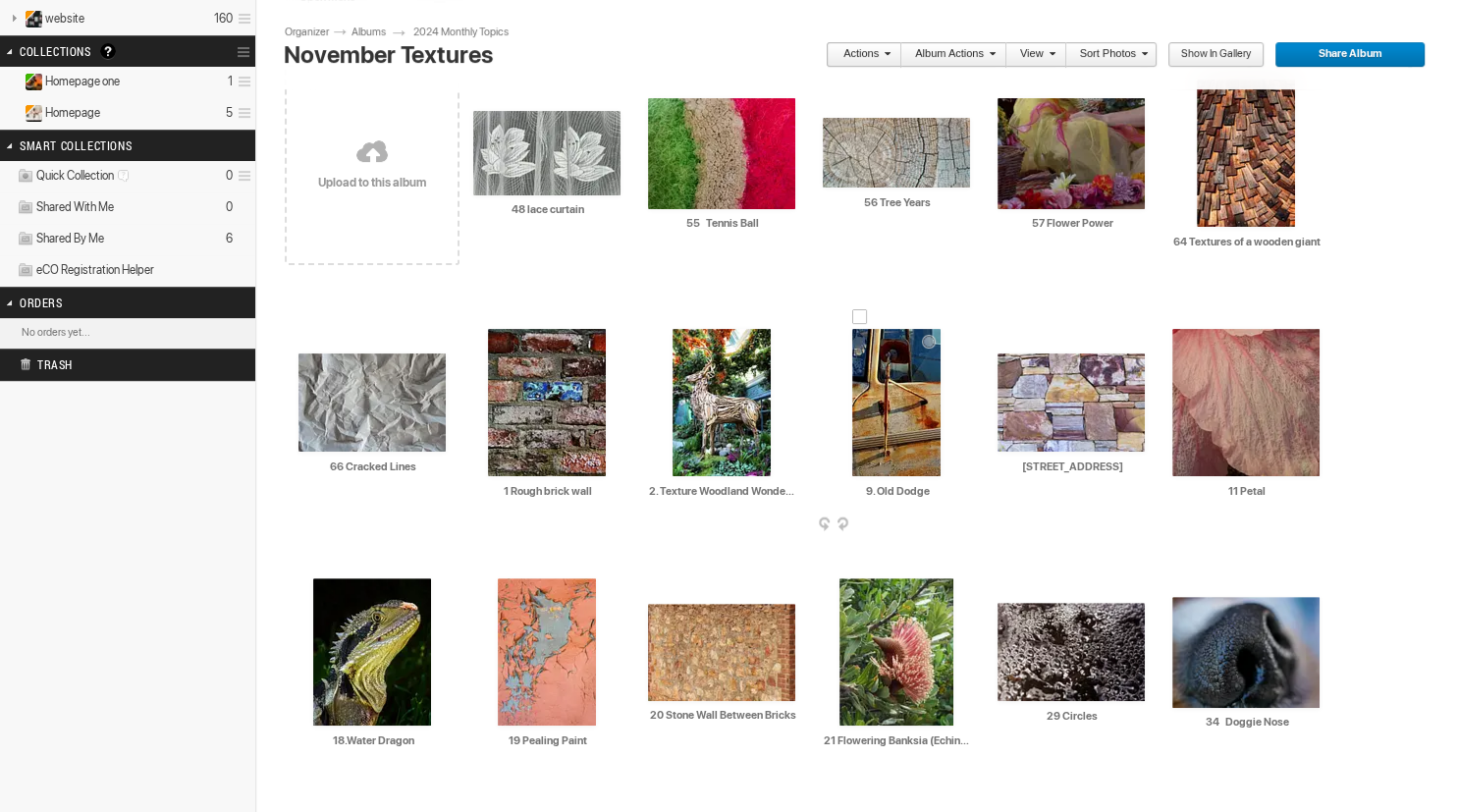 click at bounding box center [896, 403] 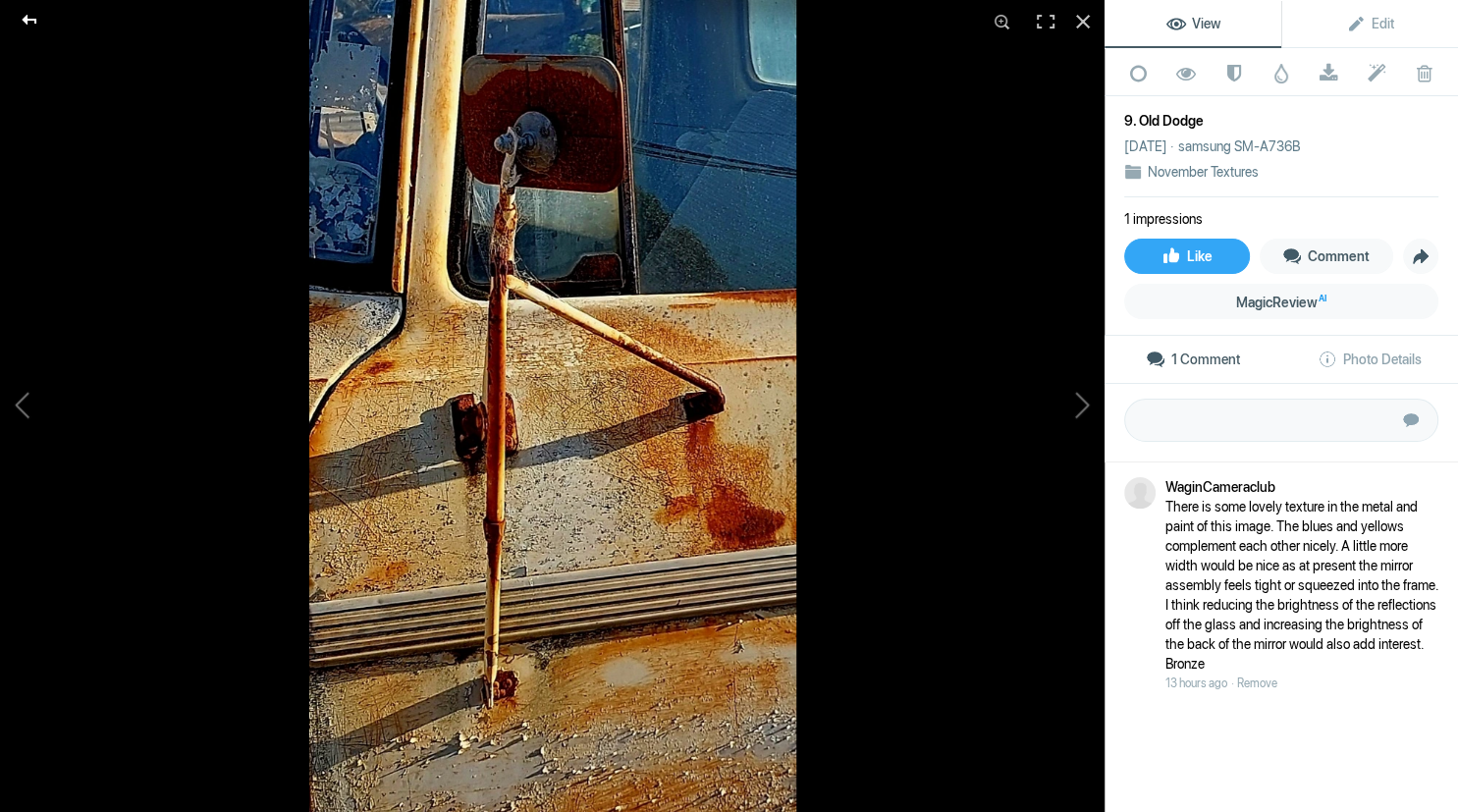 click 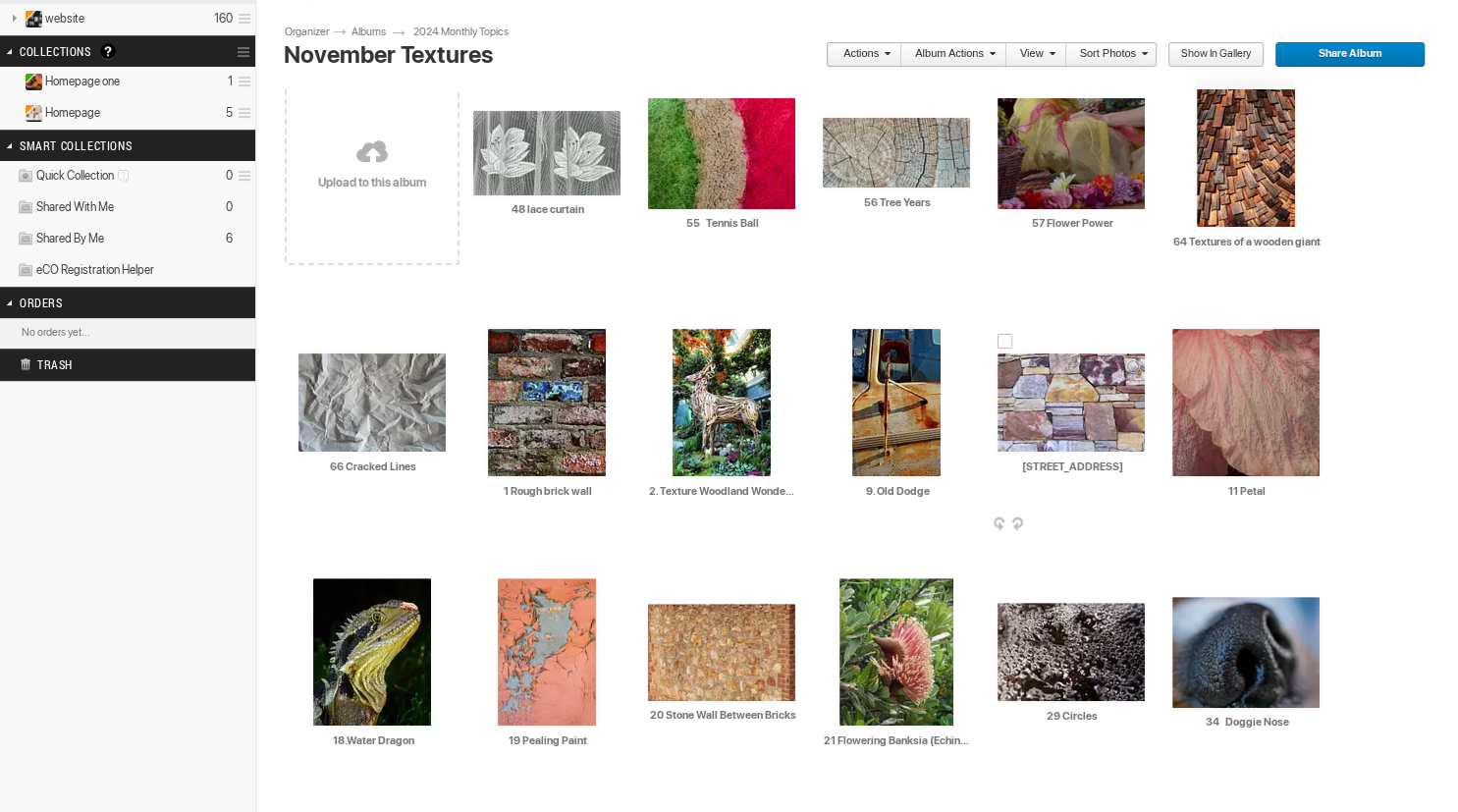 click at bounding box center [1071, 403] 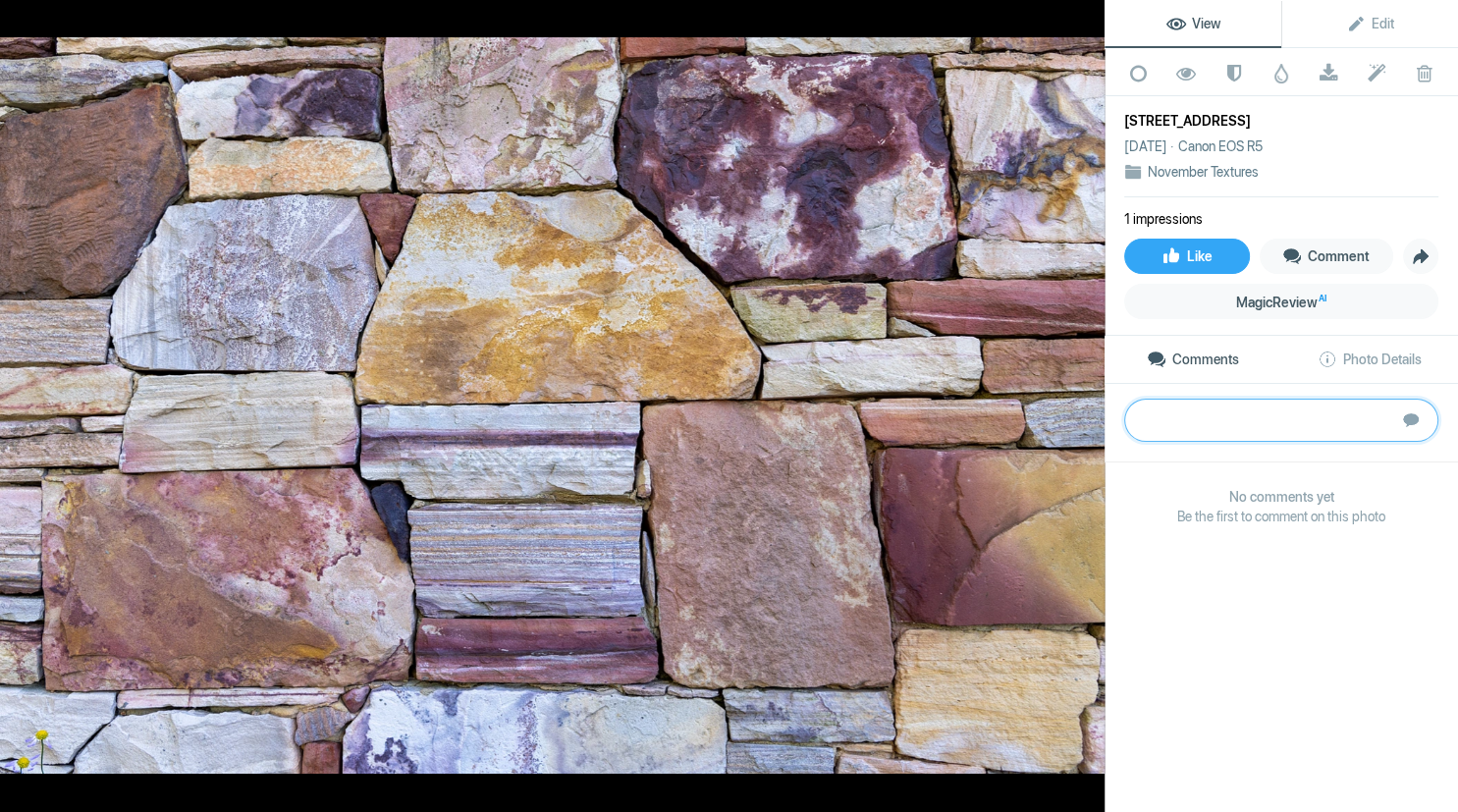 paste on "This is a wonderful record of the bricks that make up this wall. The variation in colour and texture is quite fascinating. Eventually, I noticed the two small flowers in the lower left of the image and wished they were larger as these would supply some thematic contrast and add interest. (A living plant contrasting with the cold lifeless stones) Thematic contrasts can greatly increase the interest in a composition.
Bronze" 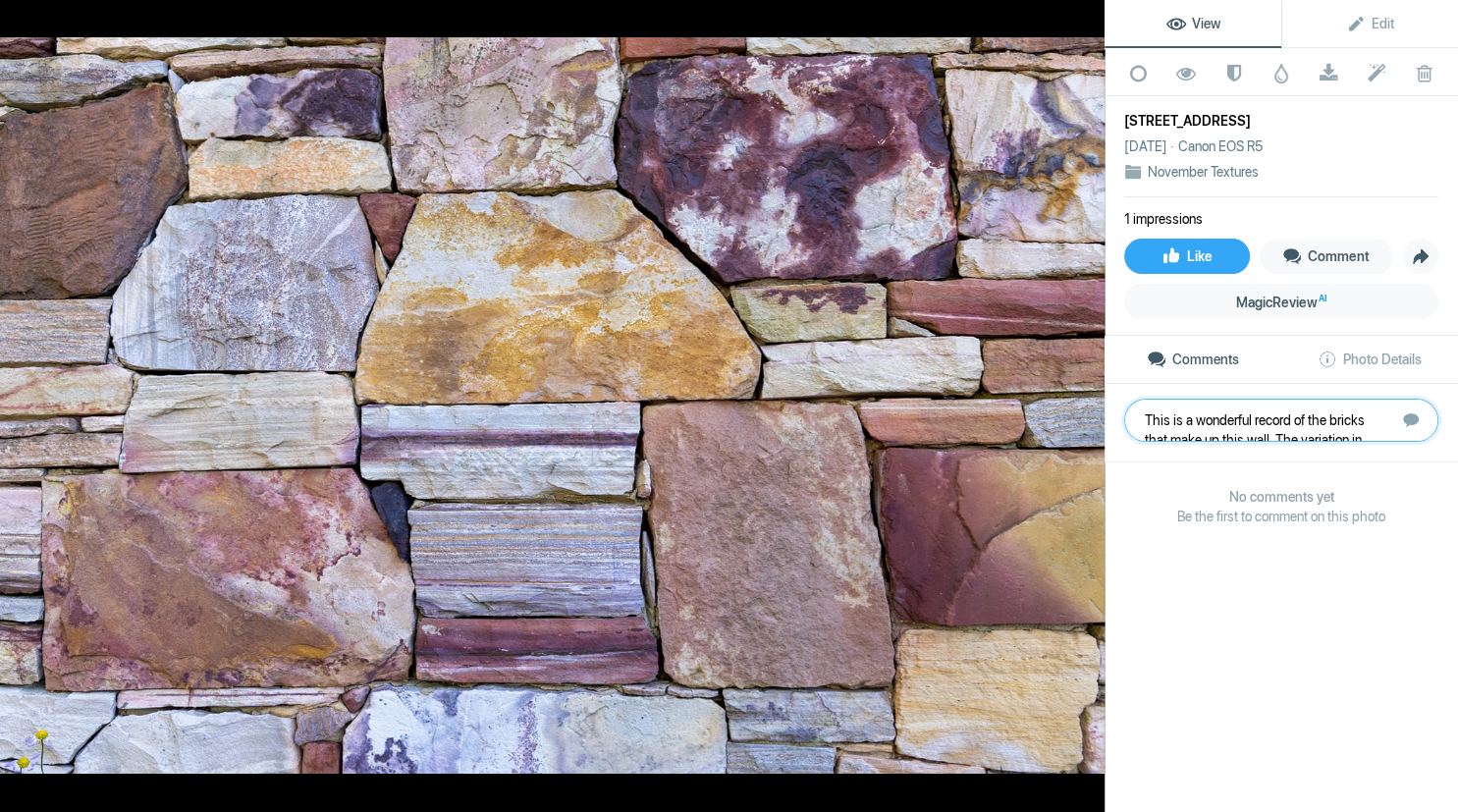 scroll, scrollTop: 140, scrollLeft: 0, axis: vertical 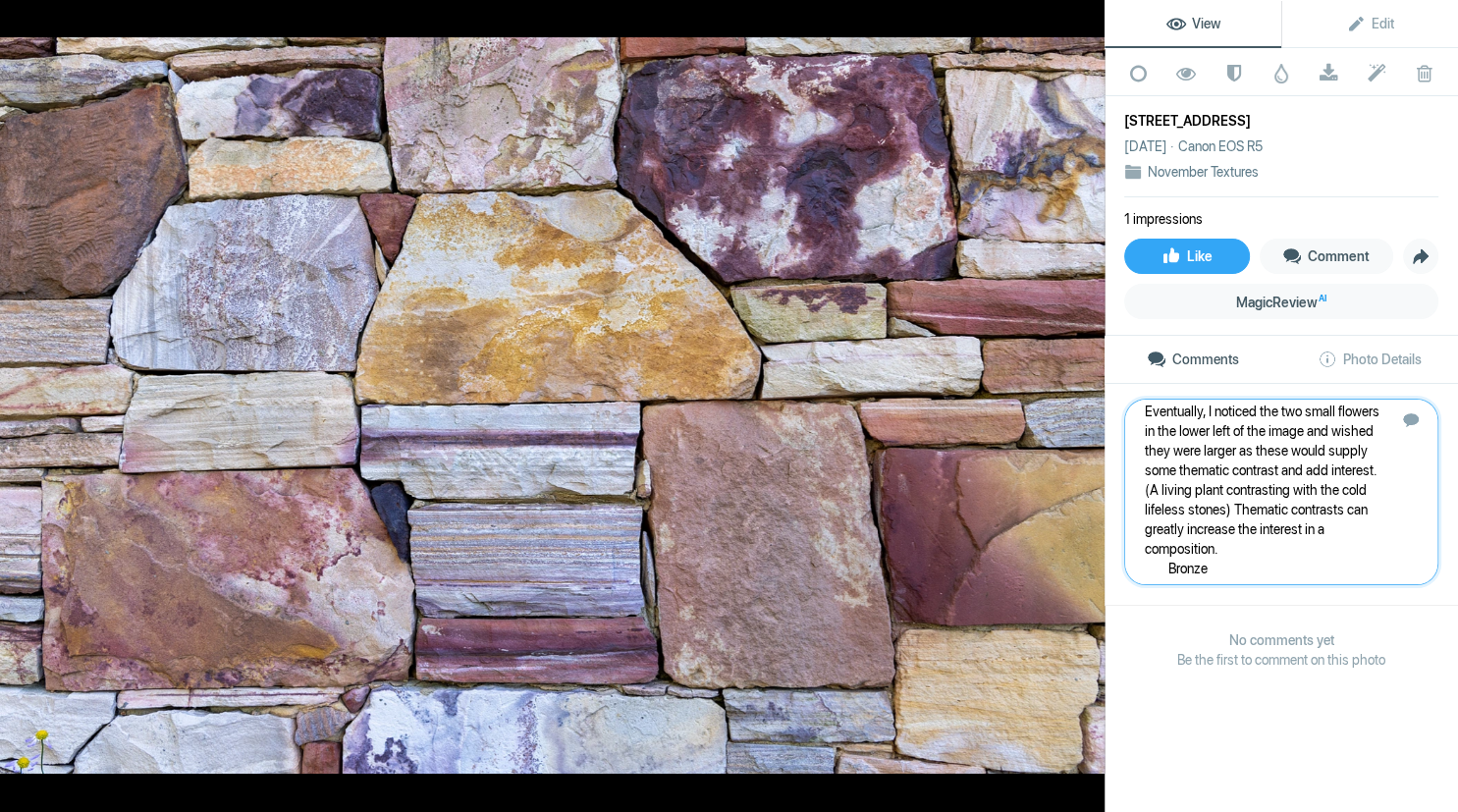 type 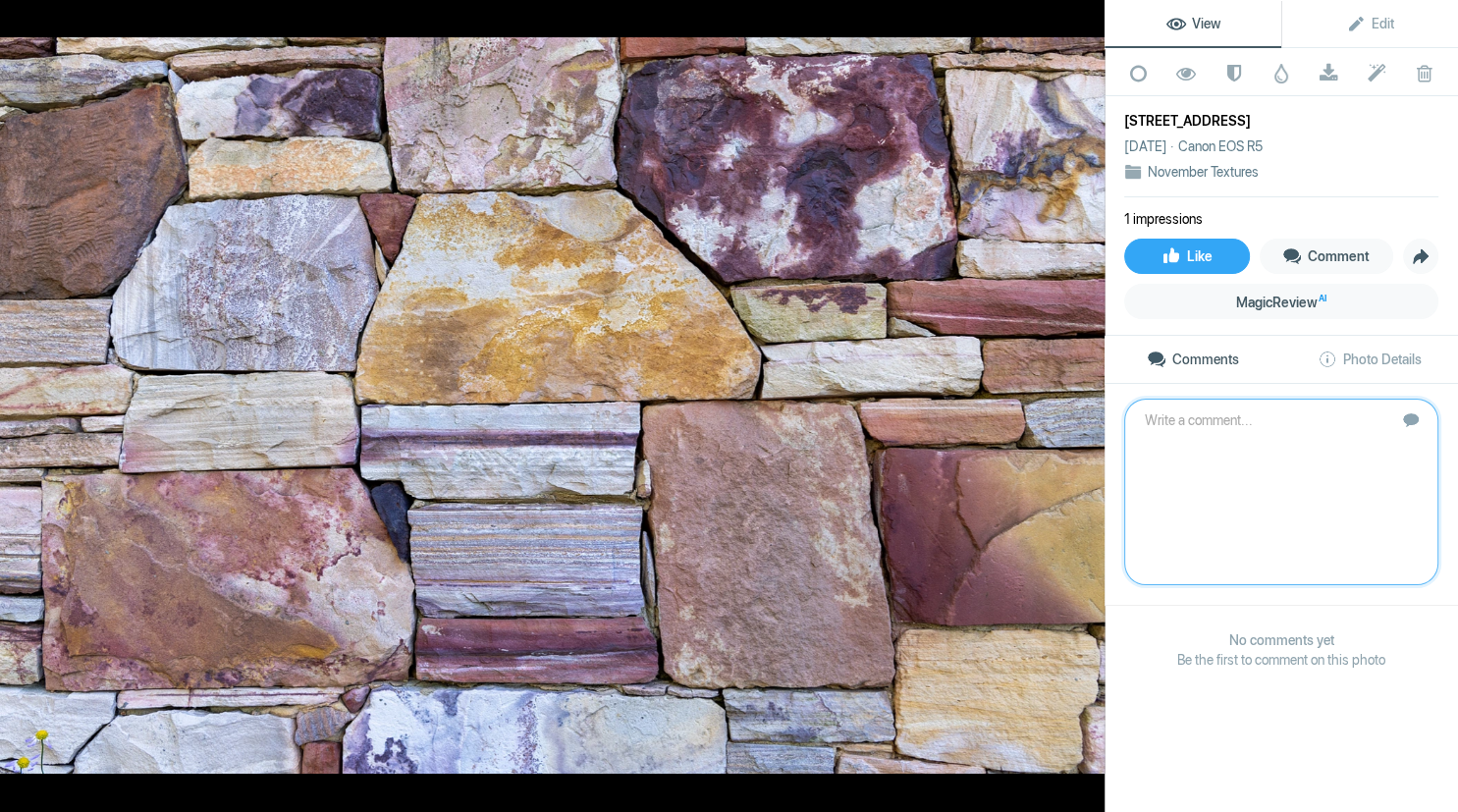 scroll, scrollTop: 0, scrollLeft: 0, axis: both 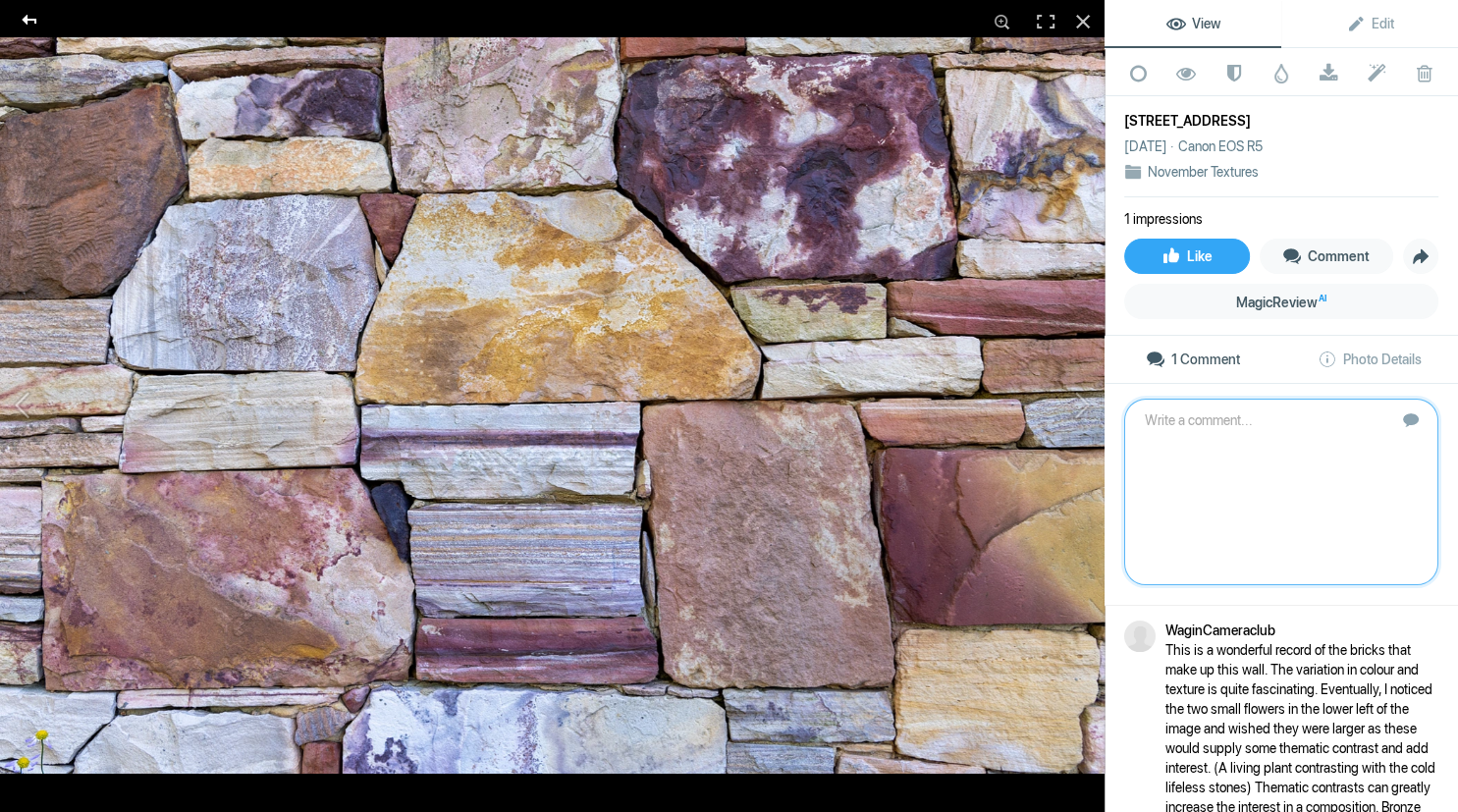 click 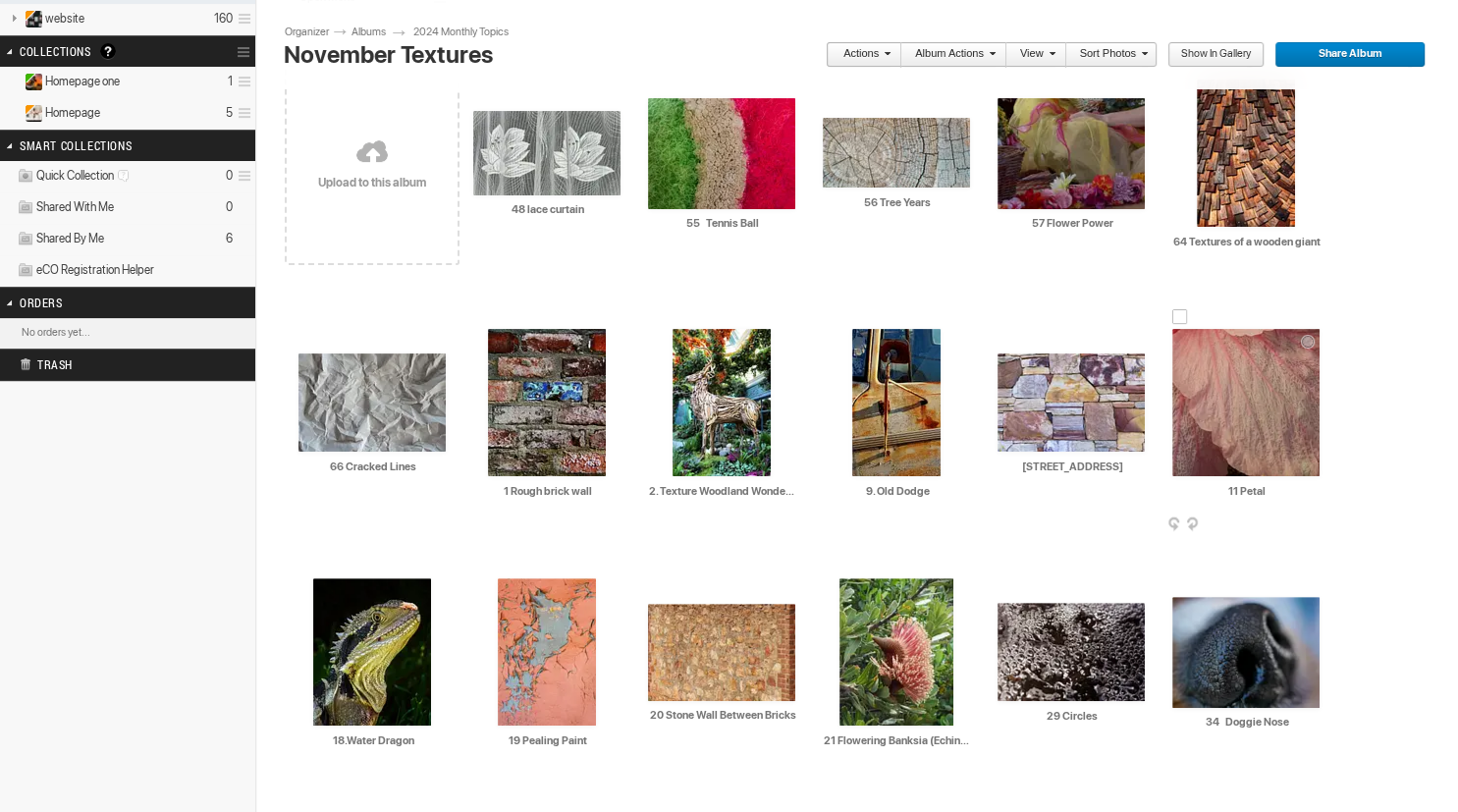 click at bounding box center [1246, 403] 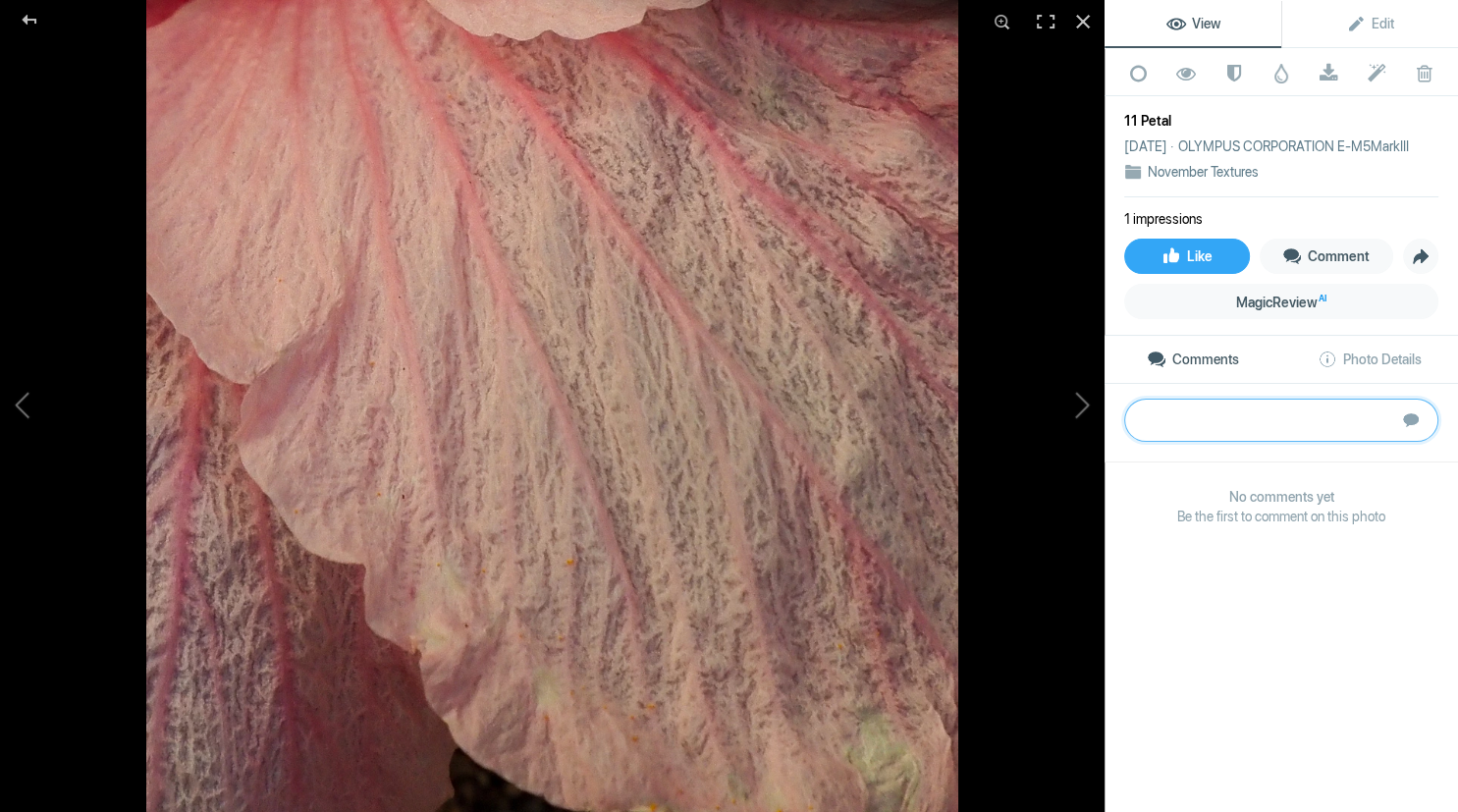 click 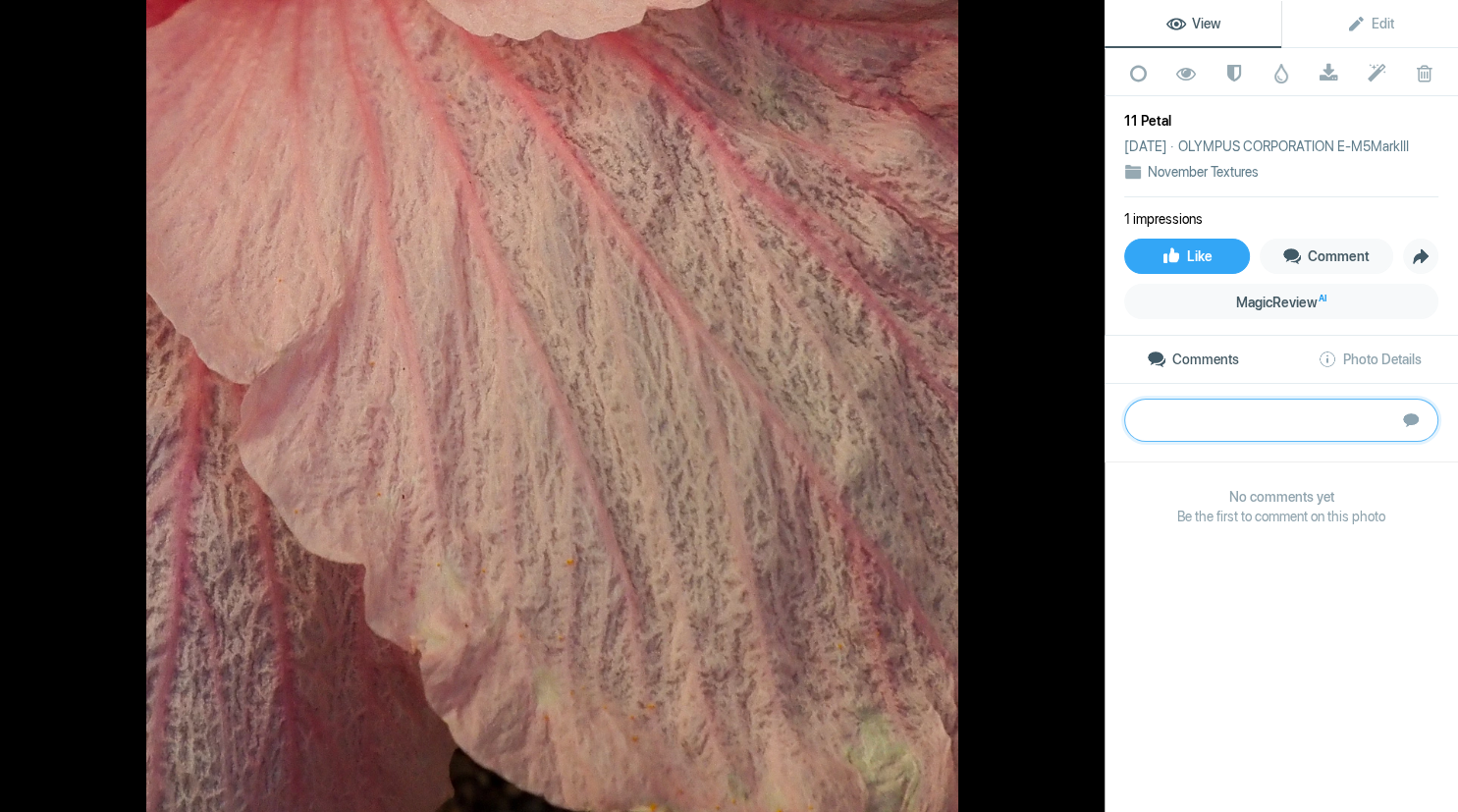 paste on "This composition has structure and texture, but it is difficult to appreciate as the lighting is flat. (Check your histogram and if there are only peaks in the middle area it suggests flat lighting.) Whites and blacks needed to be lifted in image editing to improve the tonal range.  	Merit" 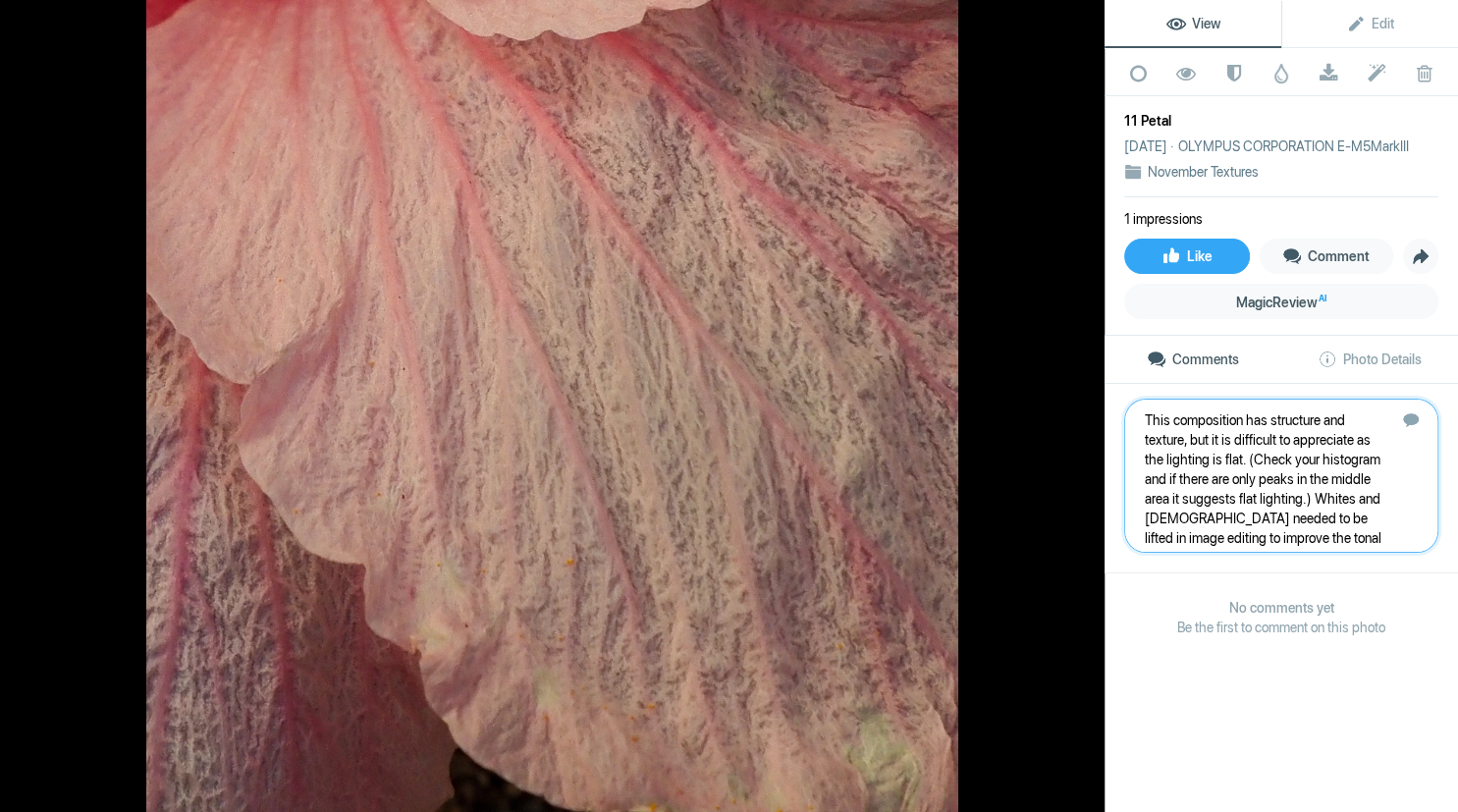 type 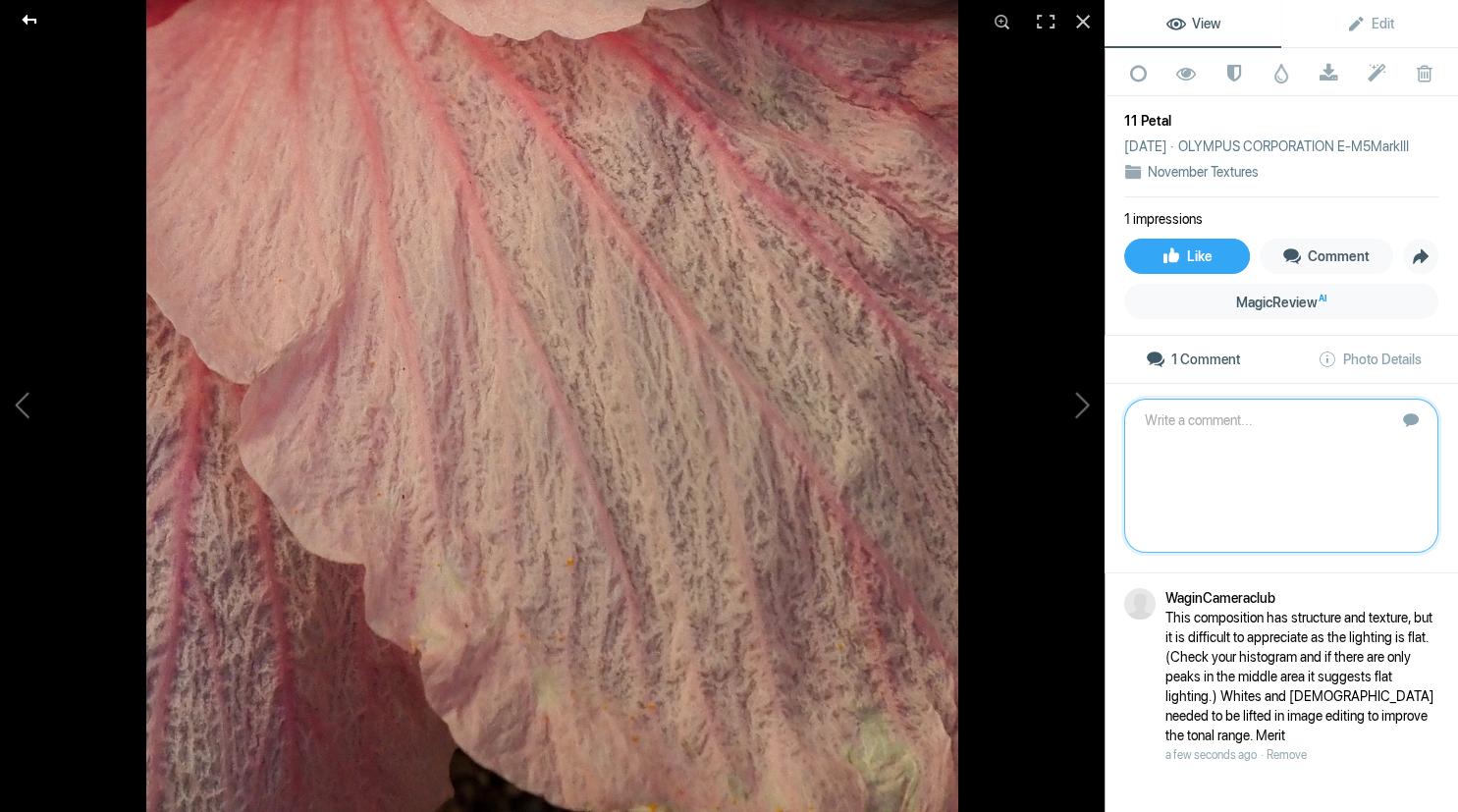 click 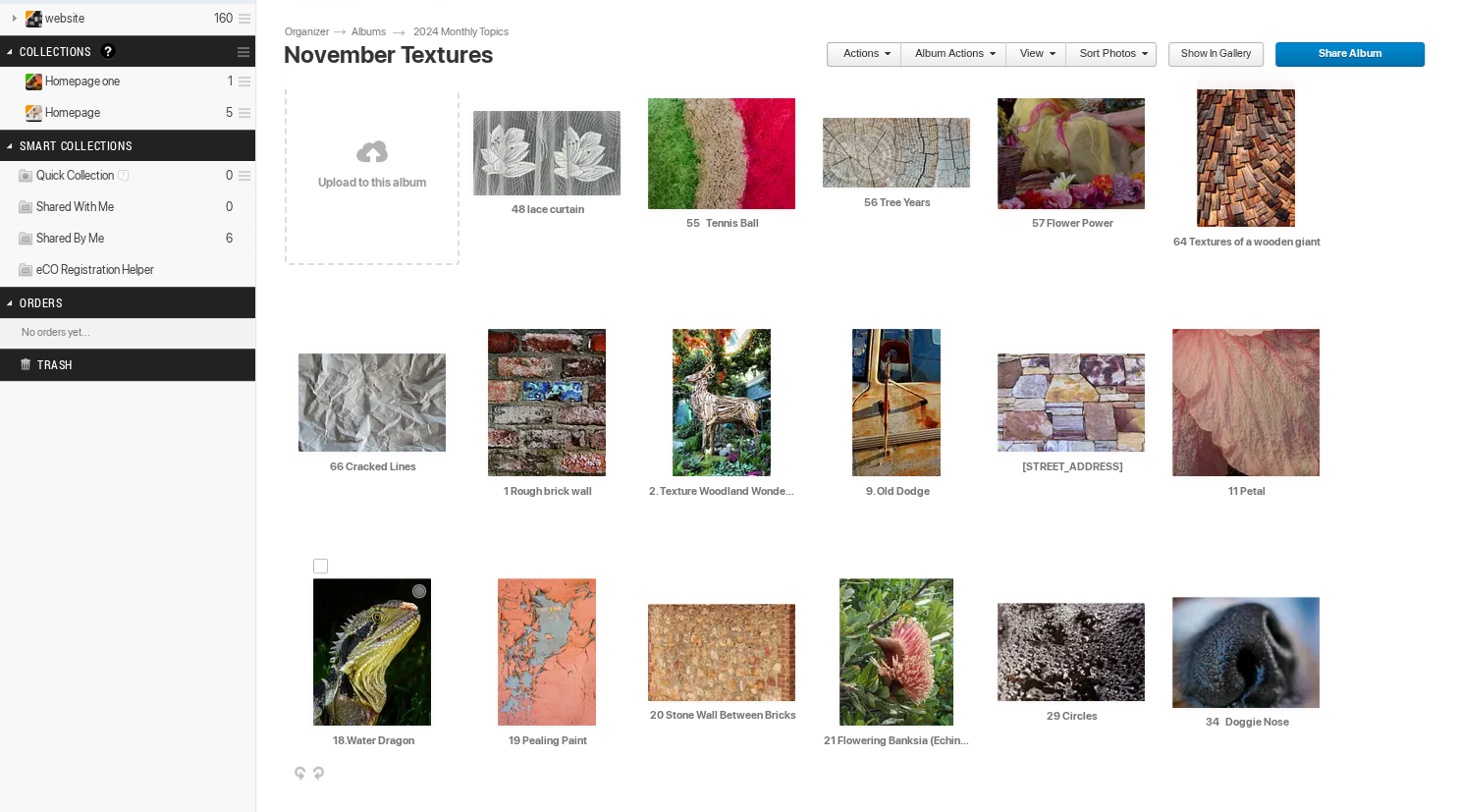 click at bounding box center (372, 652) 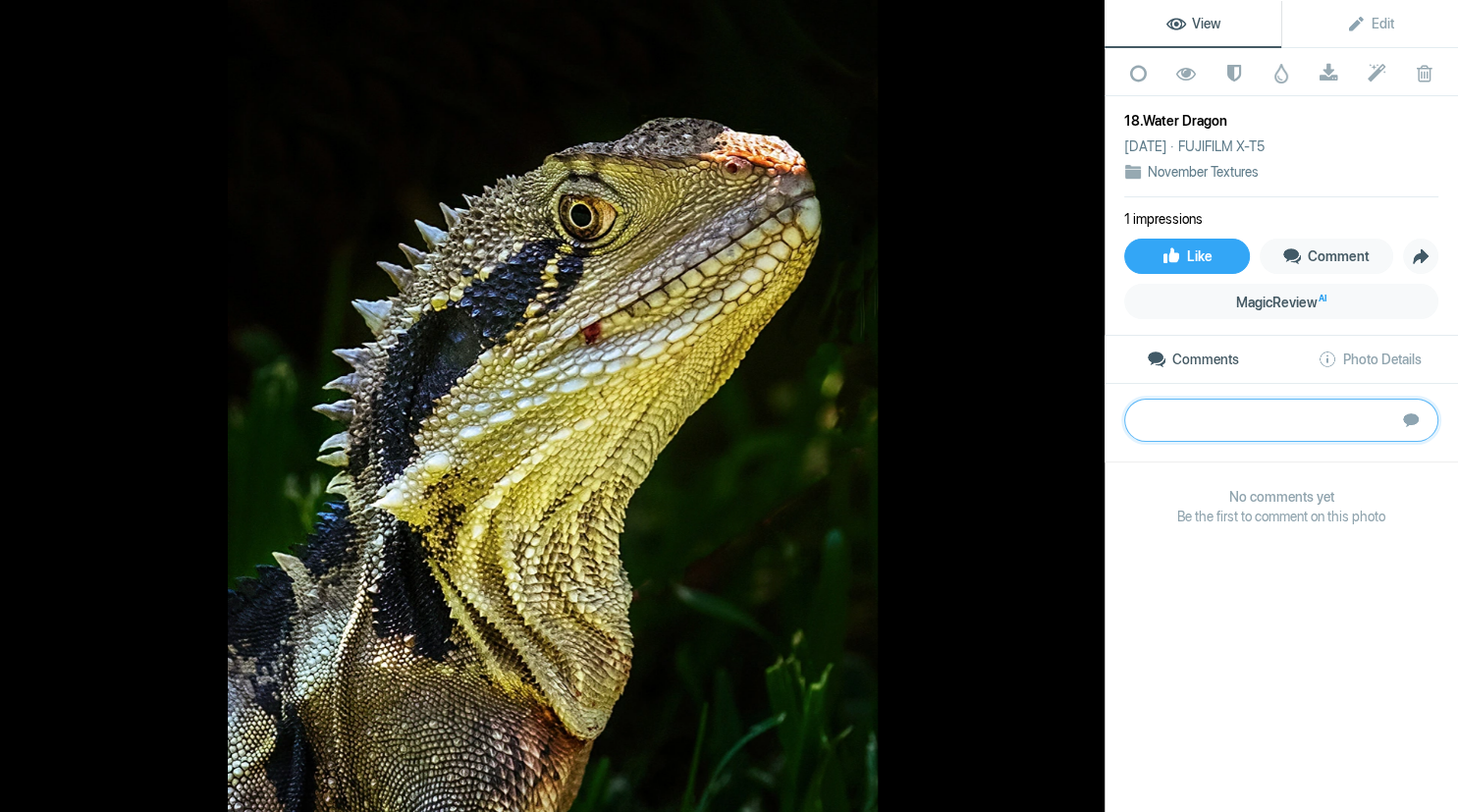 paste on "A delightful capture of this dragon with lovely colour and sharpness. A small negative is the overexposed nose and background bright spots. Well done.
Silver" 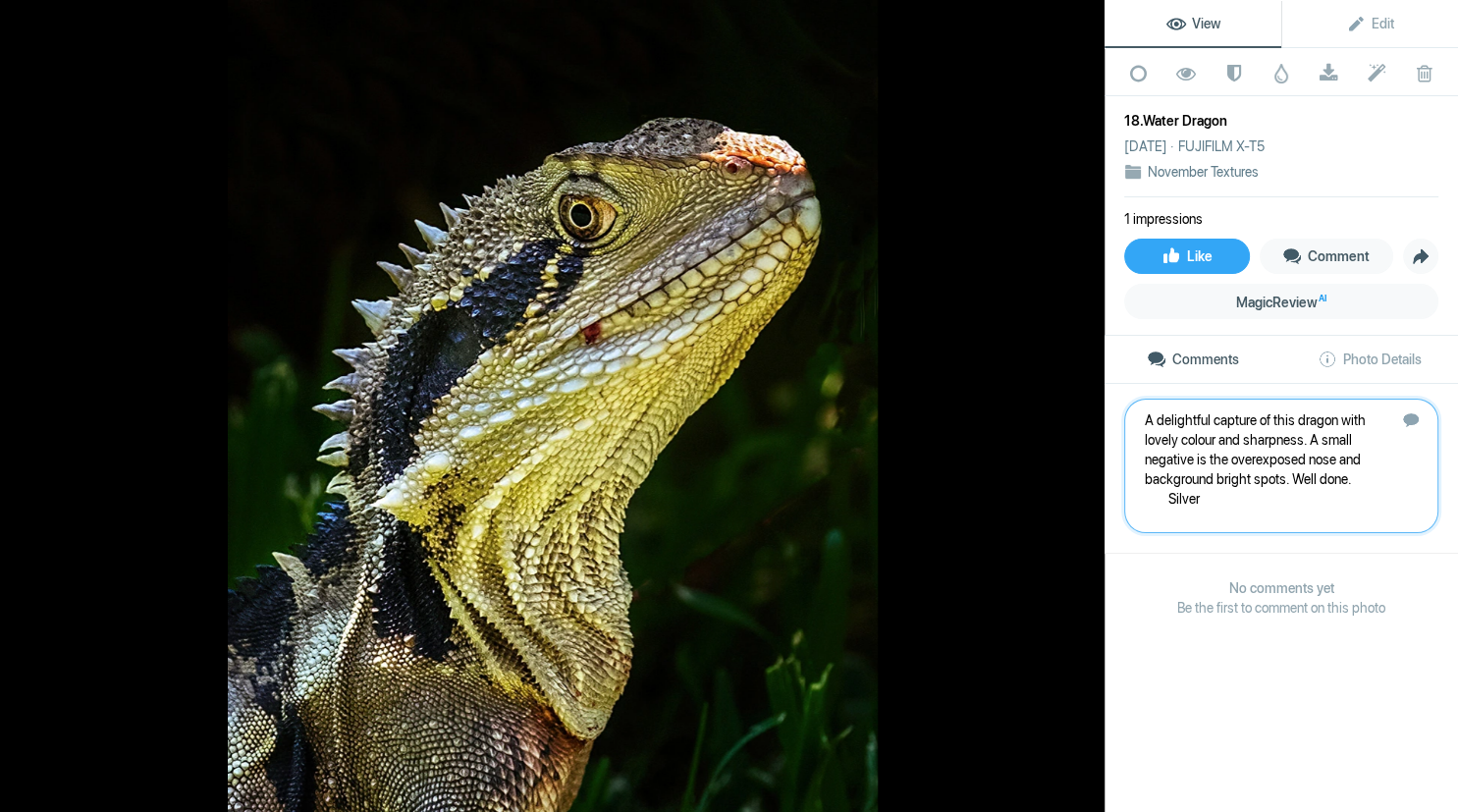 type 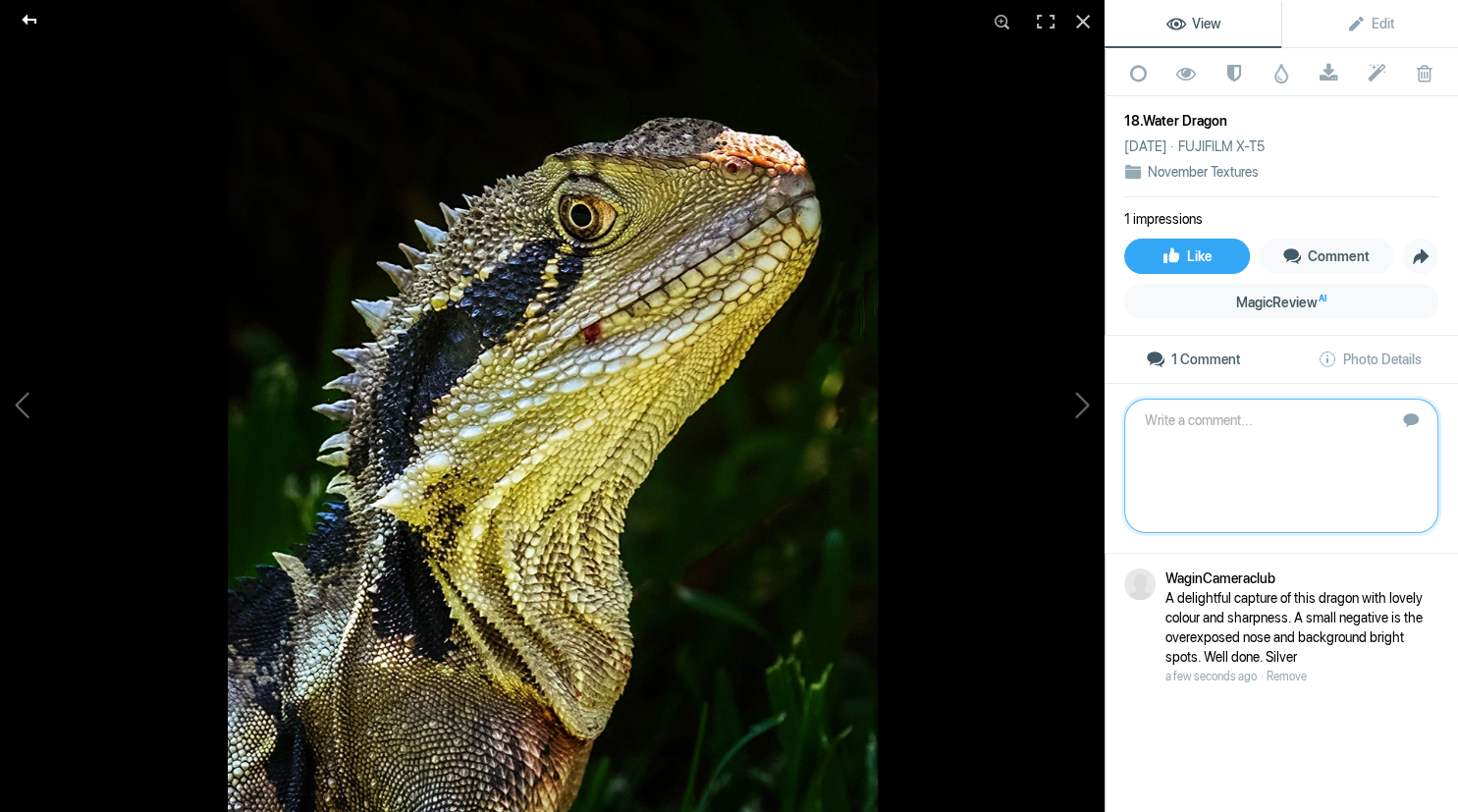 click 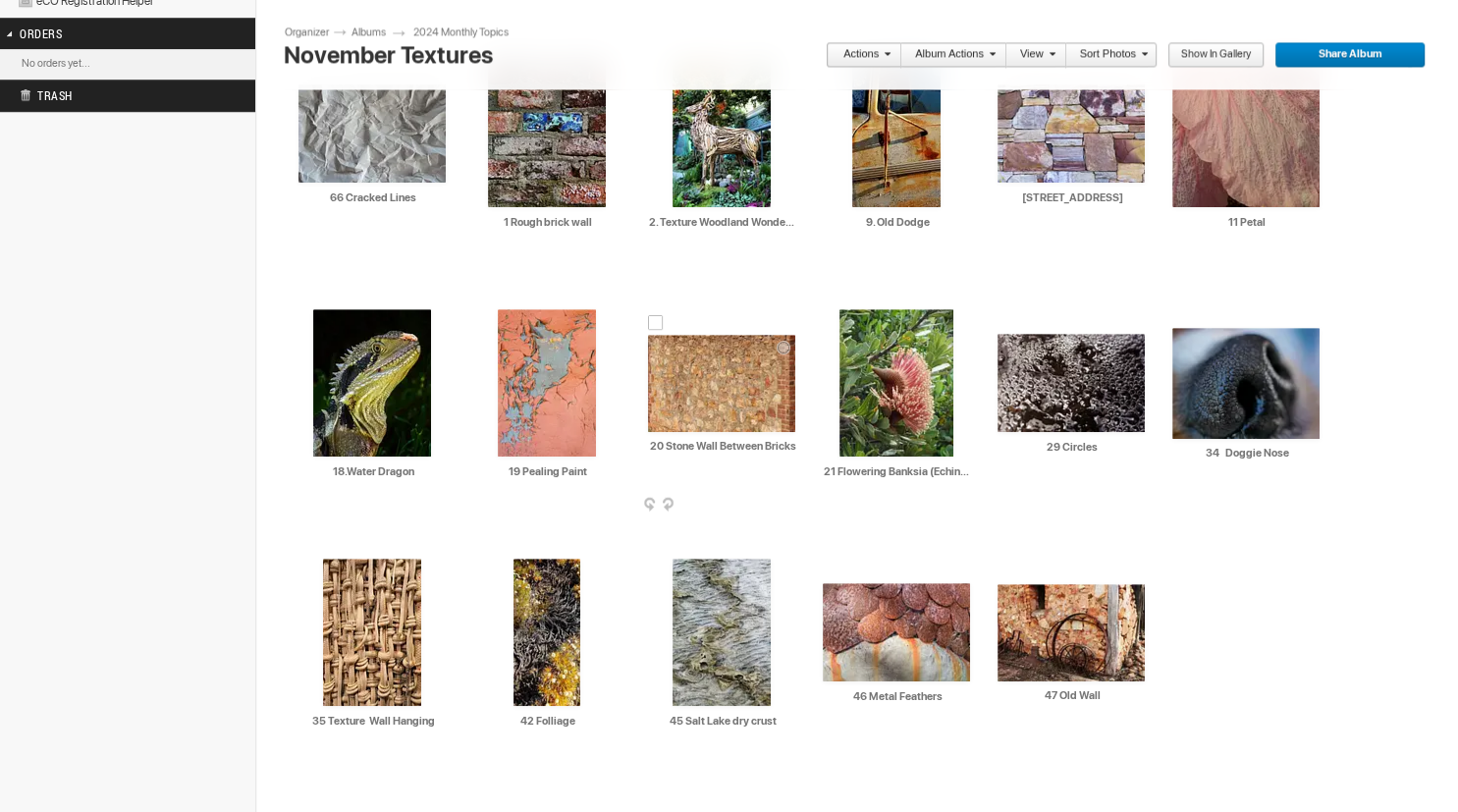 scroll, scrollTop: 677, scrollLeft: 0, axis: vertical 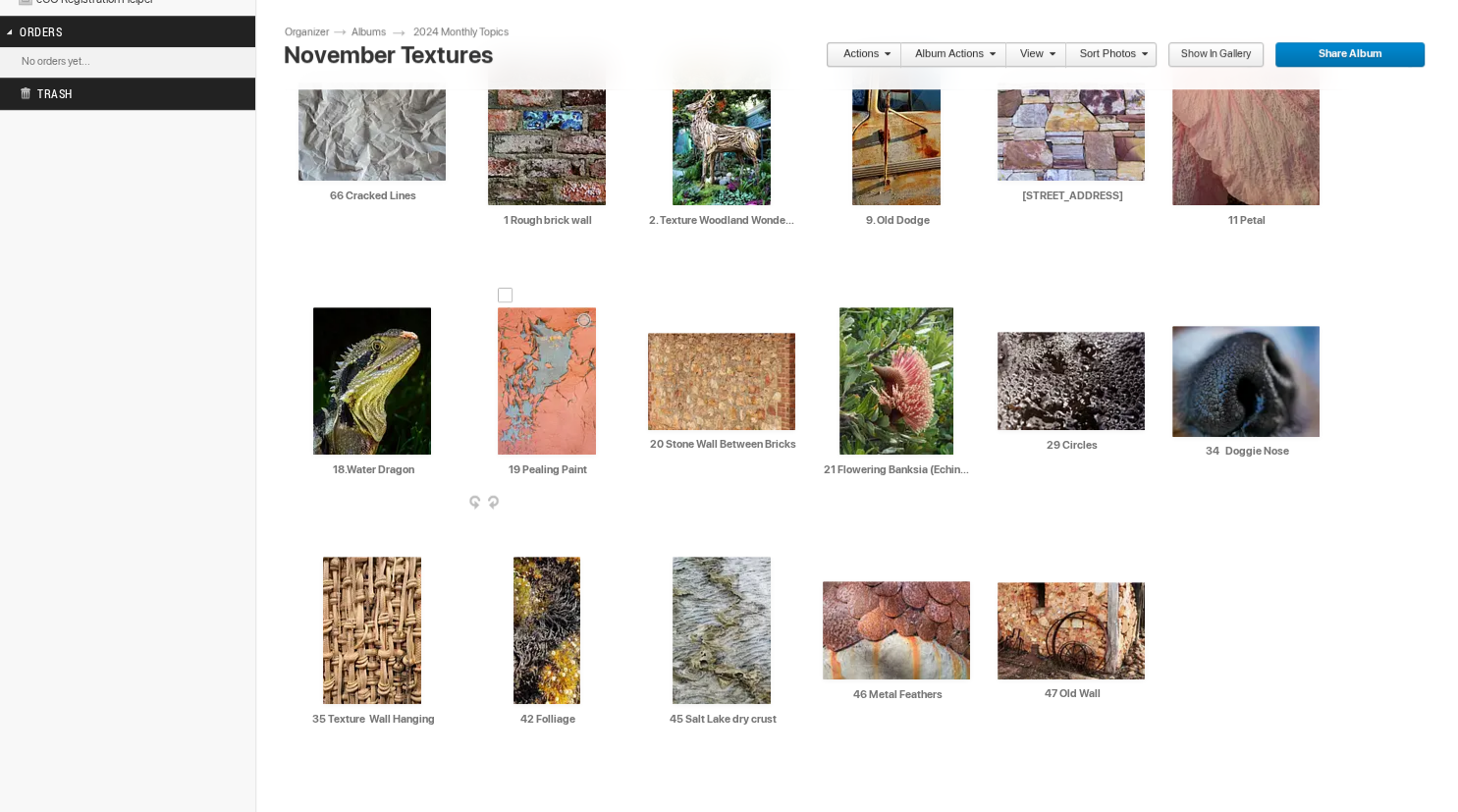 click at bounding box center (547, 381) 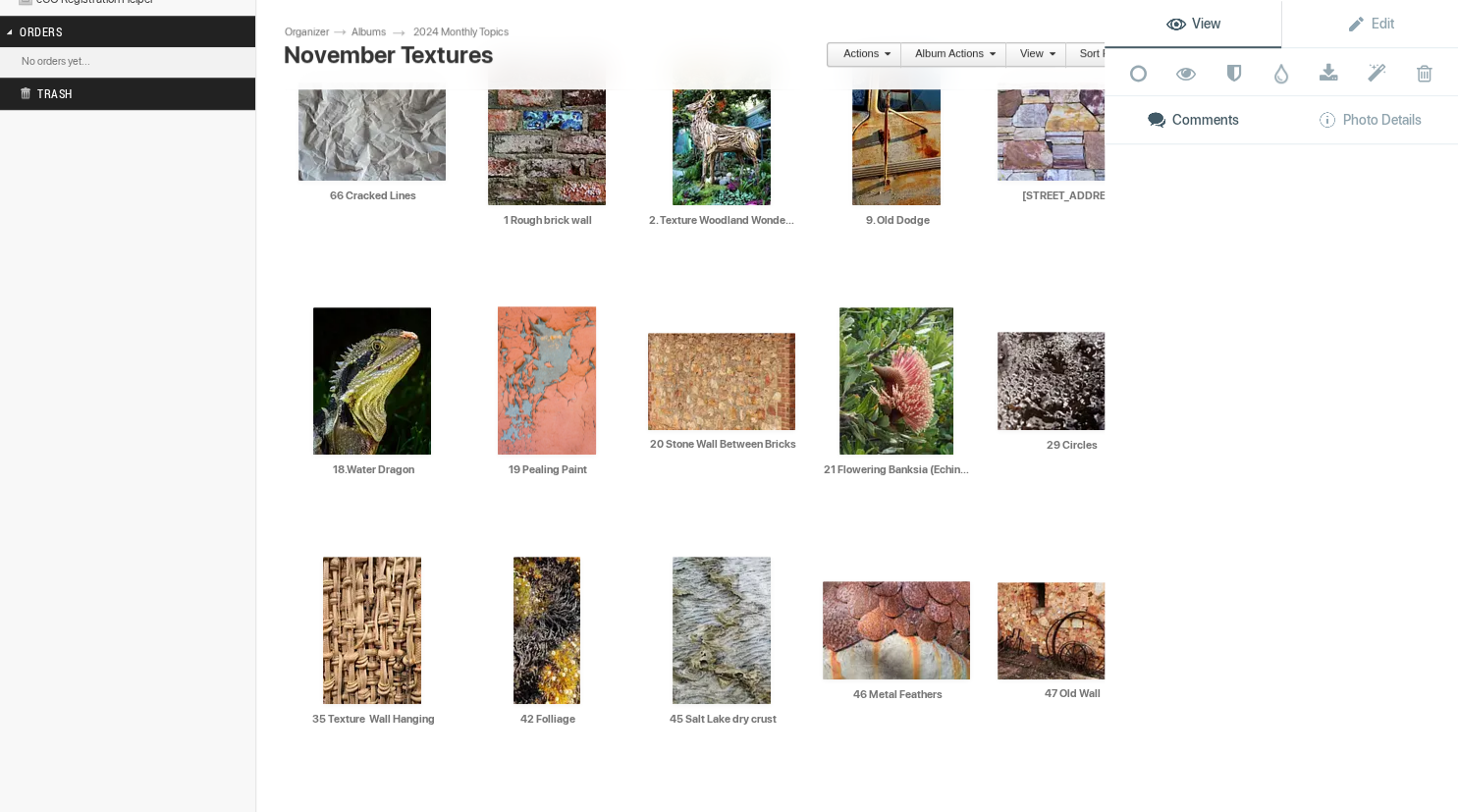 scroll, scrollTop: 677, scrollLeft: 0, axis: vertical 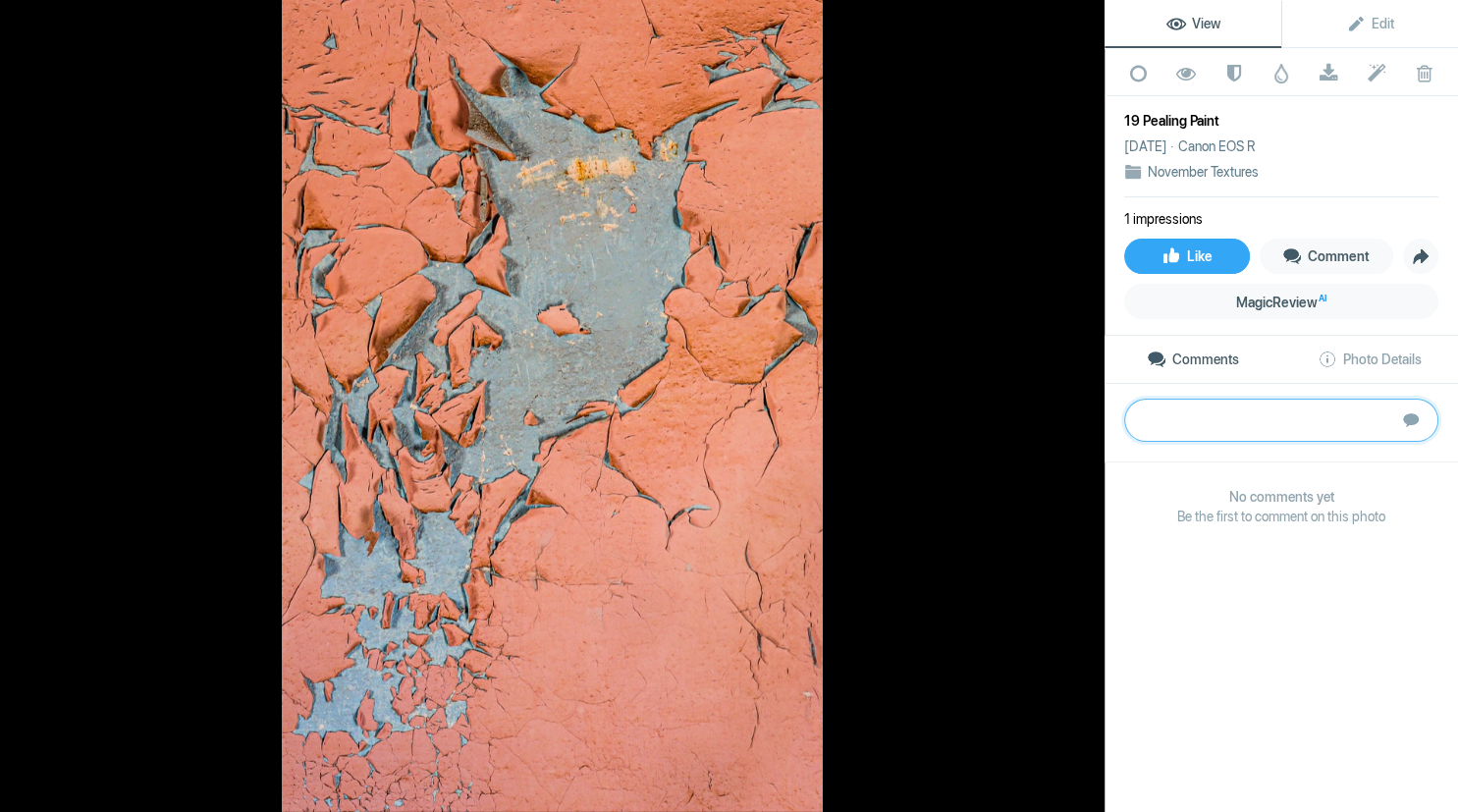 paste on "The peeling paint does form a colourful abstract image. It does have a flat feel, however, and I think this is because the colours have a similar tonal value. I can imagine the outline of a horned owl in the greys and sometimes coincidences like this can make abstracts more interesting.	Silver" 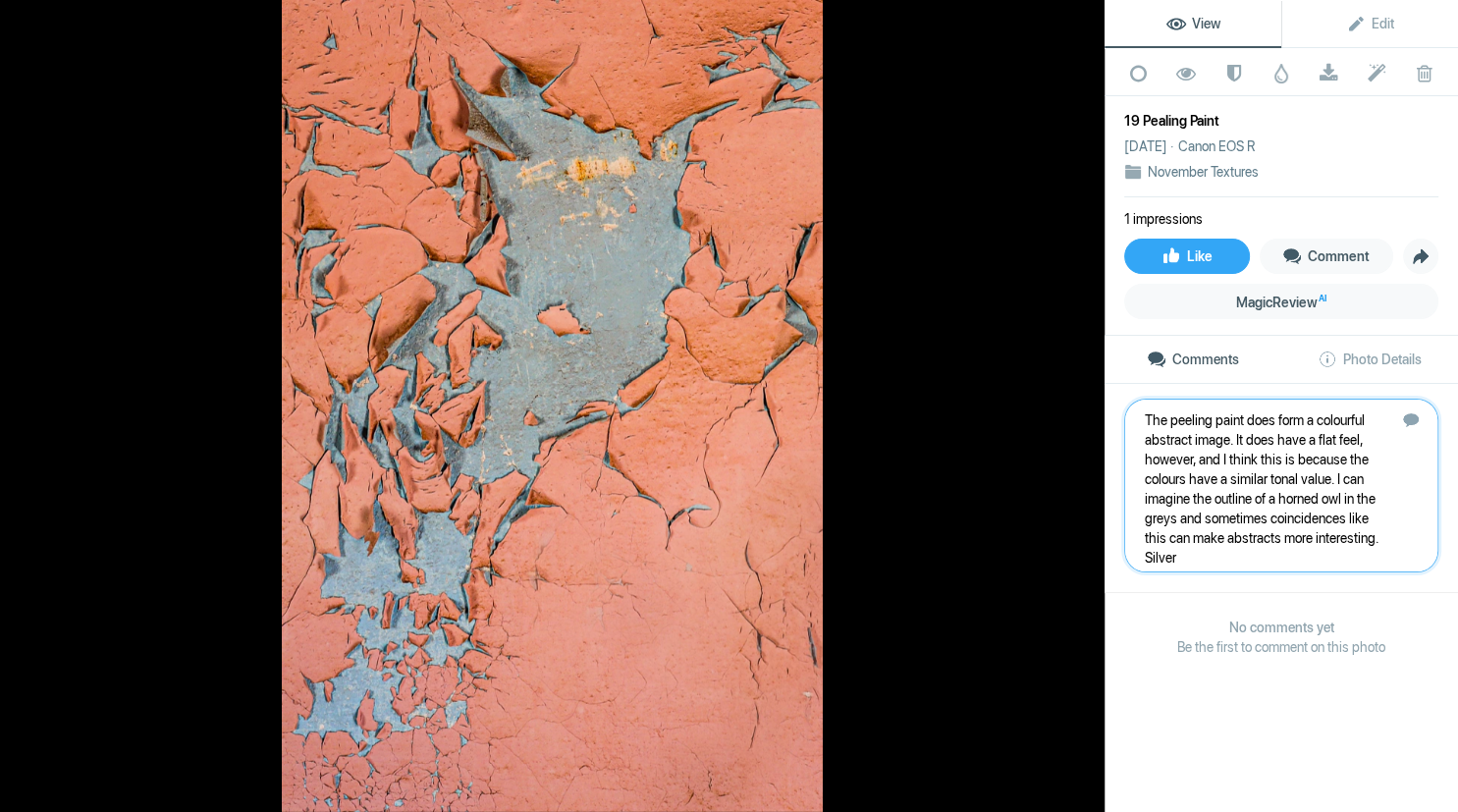 type 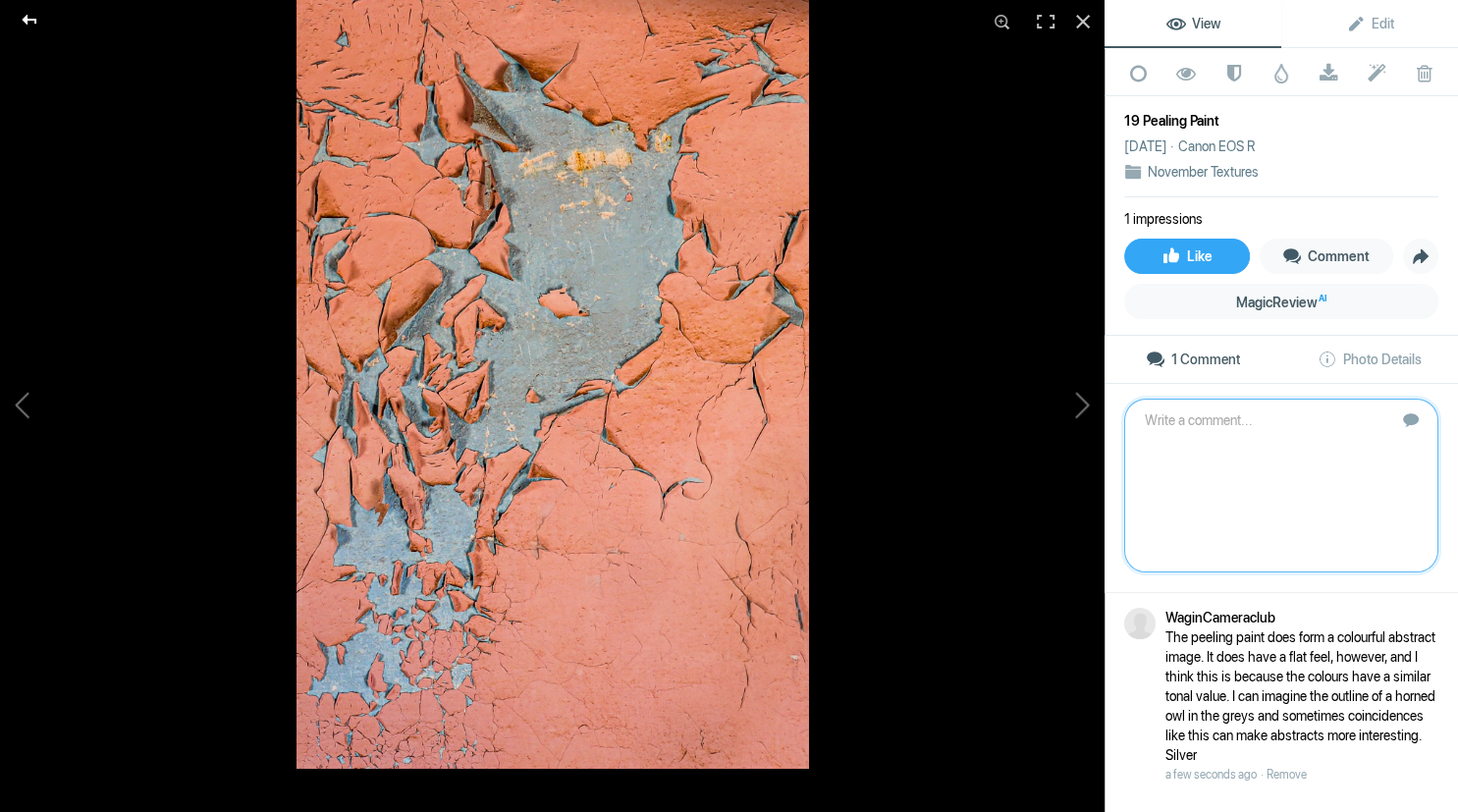 click on "19 Pealing Paint" 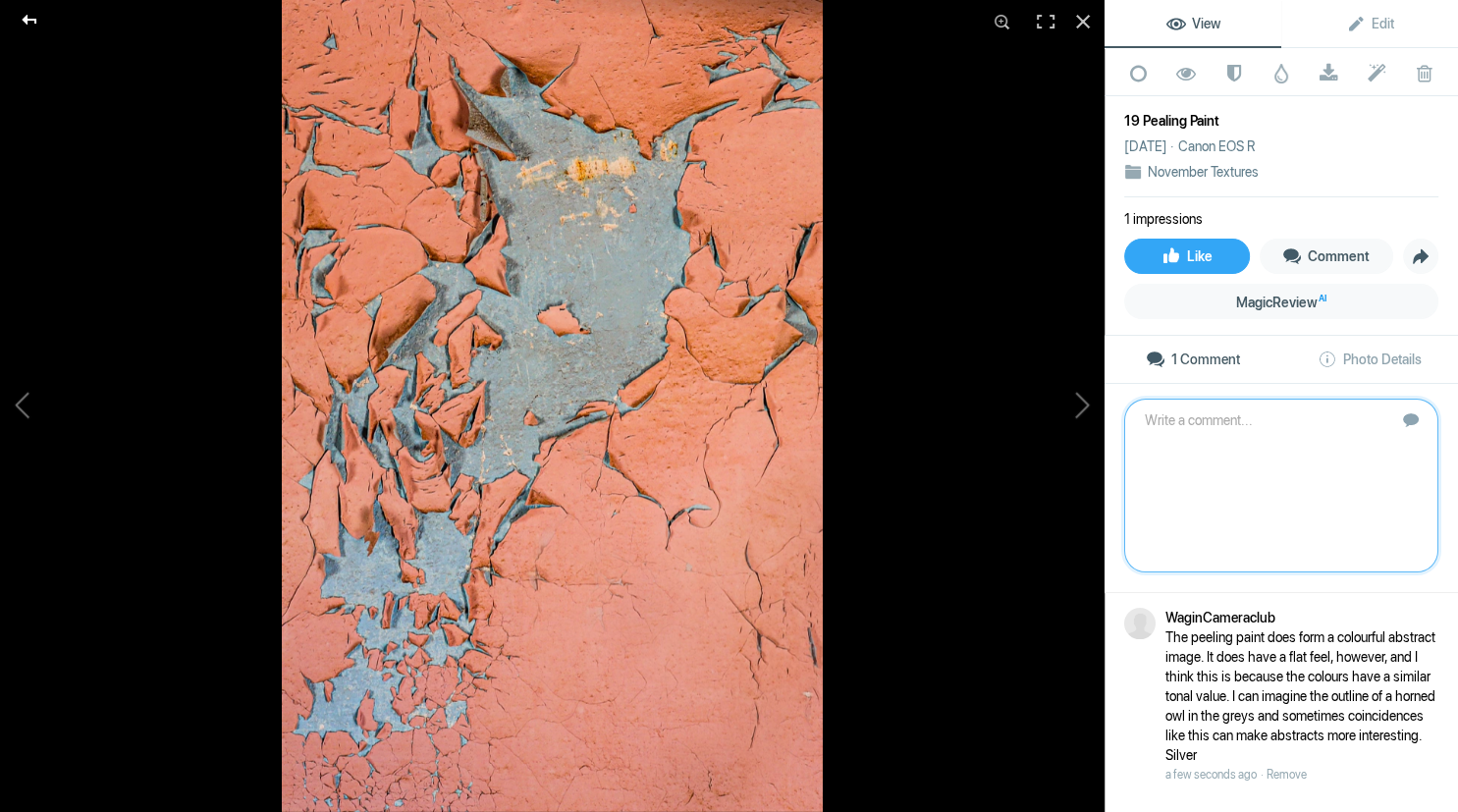 click 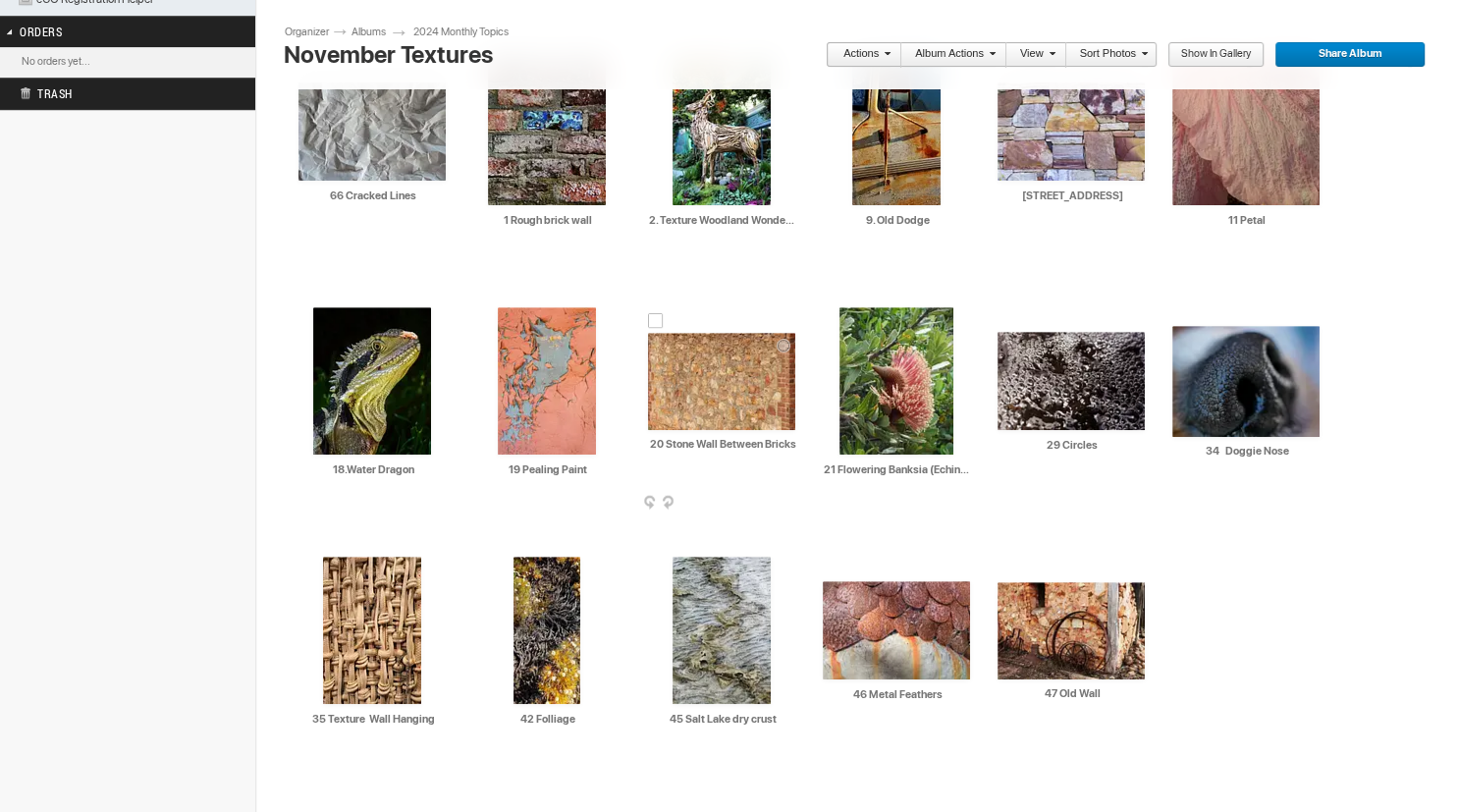 click at bounding box center [722, 381] 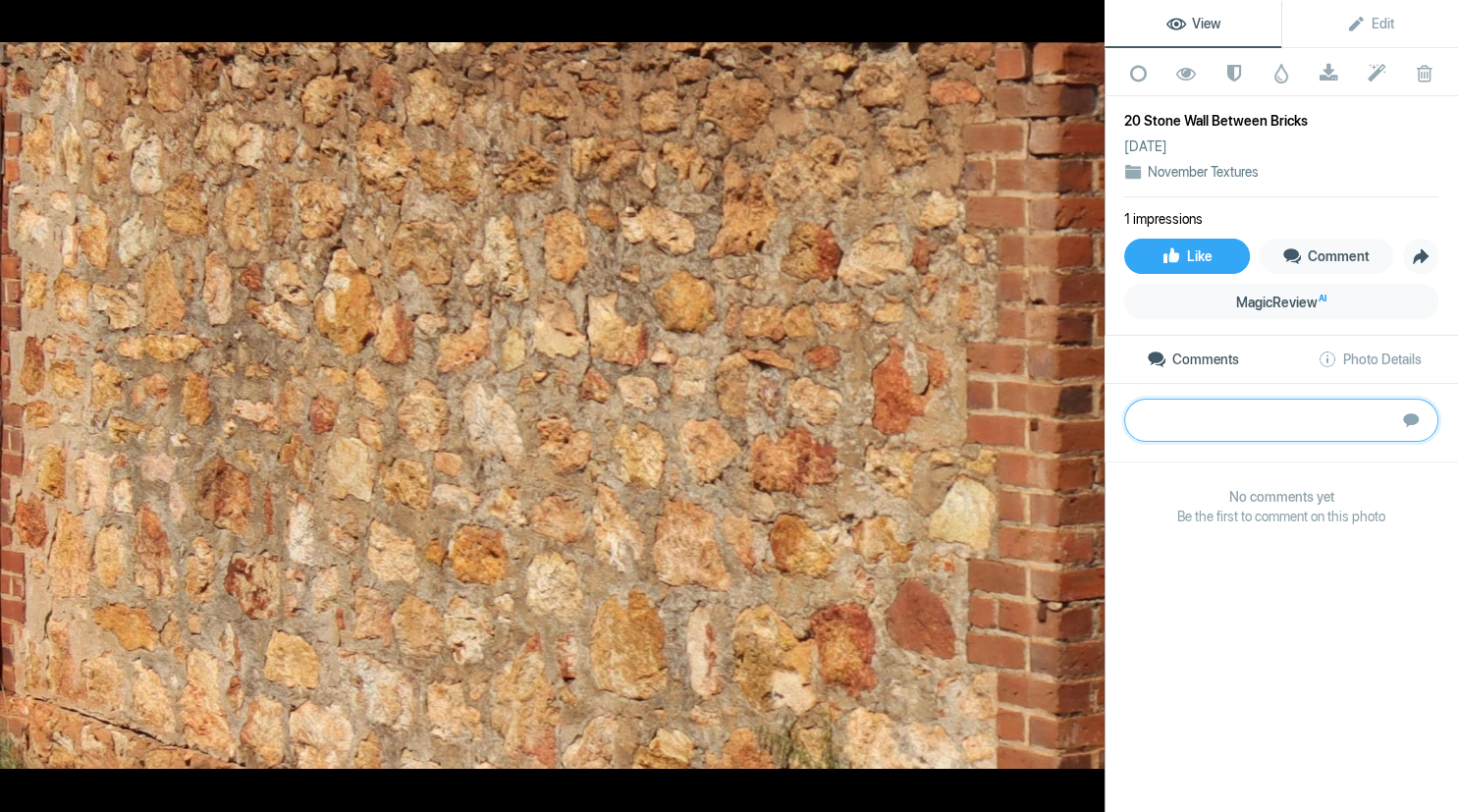 paste on "This image is slightly out of focus, so the textural detail and impact is lost. My eye also wandered looking for a primary point of interest.
Merit" 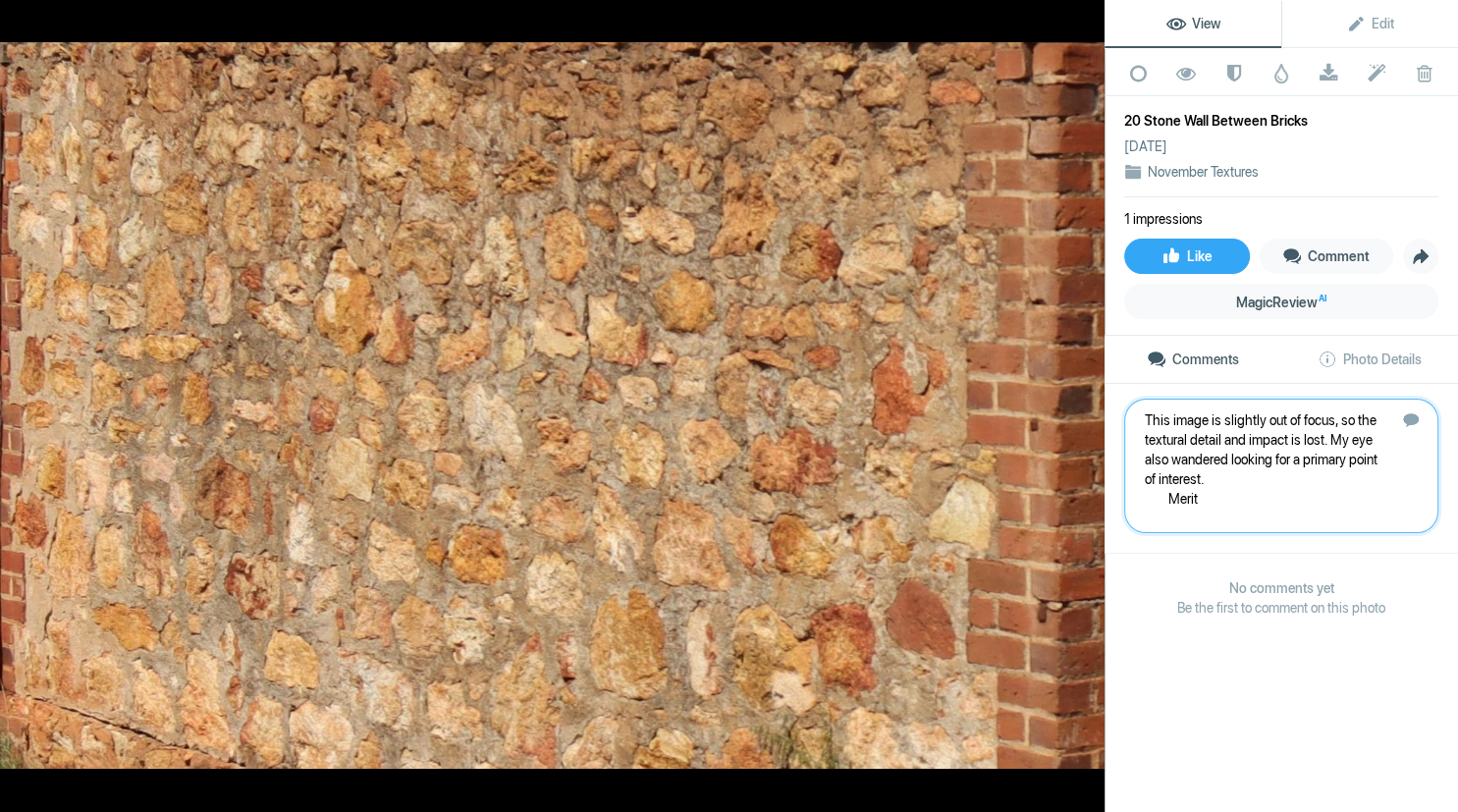 type 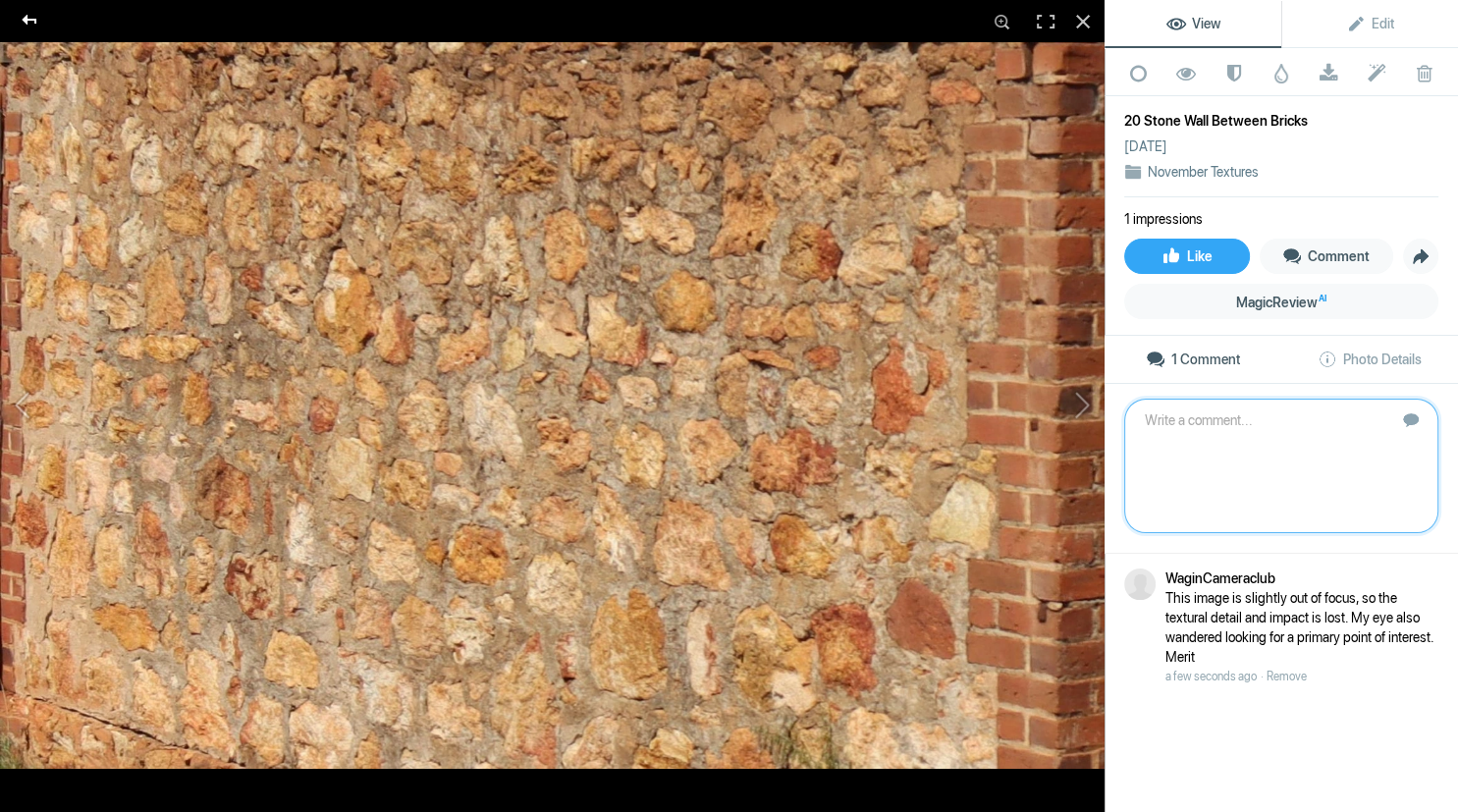 click 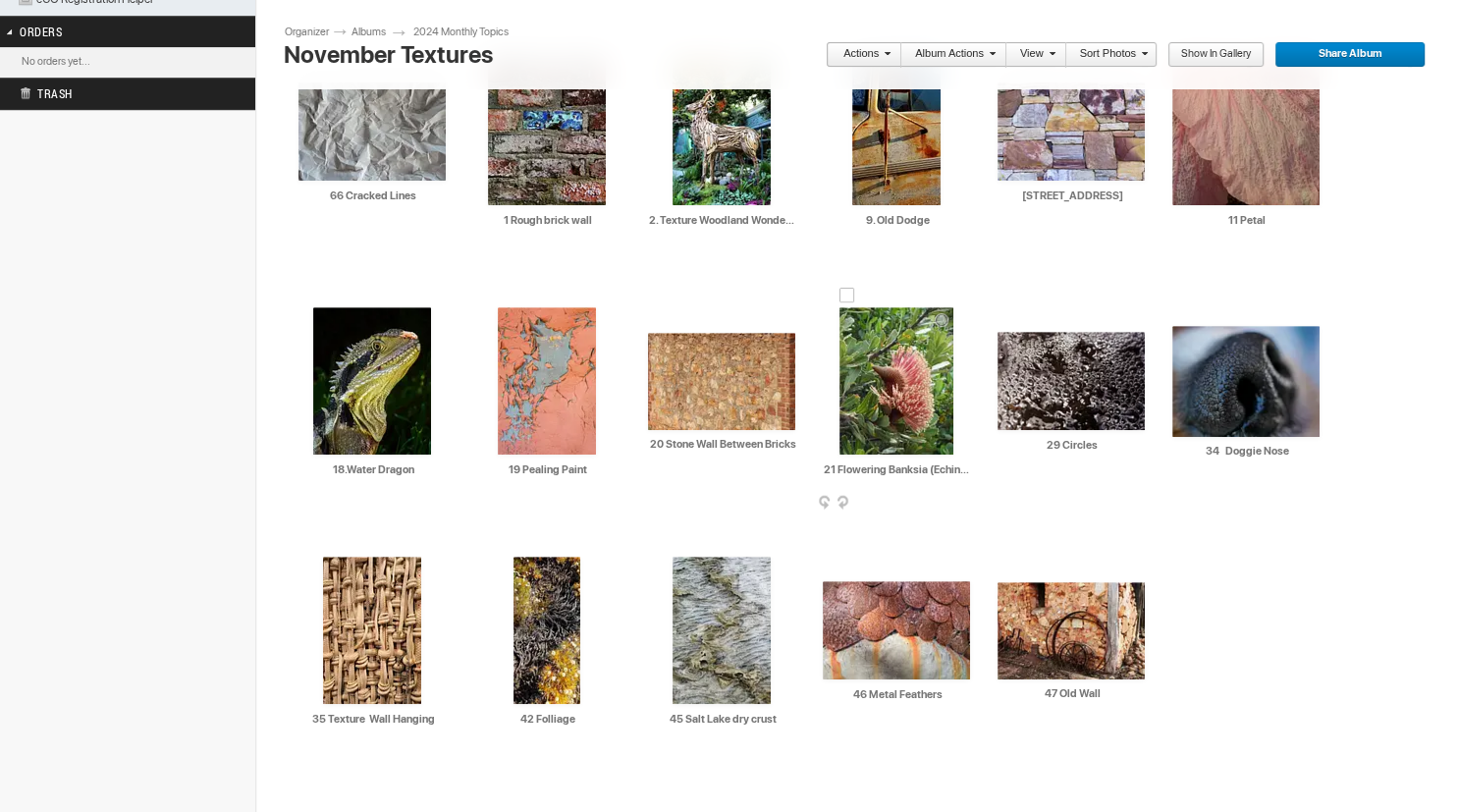 click at bounding box center (896, 381) 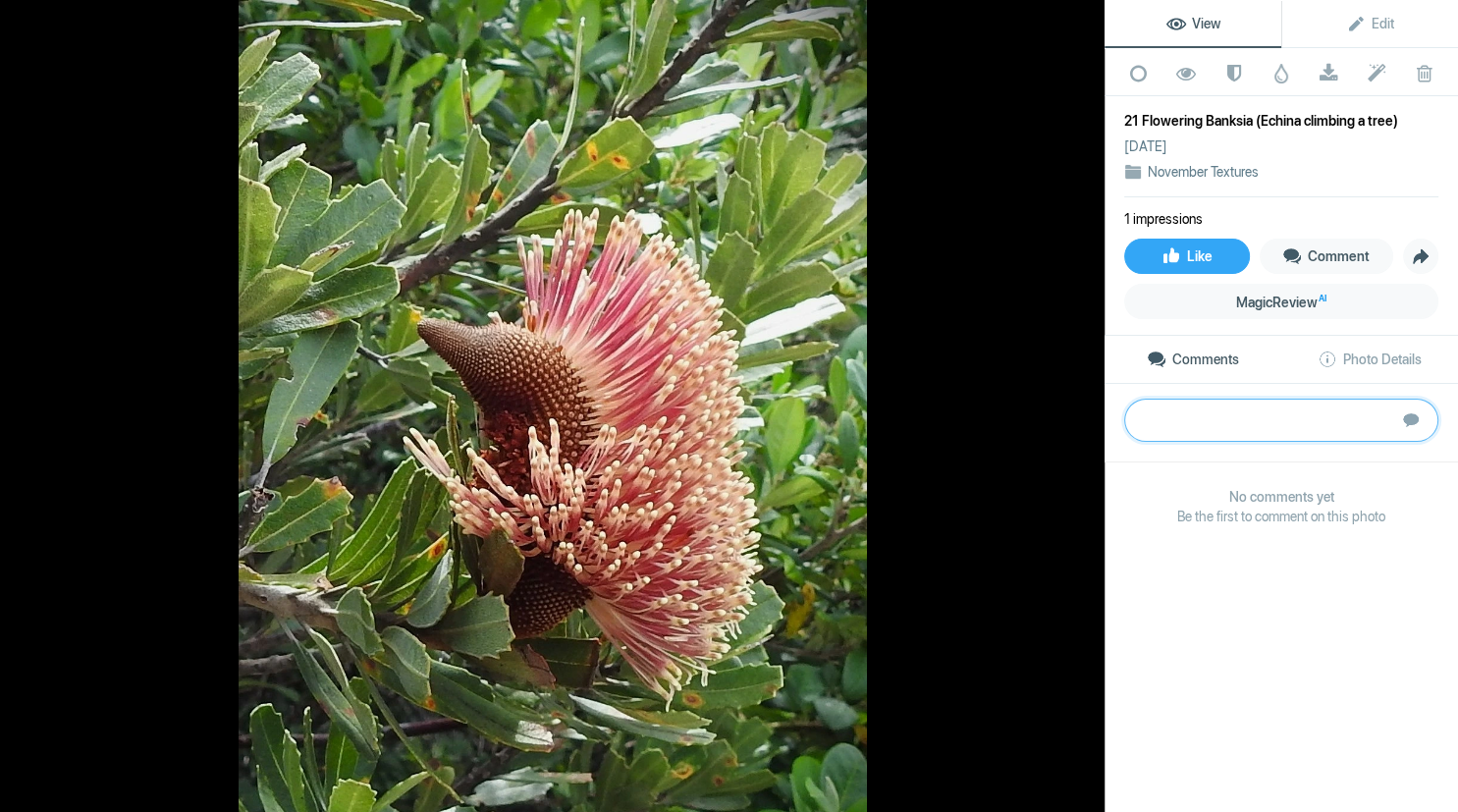 paste on "I can understand the image title as the flower does resemble an echidna climbing a tree. I found this quite an interesting bloom because it shows more structure with some of the flower sepals missing. There are some overexposed areas on the background leaves which are distracting. Consider taking some blooms such as this one inside and performing still life’s as you can better control the lighting. Images of flowers in the wild often require considerable tonal adjustments to add impact by lifting the bloom out of the background.	Bronze" 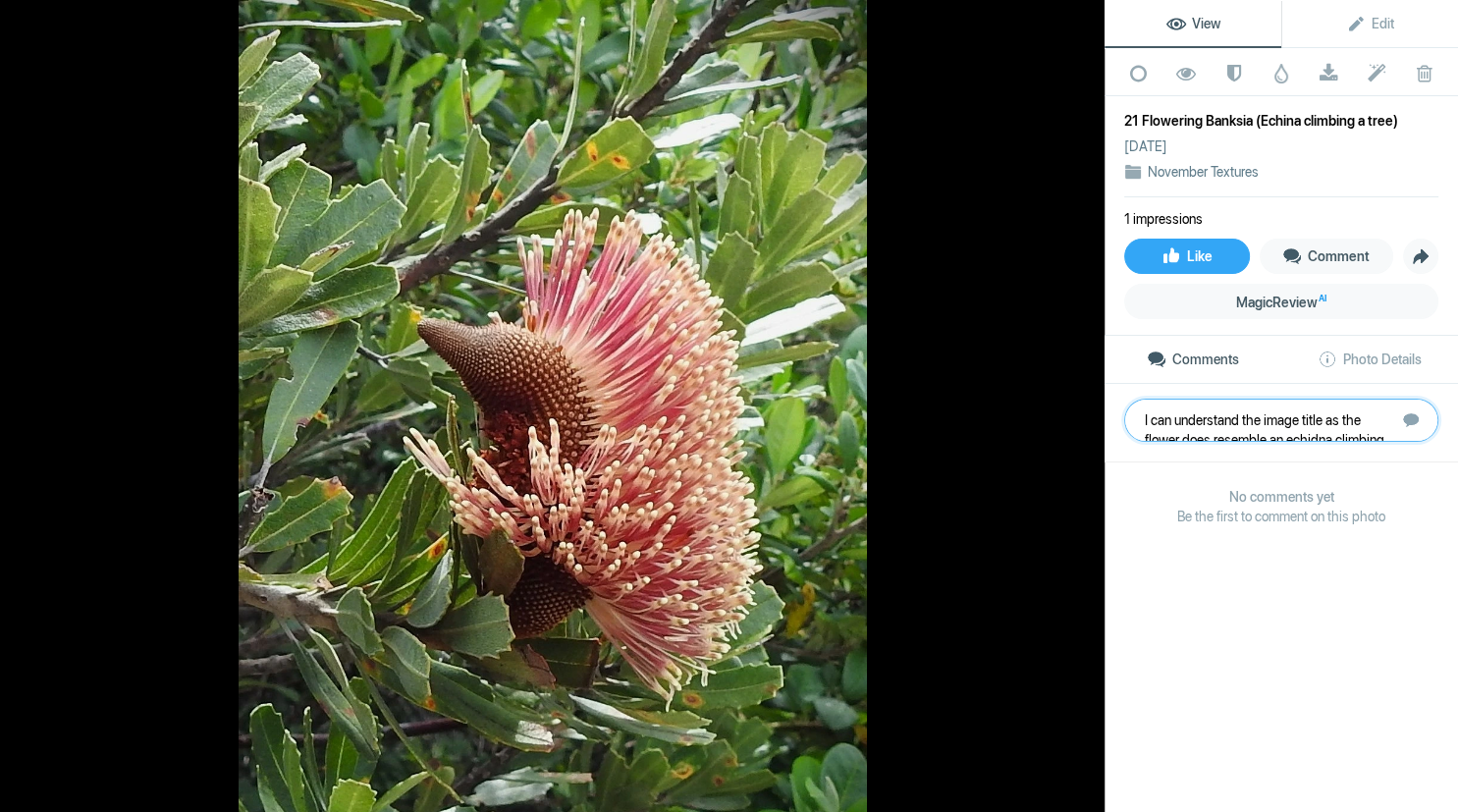 scroll, scrollTop: 99, scrollLeft: 0, axis: vertical 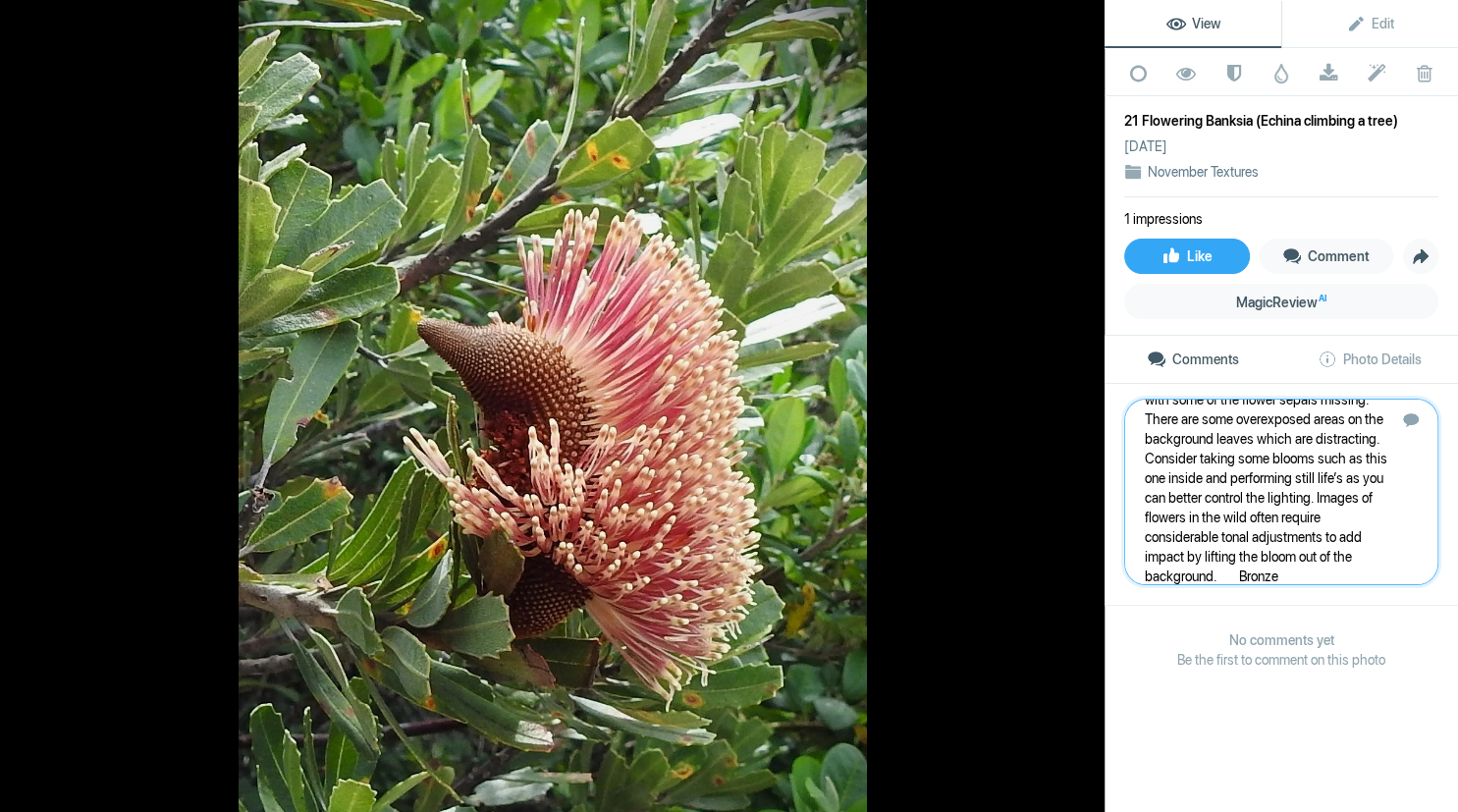 type 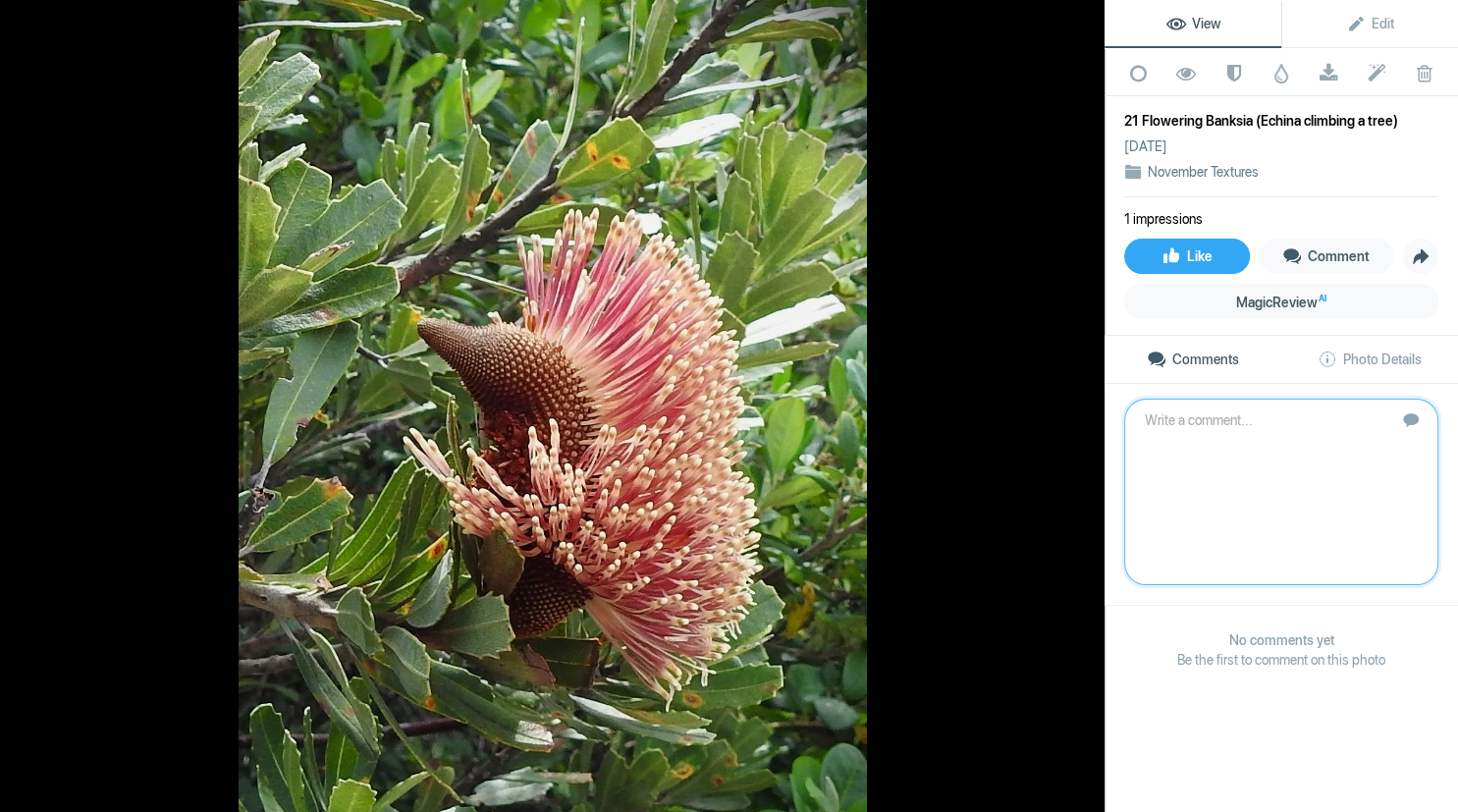 scroll, scrollTop: 0, scrollLeft: 0, axis: both 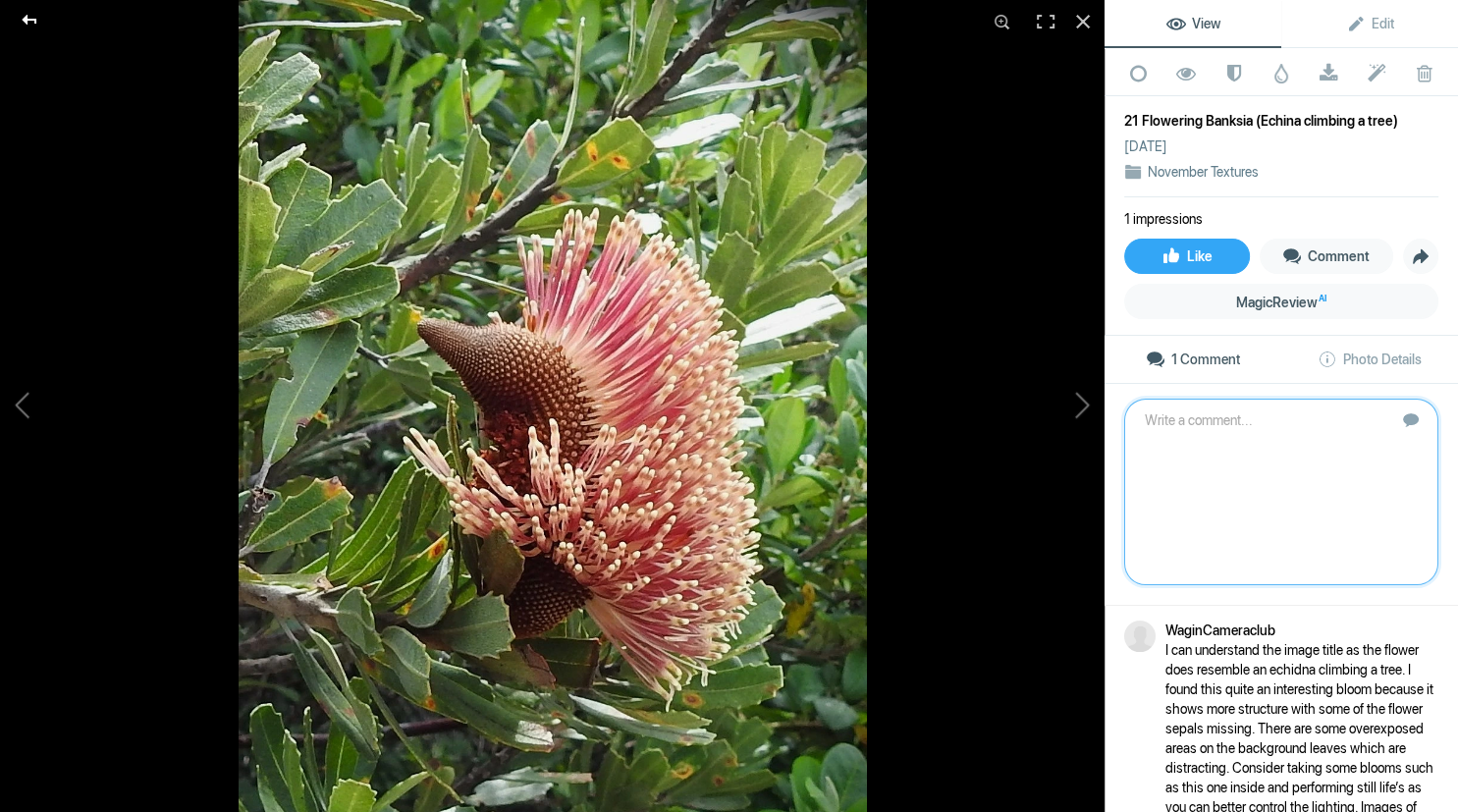 click 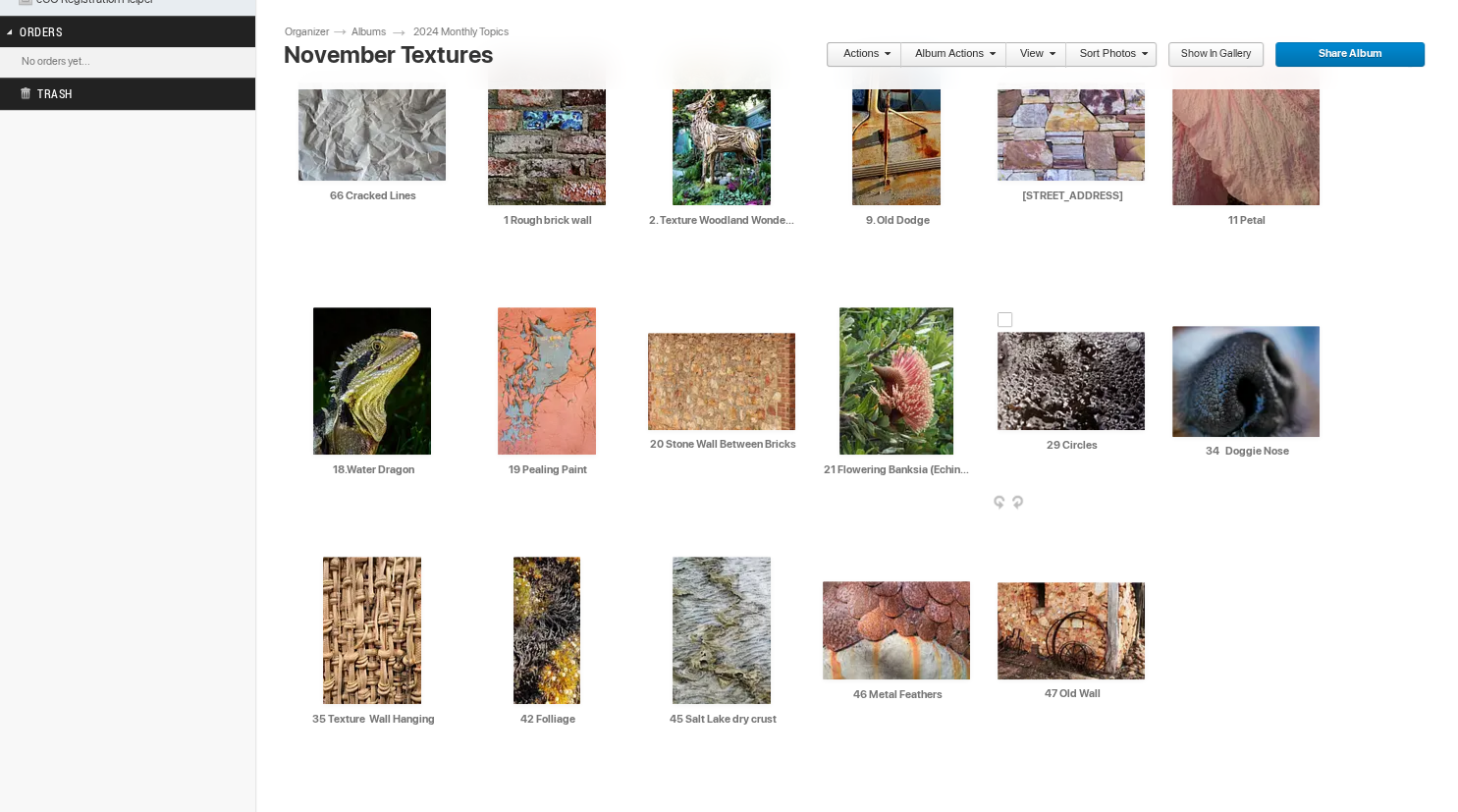 click at bounding box center [1071, 381] 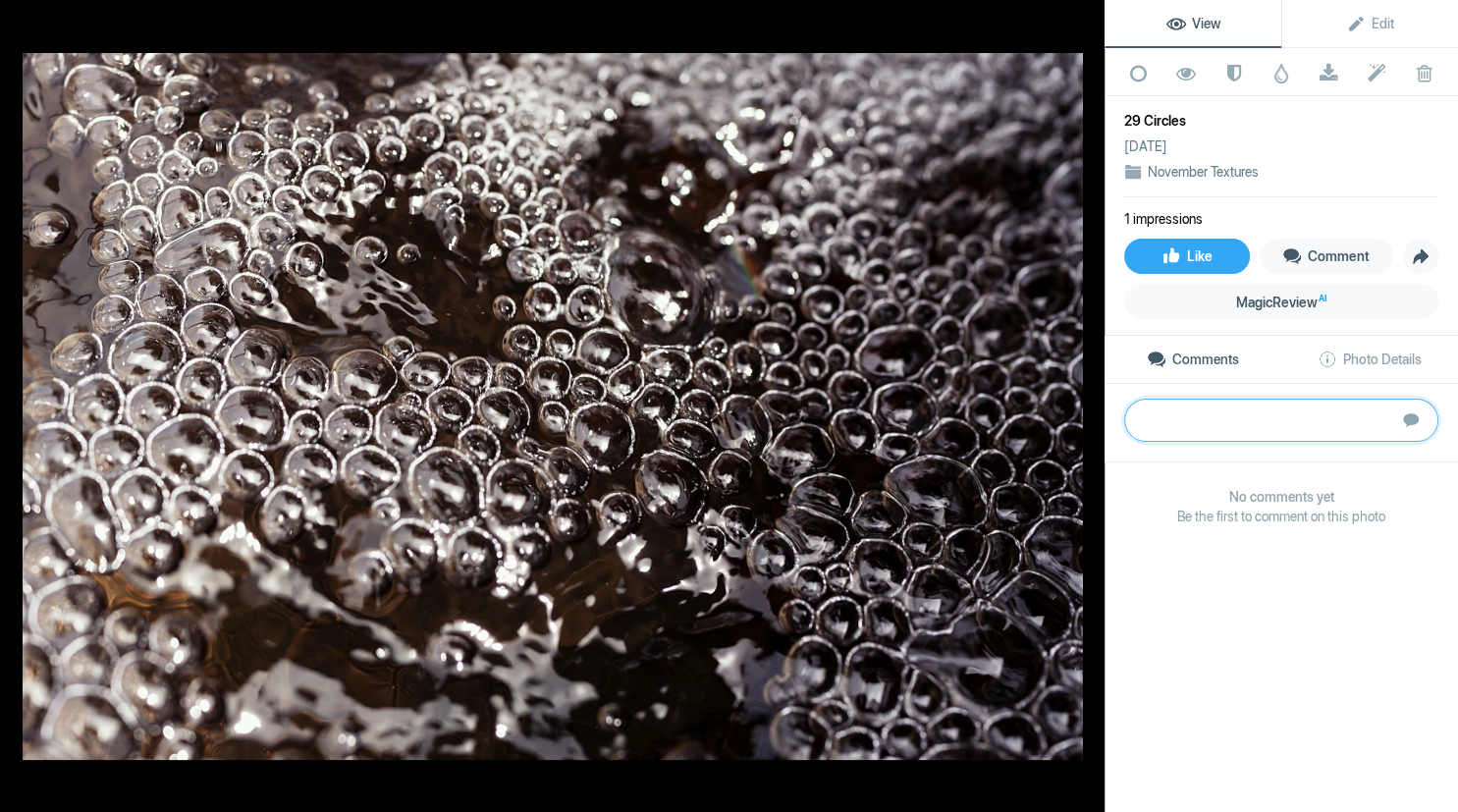 paste on "An interesting abstract image but the foreground and background are out of focus suggesting the focal plane of the camera is at an angle. With close ups make sure you are using f8-f16 if you want a sharp image. Macro photographers often use a flash with a purpose designed reflector.	Merit" 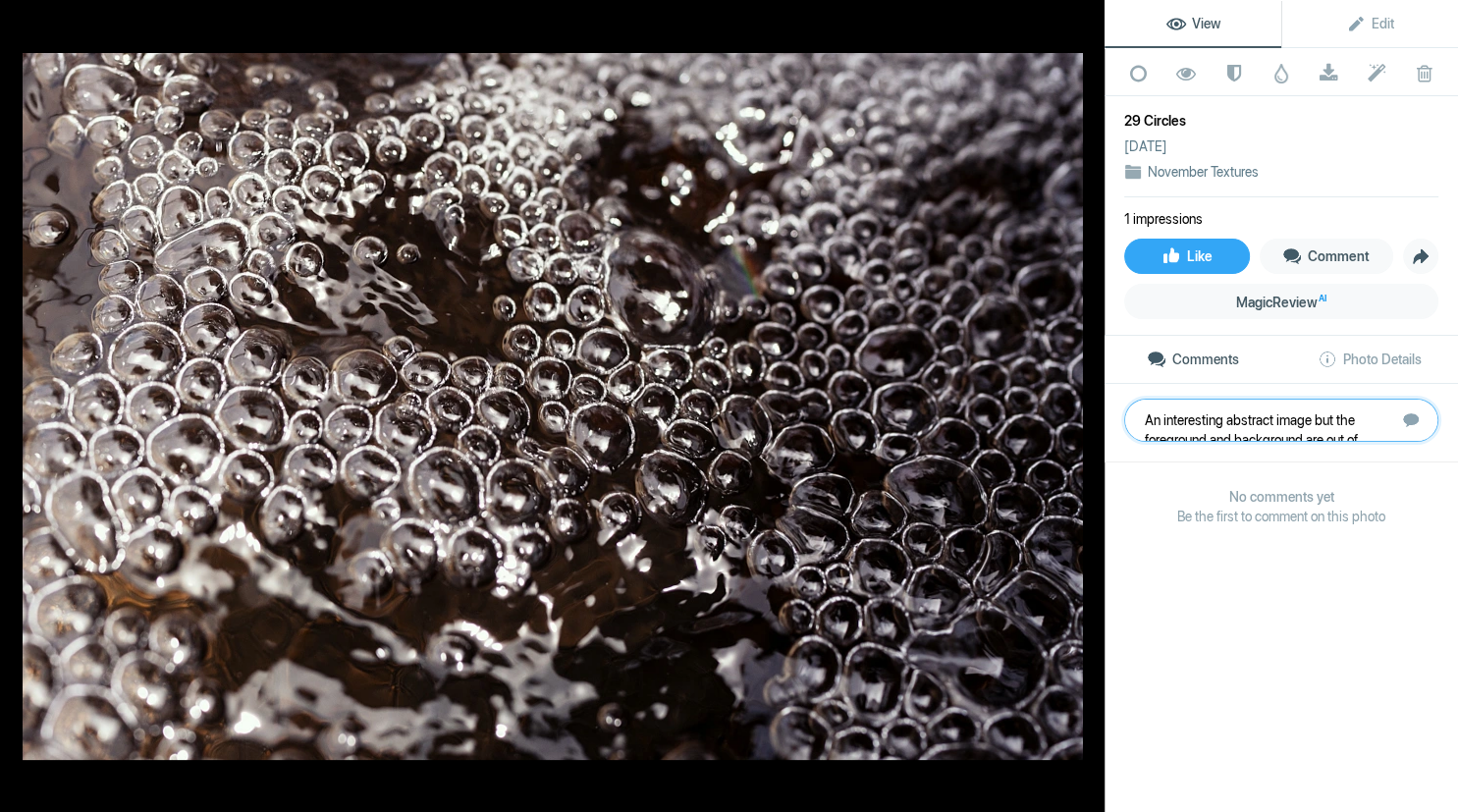 scroll, scrollTop: 23, scrollLeft: 0, axis: vertical 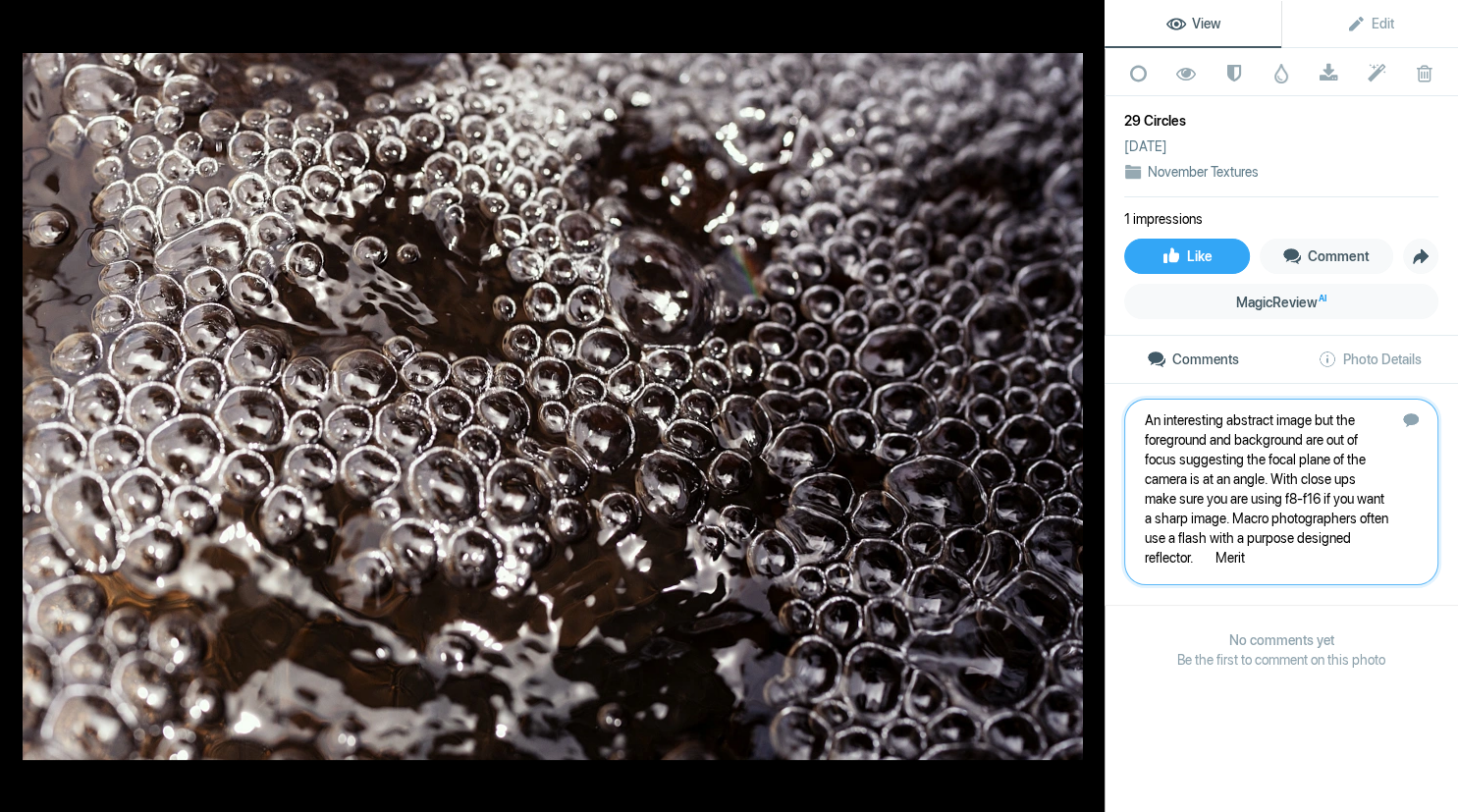 type 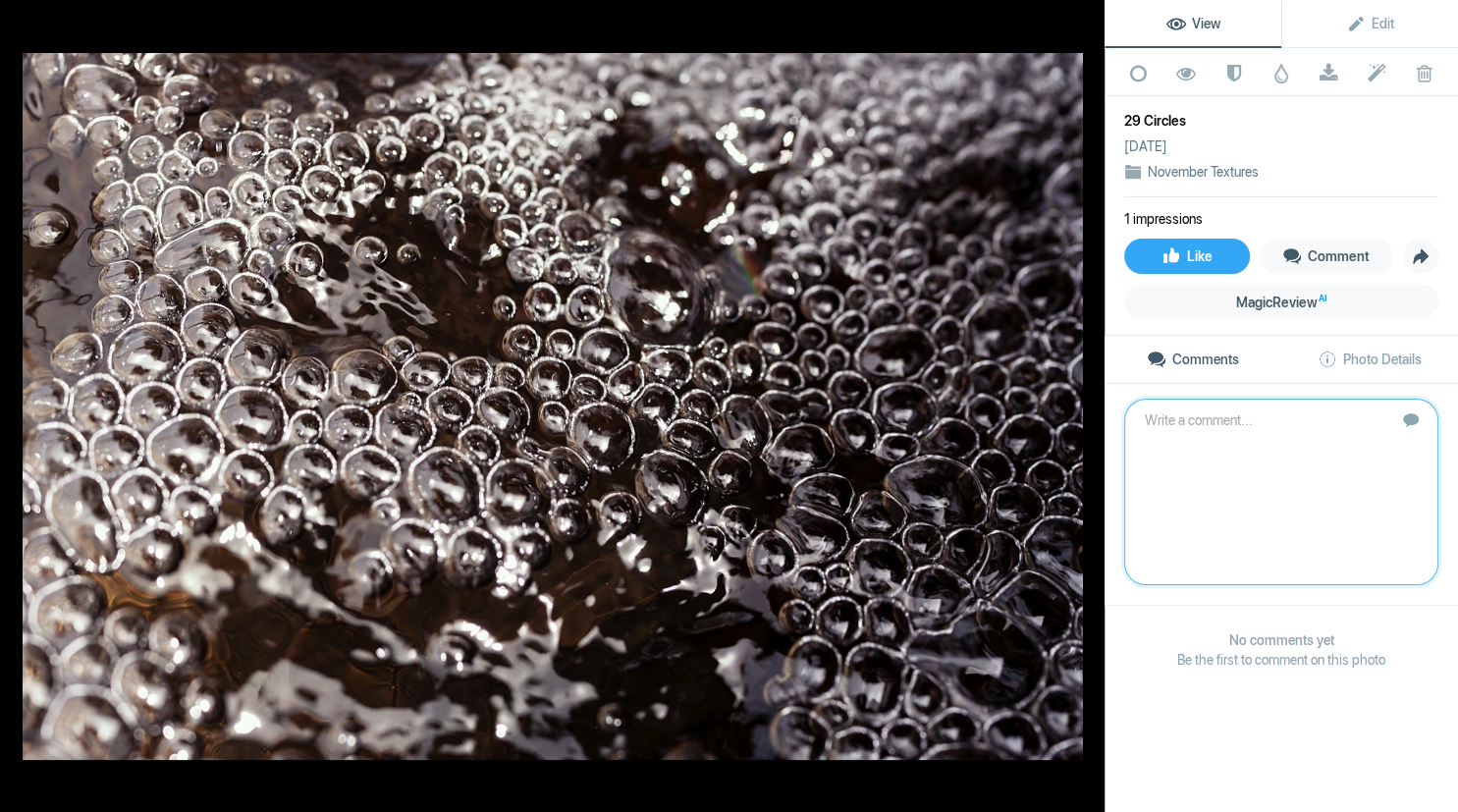 scroll, scrollTop: 0, scrollLeft: 0, axis: both 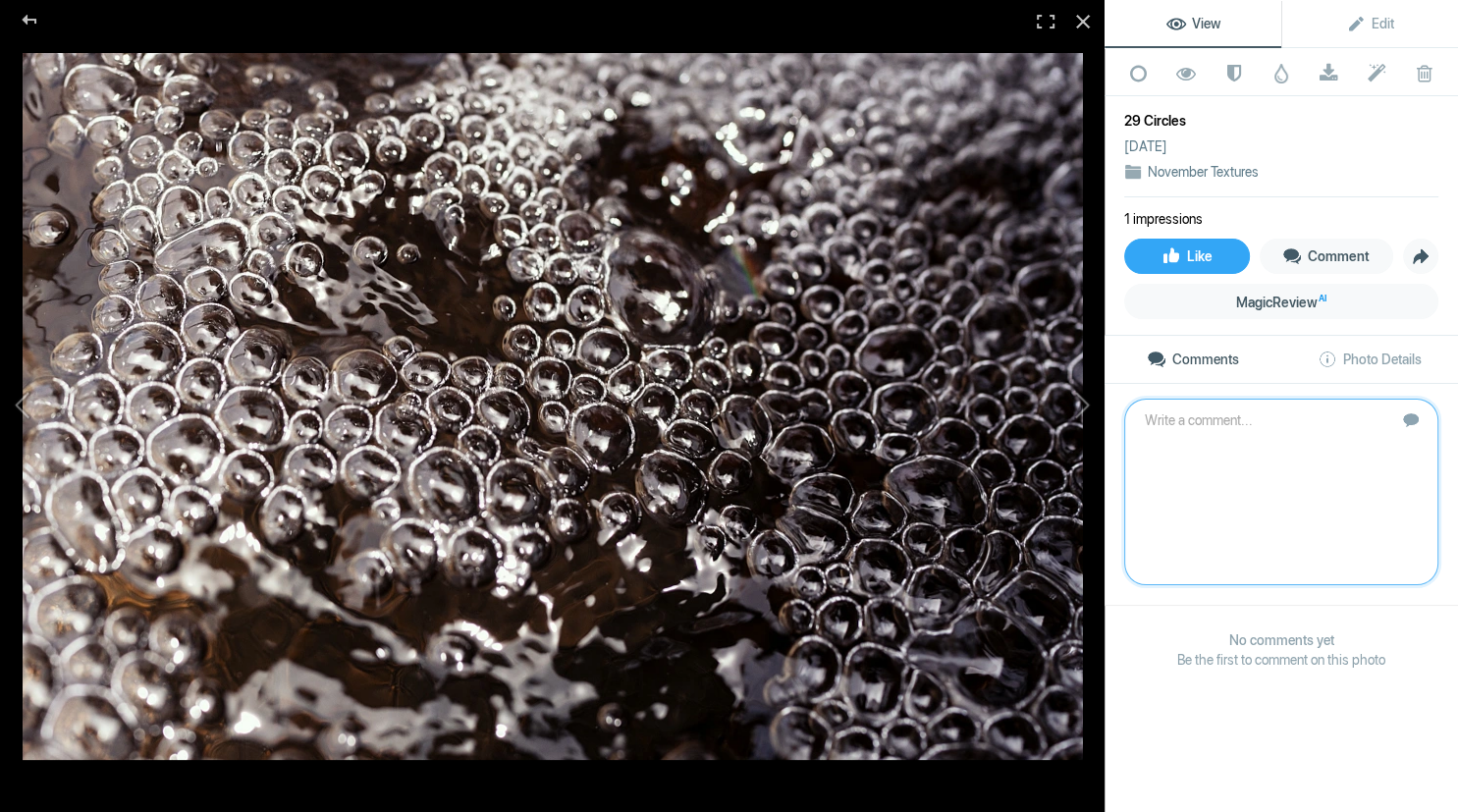 drag, startPoint x: 1227, startPoint y: 425, endPoint x: 525, endPoint y: 67, distance: 788.0152 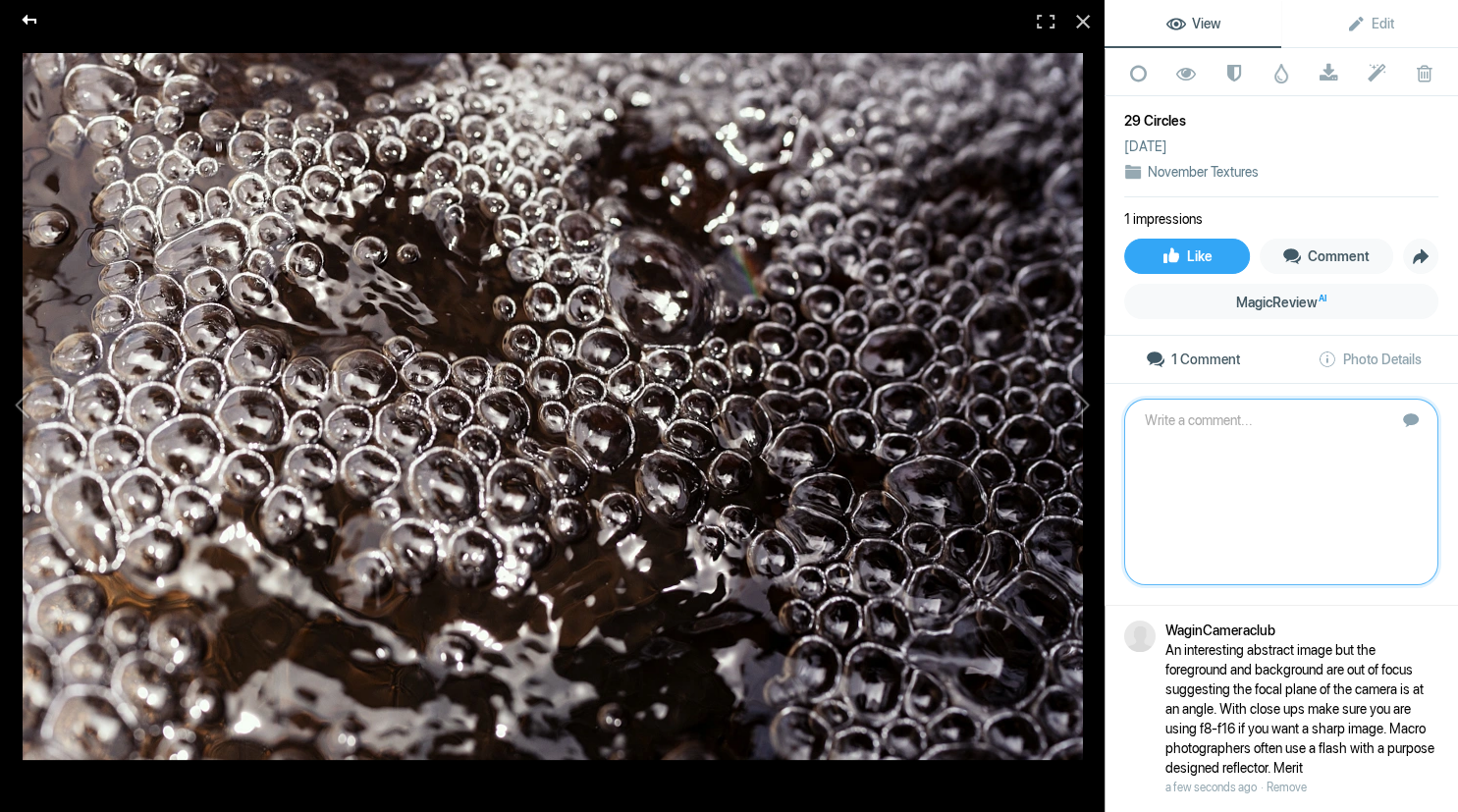 click 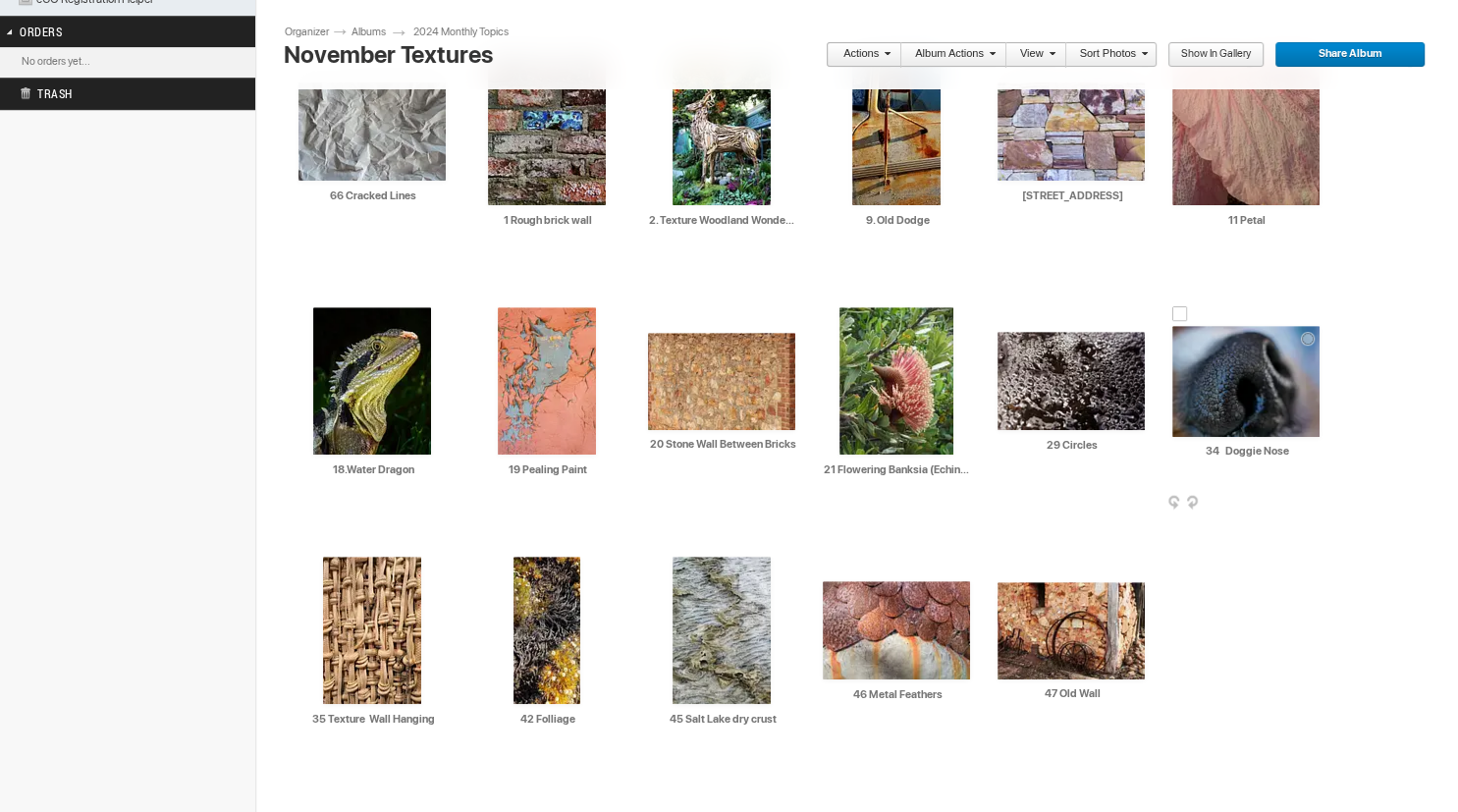 click at bounding box center [1246, 381] 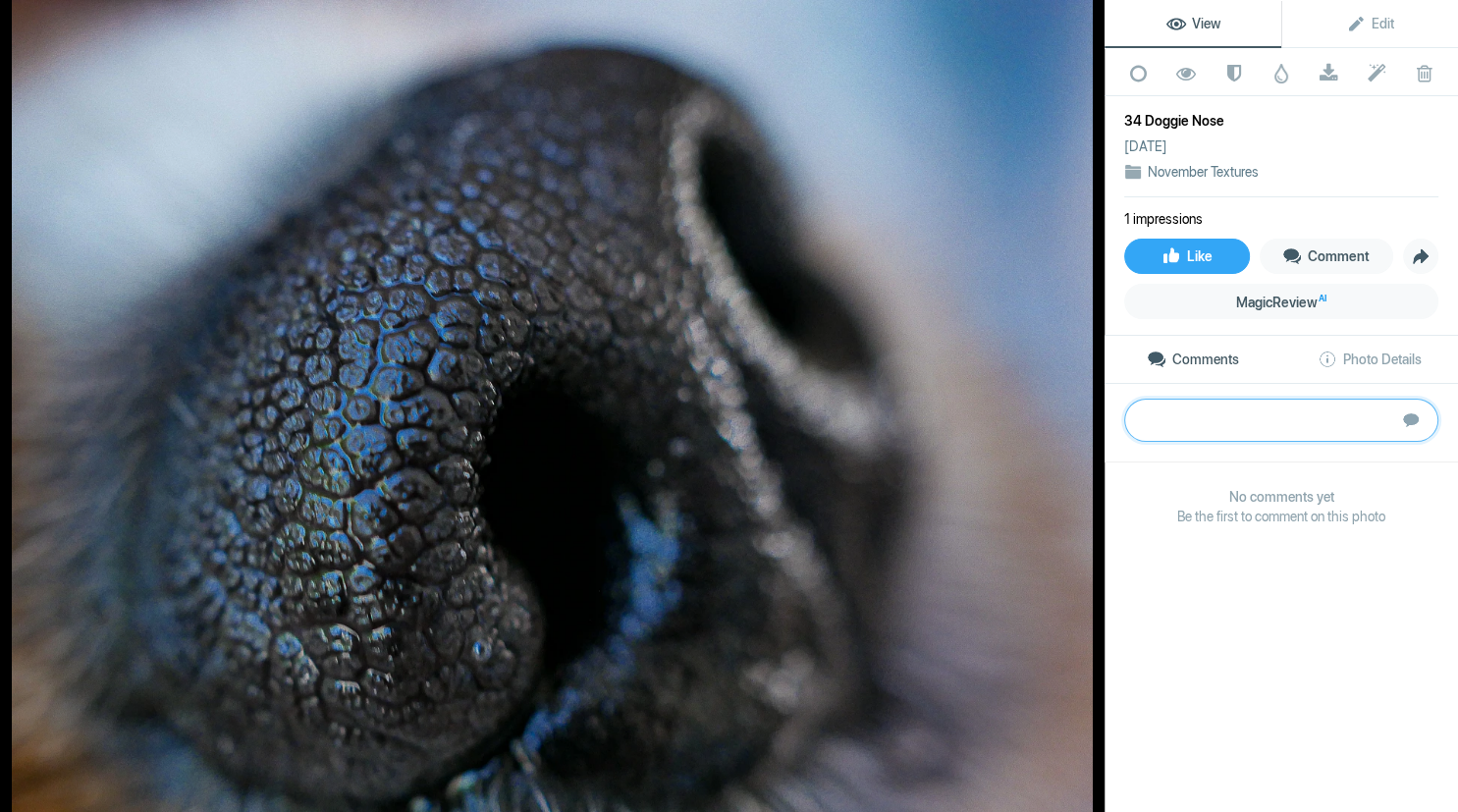 paste on "The nose is too tight in the frame and not quite sharp. Sharpness was important here to give impact to the small peaks of skin cells on the nose. A fascinating idea – good thinking on an unusual point of view.
Merit" 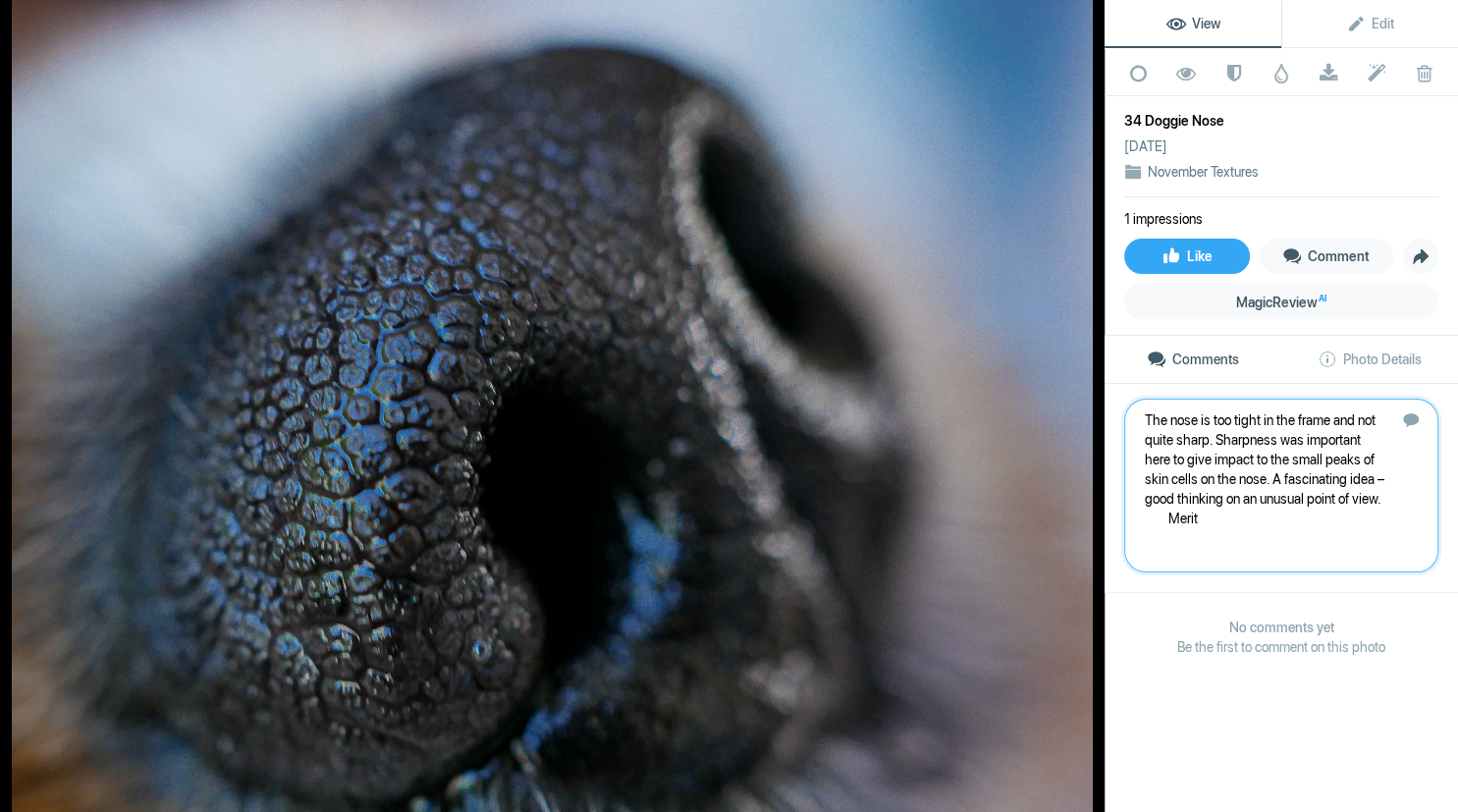 type 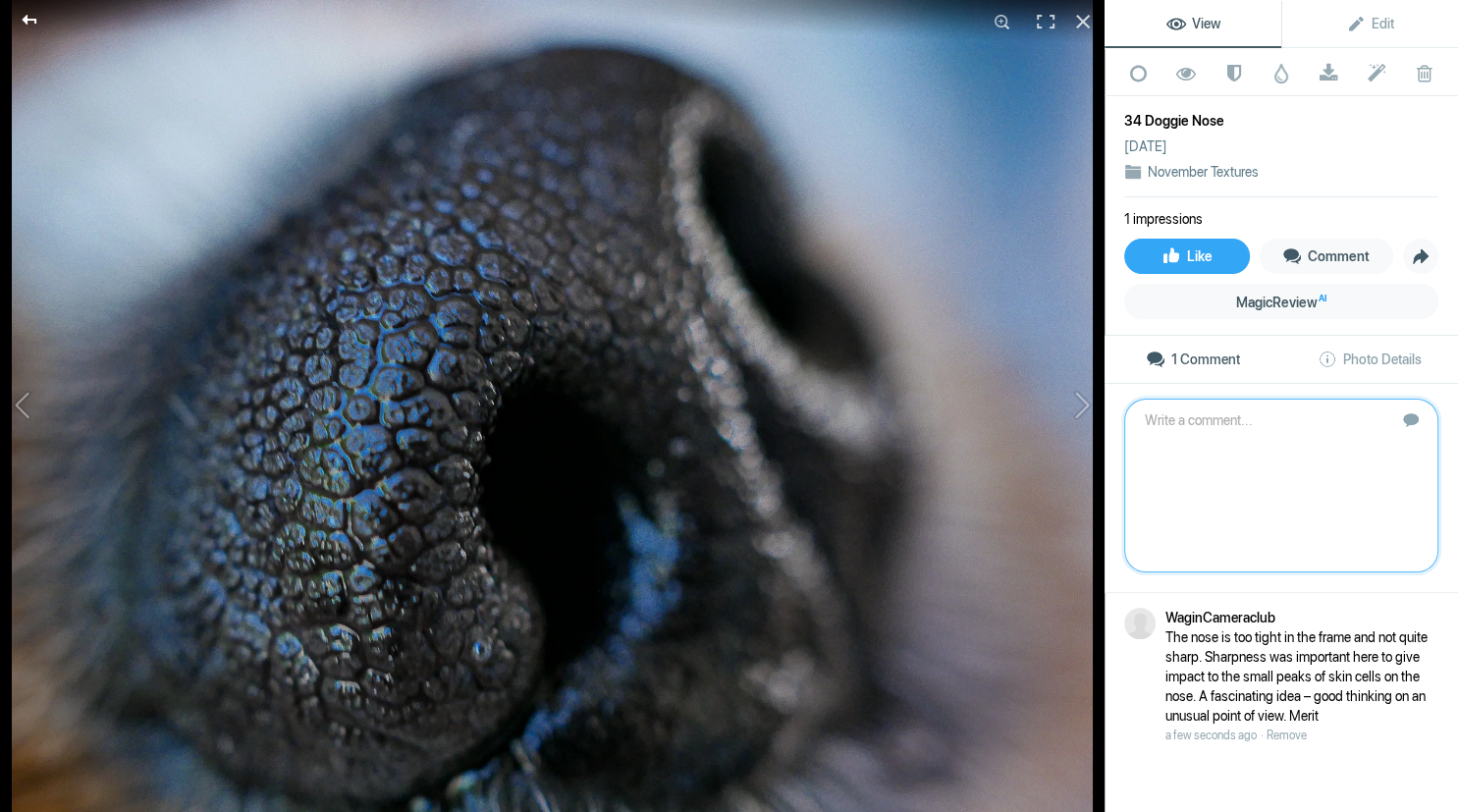 click 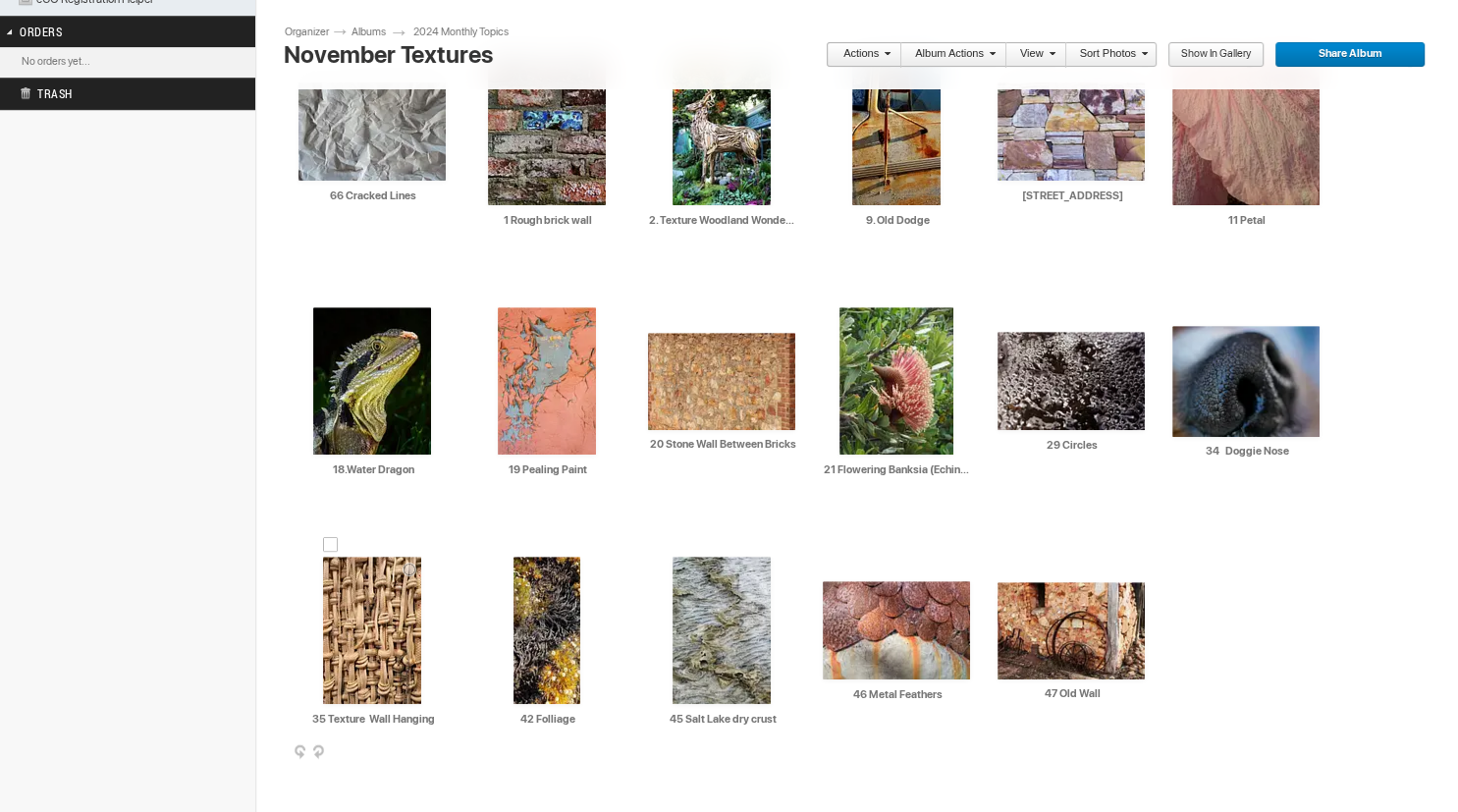 click at bounding box center (372, 630) 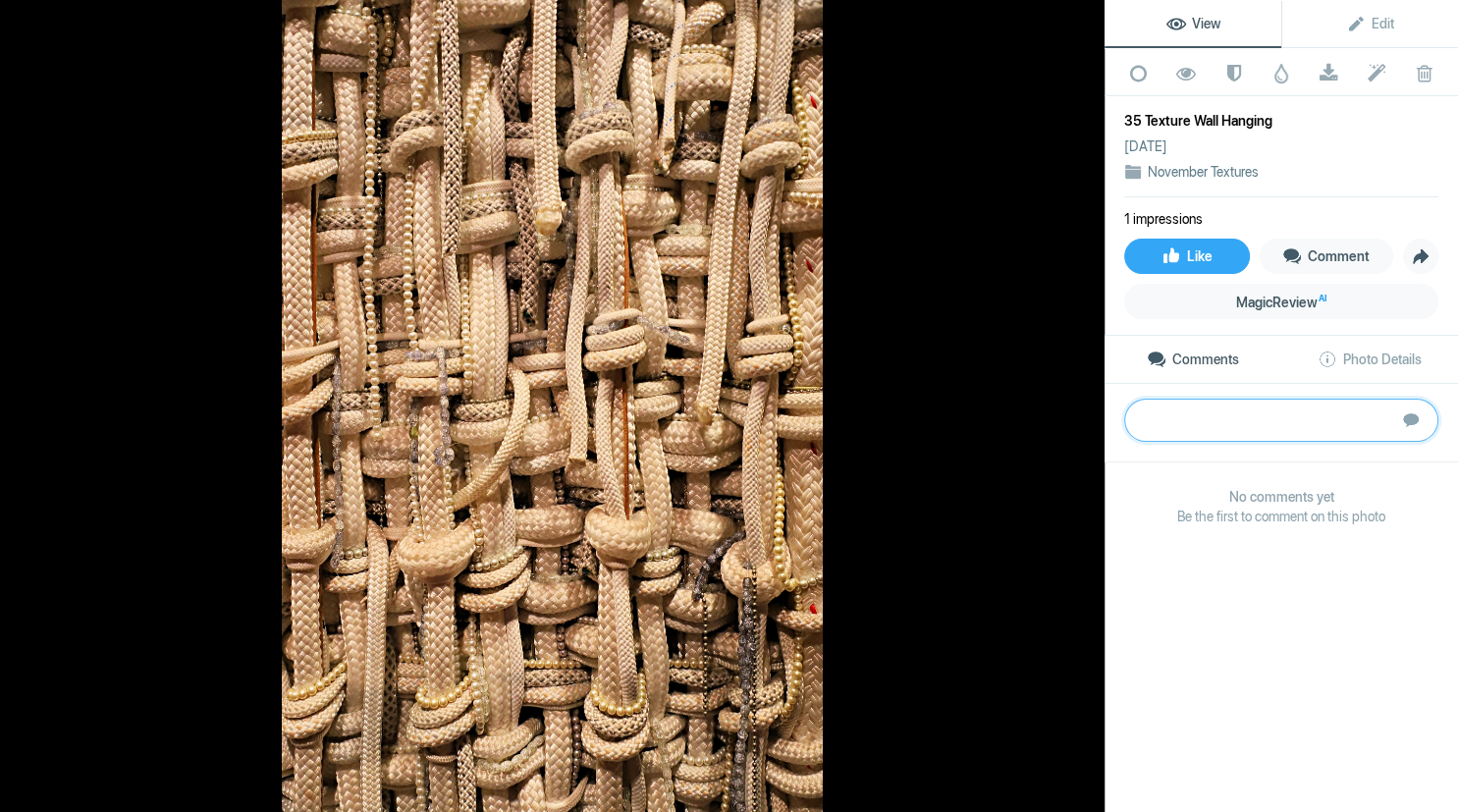 paste on "Images like this one make great record shots of the artwork made by the wall hangers’ creator. The photographer needs to add their own creative input. For example laying the wall hanging on a table and adding some coffee beans and an old cup to make a kitchen still life adds creativity. Especially if you live in the country there are often markets where trinkets which can be added to a still life composition, are often available cheaply. (Such as fascinating old glassware, silverware, ornaments etc) Technically well done. The subject is richly textured." 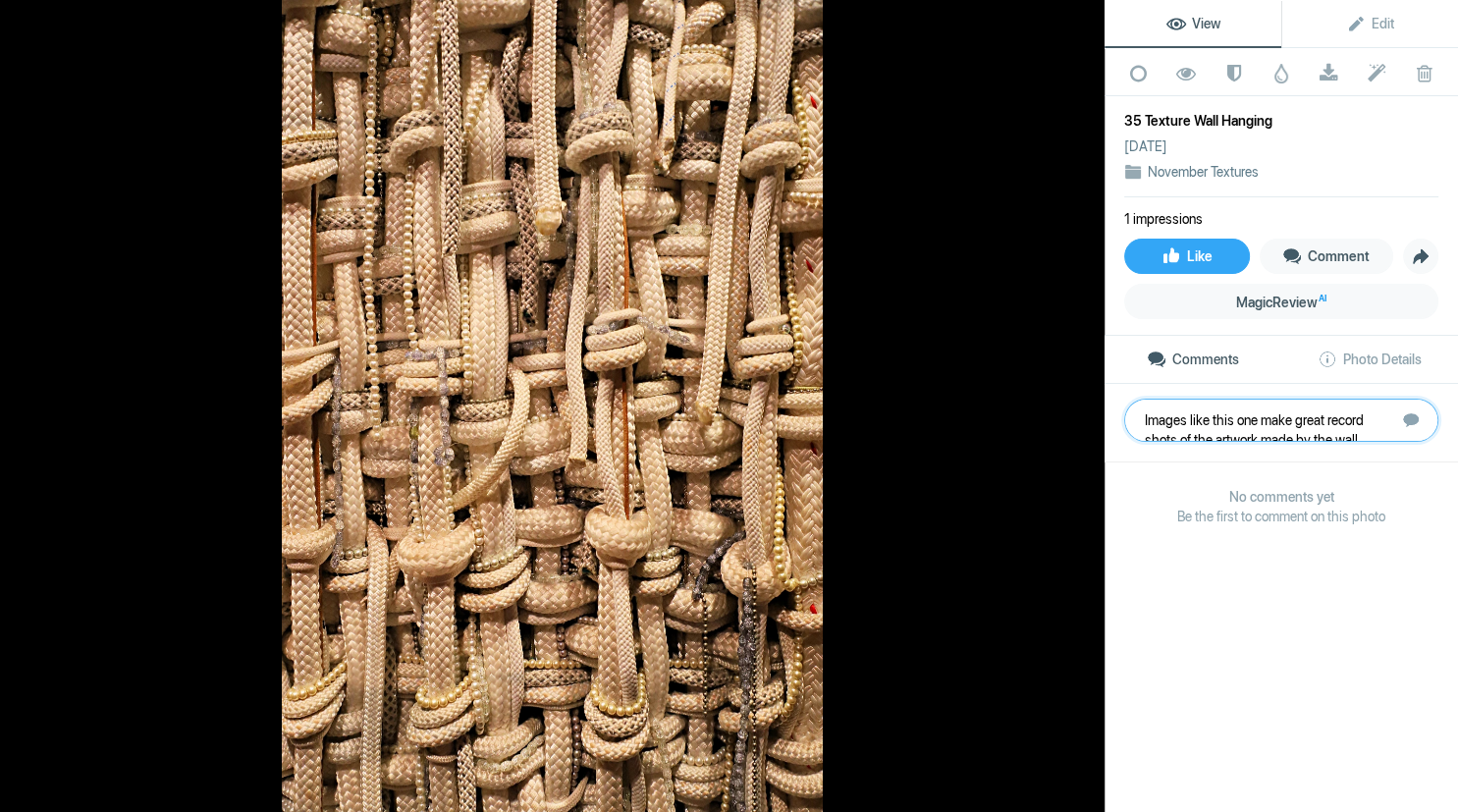 scroll, scrollTop: 140, scrollLeft: 0, axis: vertical 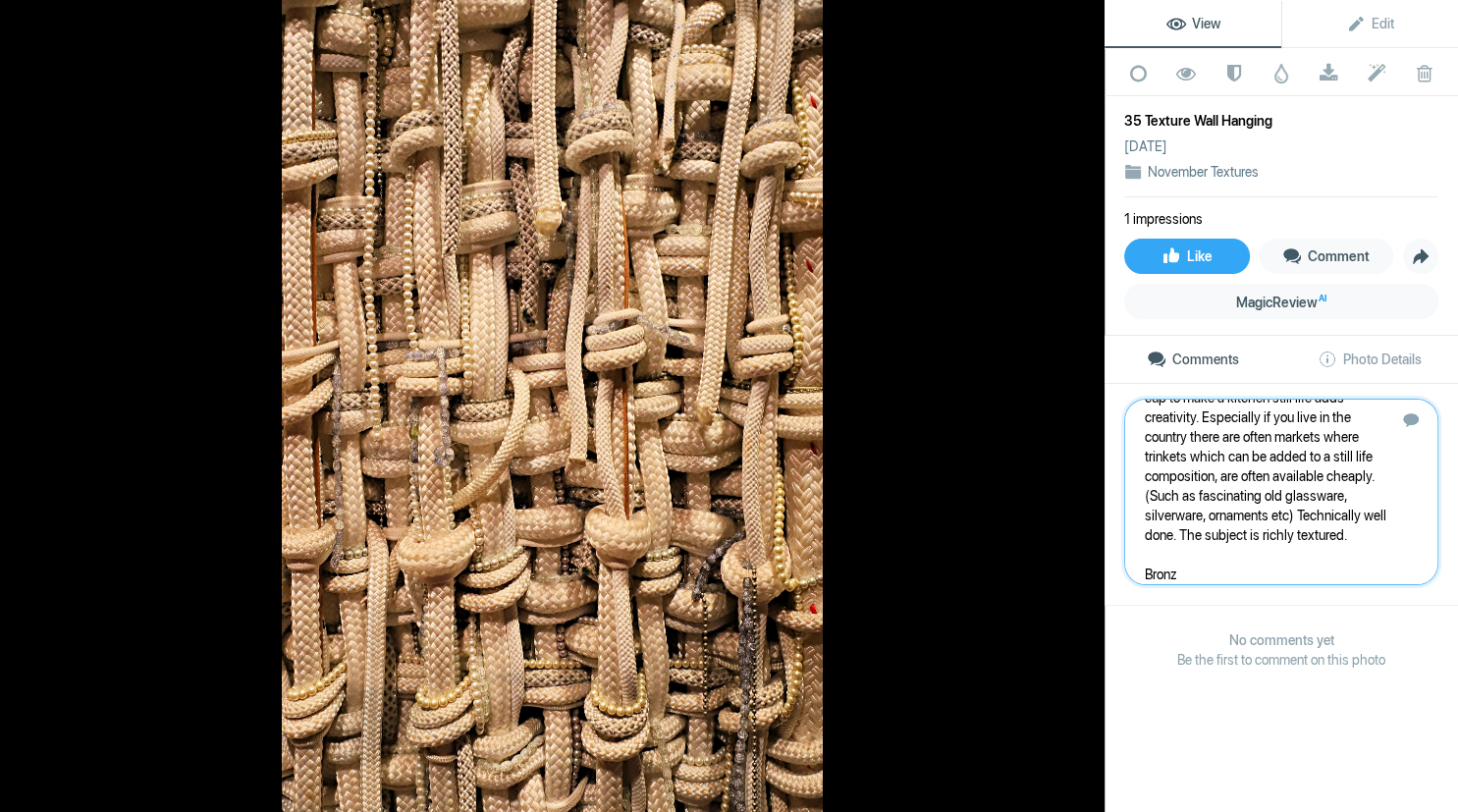 type on "Images like this one make great record shots of the artwork made by the wall hangers’ creator. The photographer needs to add their own creative input. For example laying the wall hanging on a table and adding some coffee beans and an old cup to make a kitchen still life adds creativity. Especially if you live in the country there are often markets where trinkets which can be added to a still life composition, are often available cheaply. (Such as fascinating old glassware, silverware, ornaments etc) Technically well done. The subject is richly textured.
Bronze" 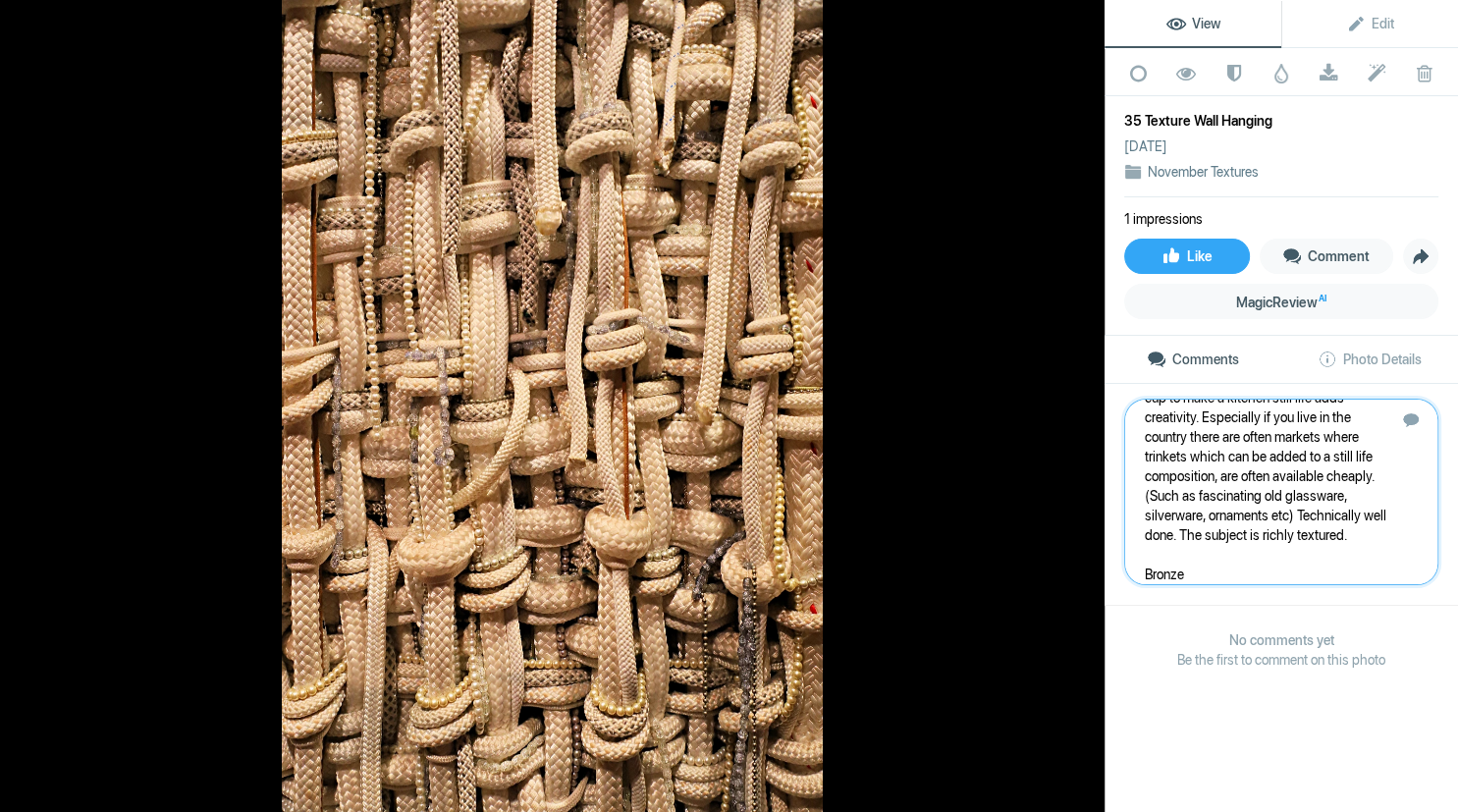 type 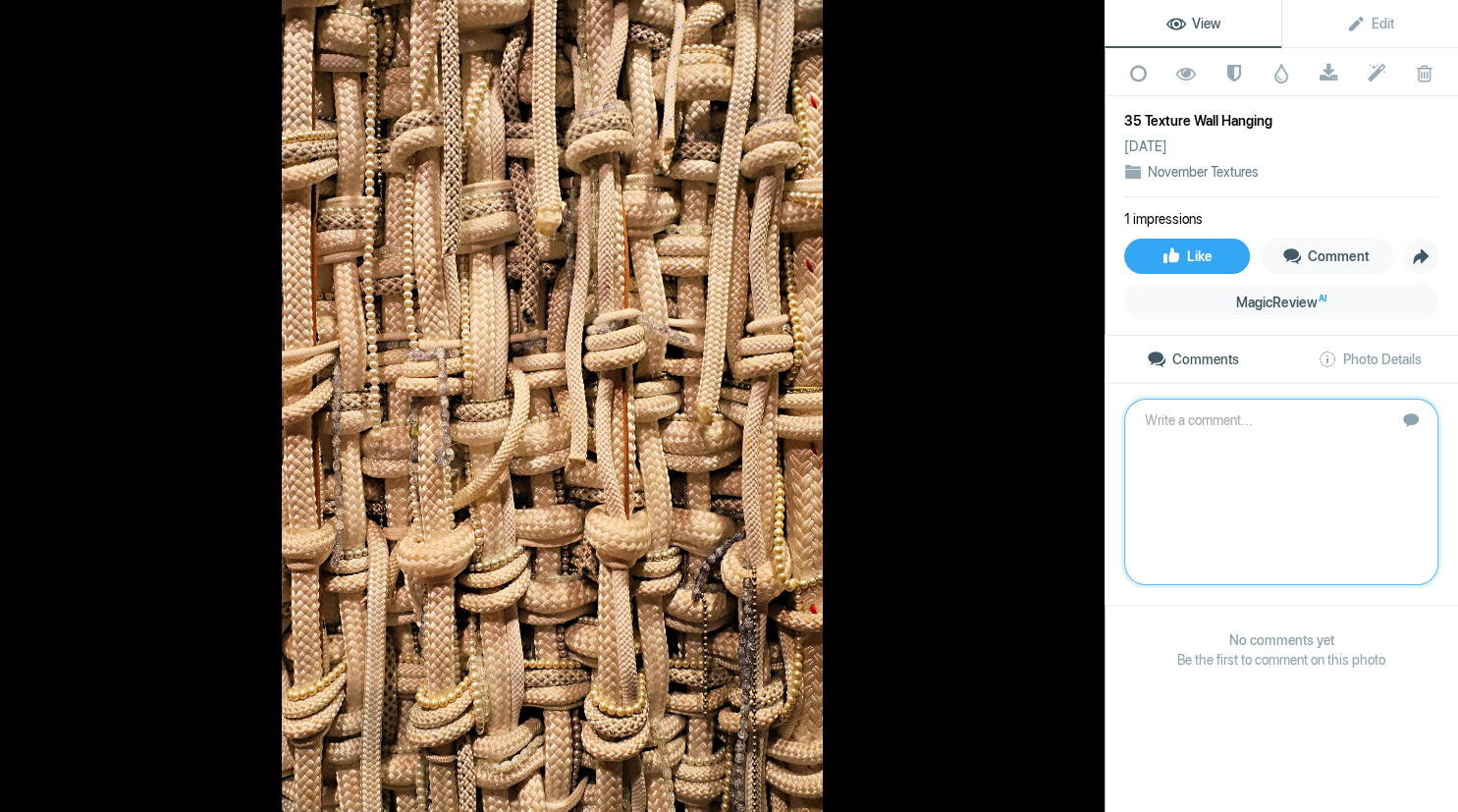 scroll, scrollTop: 0, scrollLeft: 0, axis: both 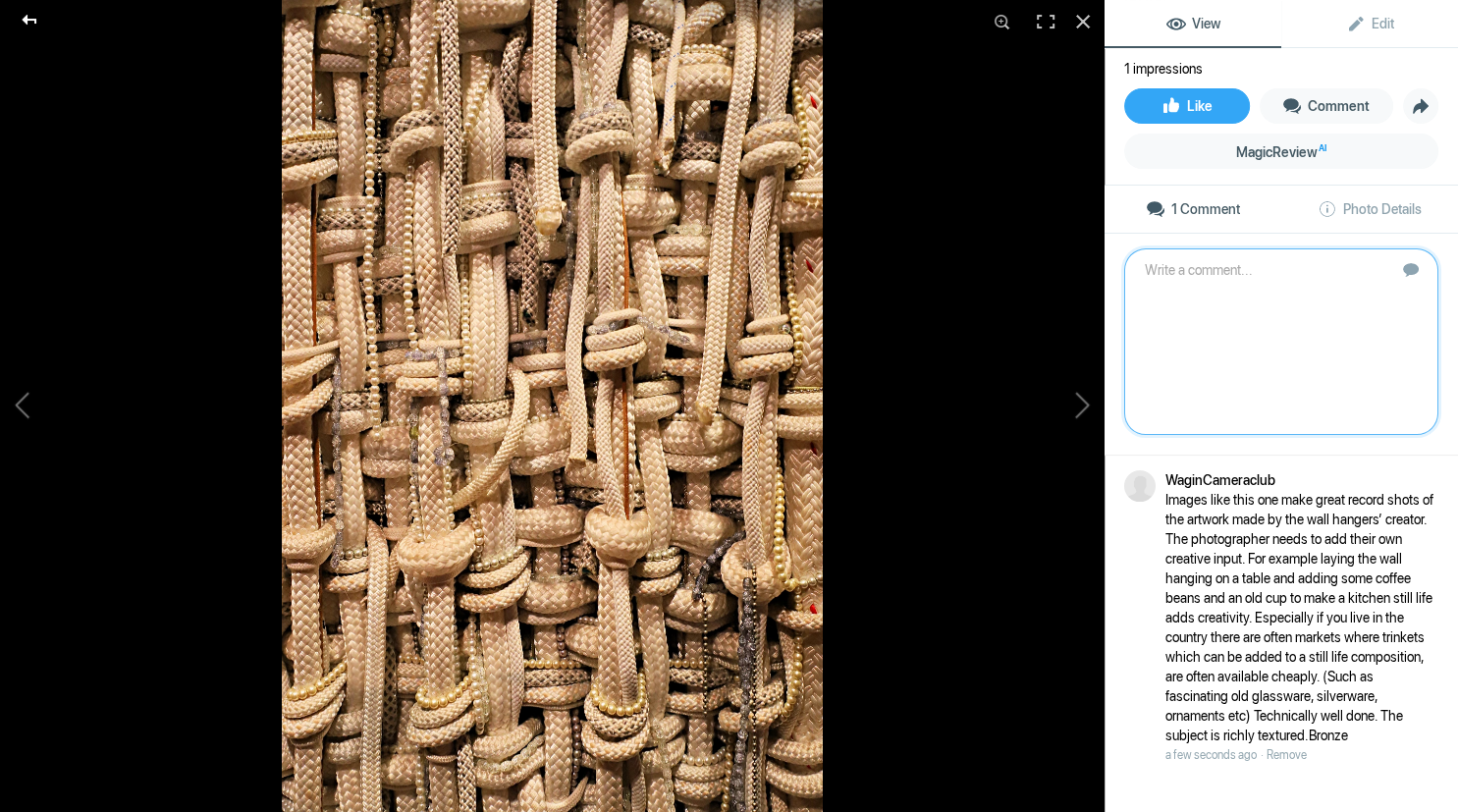 click 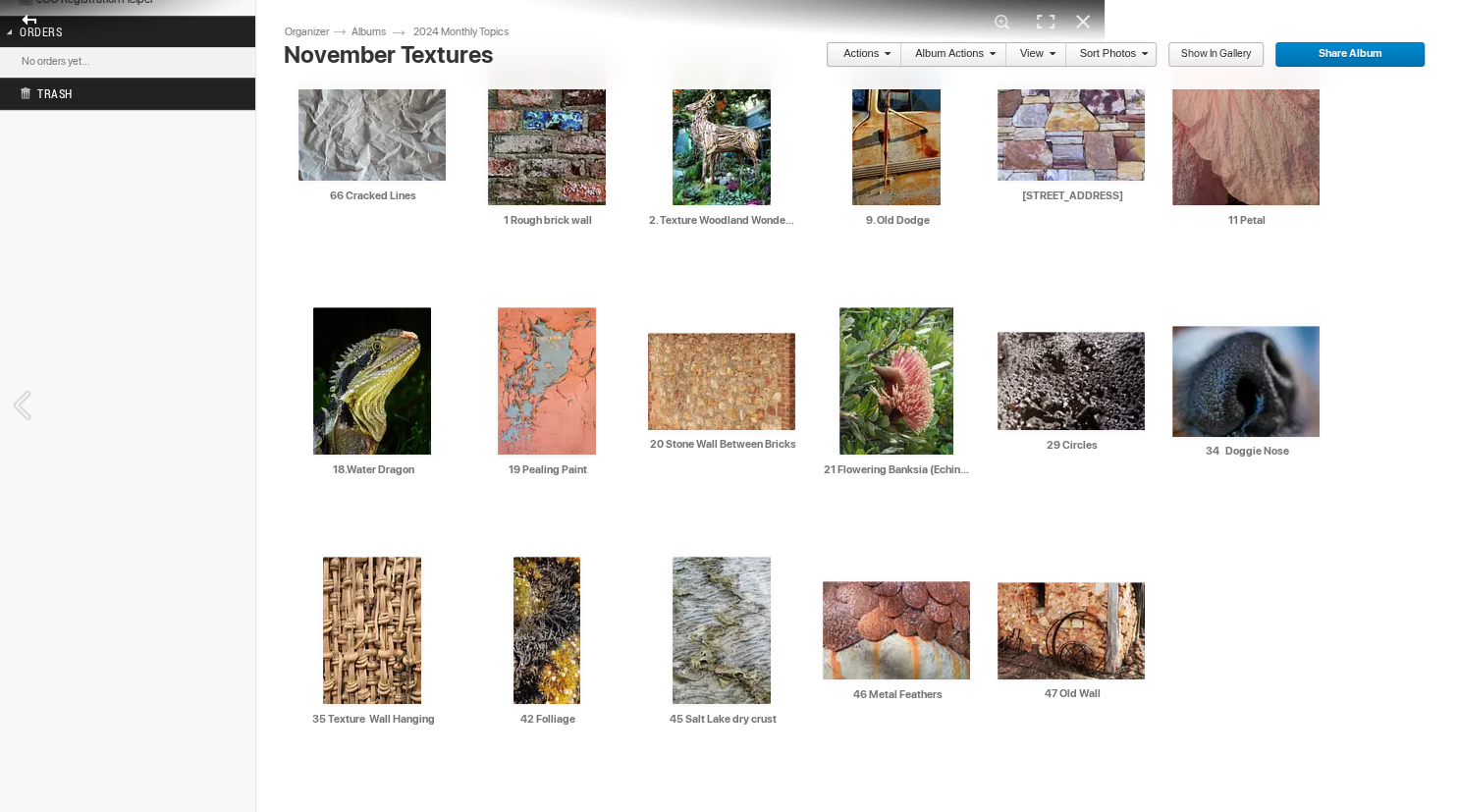 scroll, scrollTop: 0, scrollLeft: 0, axis: both 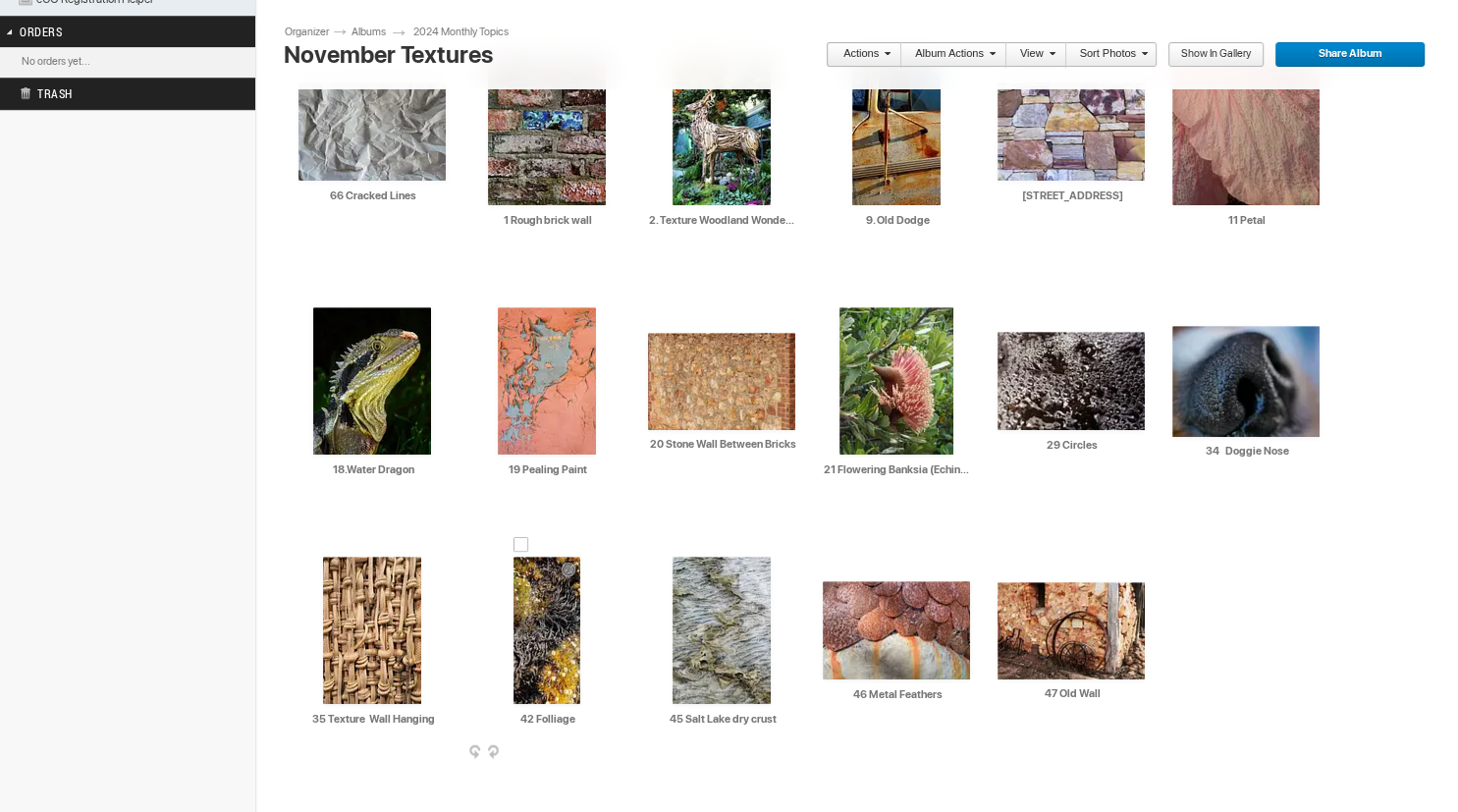 click at bounding box center [547, 630] 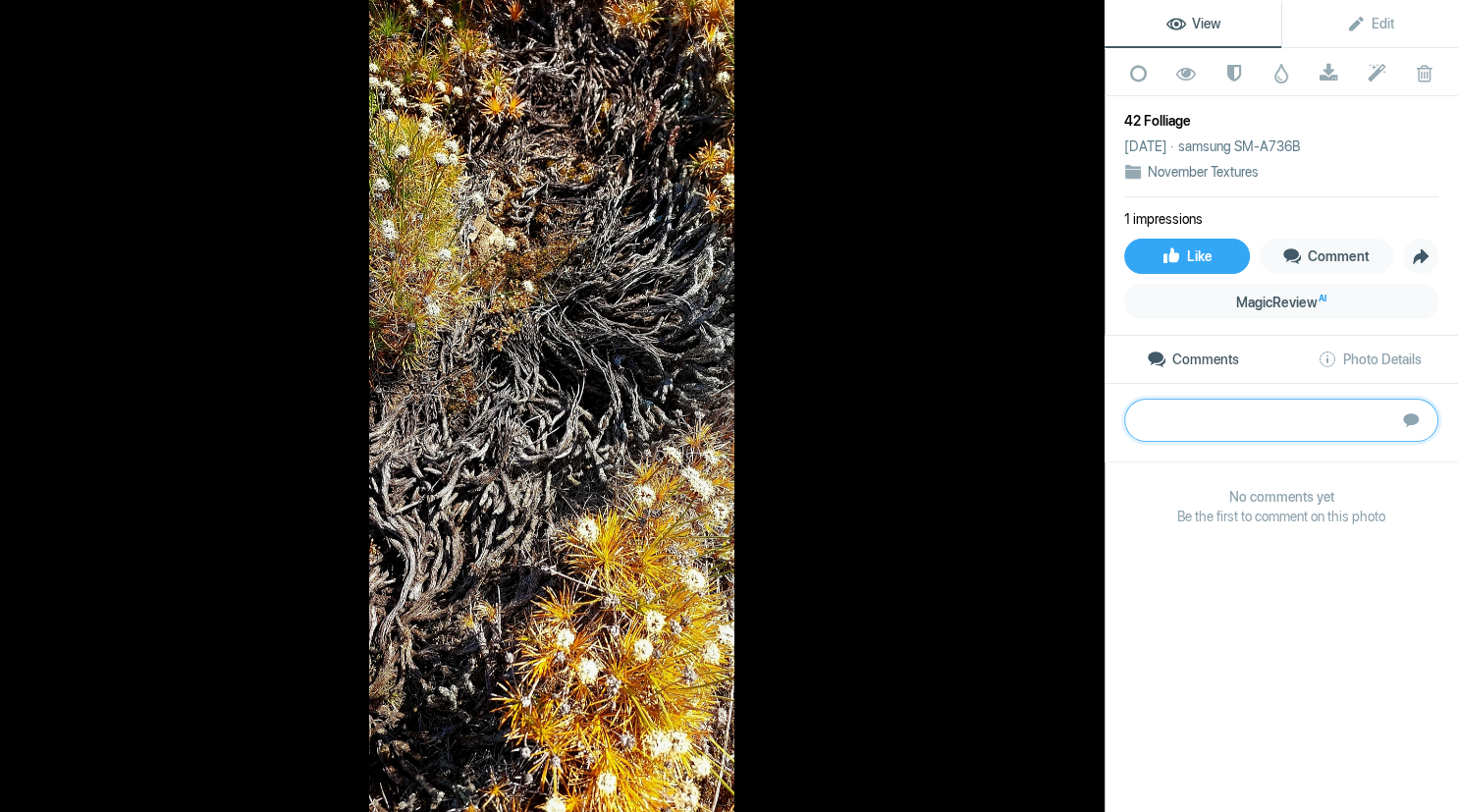 paste on "The twisted branches form a visual pathway up through the image, but it does tend to guide the eye out of the frame. Ideally a path should lead the eye to a point of interest. If the image was rotated so its width was the greater dimension the eye may be led to a plant on the RHS where it would serve as a visual stop.  Monochrome may be a stronger treatment. 	Bronze" 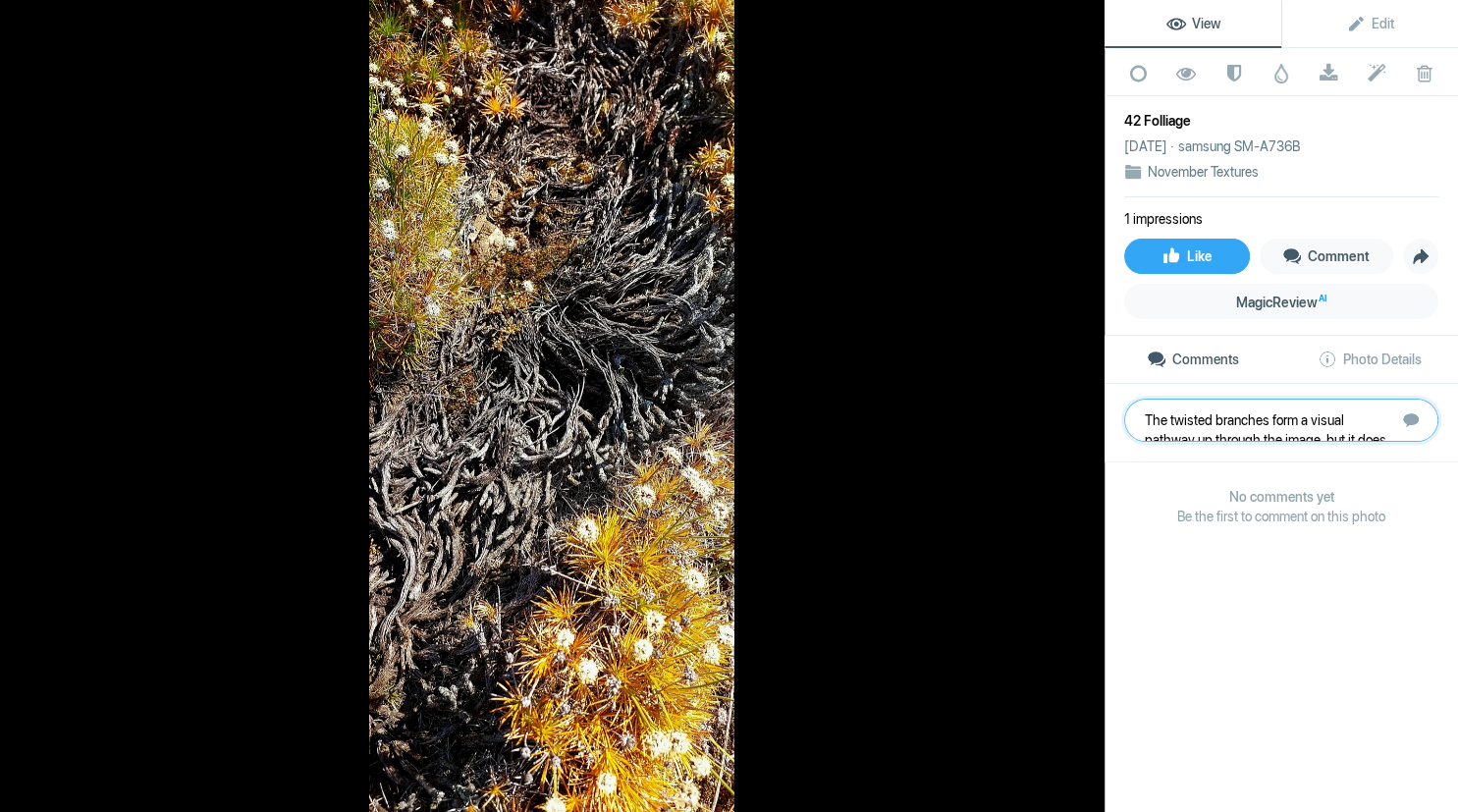 scroll, scrollTop: 62, scrollLeft: 0, axis: vertical 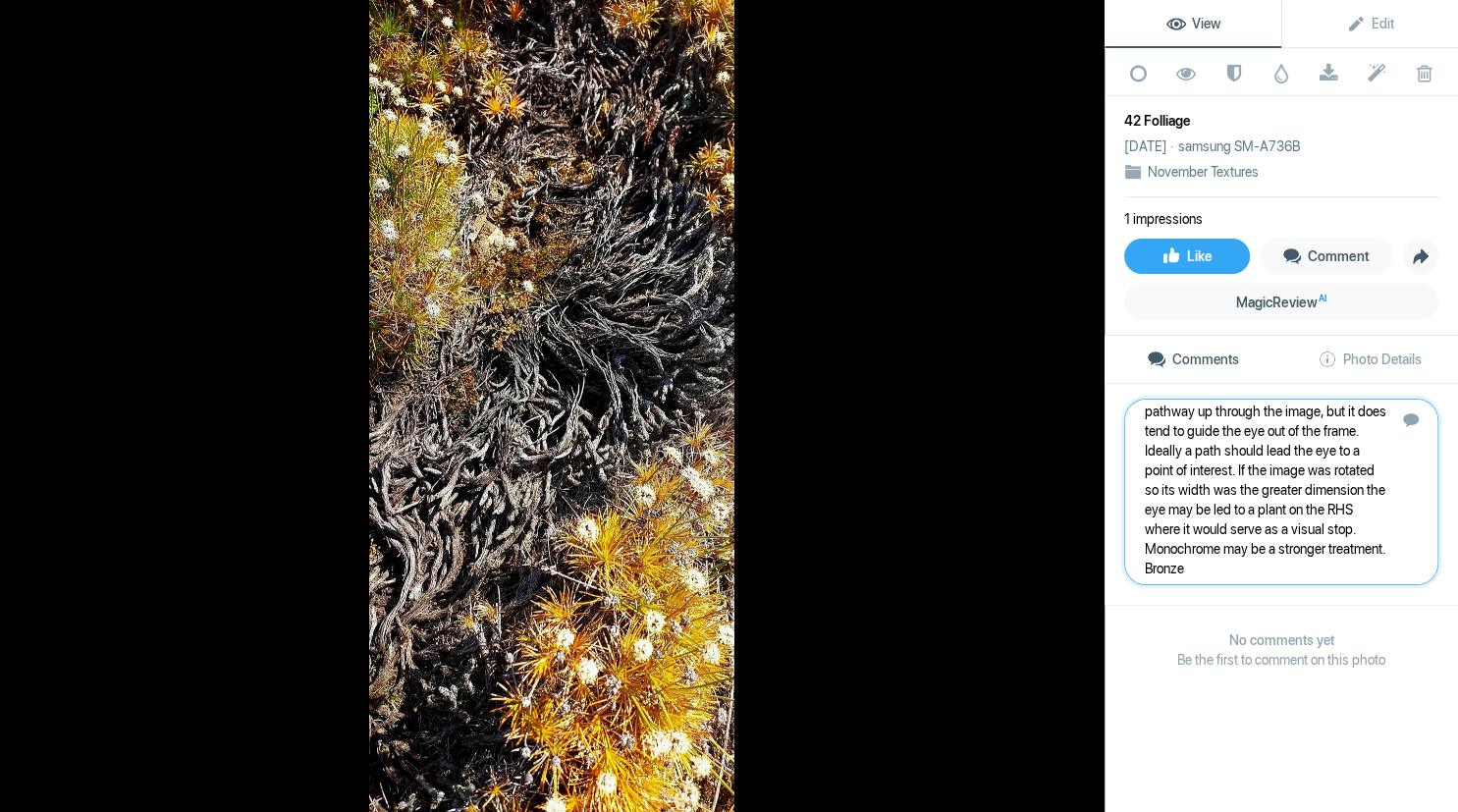 type 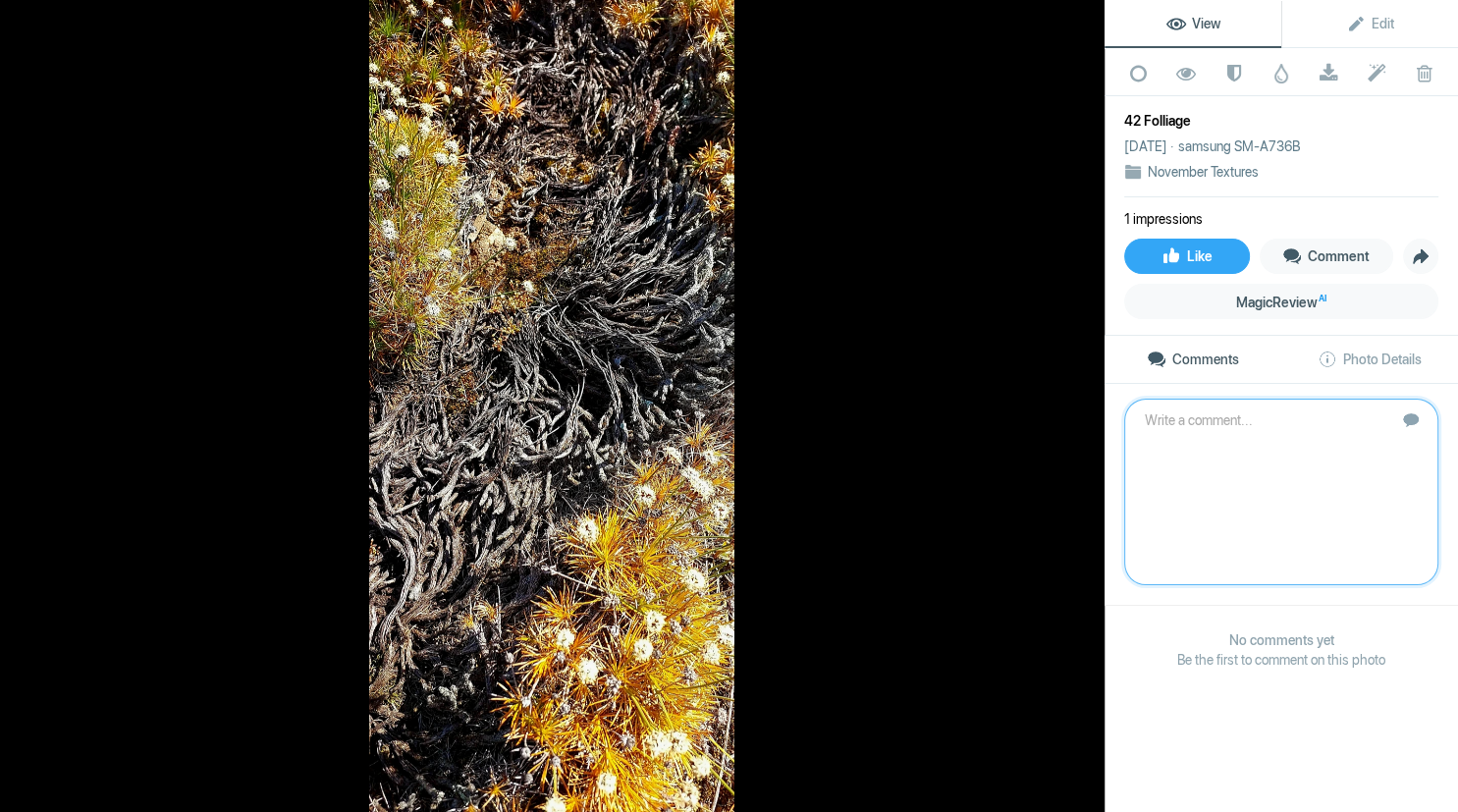 scroll, scrollTop: 0, scrollLeft: 0, axis: both 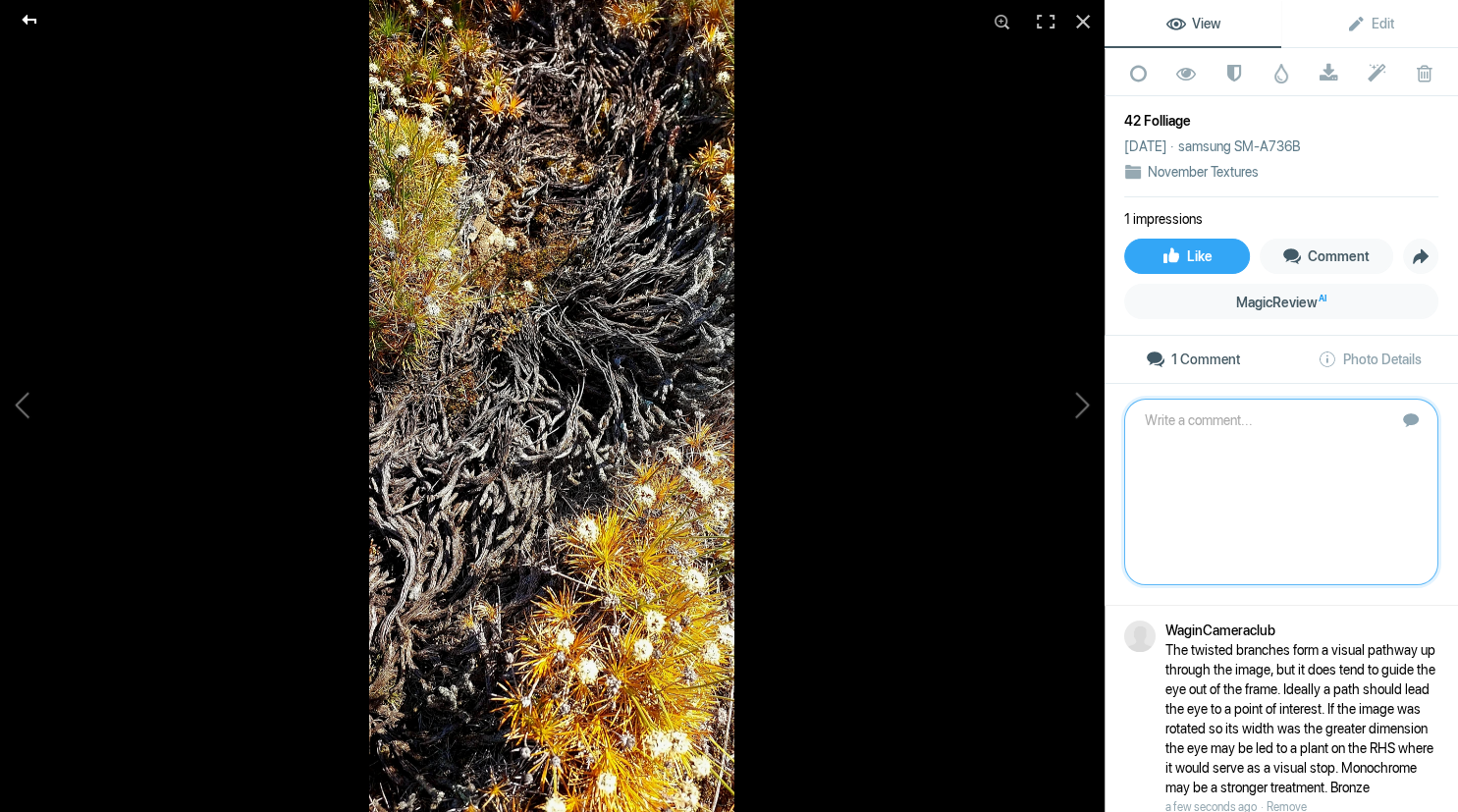 click 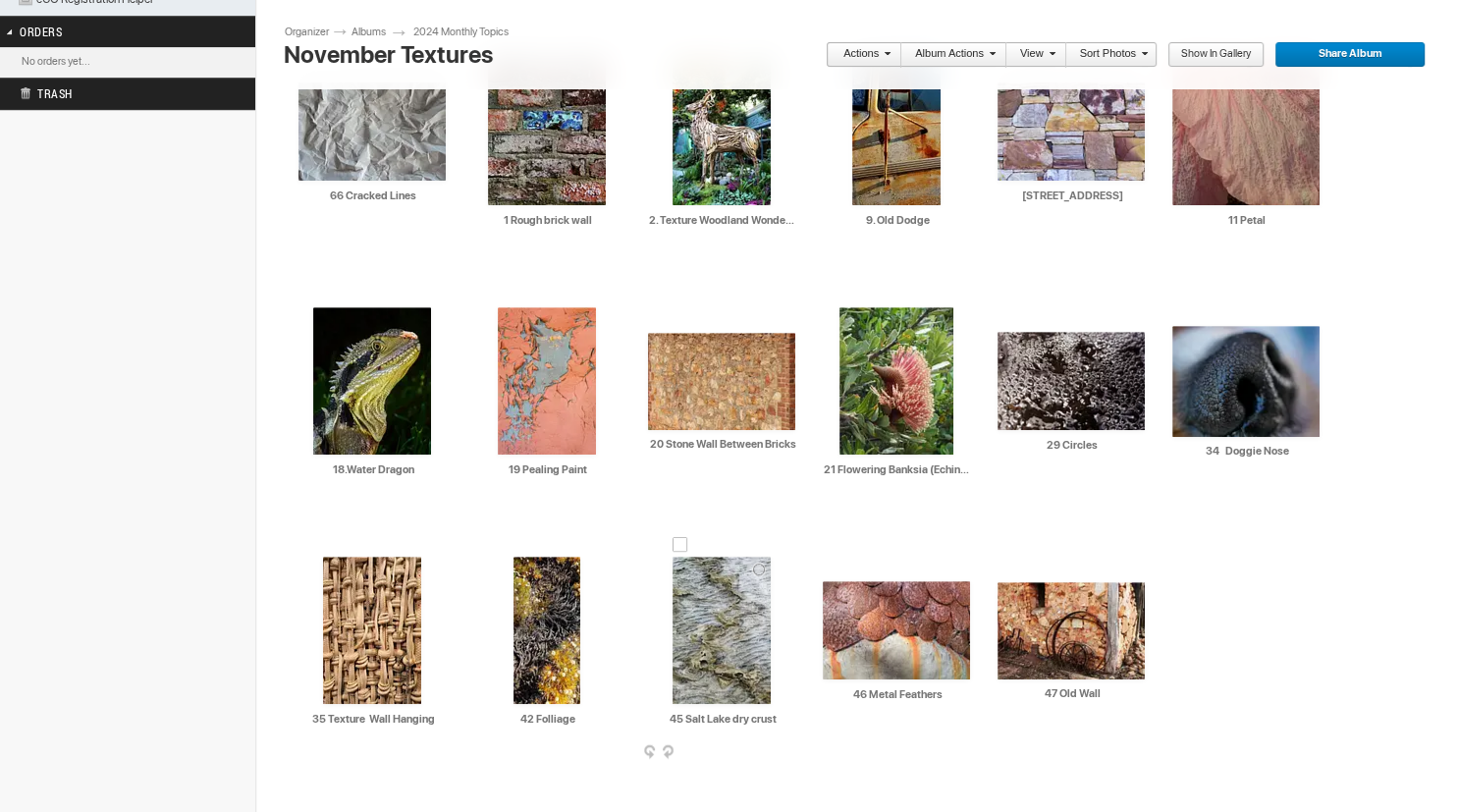 click at bounding box center [722, 630] 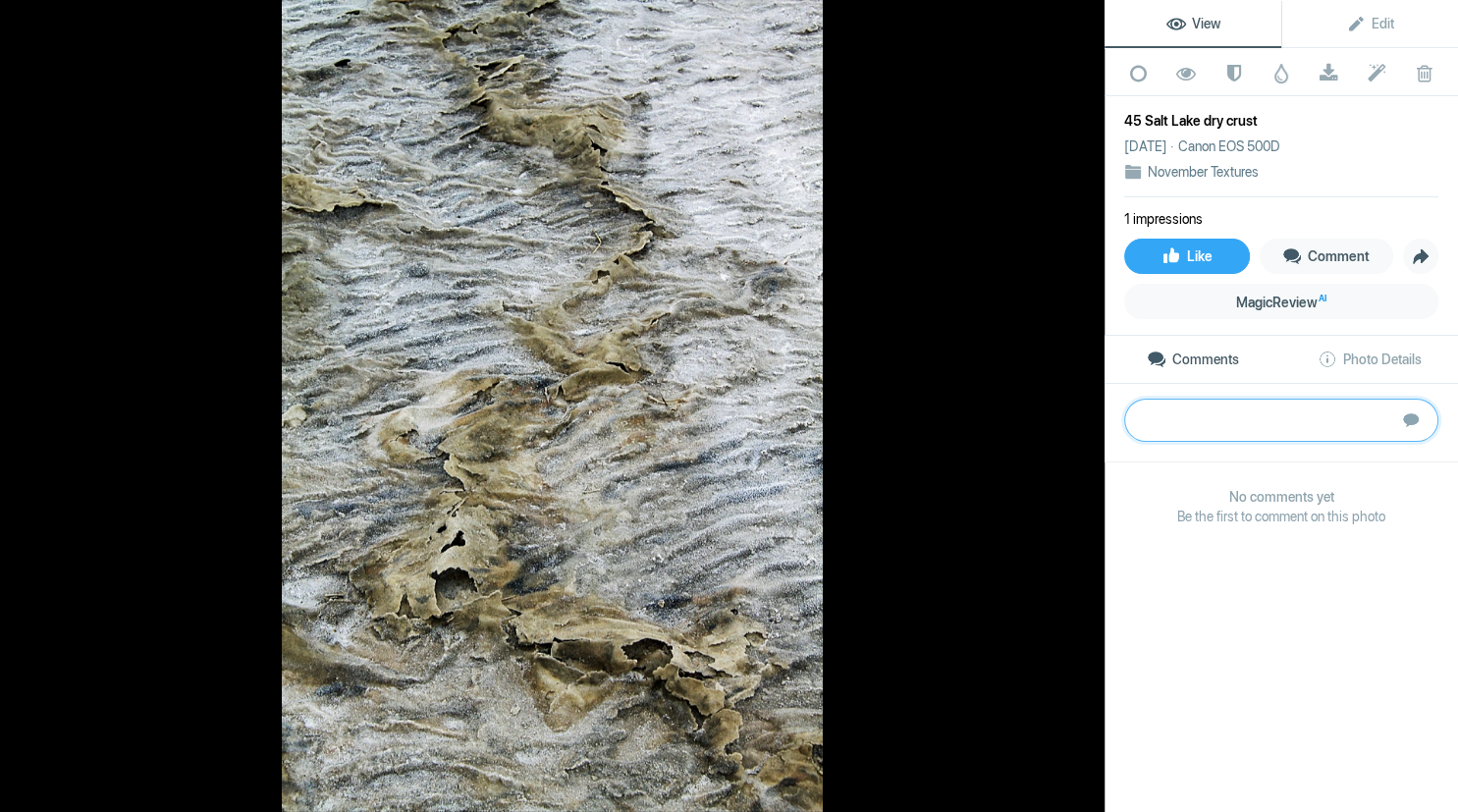 paste on "A strong composition with the pale-yellow breaking crust leading the viewers eye into the image. I felt the pale-yellow areas could do with a touch more saturation to lift their impact. The top right area distracts with its brightness and a dark vignette would have helped dampen it. (Together with reducing highlights and whites in image editing.) Well seen, a textural delight.	Bronze" 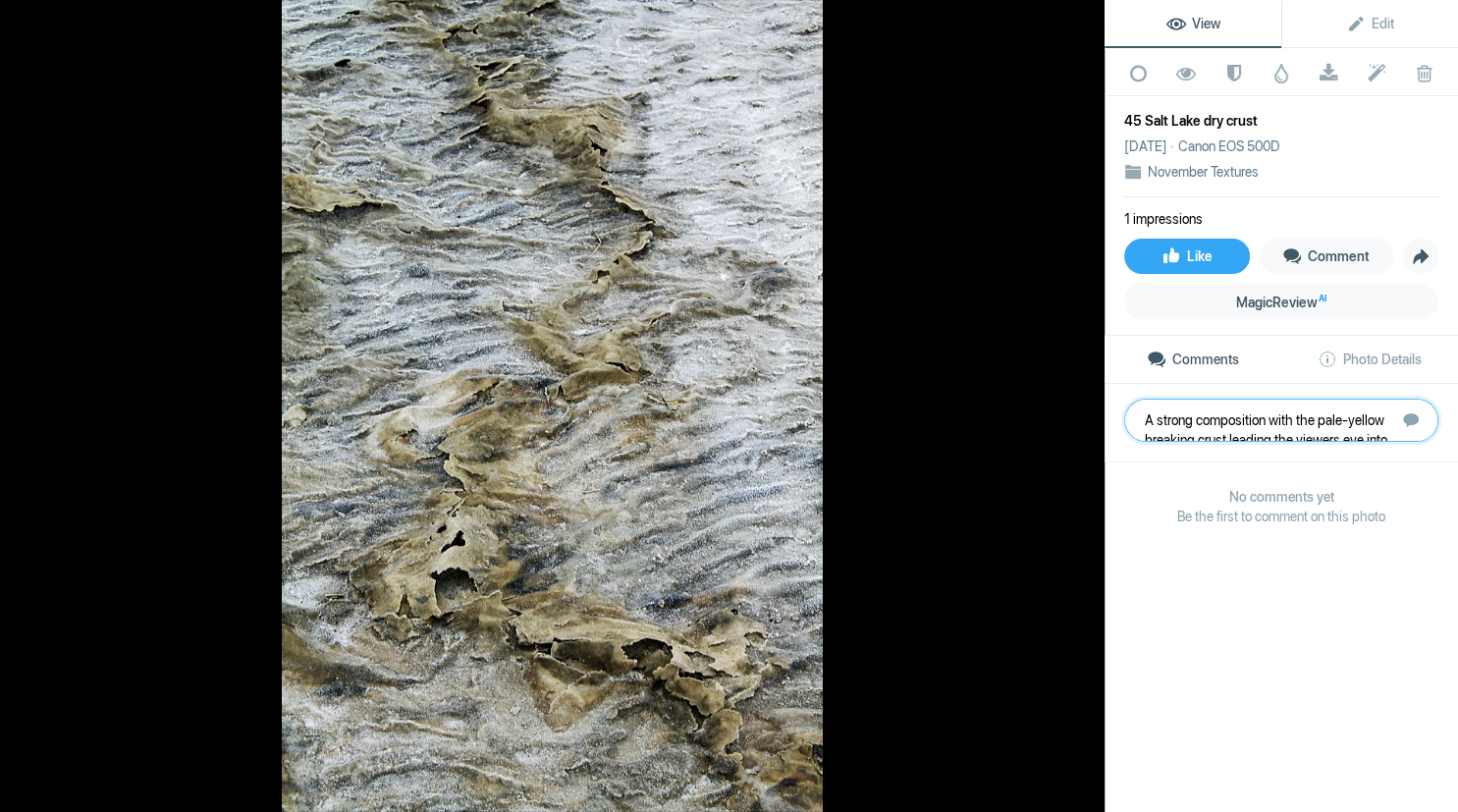scroll, scrollTop: 21, scrollLeft: 0, axis: vertical 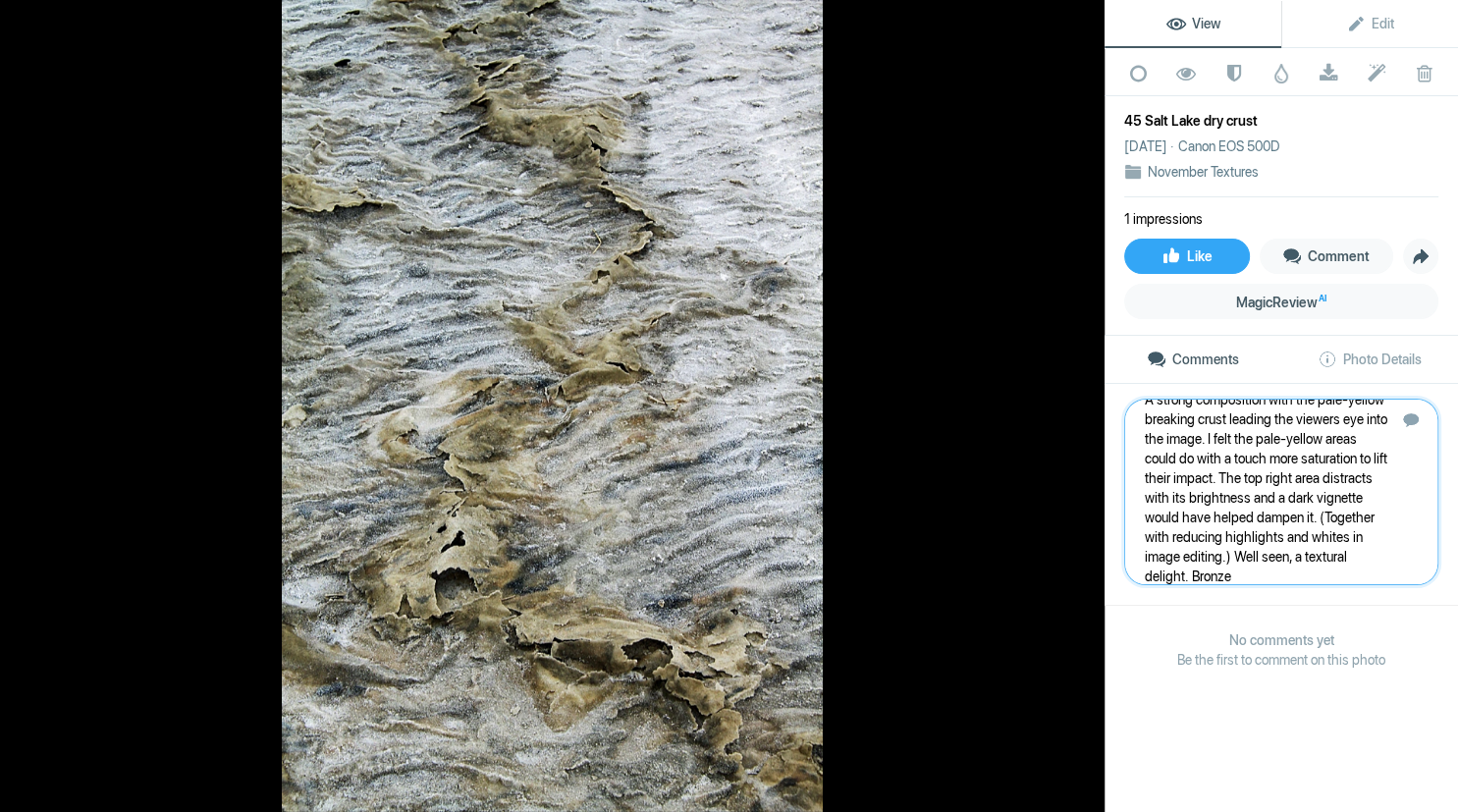 type 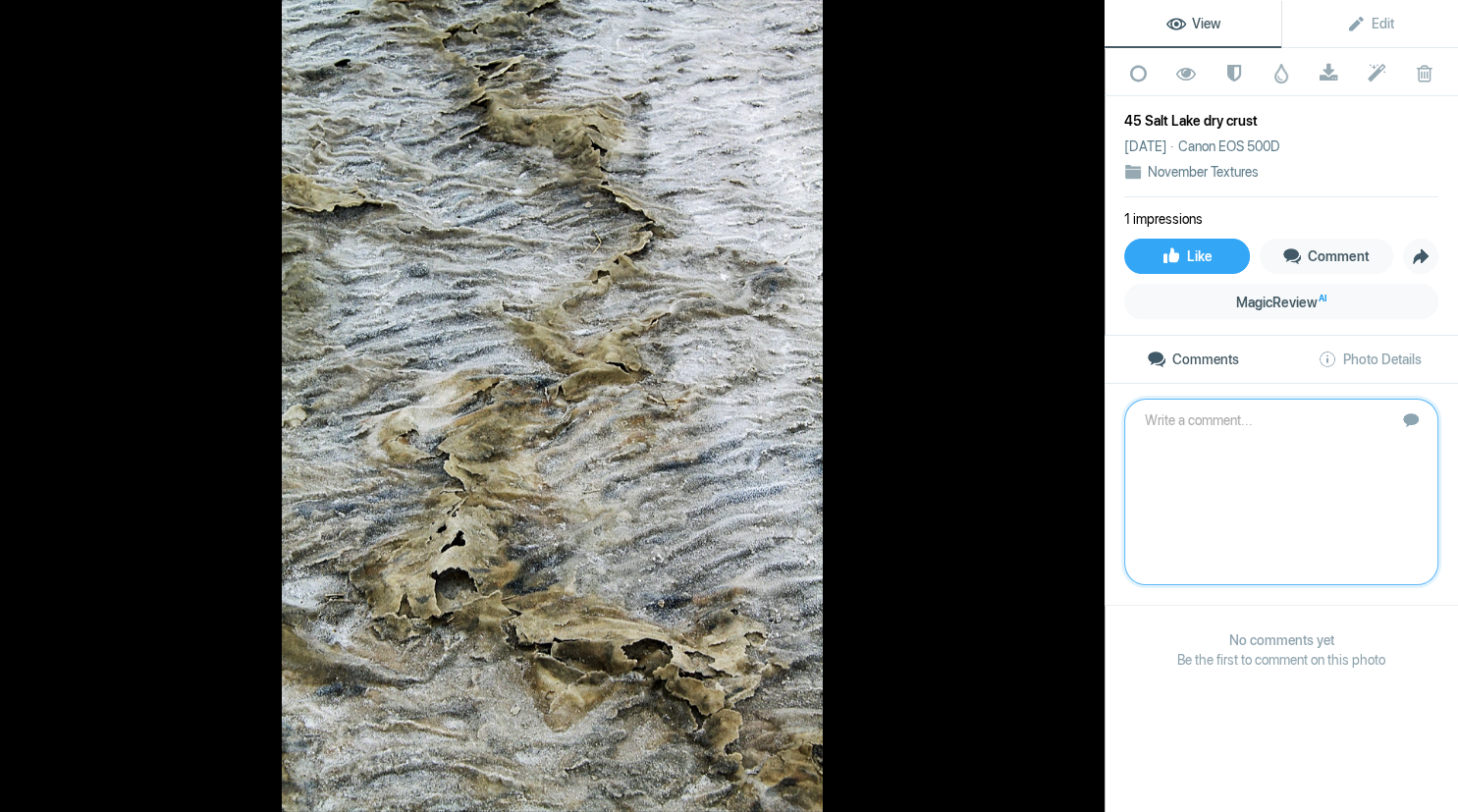 scroll, scrollTop: 0, scrollLeft: 0, axis: both 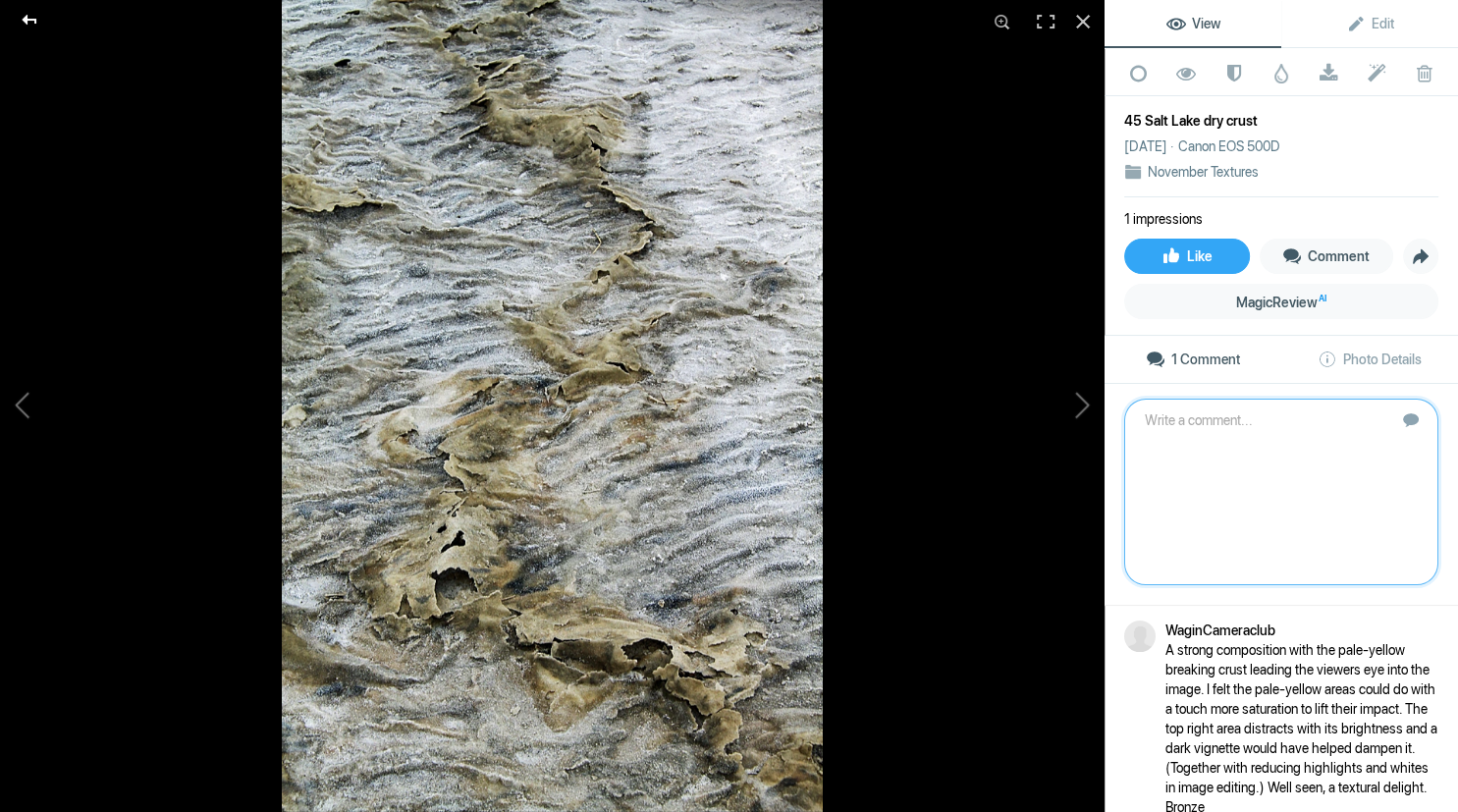 click 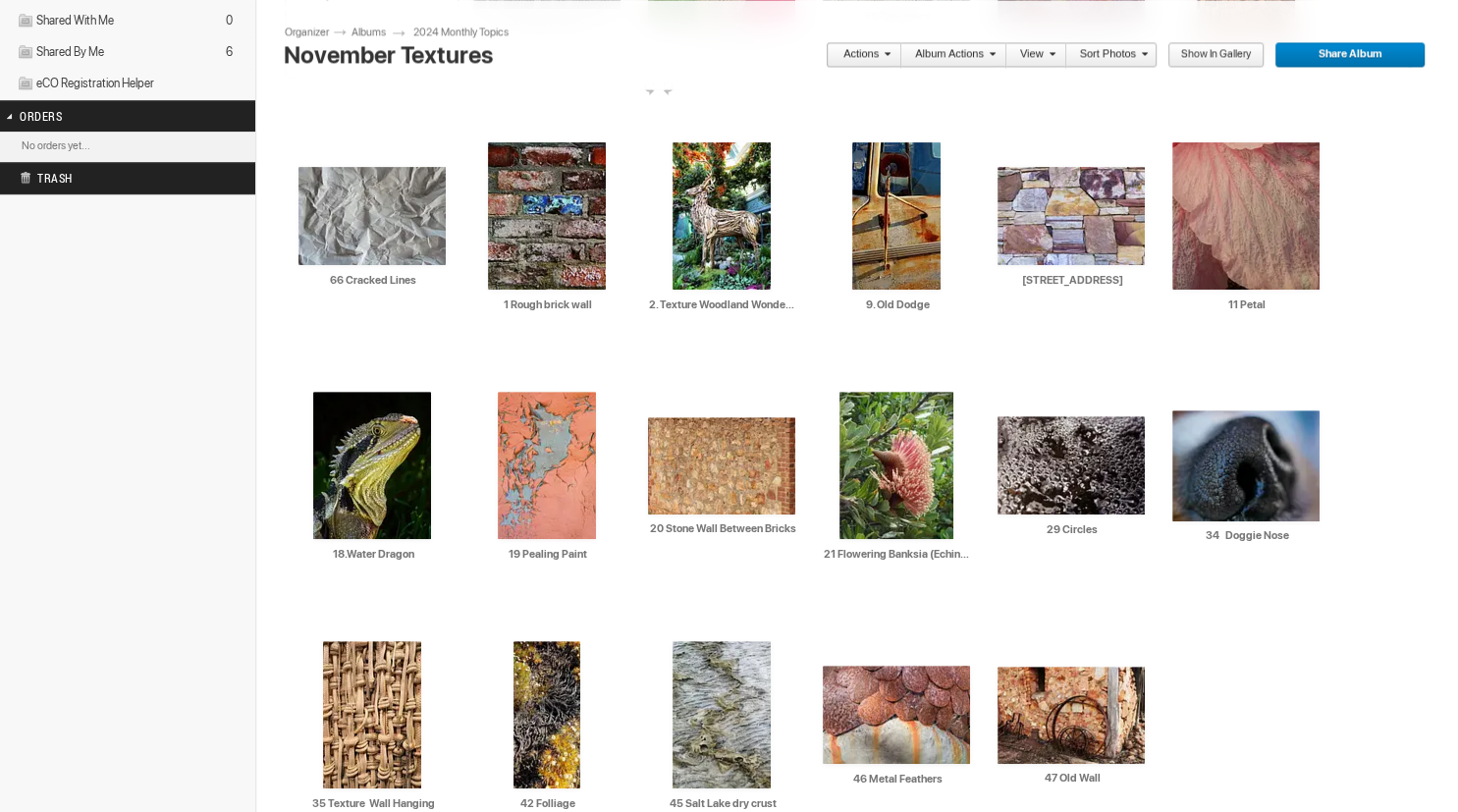 scroll, scrollTop: 719, scrollLeft: 0, axis: vertical 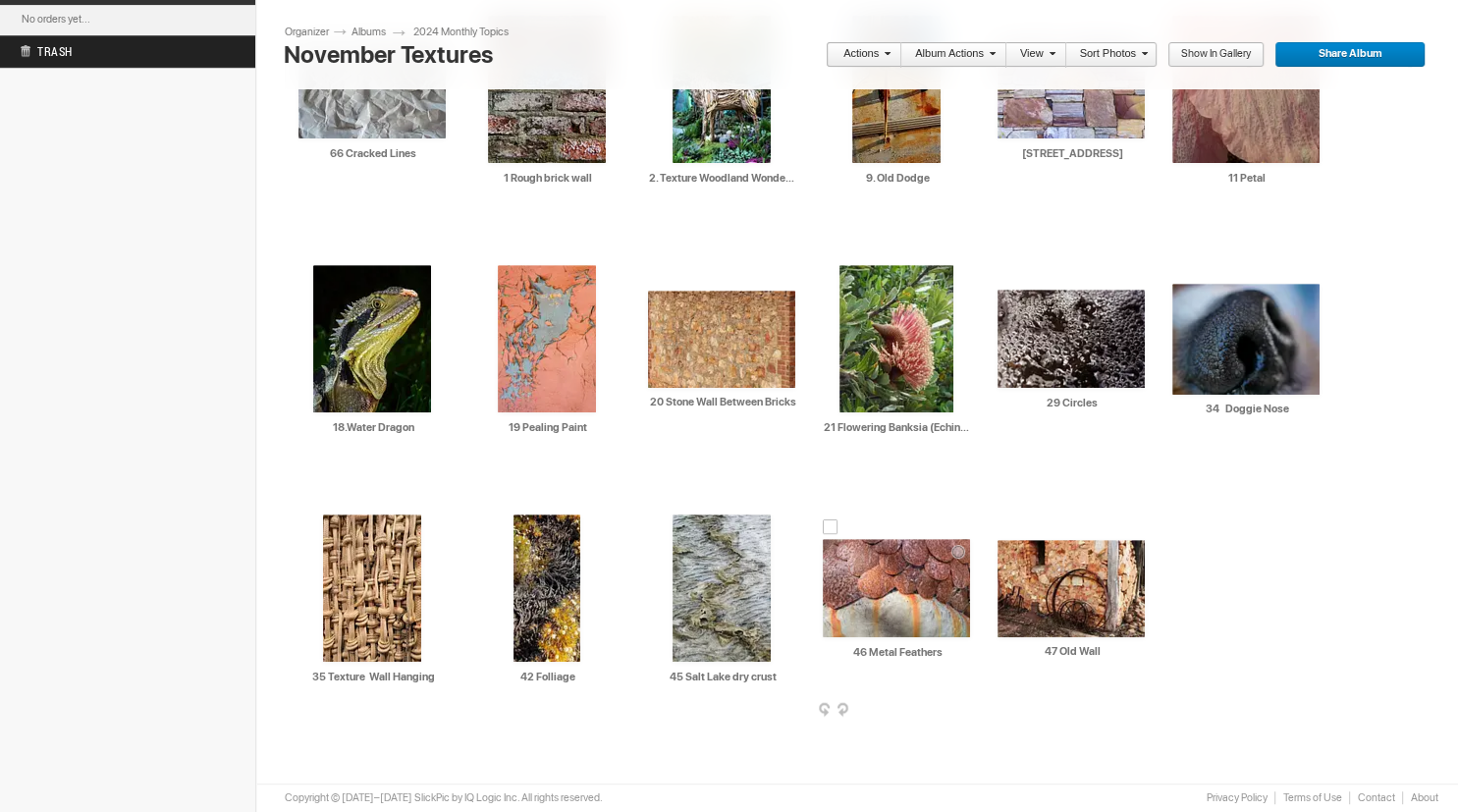 click at bounding box center (896, 588) 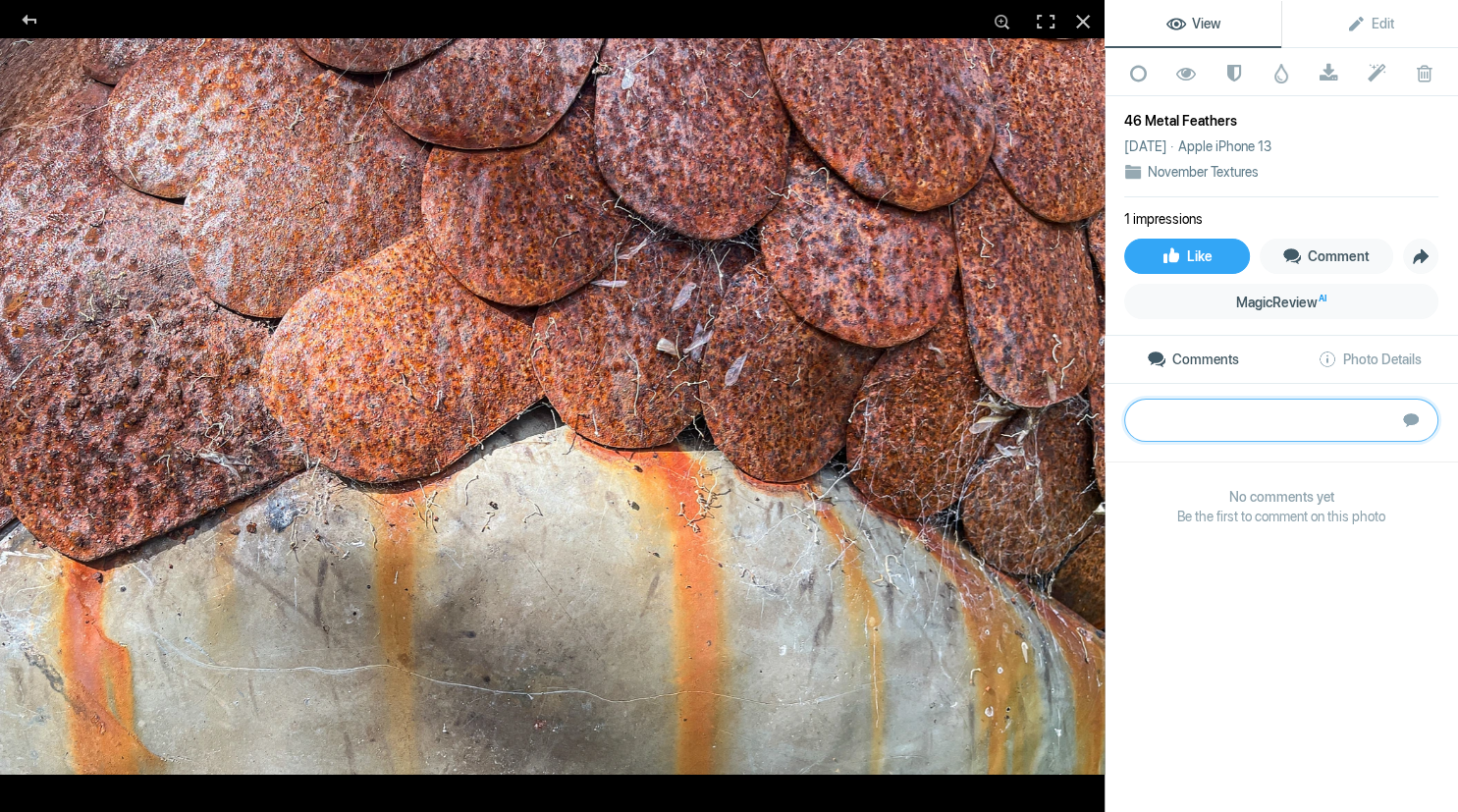 click 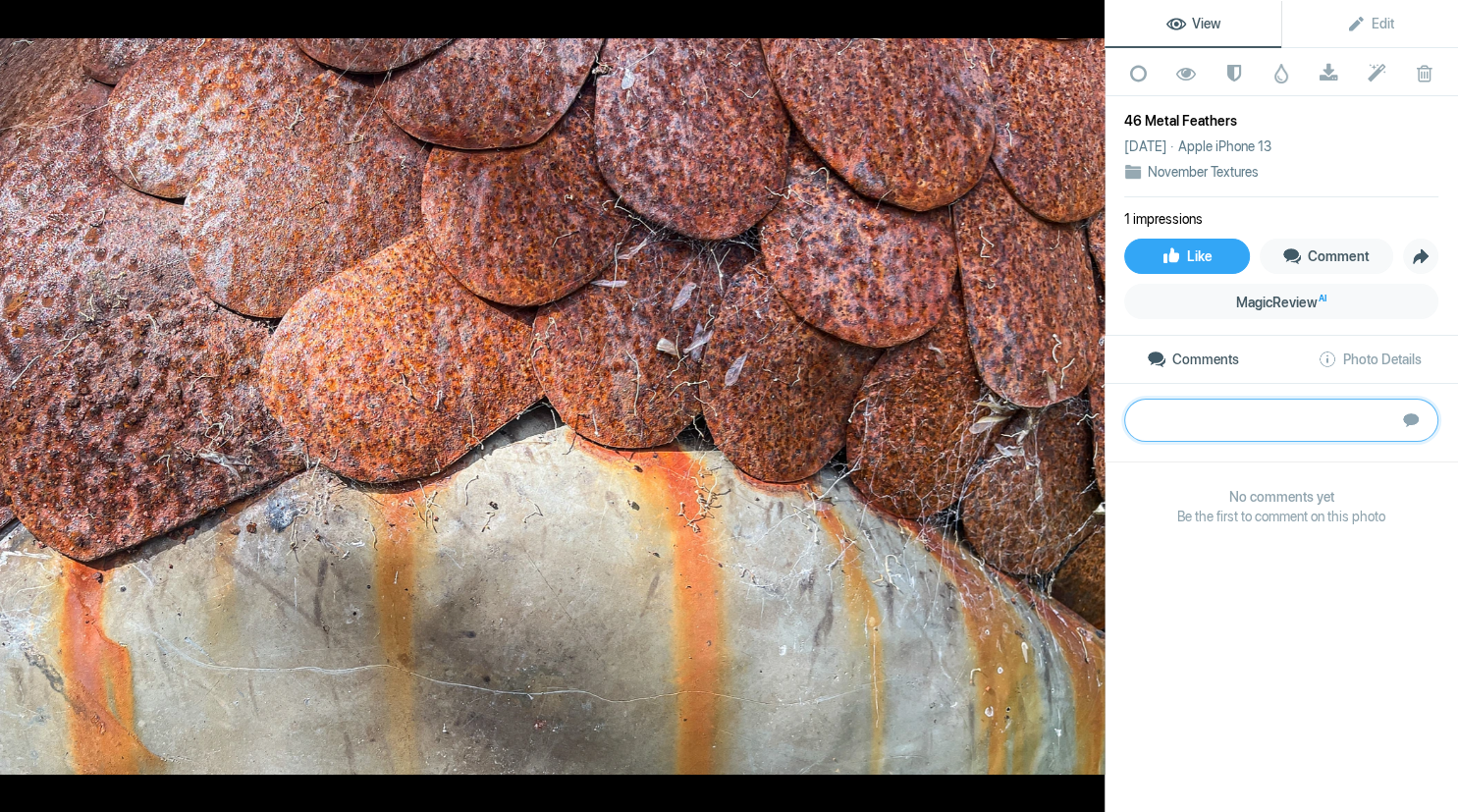 paste on "The beam of light coming from the top left does guide the eye into this image nicely. It is possibly a smidge too bright as it strongly draws the eye. It may have more impact in monochrome after tonal adjustments to better contrast the light and dark areas." 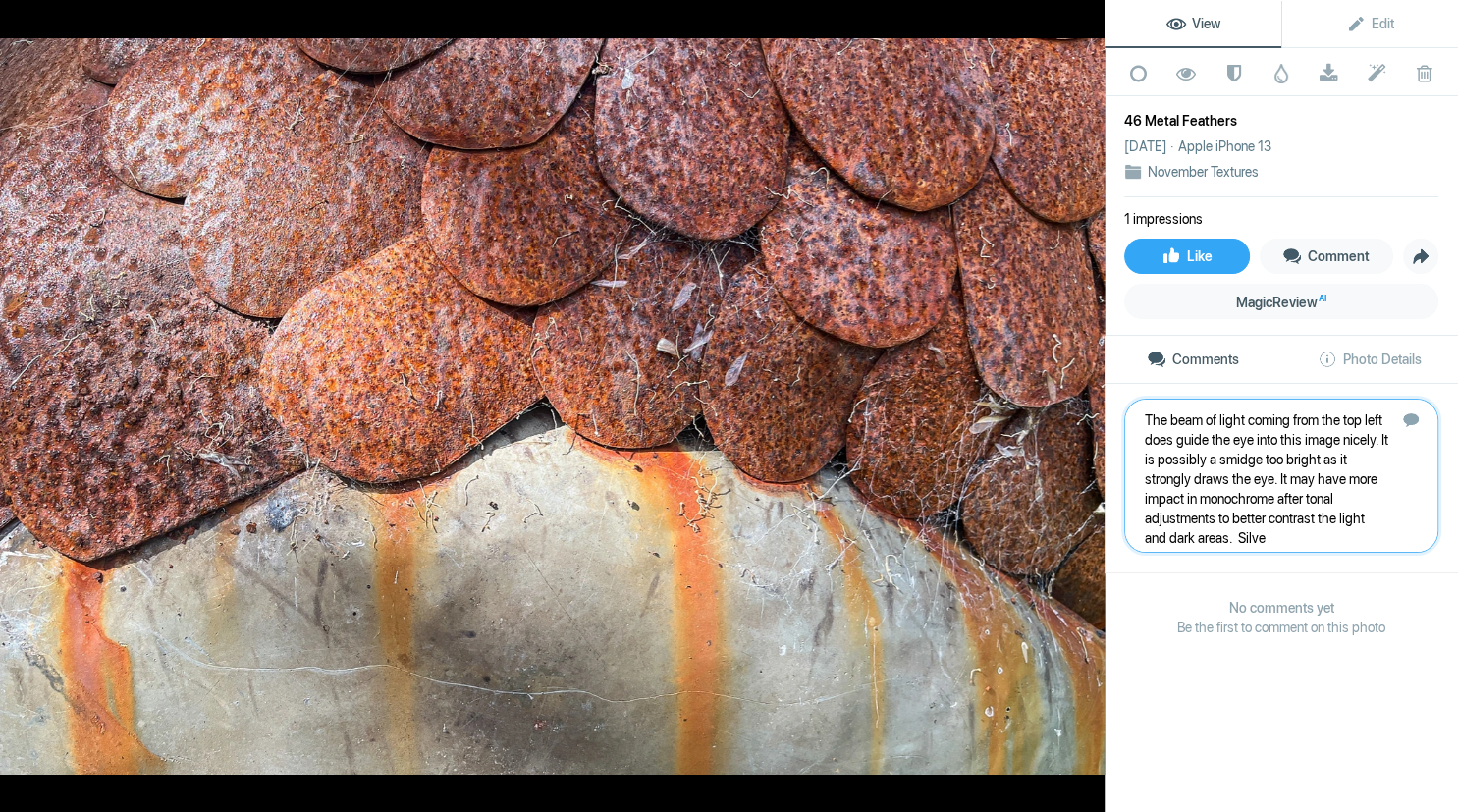 type on "The beam of light coming from the top left does guide the eye into this image nicely. It is possibly a smidge too bright as it strongly draws the eye. It may have more impact in monochrome after tonal adjustments to better contrast the light and dark areas.  Silver" 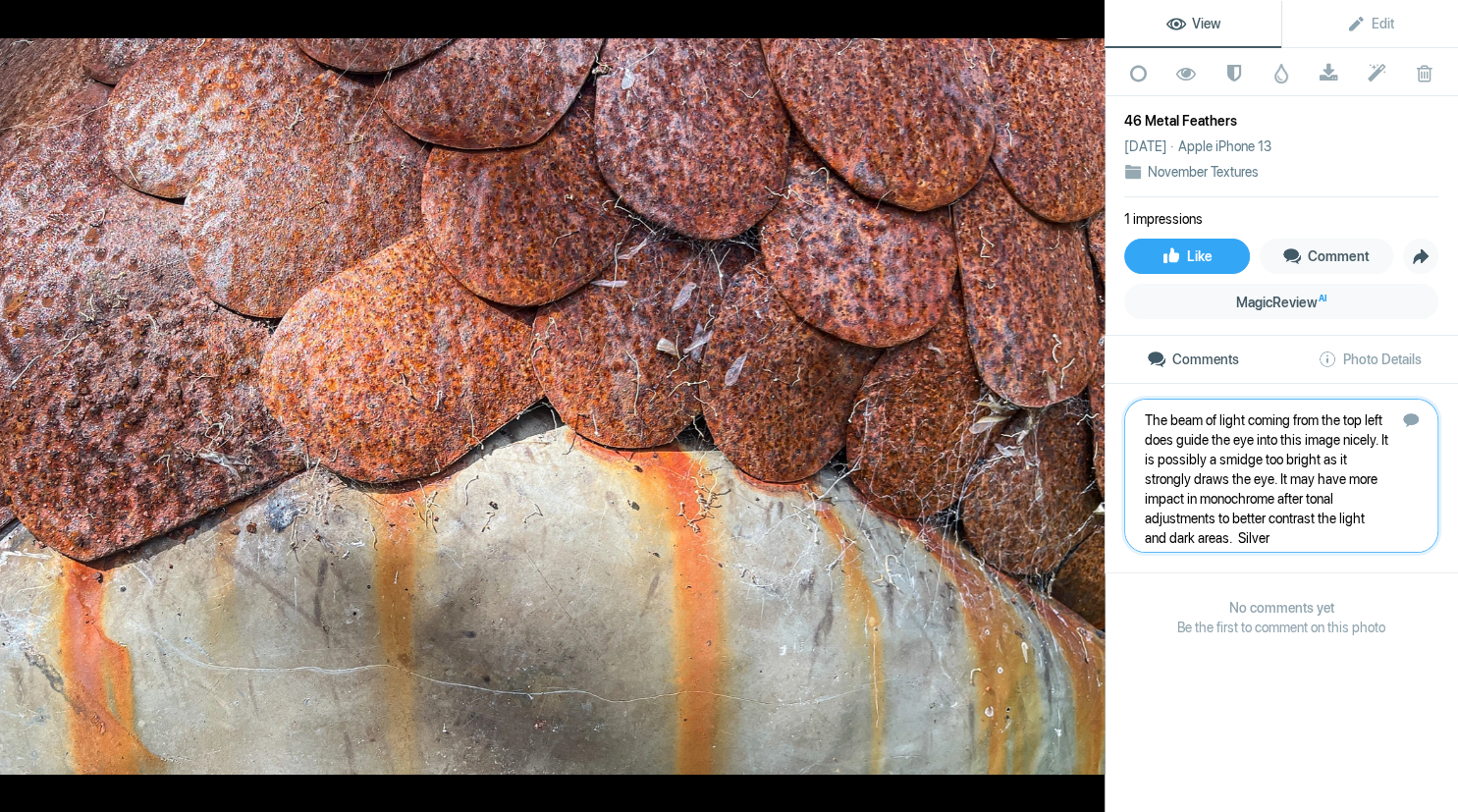 type 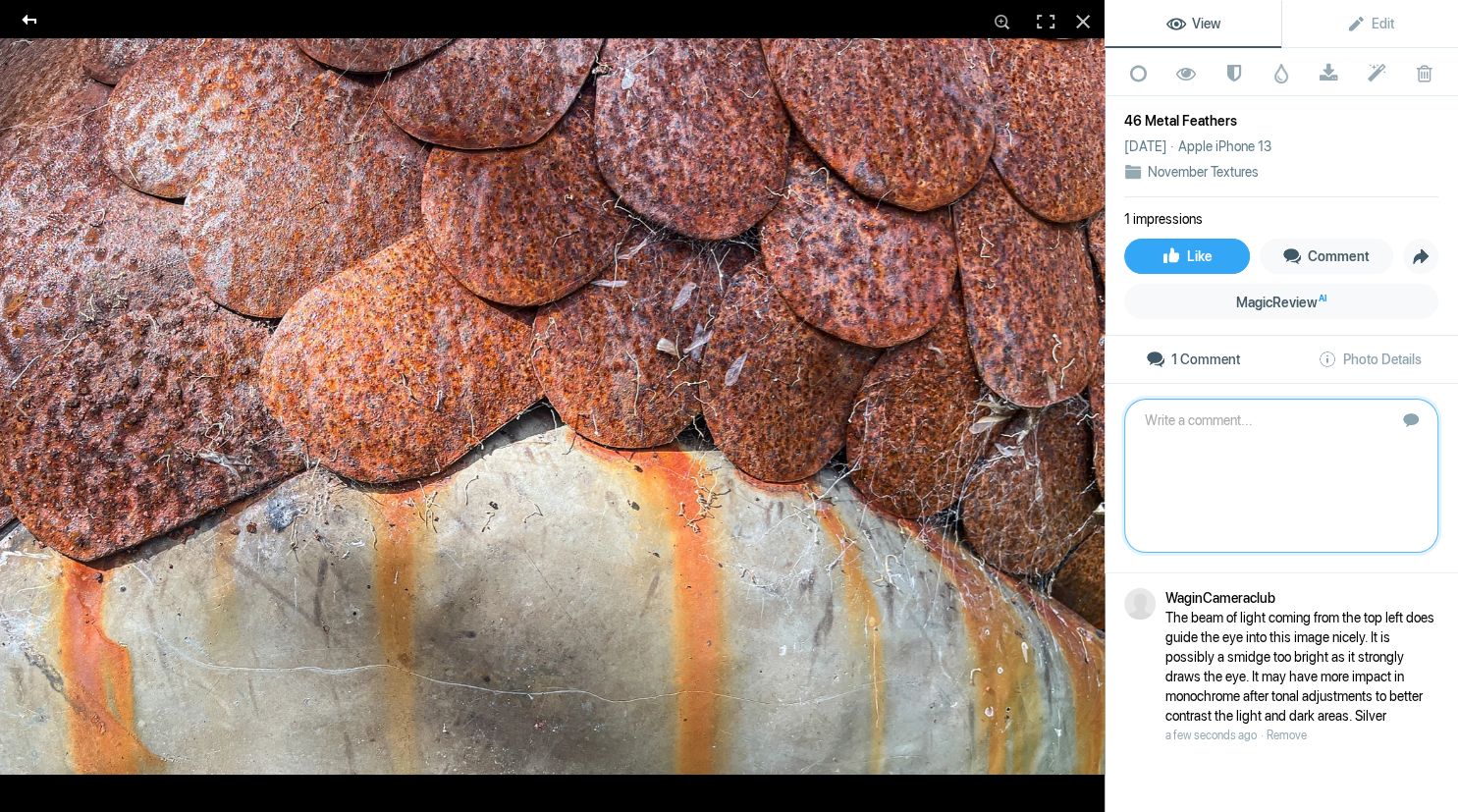 click 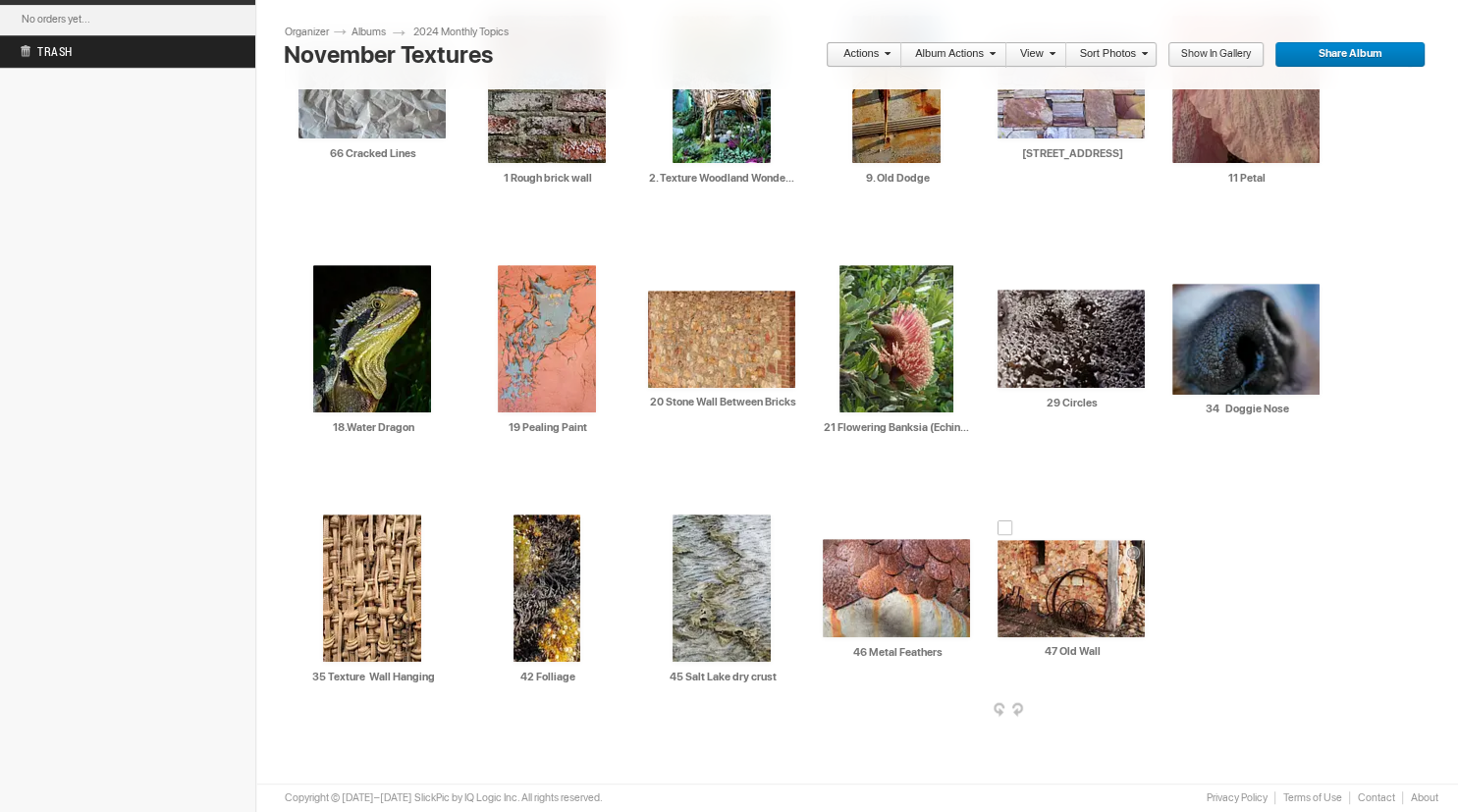 click at bounding box center [1071, 588] 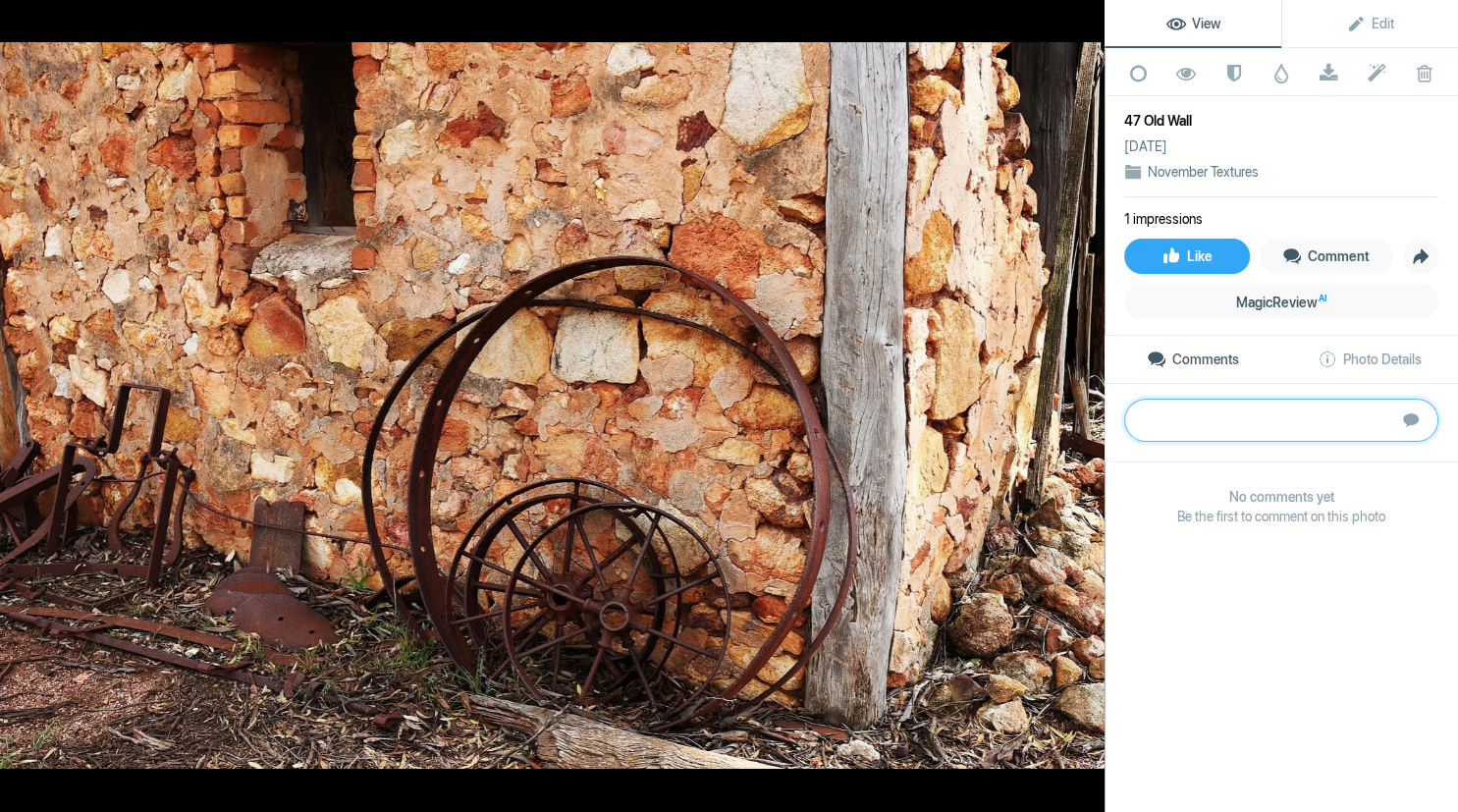 paste on "I think the wheels are the main subject here and I think the composition would be stronger if they were clearly the main point of interest. This would need a lower point of view (sitting on the ground) and tighter crop. The bright area on the right-hand side draws the eye away.	Merit" 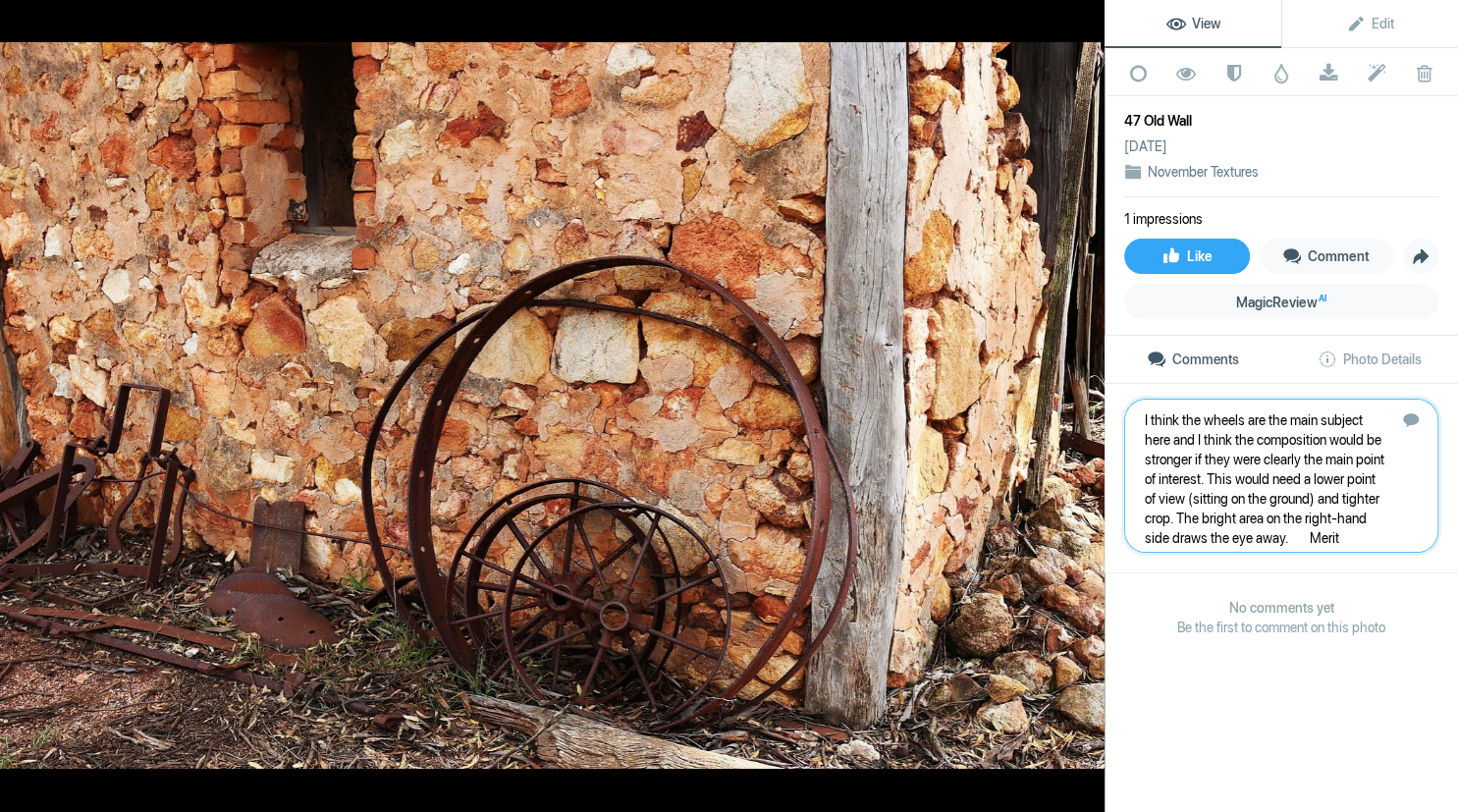 type 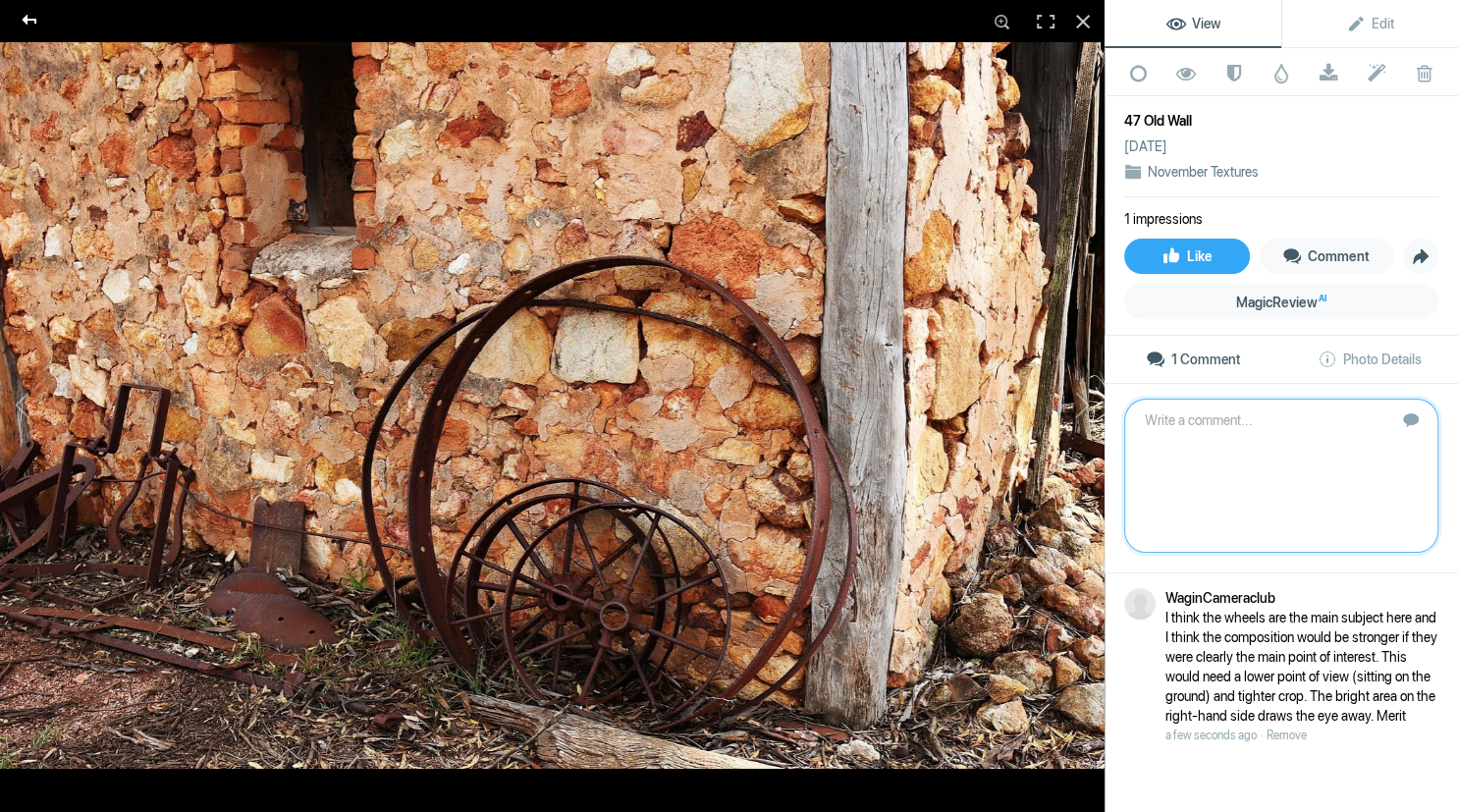 click 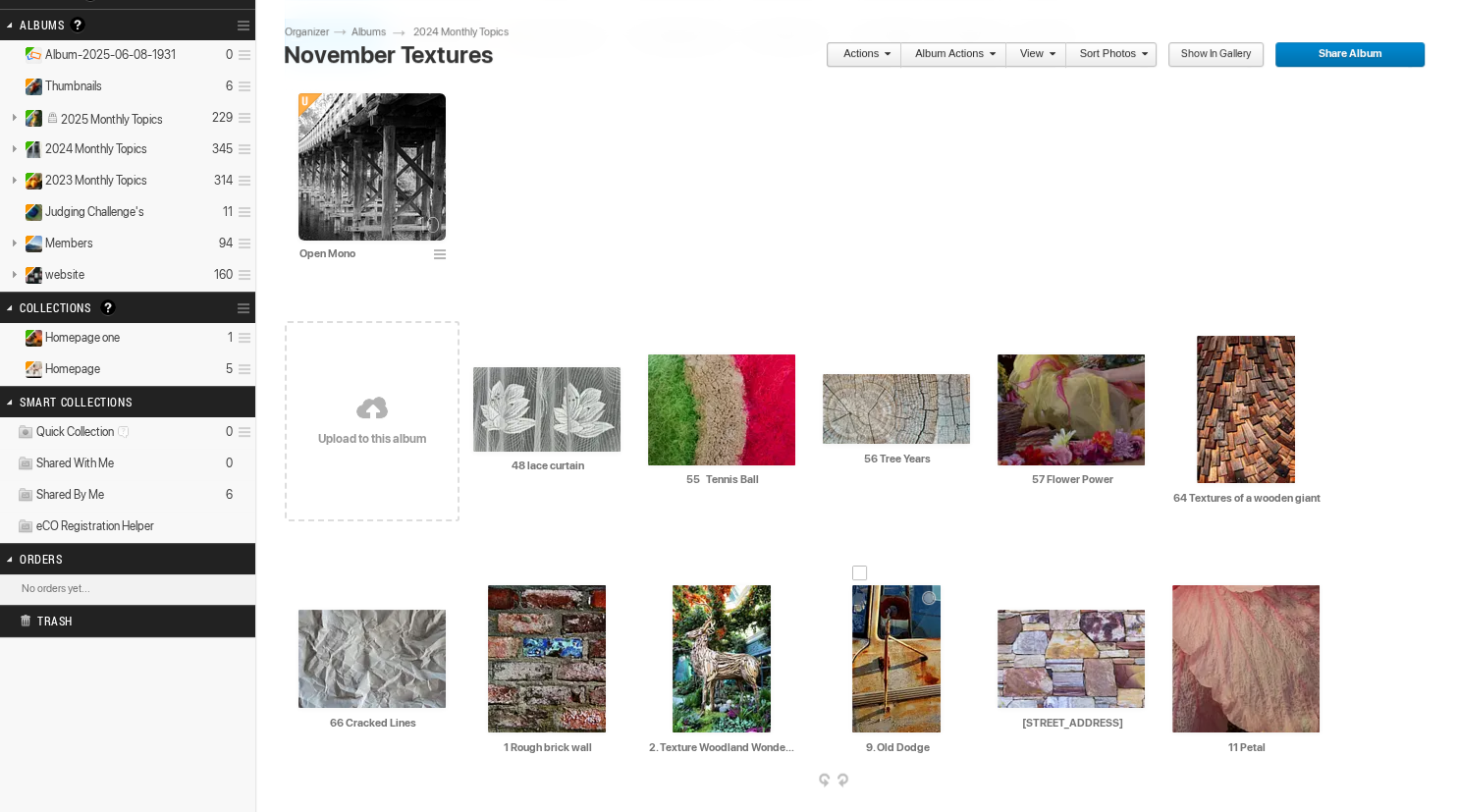 scroll, scrollTop: 148, scrollLeft: 0, axis: vertical 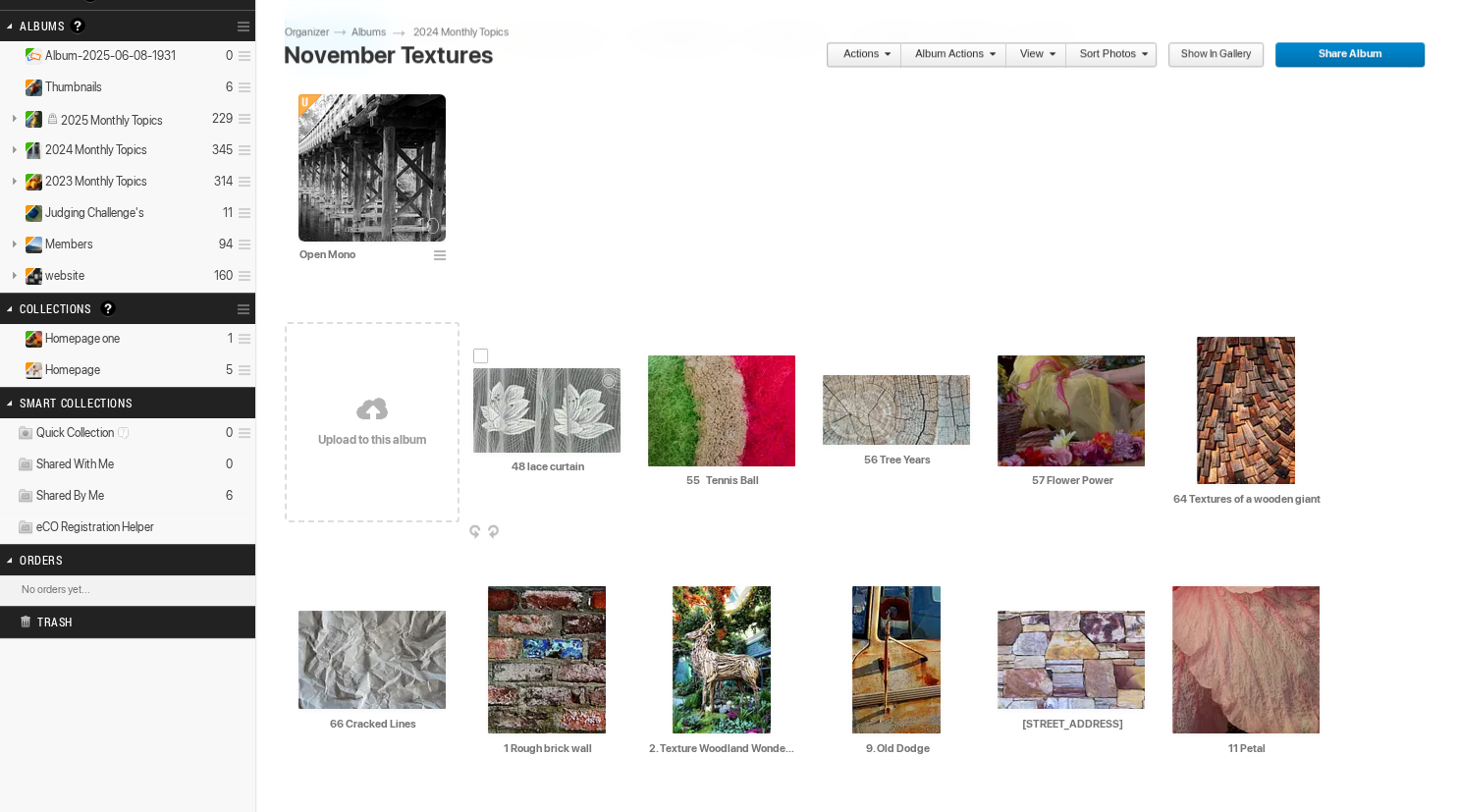click at bounding box center (547, 410) 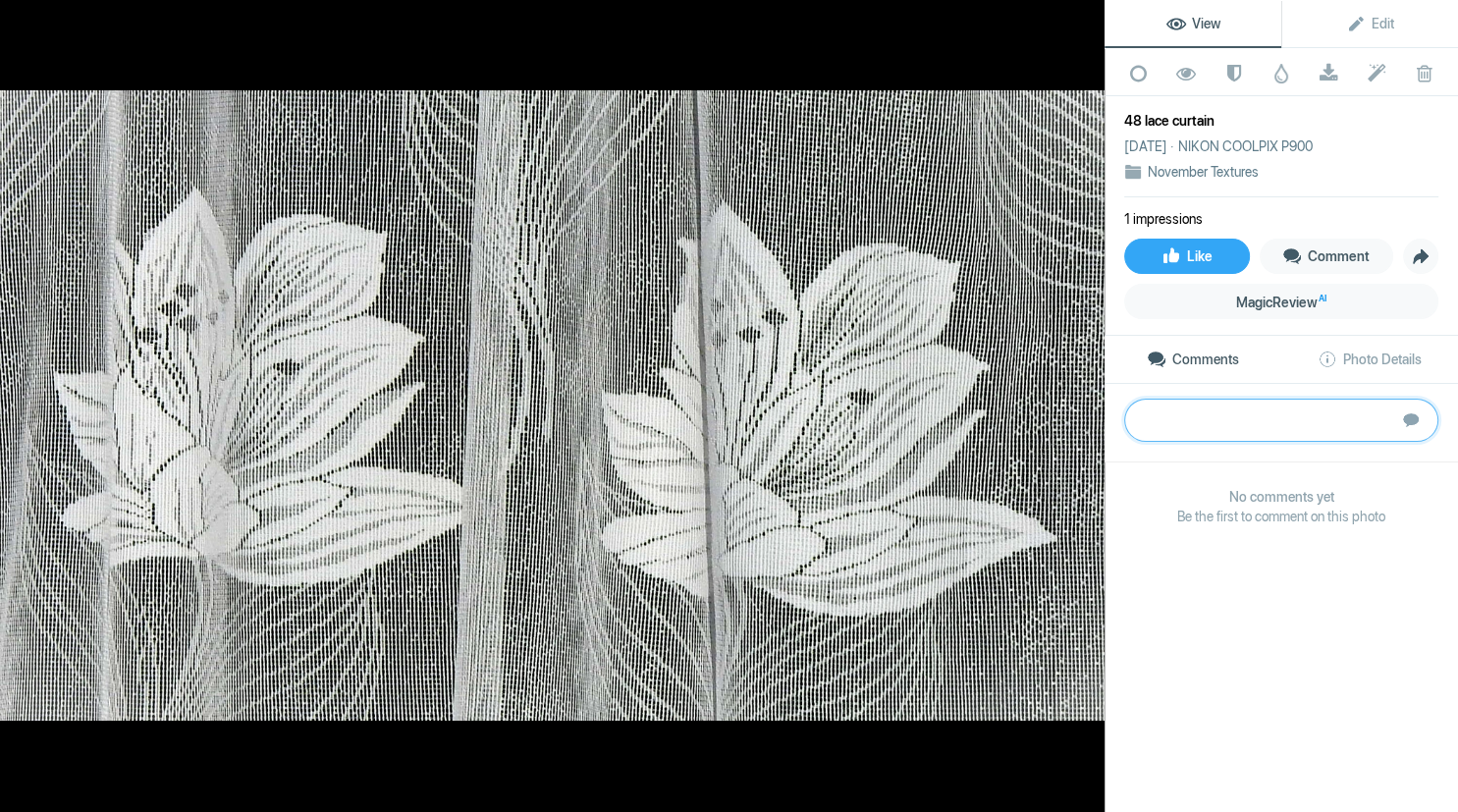 paste on "Though this image has lovely texture it remains (for me at least) a picture of someone else’s art work. For photography exhibitions avoid if you can subjects that may be interpreted in this manner such as paintings, sculptures, statues, lace work, quilts etc. With these subjects’ judges are often left with the problem that the main impact is supplied by the artist not the photographer." 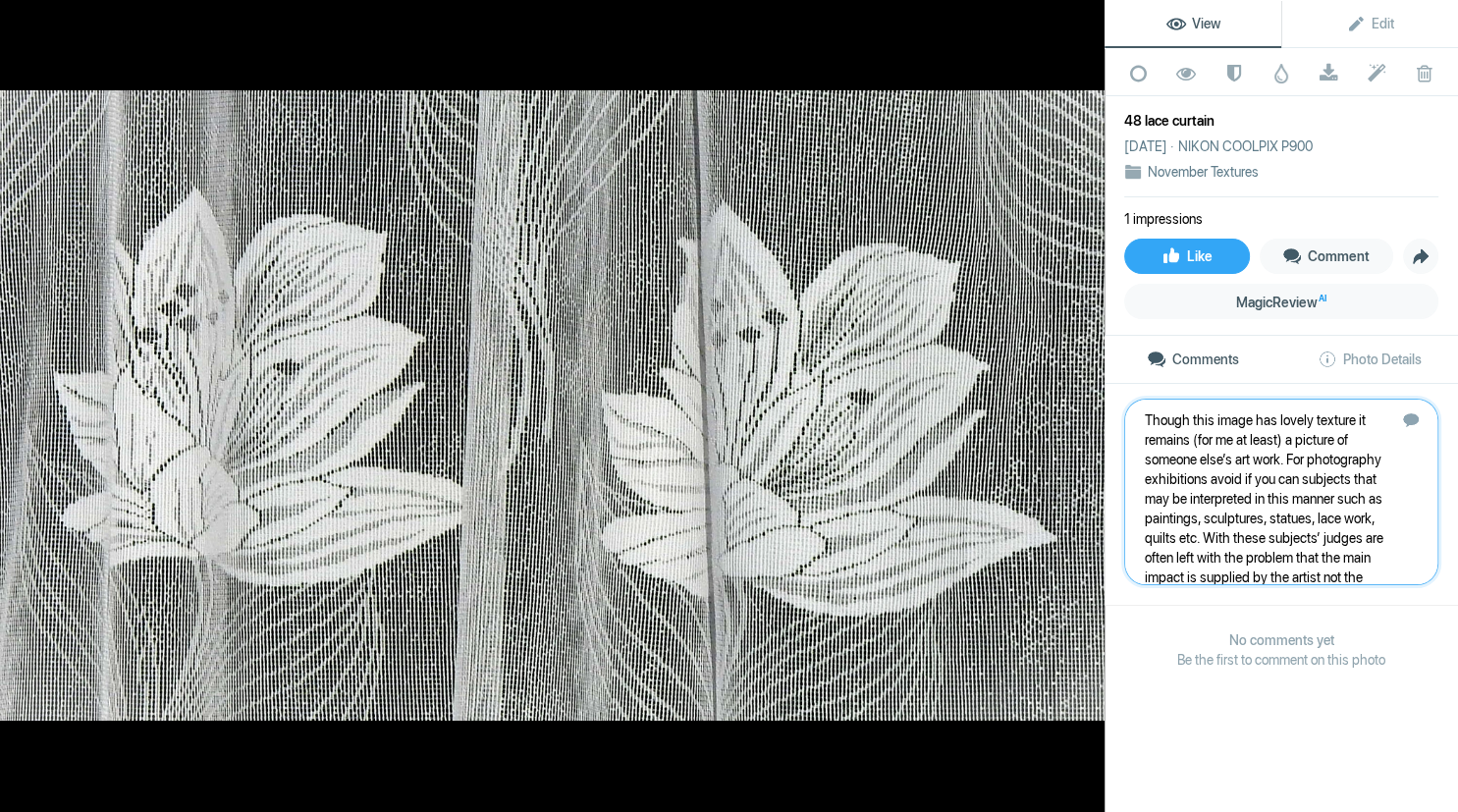 scroll, scrollTop: 21, scrollLeft: 0, axis: vertical 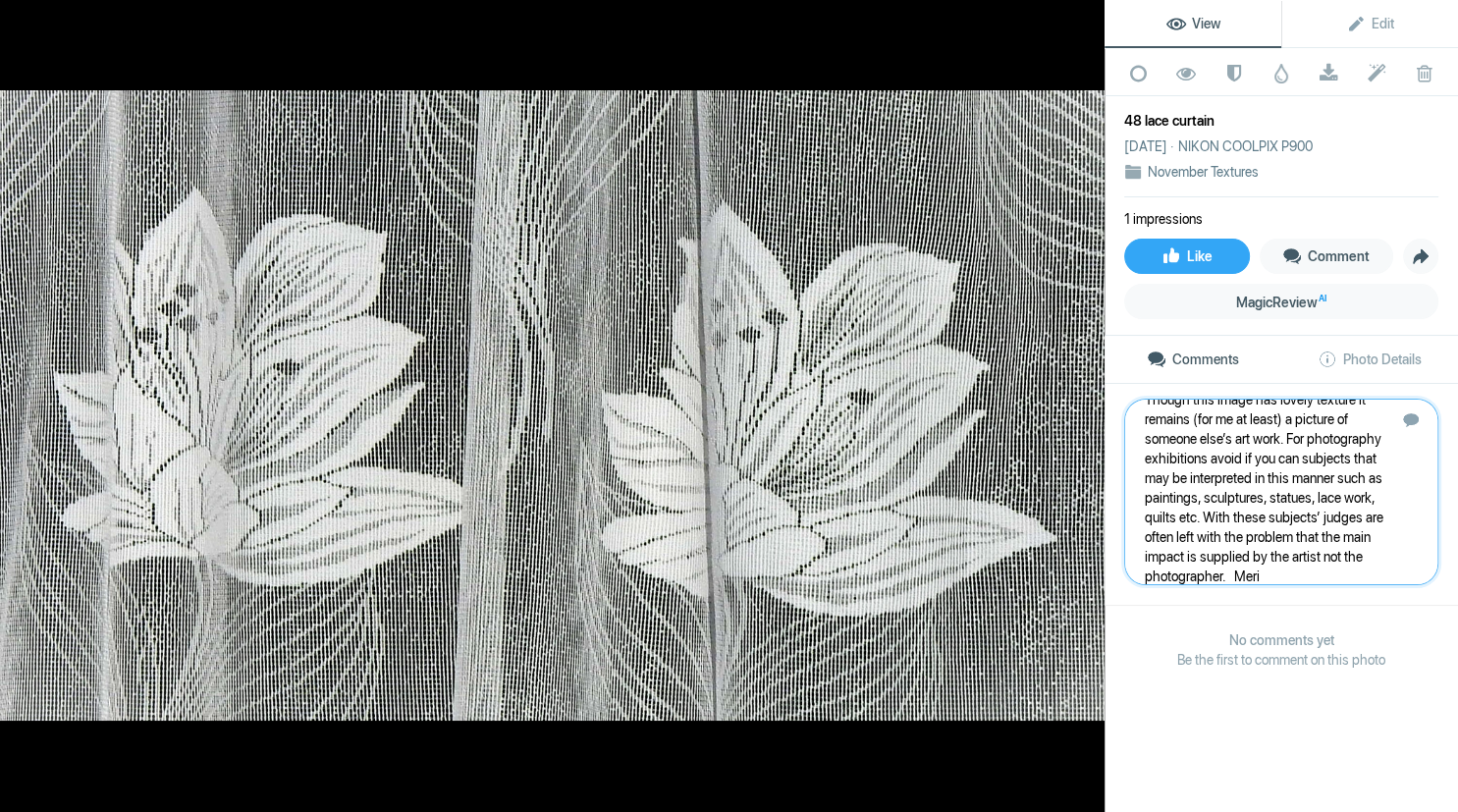 type on "Though this image has lovely texture it remains (for me at least) a picture of someone else’s art work. For photography exhibitions avoid if you can subjects that may be interpreted in this manner such as paintings, sculptures, statues, lace work, quilts etc. With these subjects’ judges are often left with the problem that the main impact is supplied by the artist not the photographer.   Merit" 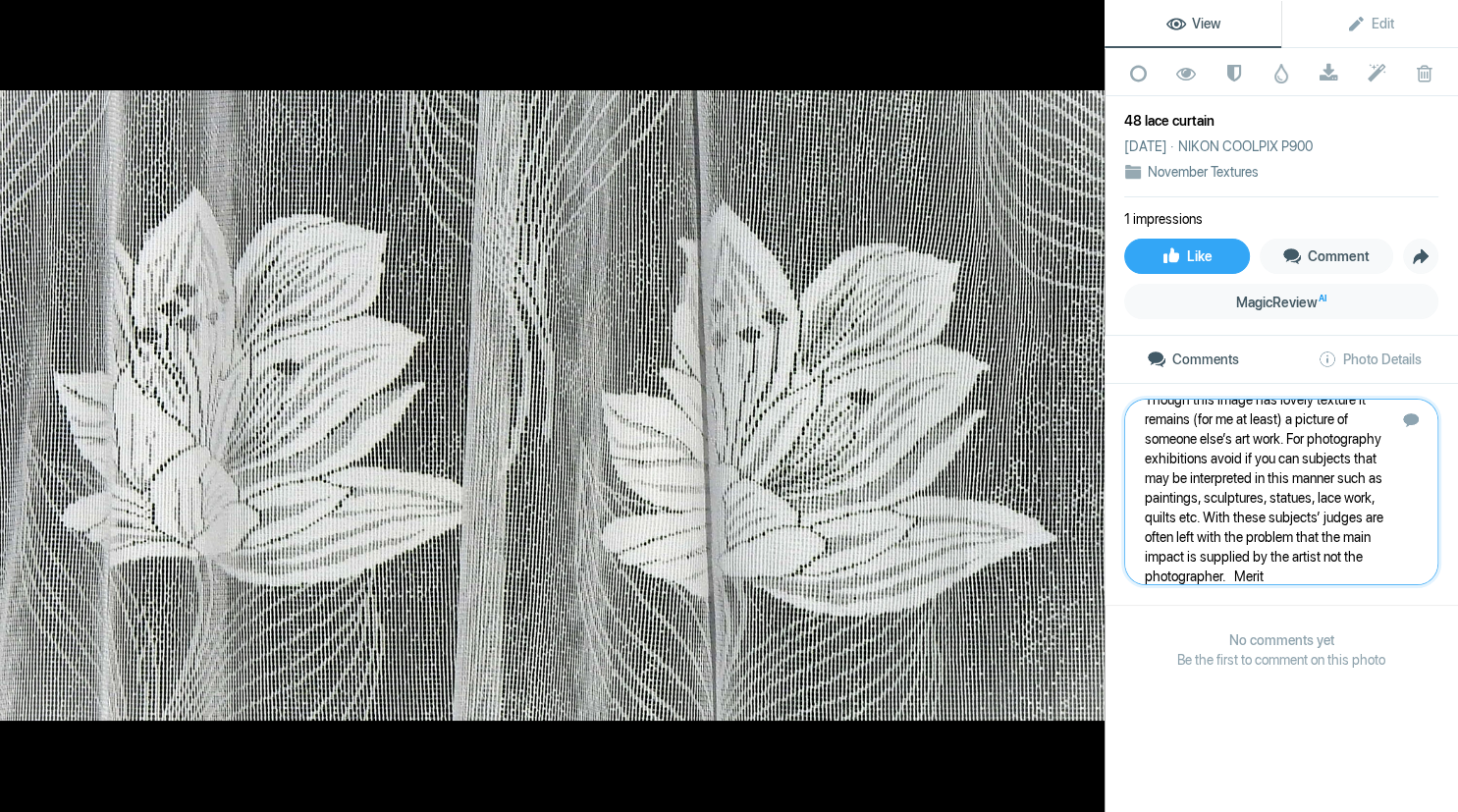 type 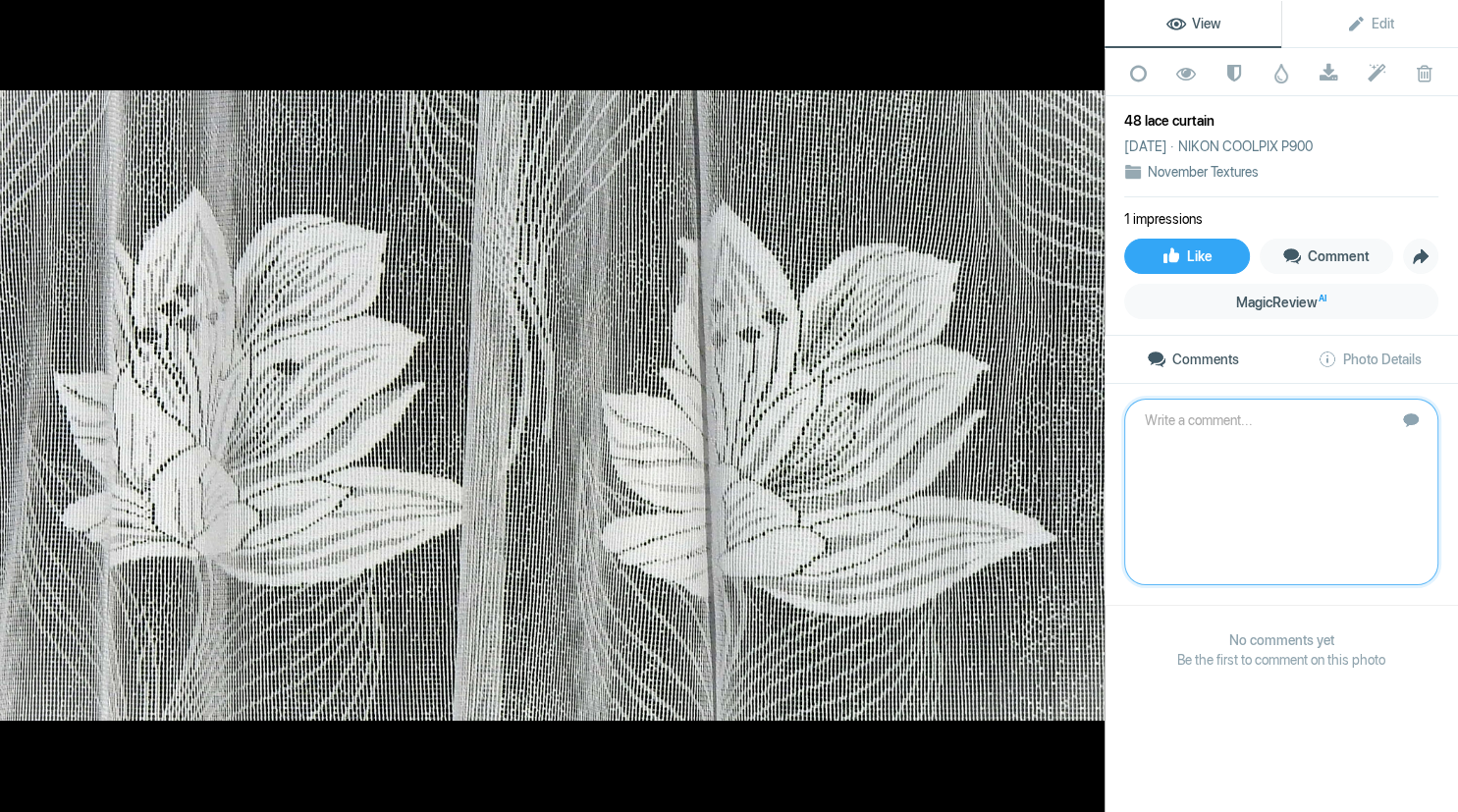 scroll, scrollTop: 0, scrollLeft: 0, axis: both 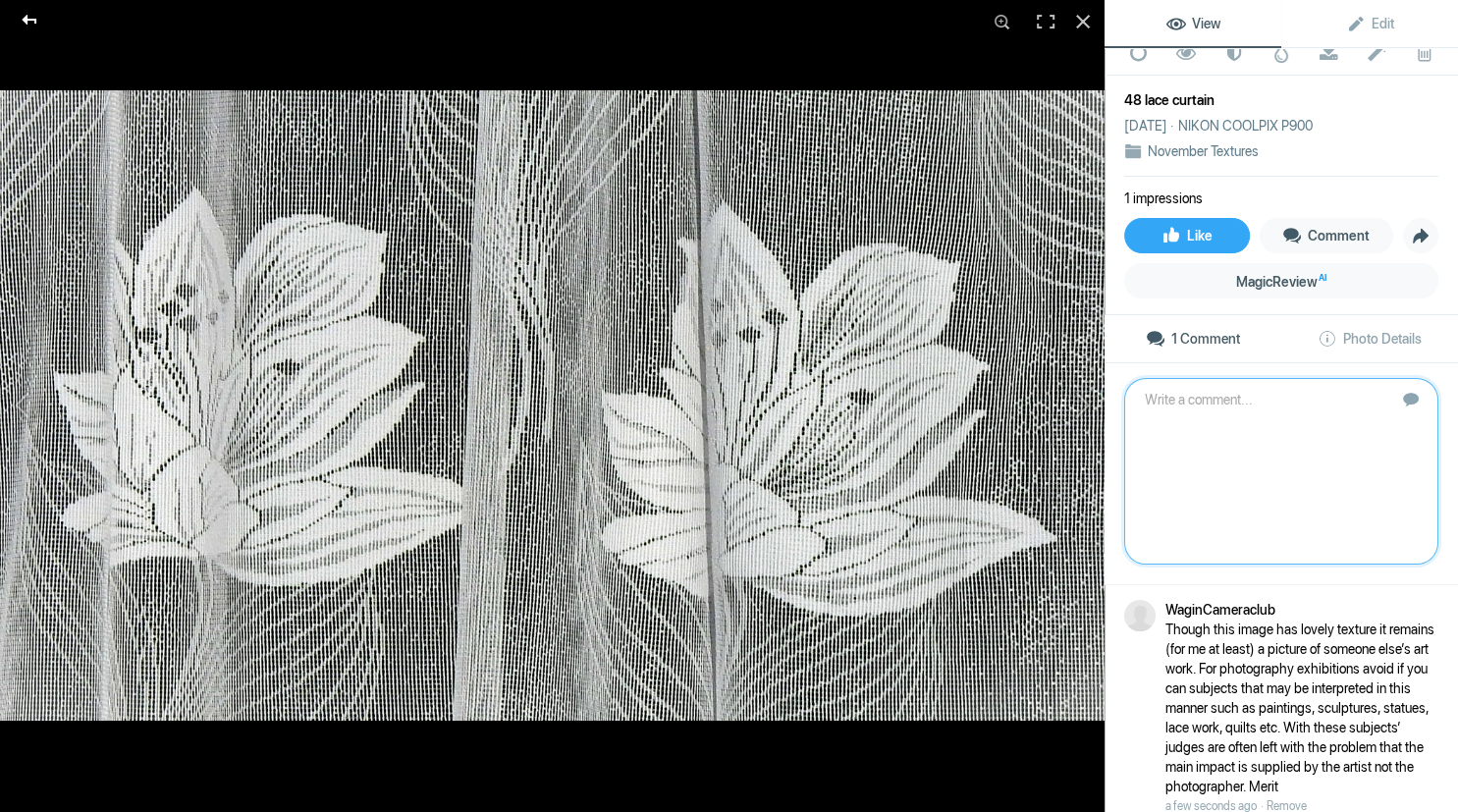 click 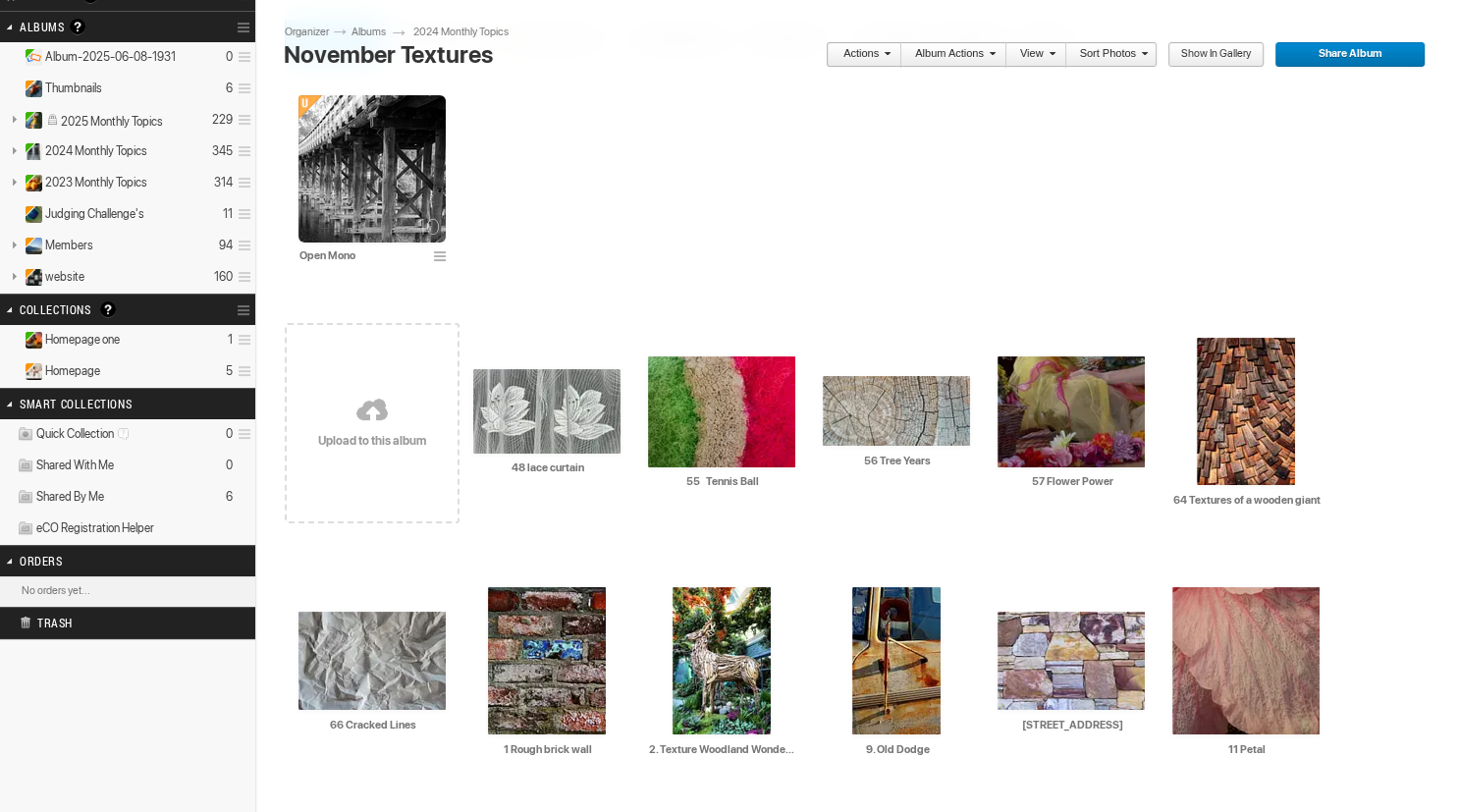 scroll, scrollTop: 0, scrollLeft: 0, axis: both 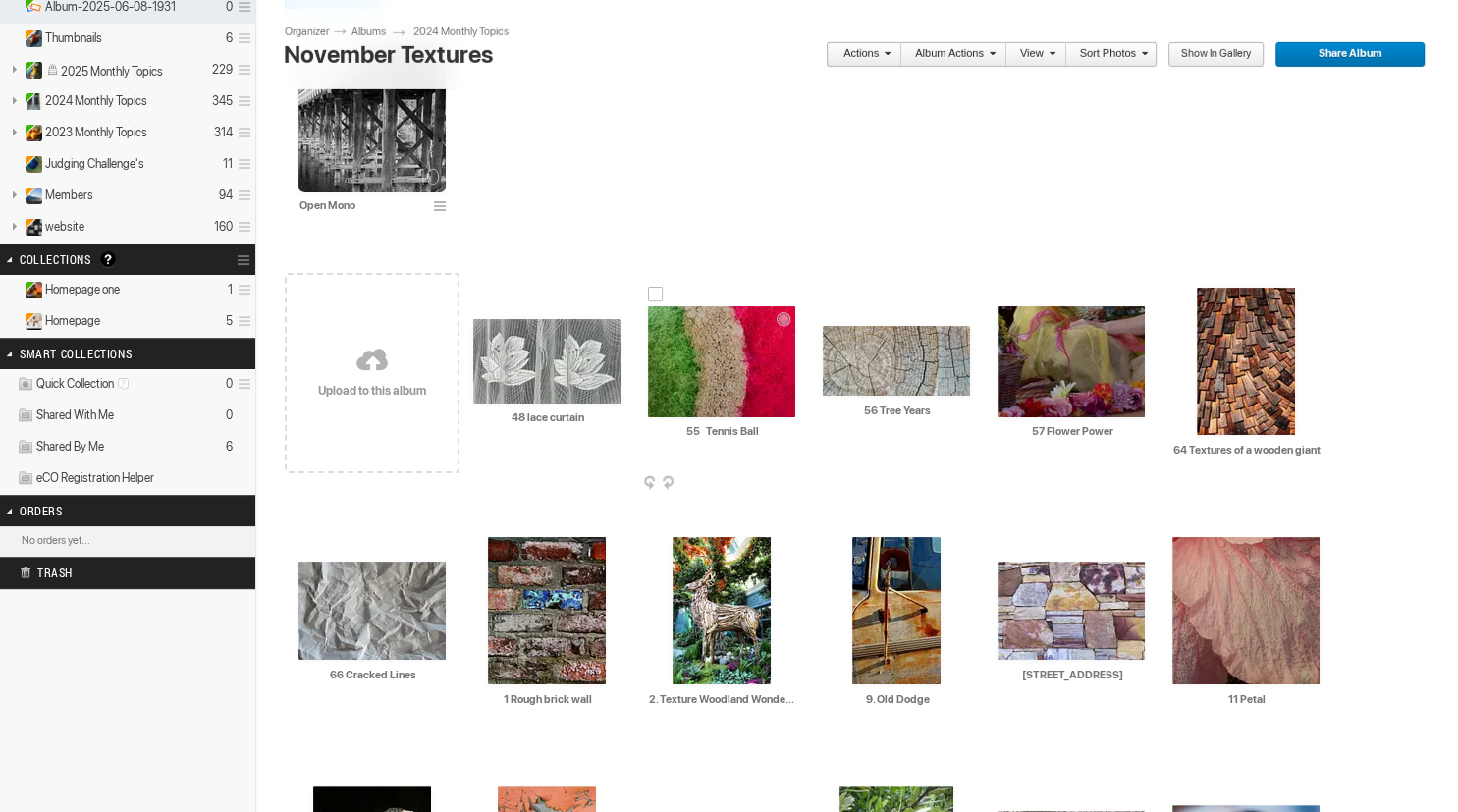 click at bounding box center [722, 361] 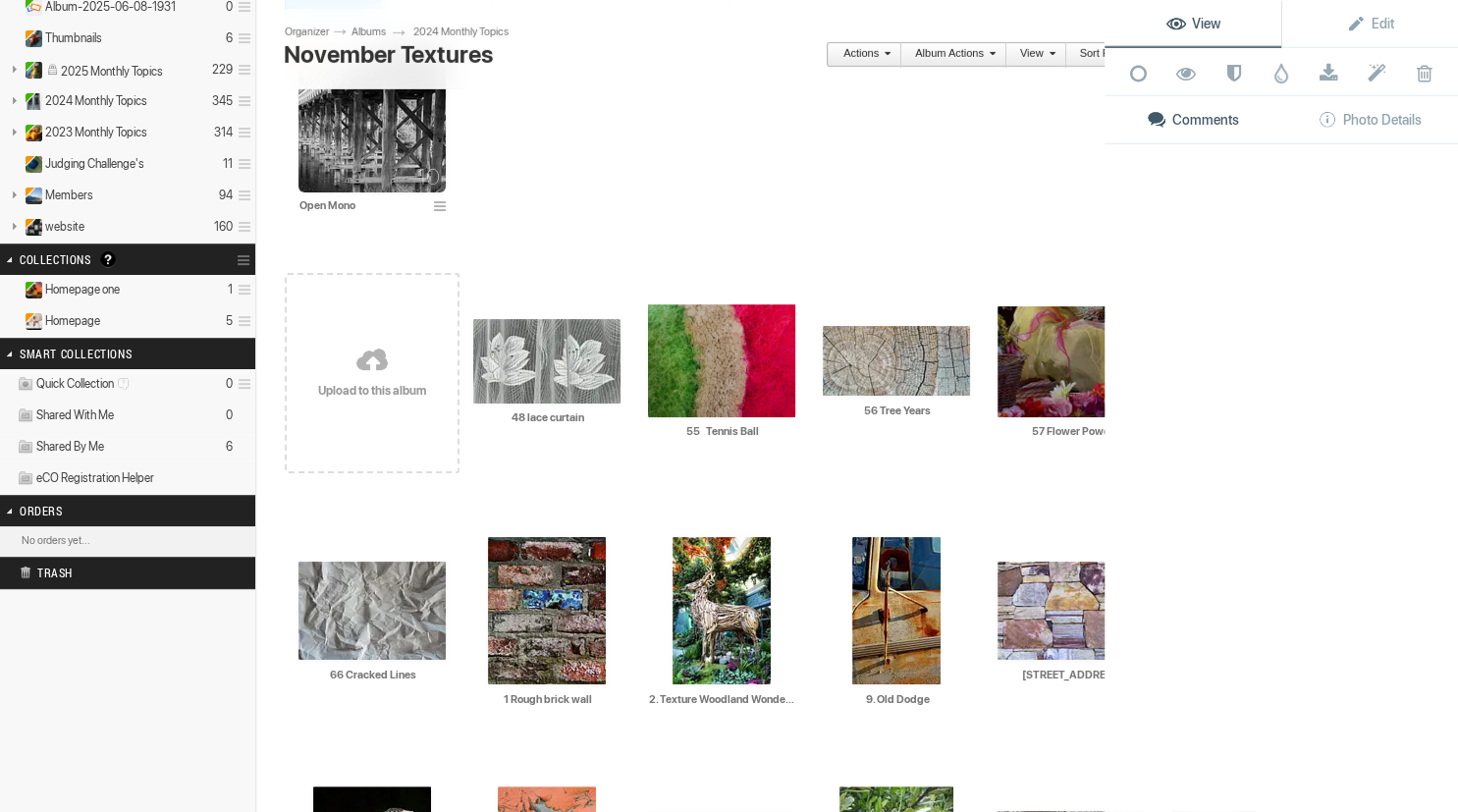 scroll, scrollTop: 197, scrollLeft: 0, axis: vertical 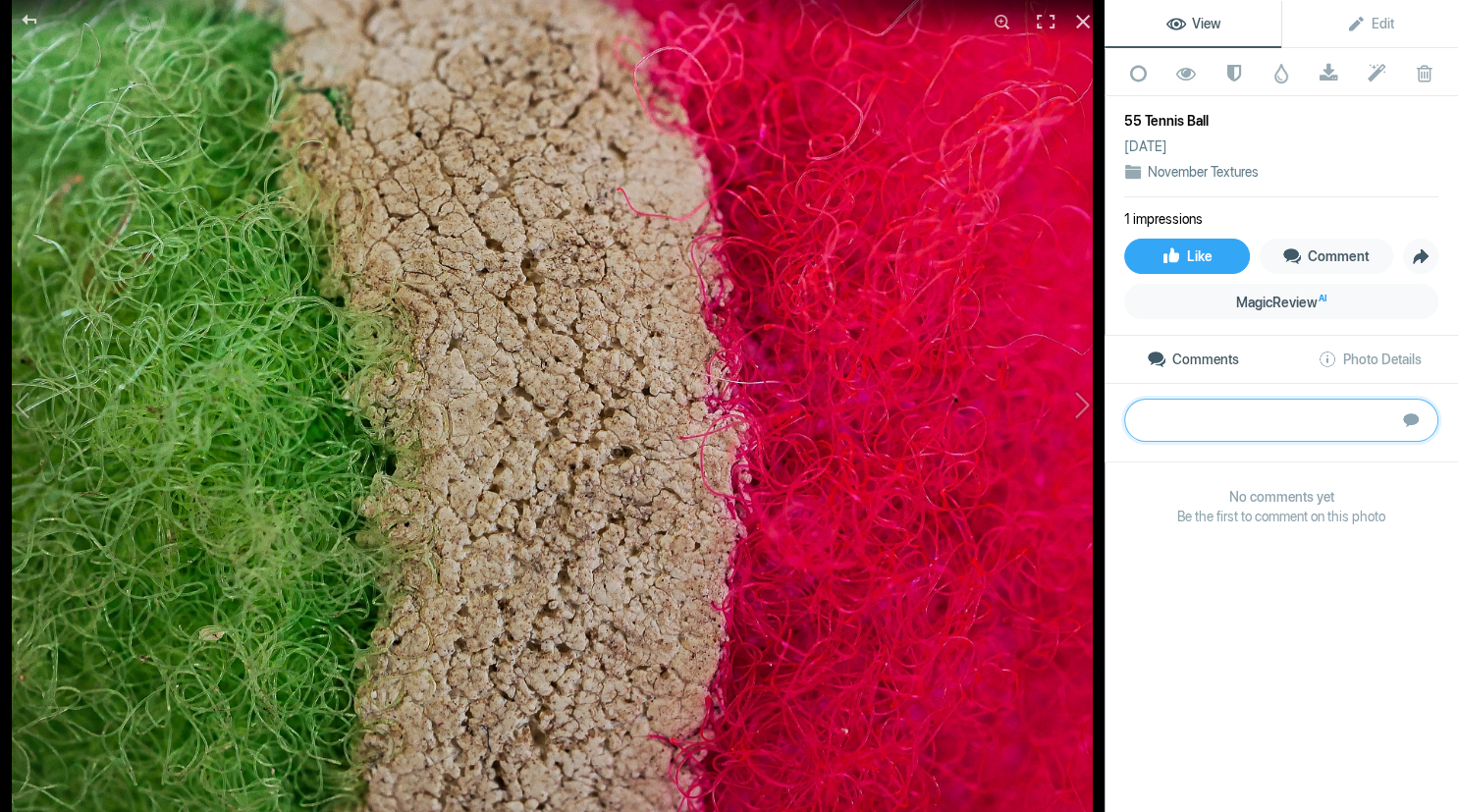 click 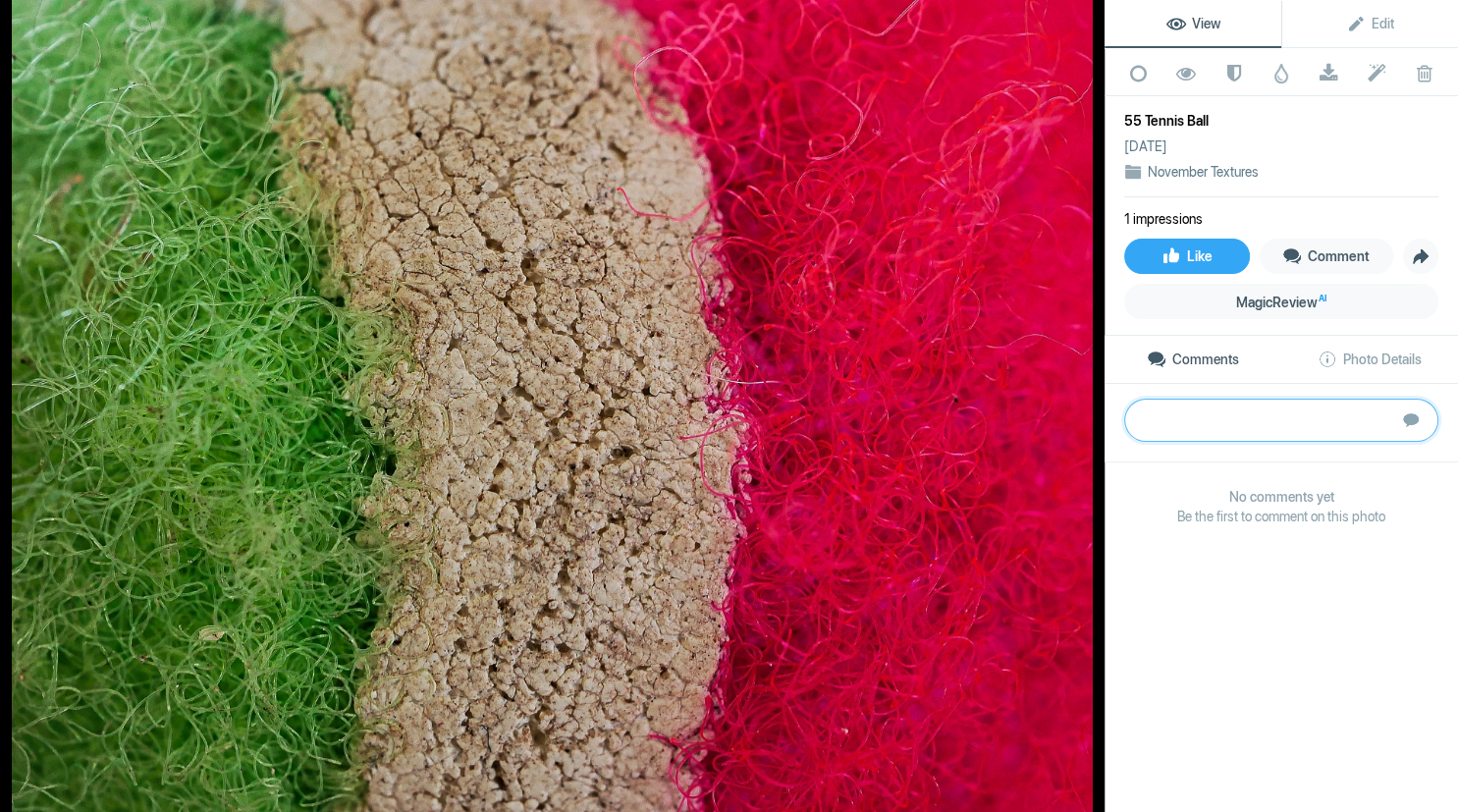 paste on "Some great textures here and the green and red are complimentary colours which adds to the appeal. My eye tended to wander after a while looking for a major point of interest.
Bronze" 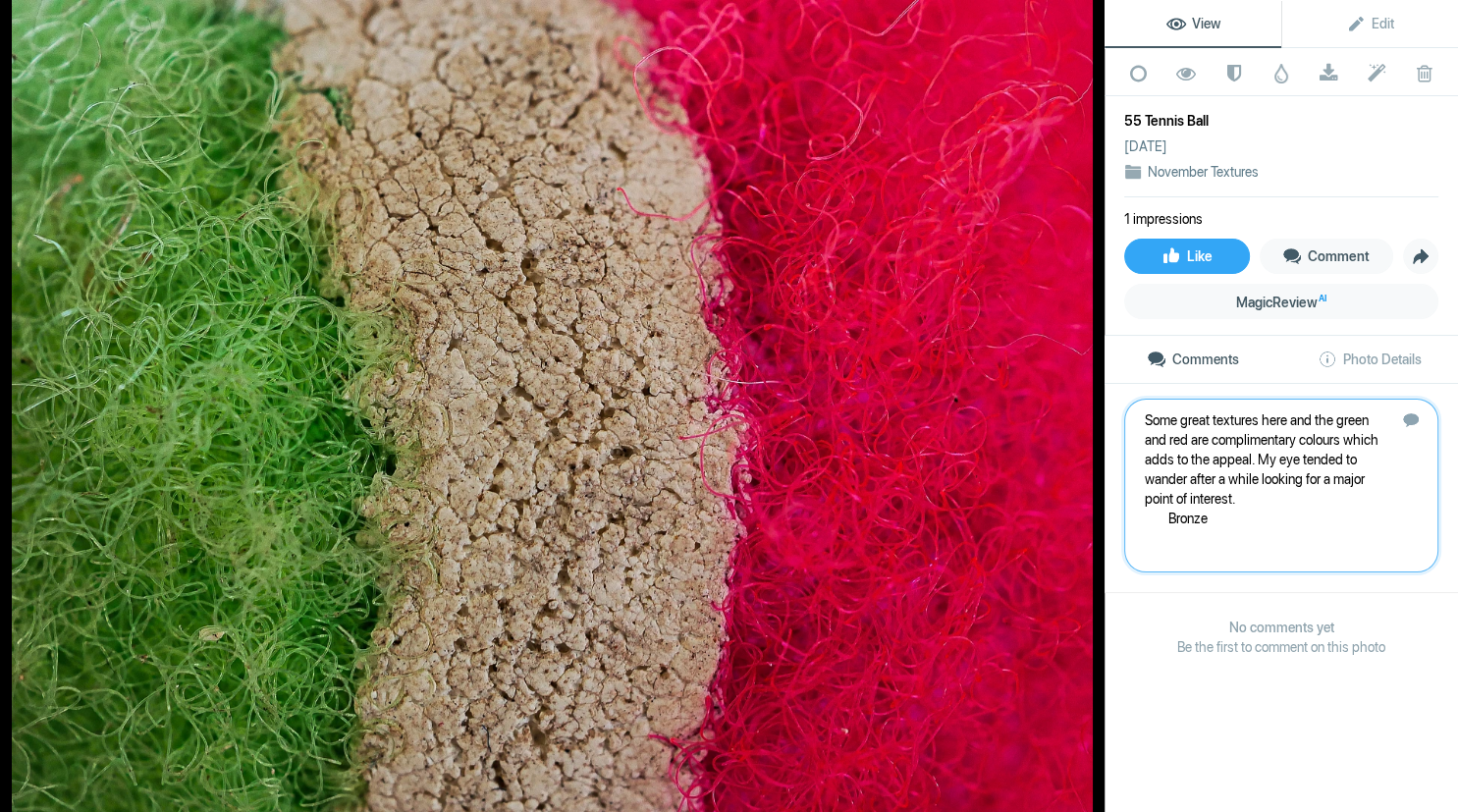 type 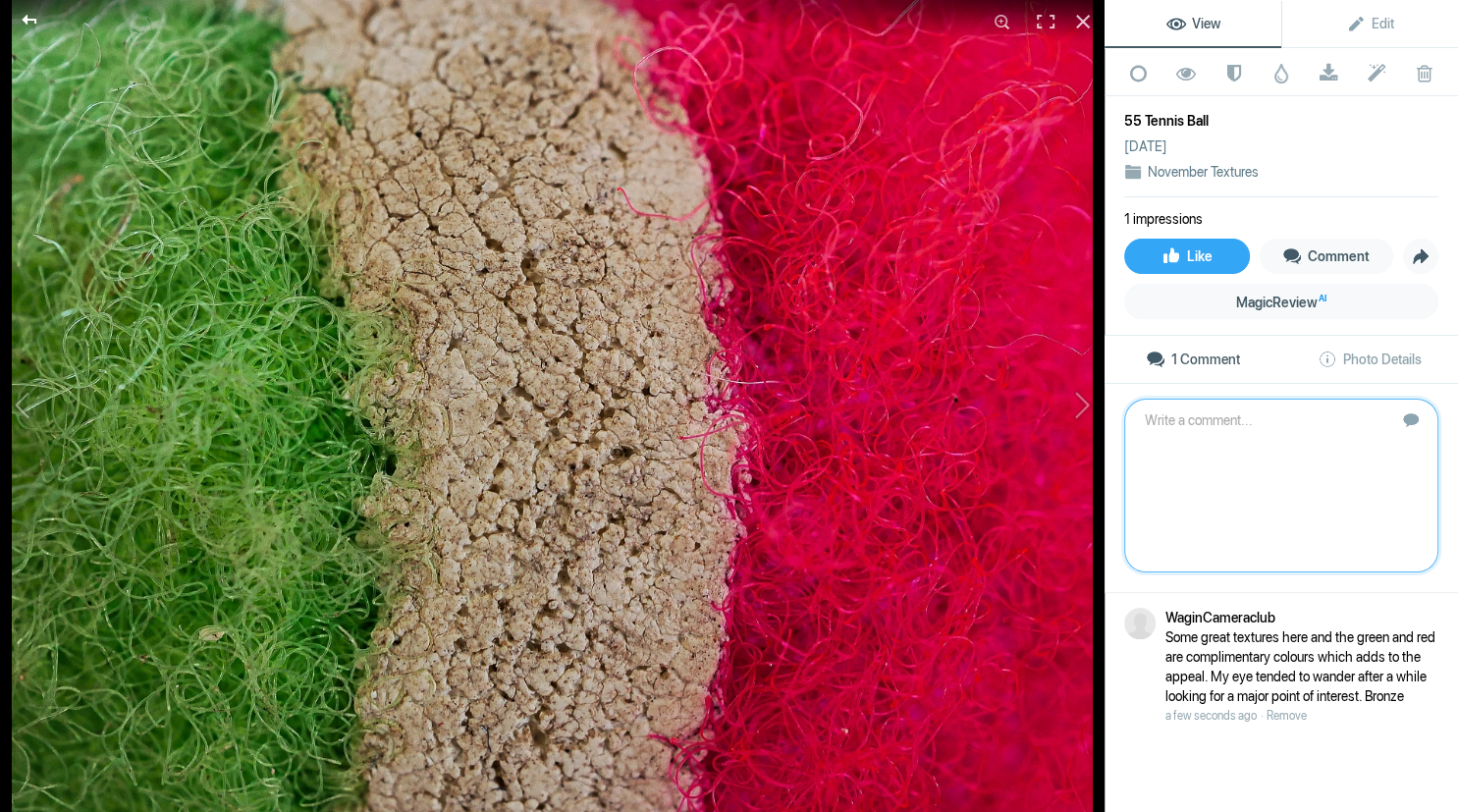 click 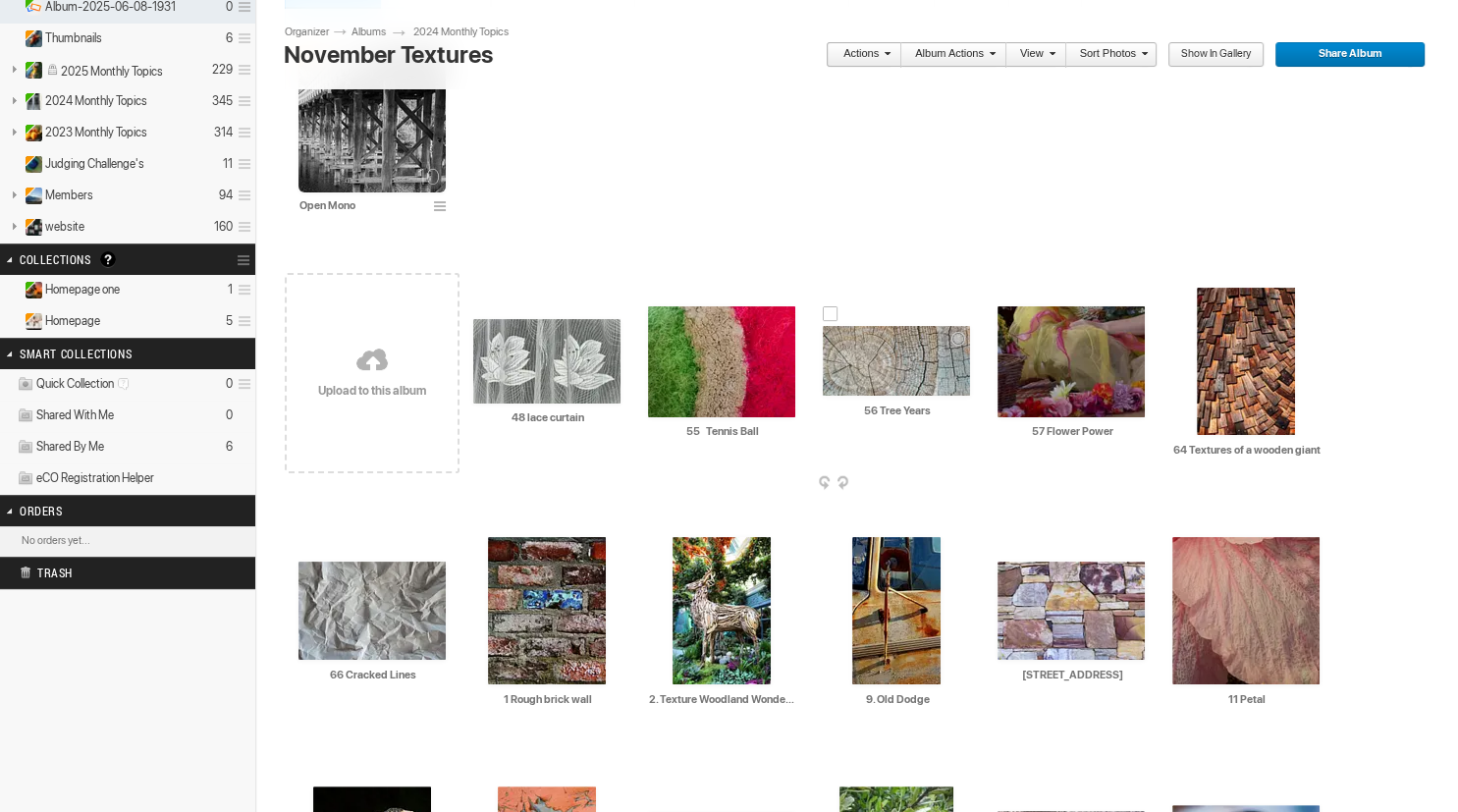 click at bounding box center (896, 360) 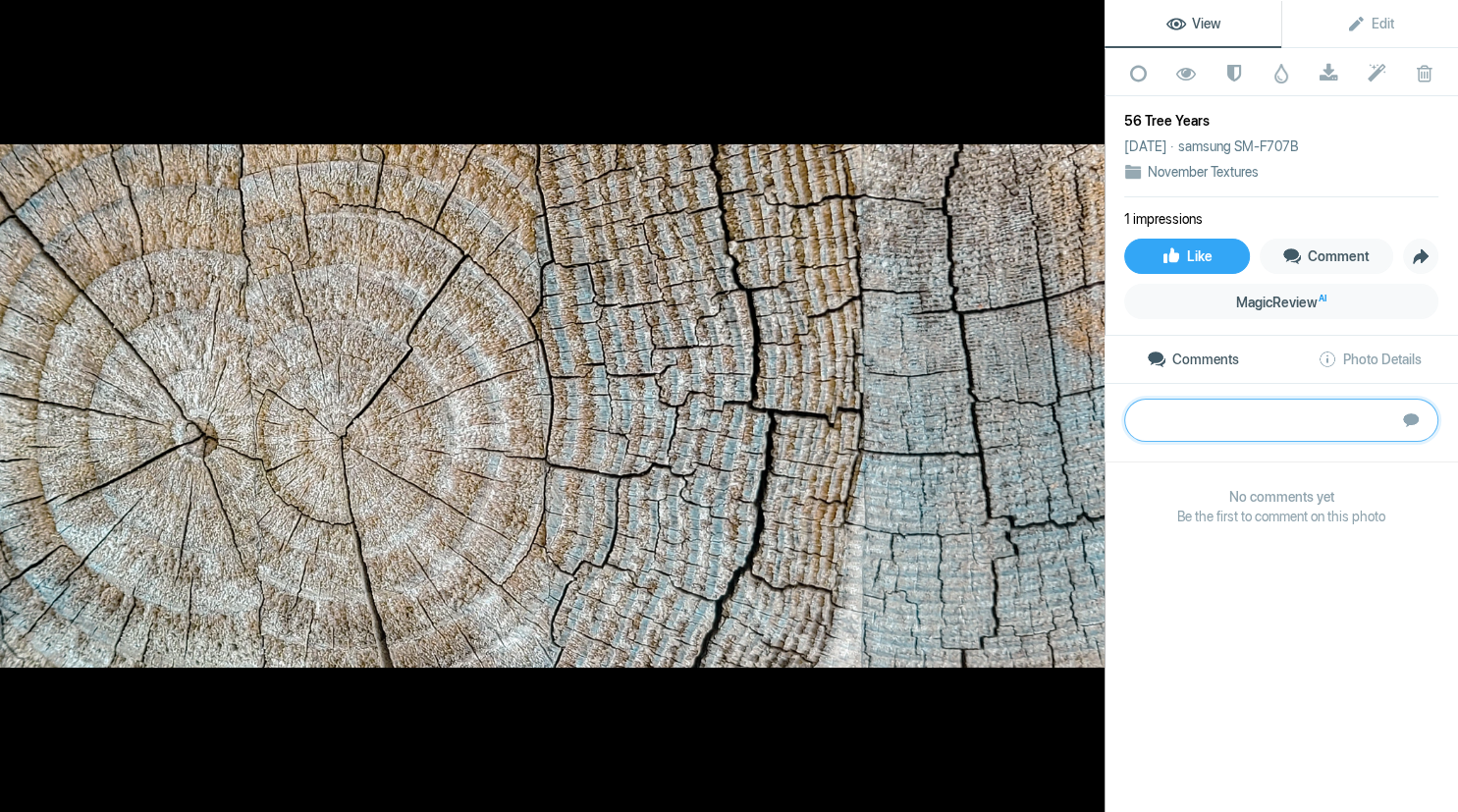 paste on "I found the pattern, cracks and textures of this image quite fascinating. The blue and yellows may have a slight increase in saturation added to give the image a stronger colour dimension.
Silver" 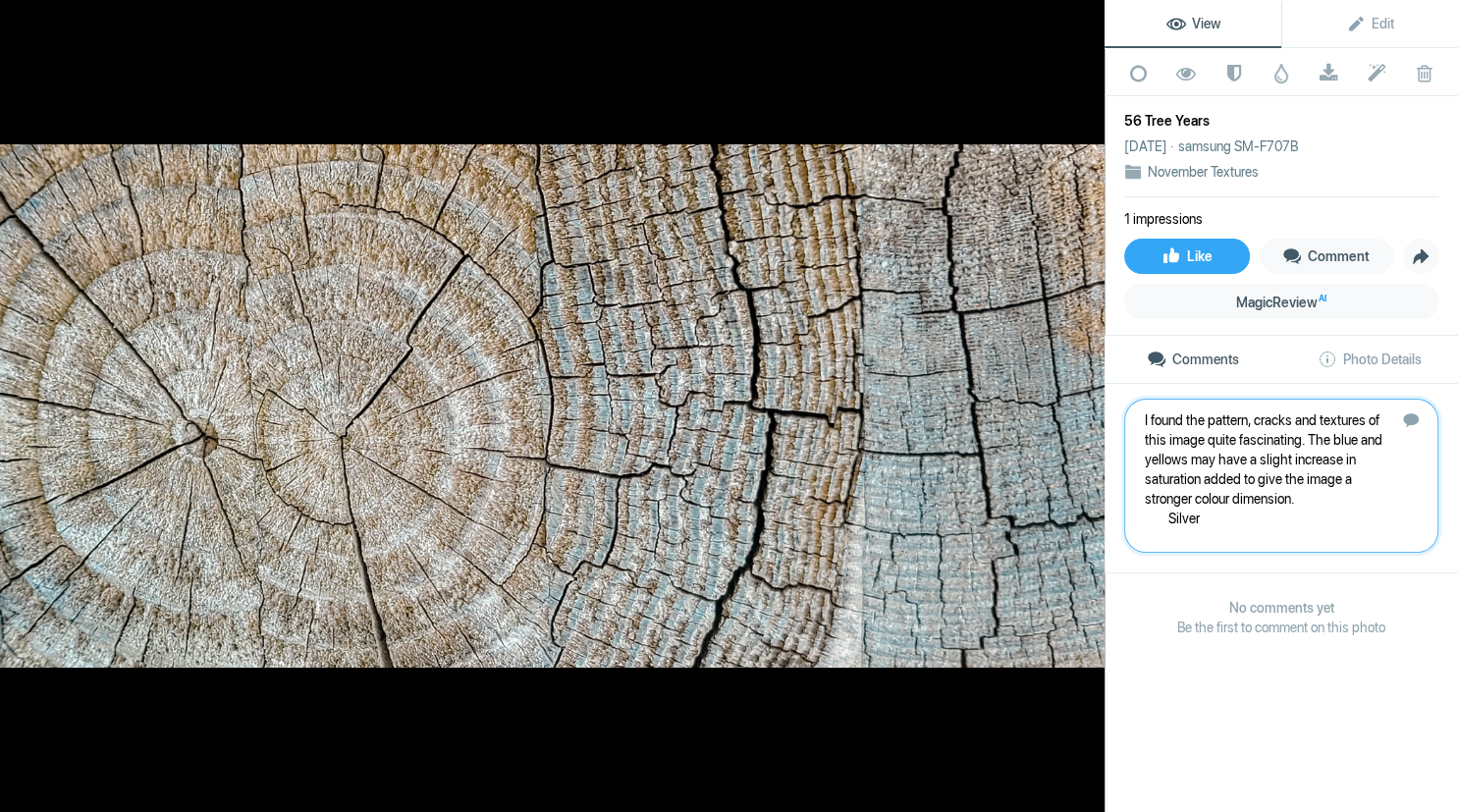 type 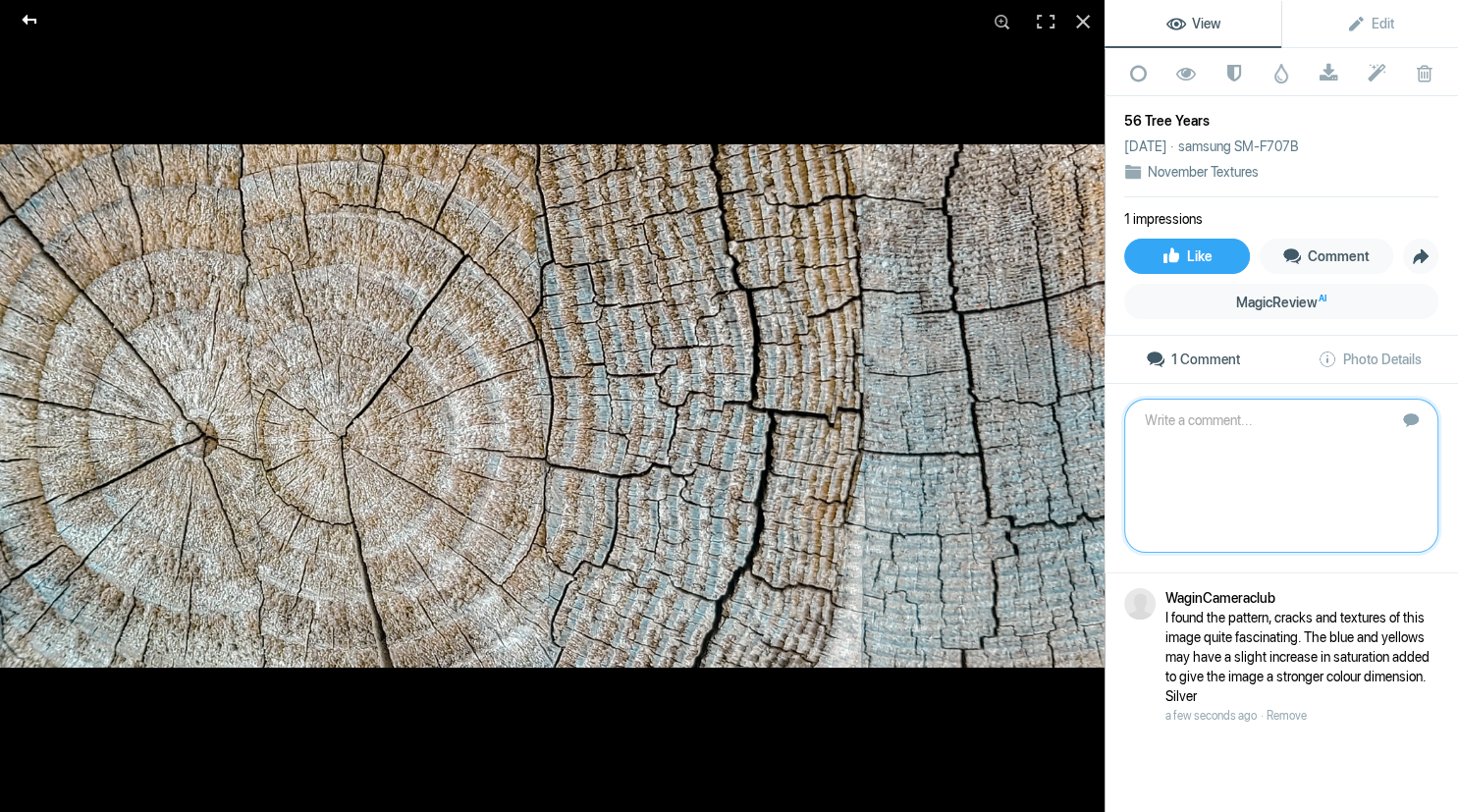 click 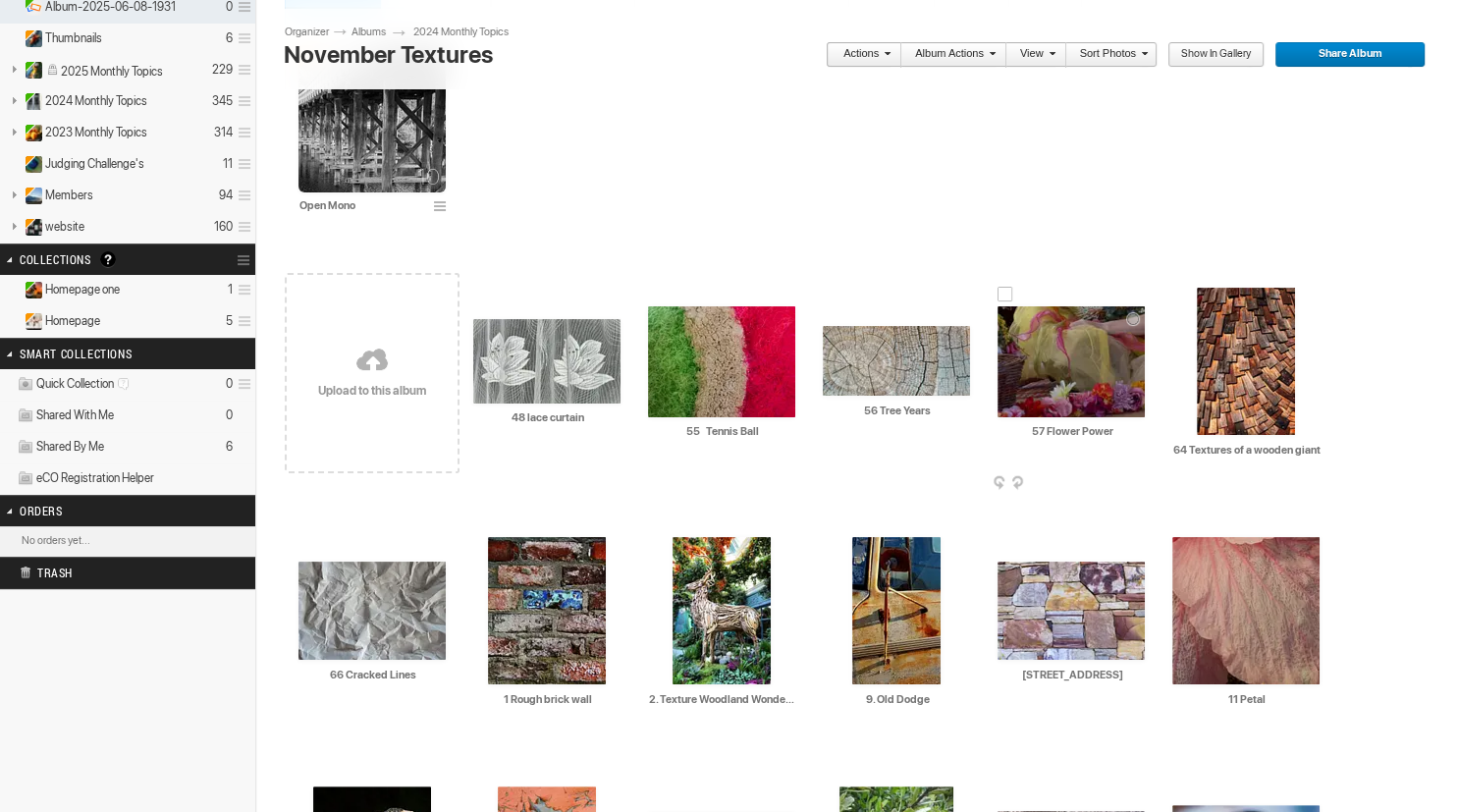 click at bounding box center (1071, 361) 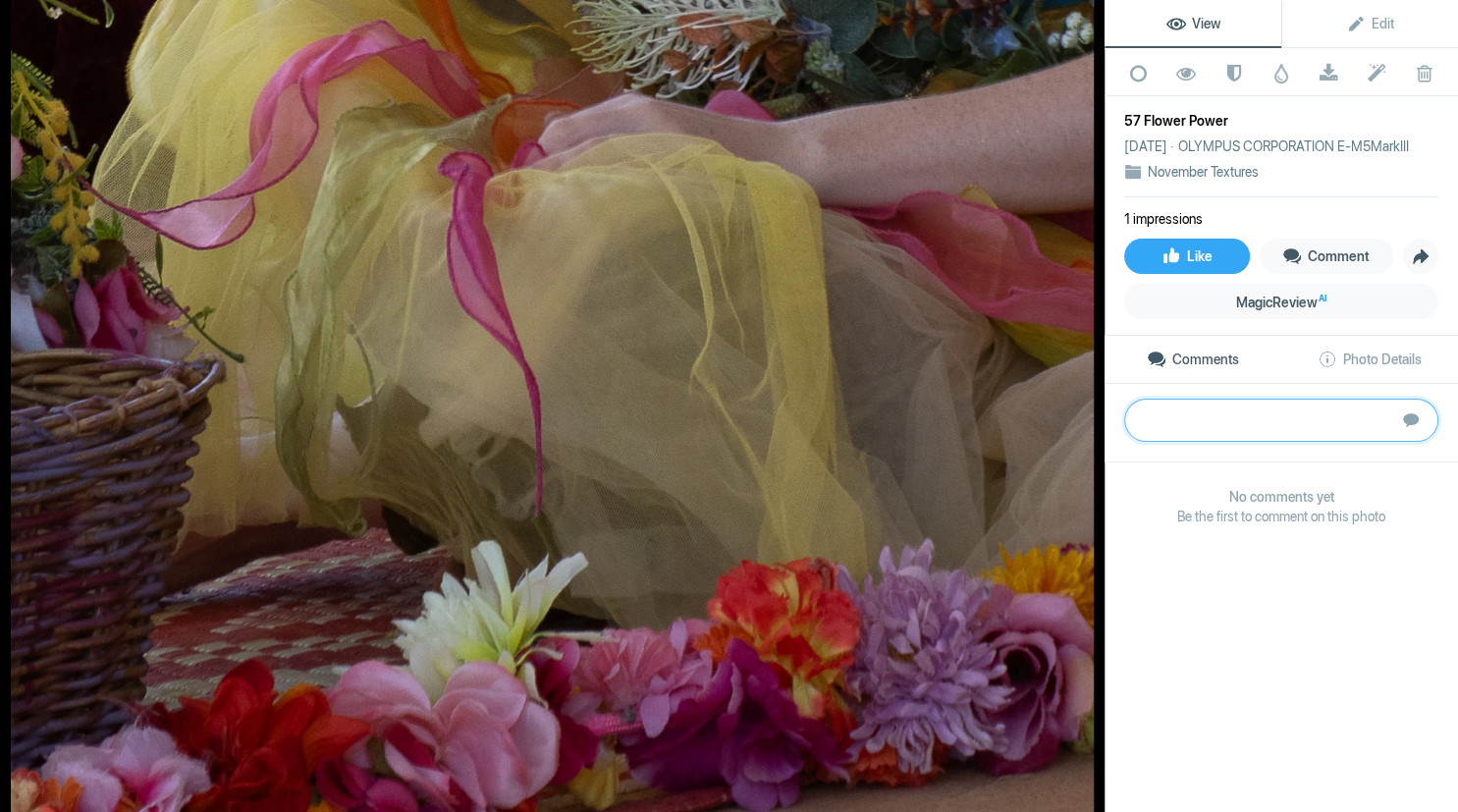 paste on "Technically this image has some grain and softness. Softness can be ok if this is a creative element deliberately included by the photographer. I congratulate the author on attempting a still life composition and its unusual to include parts of human anatomy. (Here the arm guides the eye out of the image which is not desirable.) If for example there was a roll of the pink ribbon where the arm is it would complement the rest of the composition better. Keep up your interest in still life, it can be very rewarding and there are many instruction videos available on the web. Well done.	Silver" 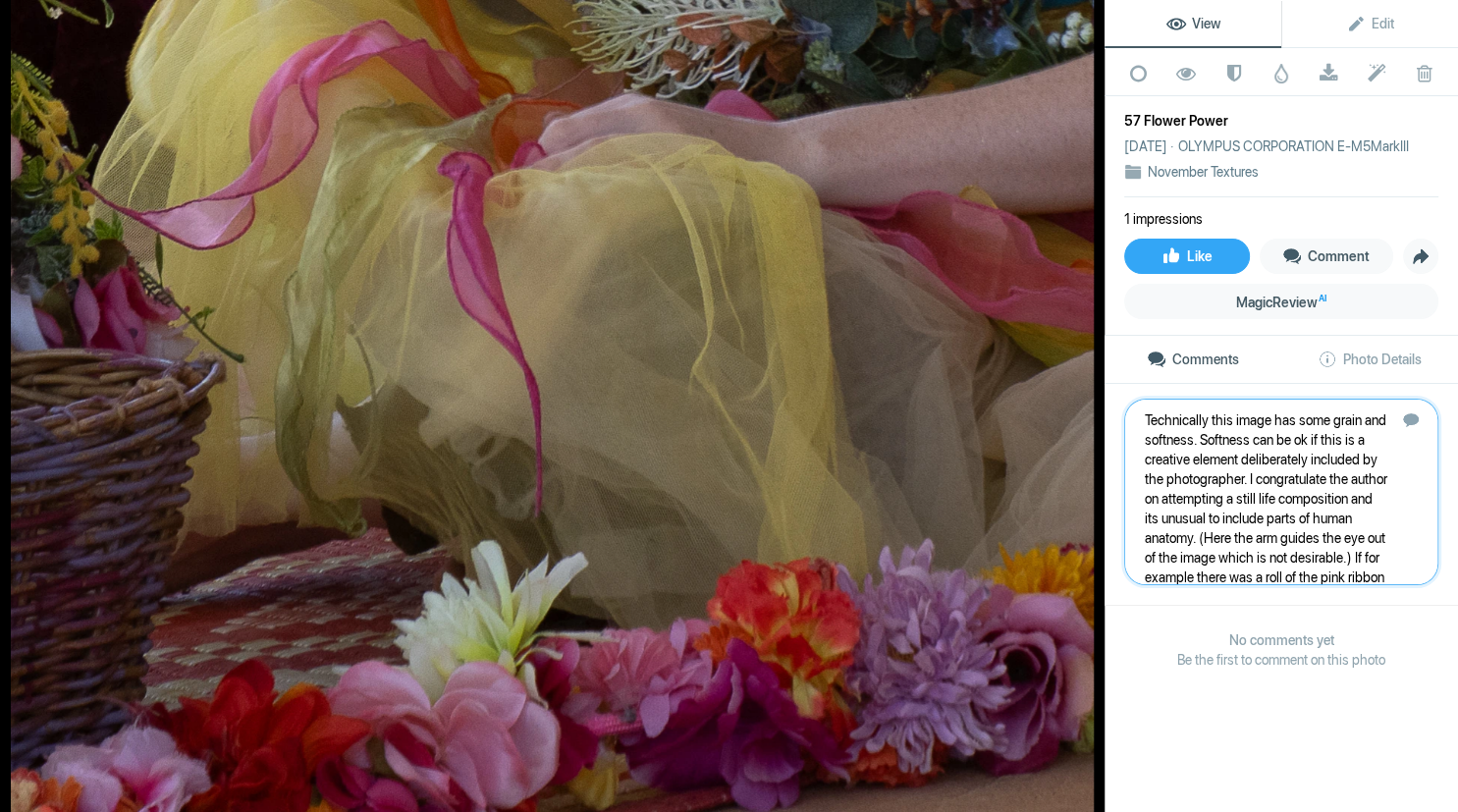 scroll, scrollTop: 119, scrollLeft: 0, axis: vertical 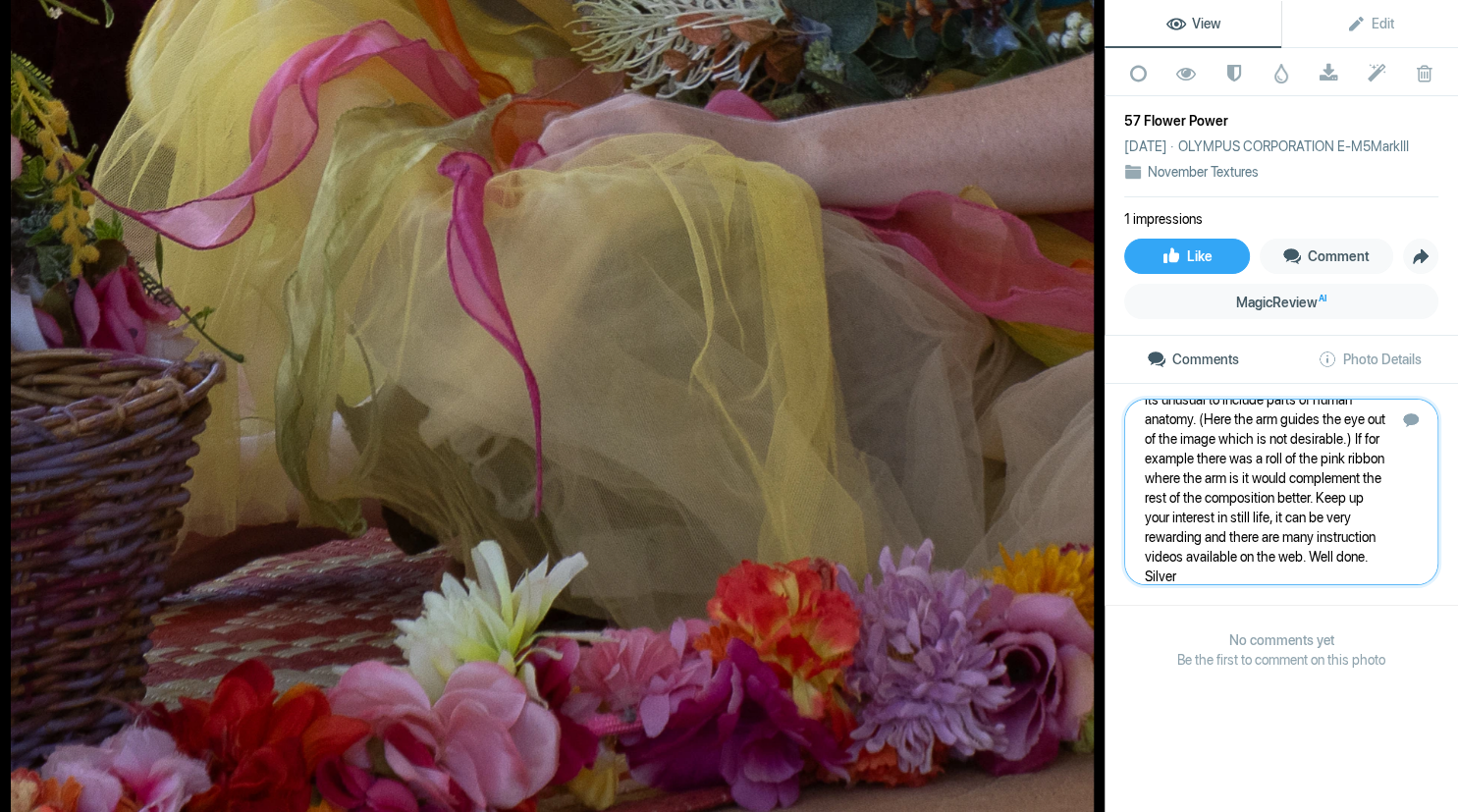 type 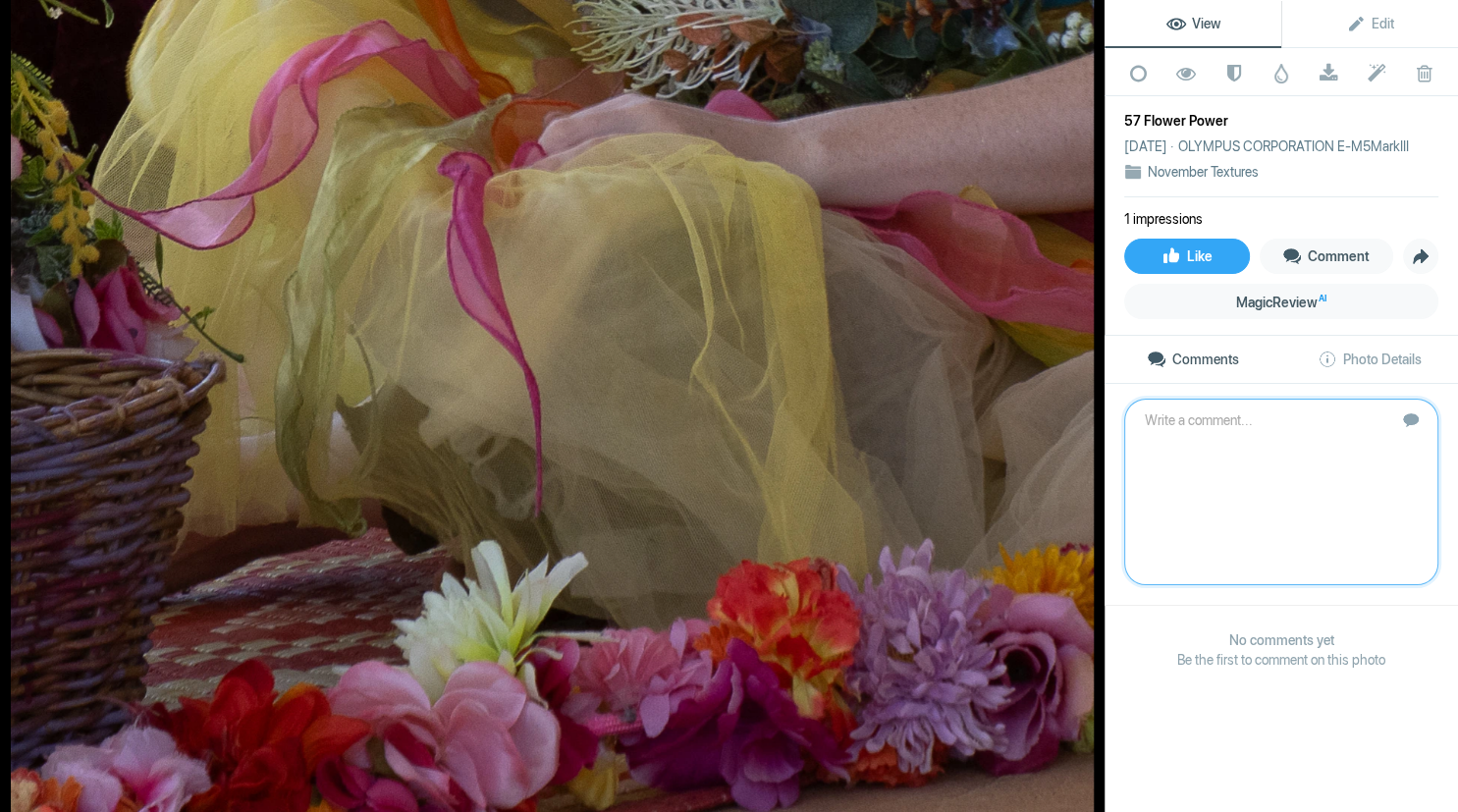 scroll, scrollTop: 0, scrollLeft: 0, axis: both 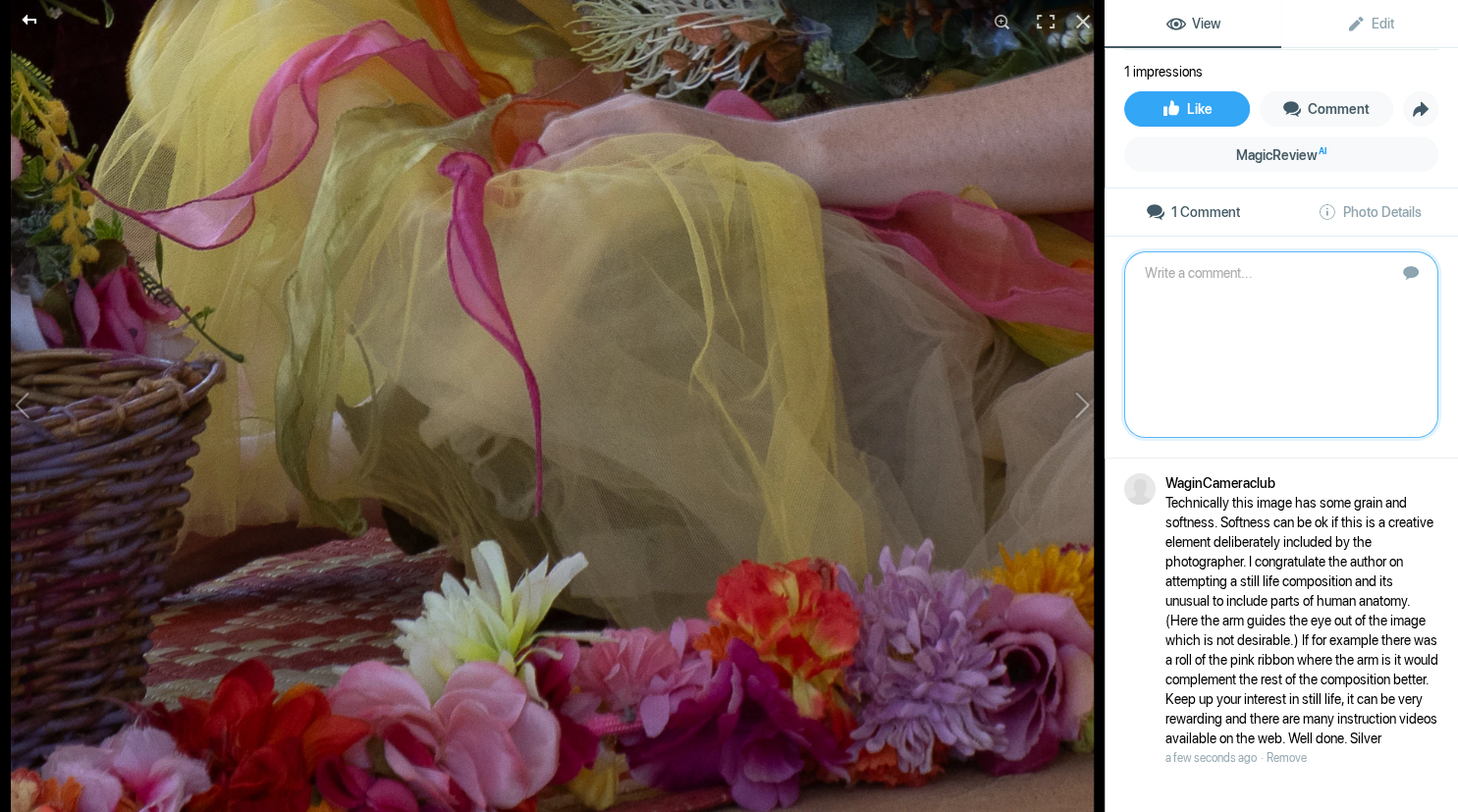click 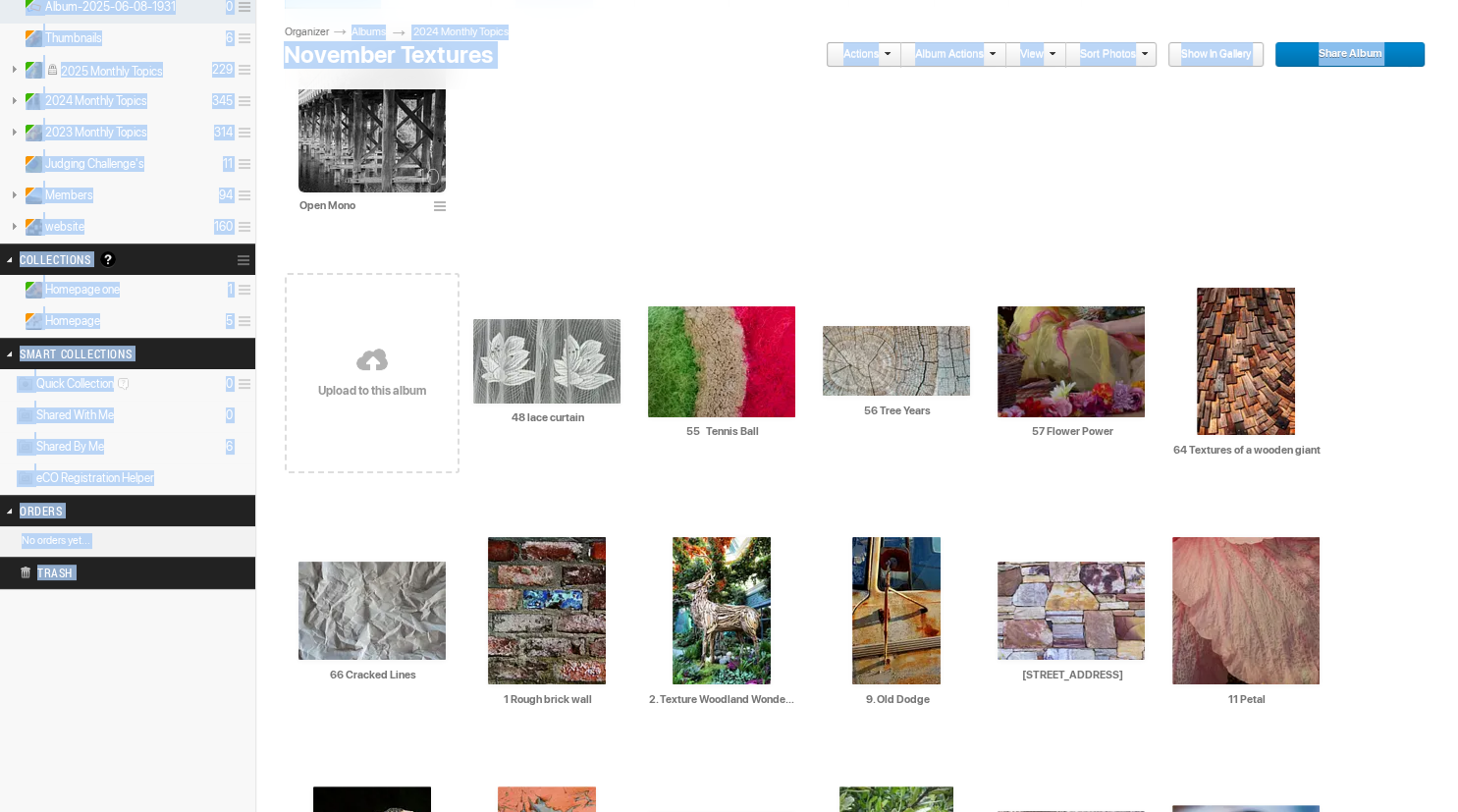 drag, startPoint x: 1333, startPoint y: 481, endPoint x: 1455, endPoint y: 523, distance: 129.02713 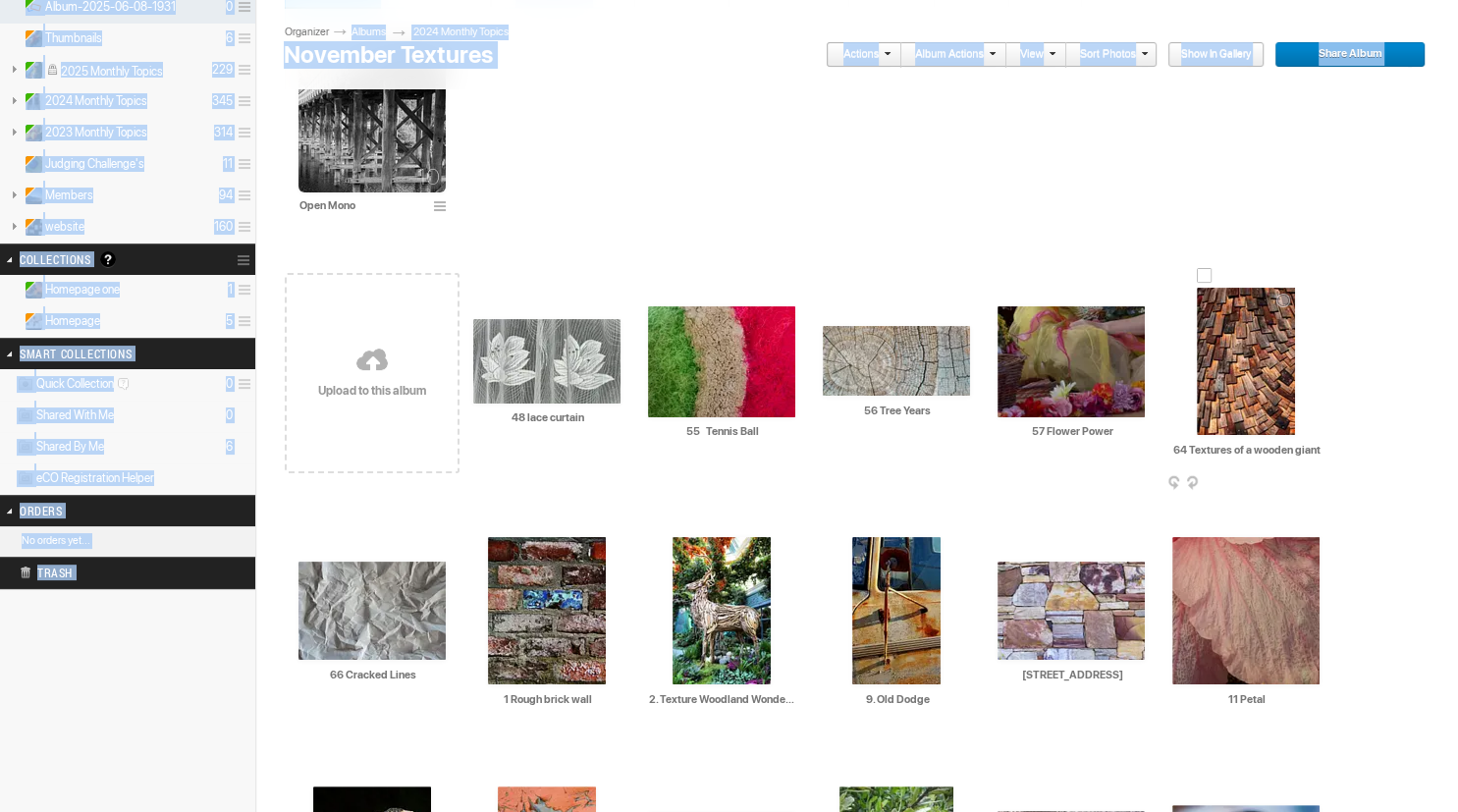 click at bounding box center (1246, 361) 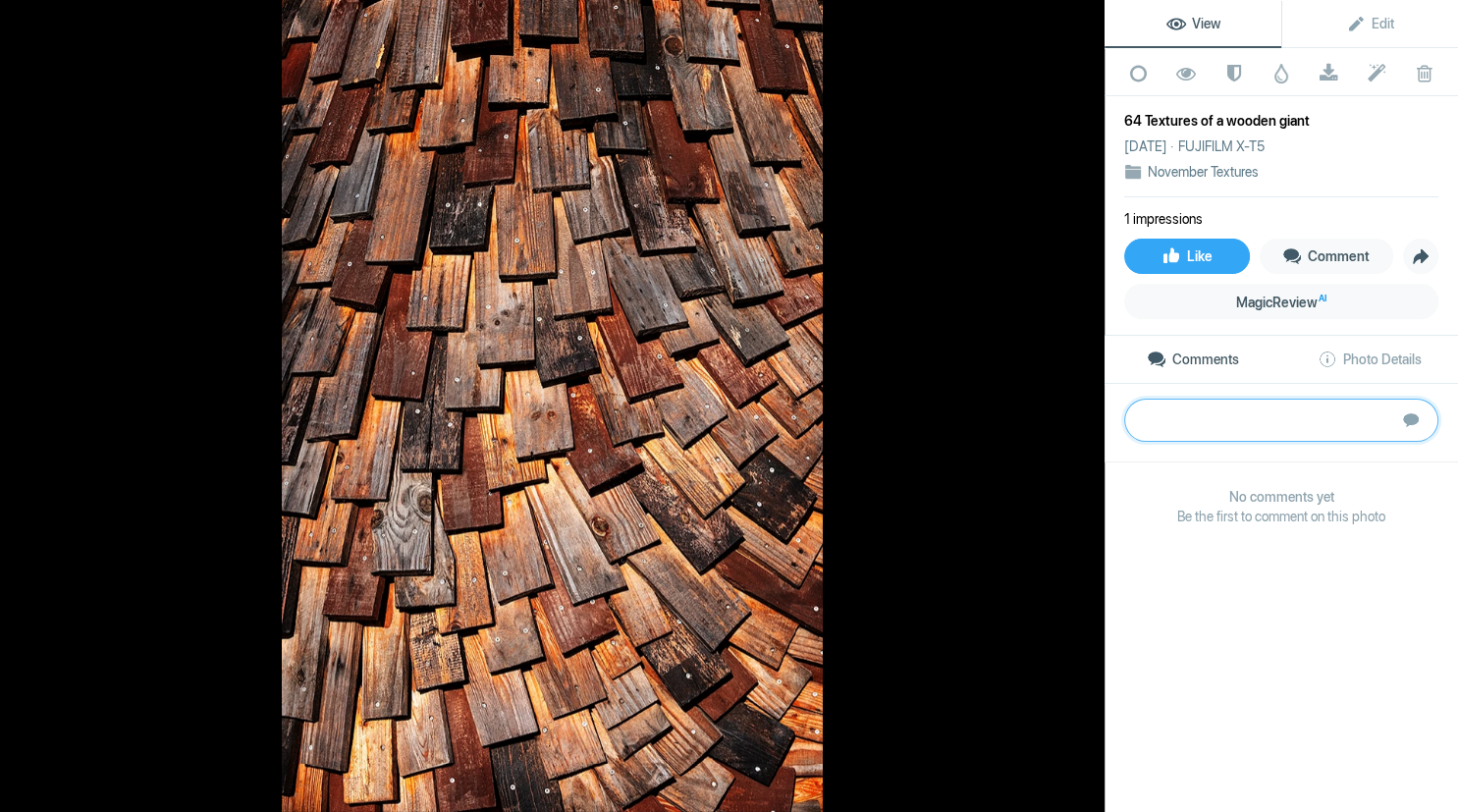 paste on "I wished the crop was 10% closer with this composition to better show the wonderful grain detail in the wood. It is a smidge underexposed on my monitor but it is an interesting composition.	Bronze" 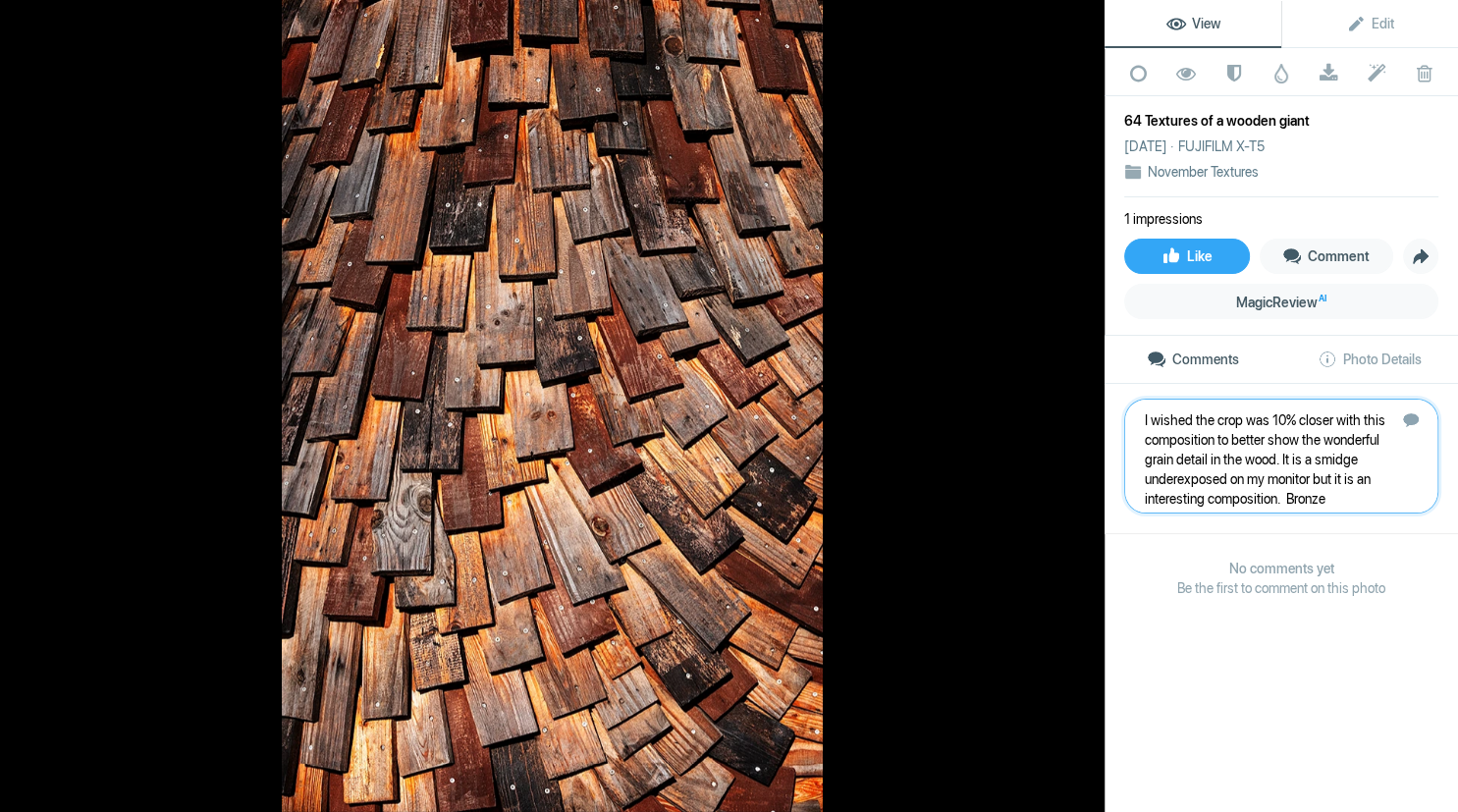 type 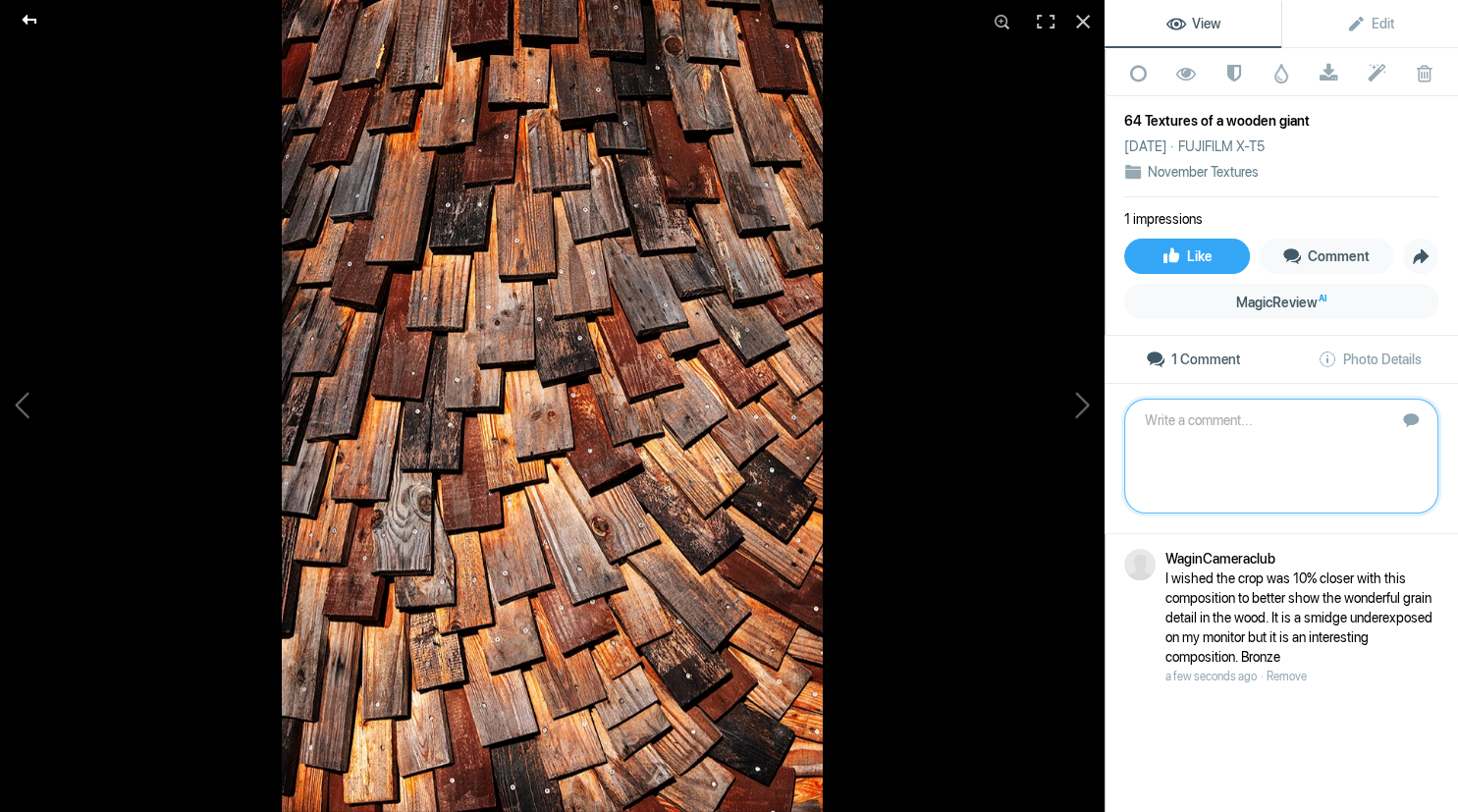click 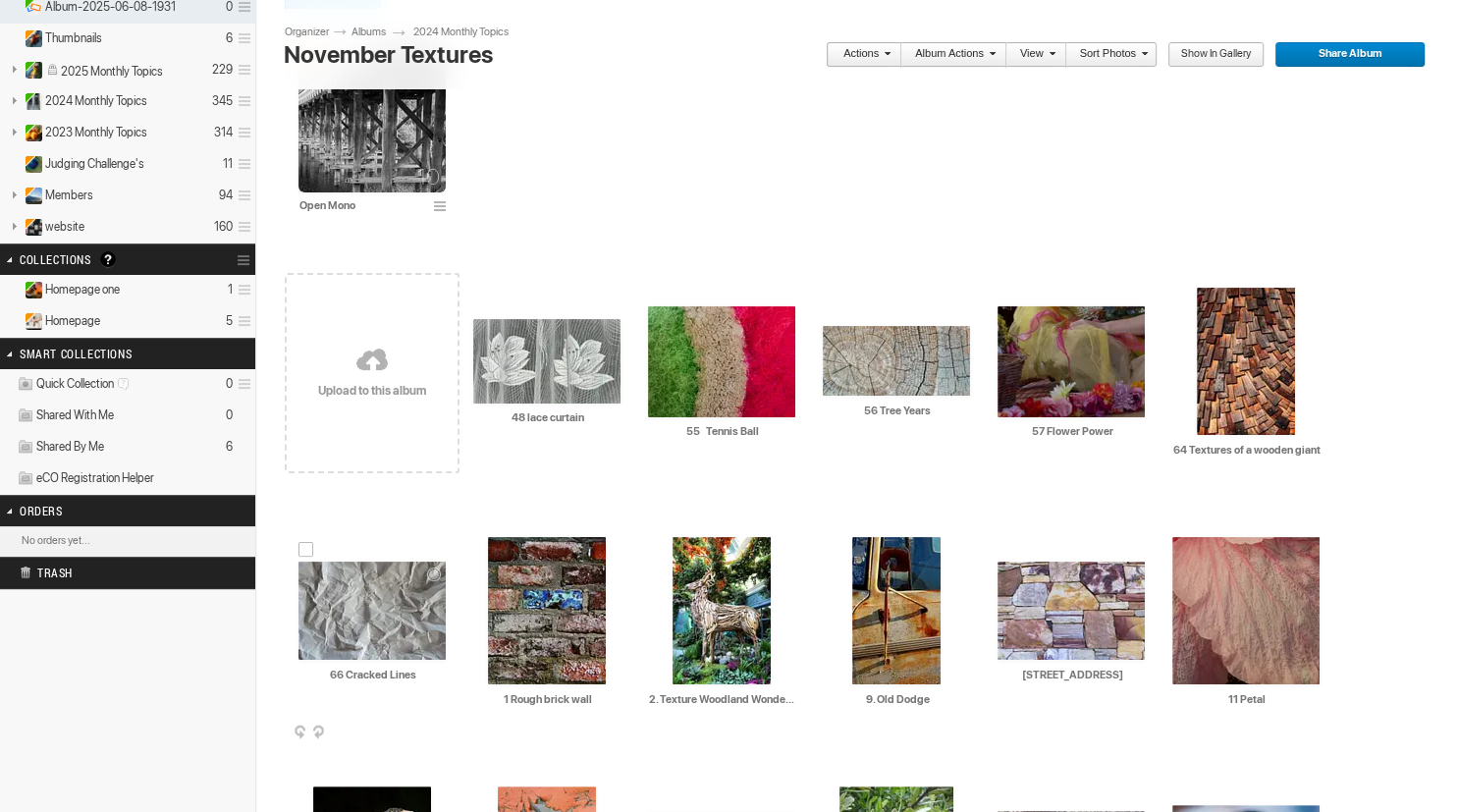 click at bounding box center (372, 611) 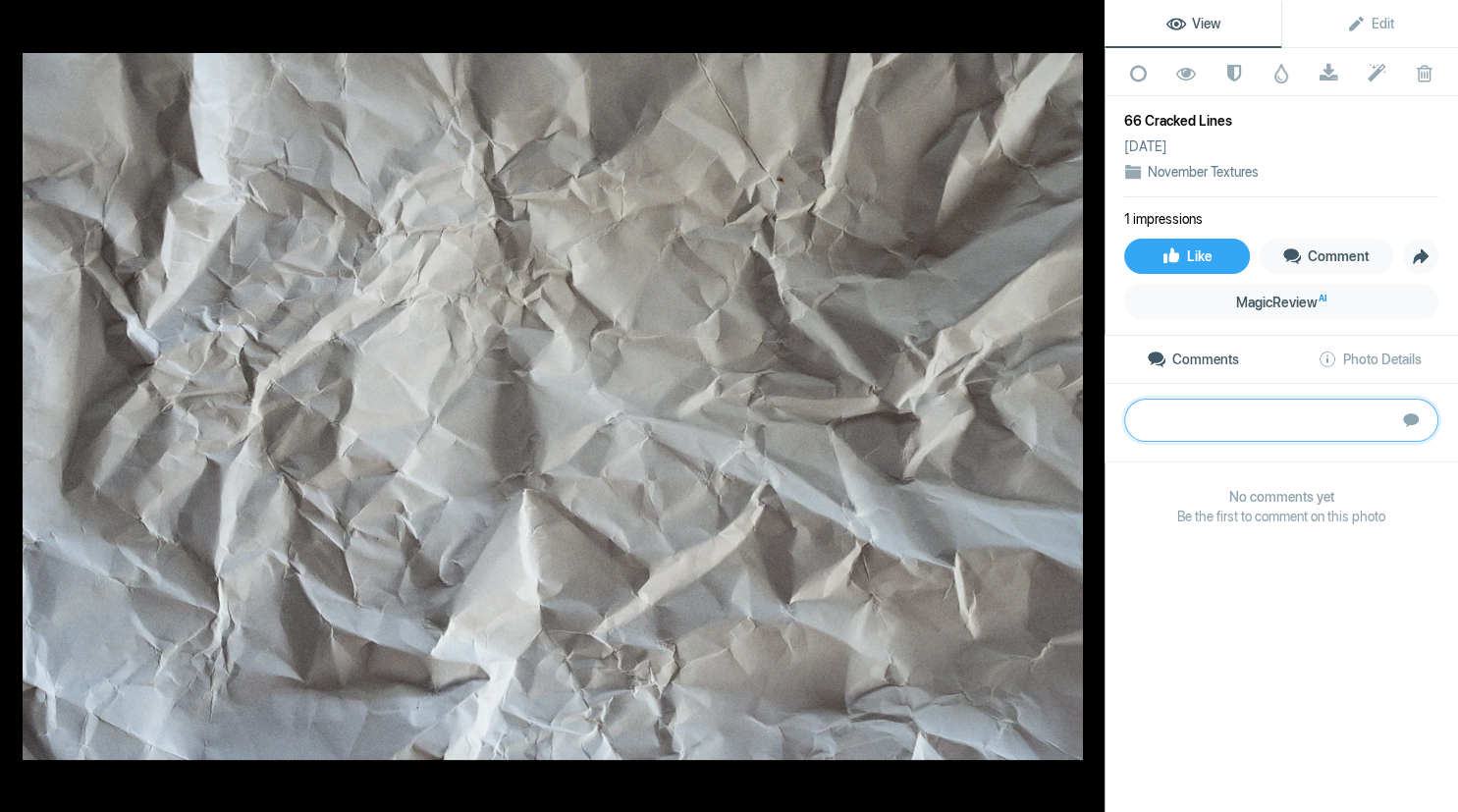paste on "The exposure is well handled with no over or under exposed areas. I would prefer a small increase in the blacks to increase the contrast across the image. This should make the paper topography more appealing with valleys and peaks etc becoming more apparent. Well done.	Silver" 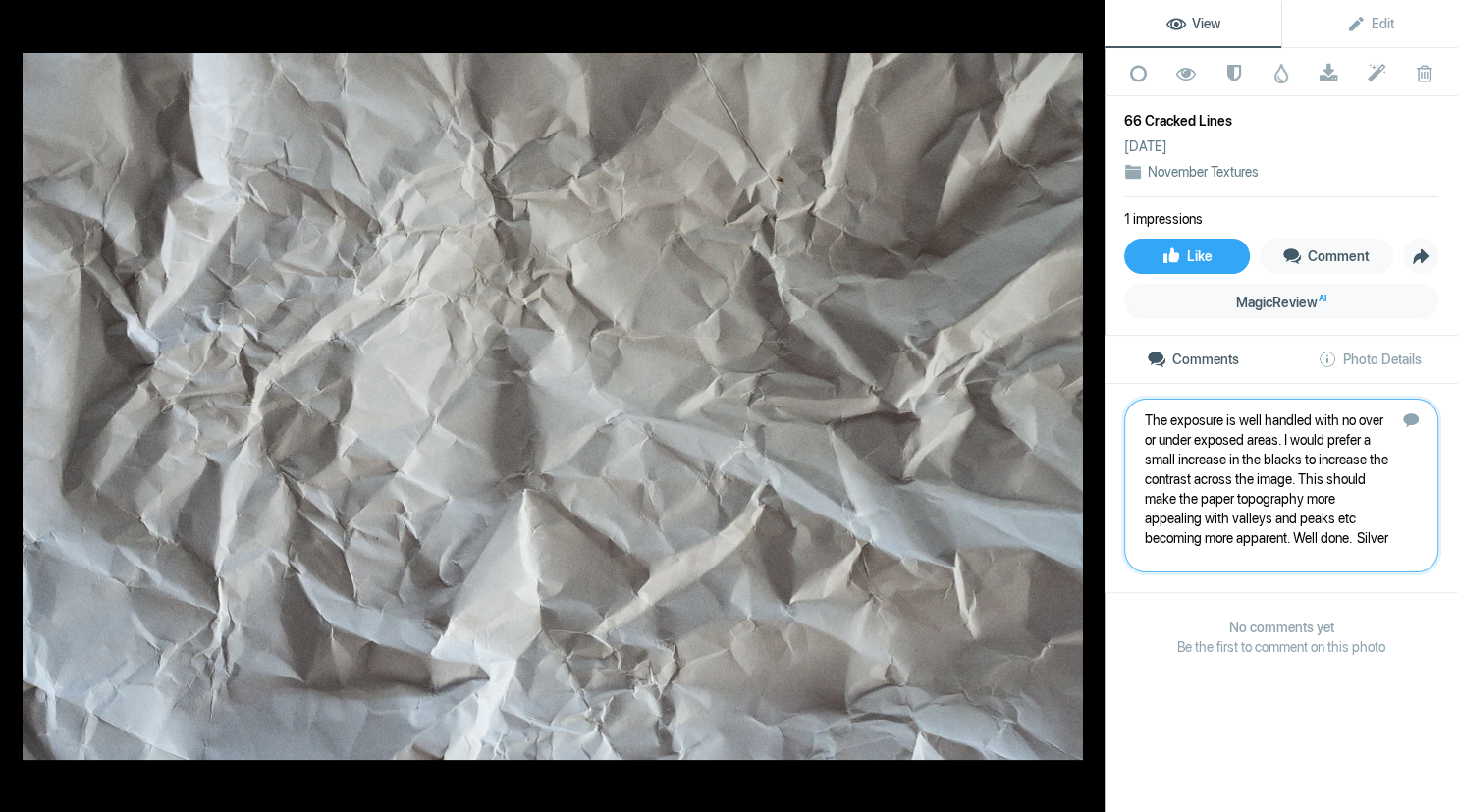 type 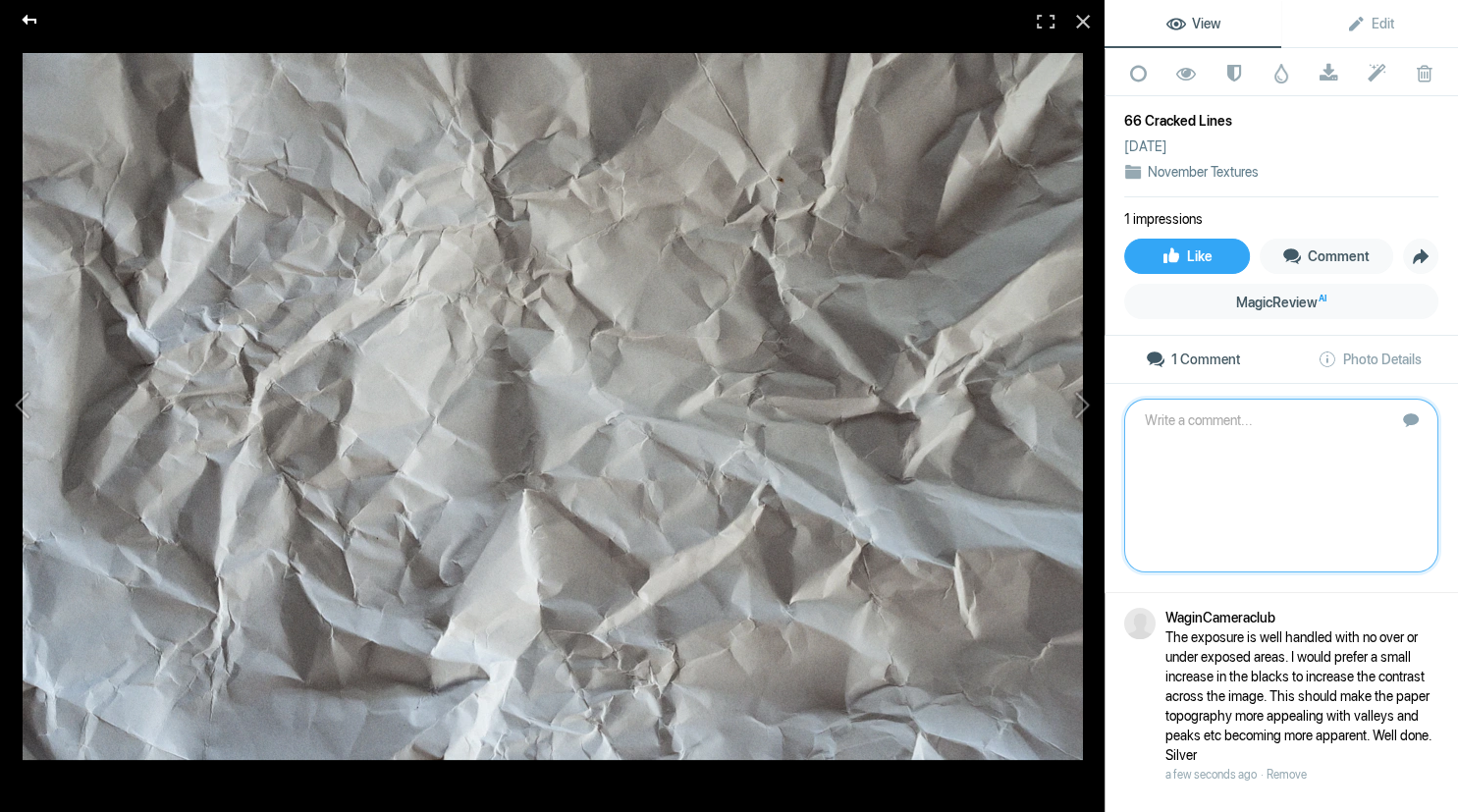click 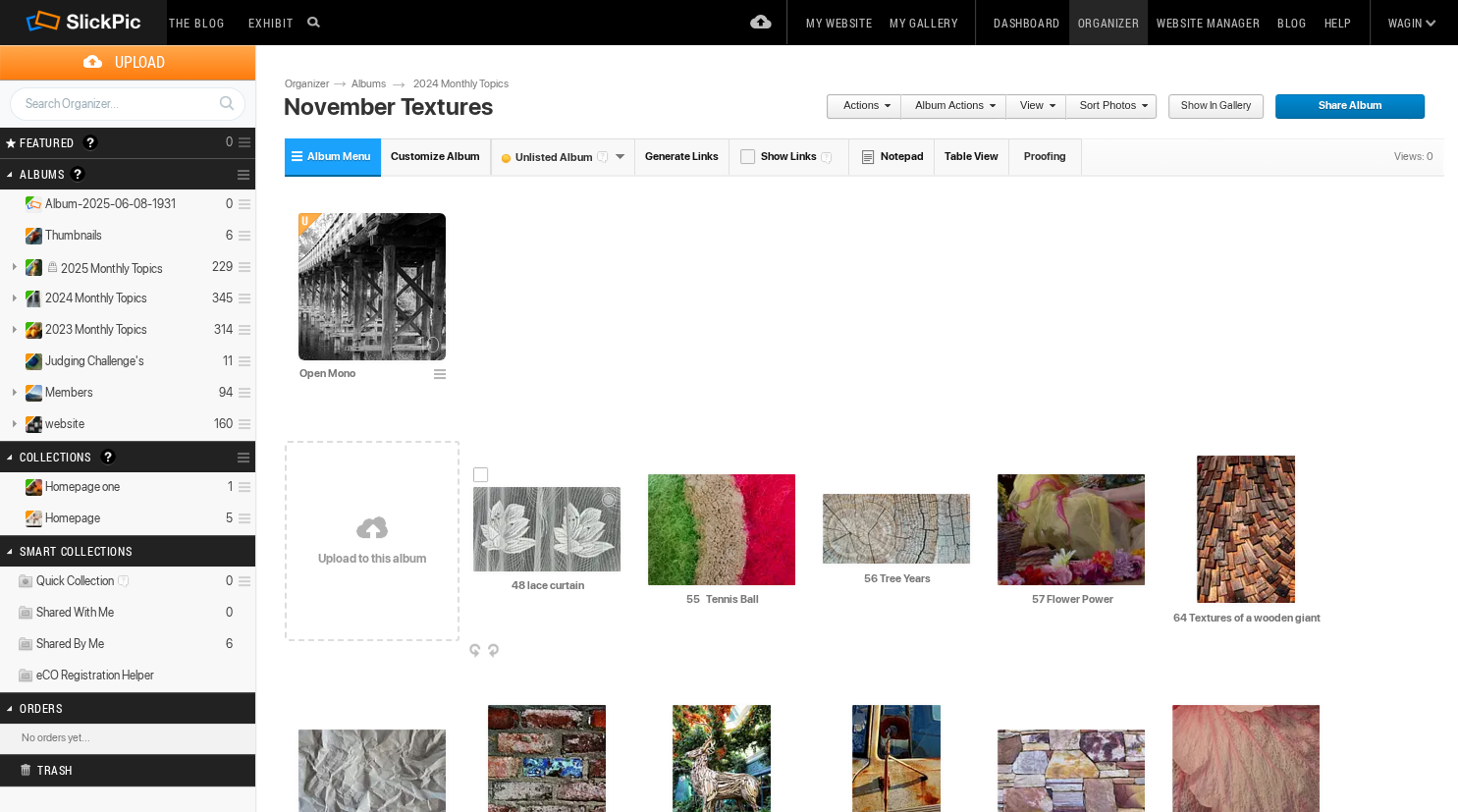 scroll, scrollTop: 0, scrollLeft: 0, axis: both 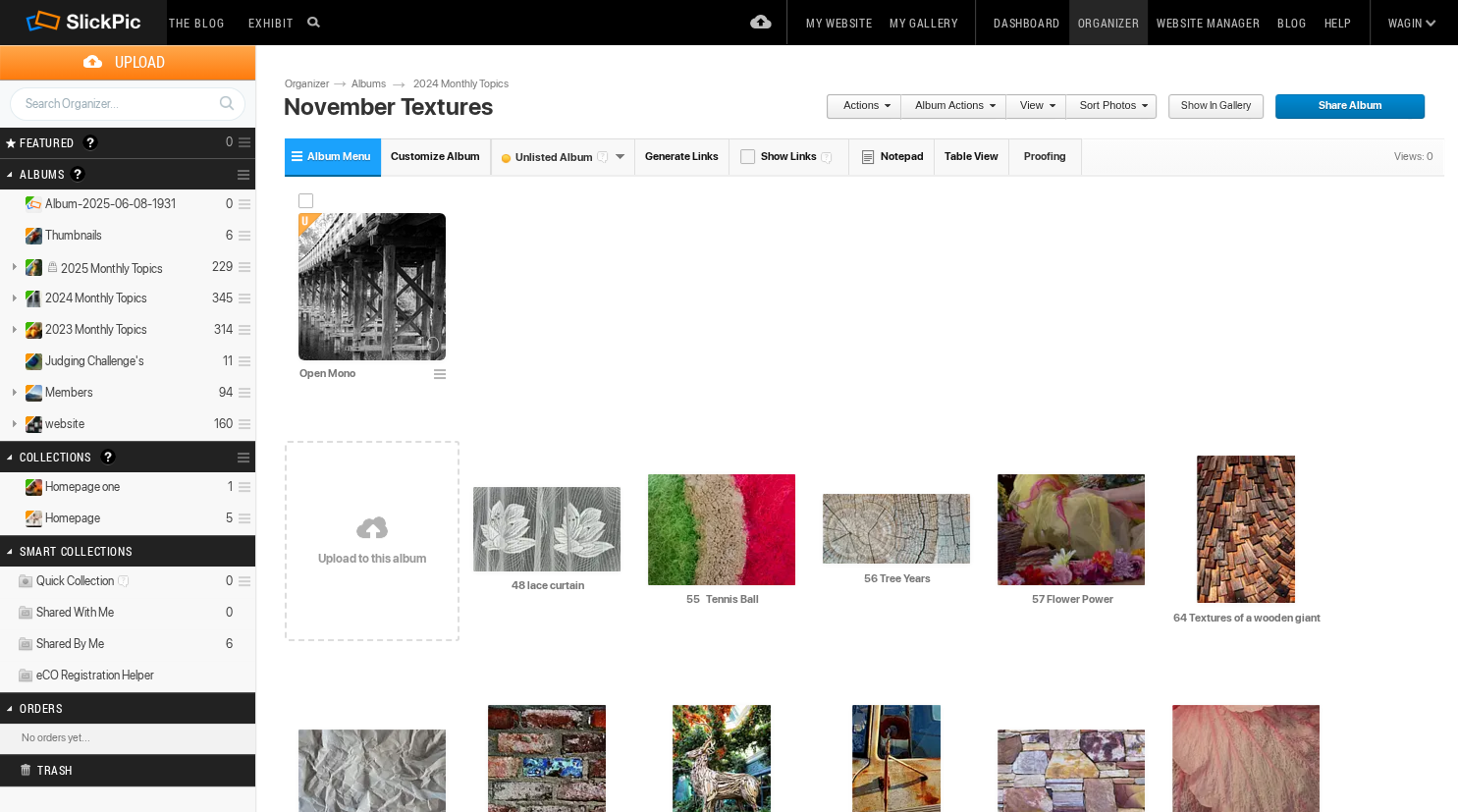 click at bounding box center (372, 287) 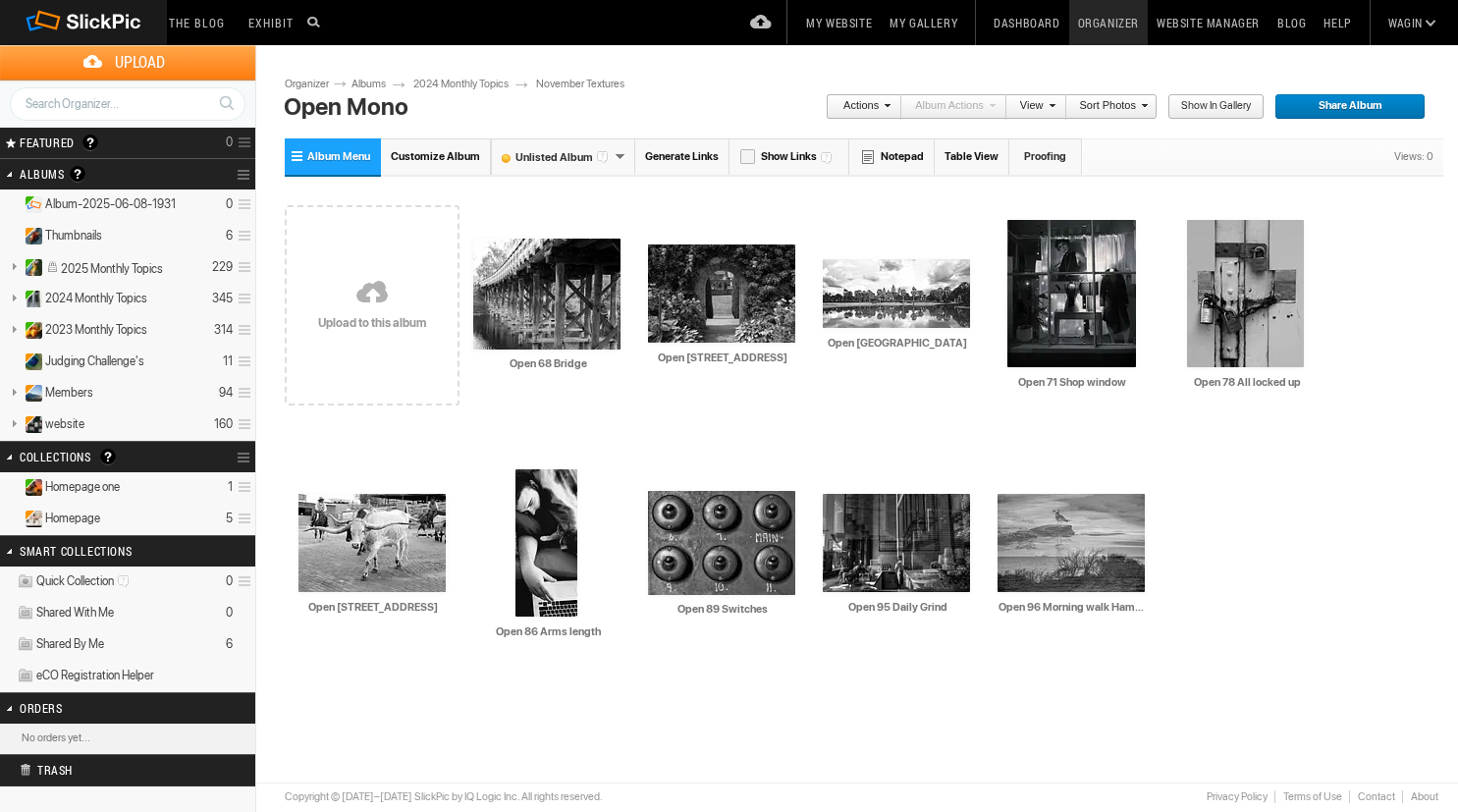 scroll, scrollTop: 0, scrollLeft: 0, axis: both 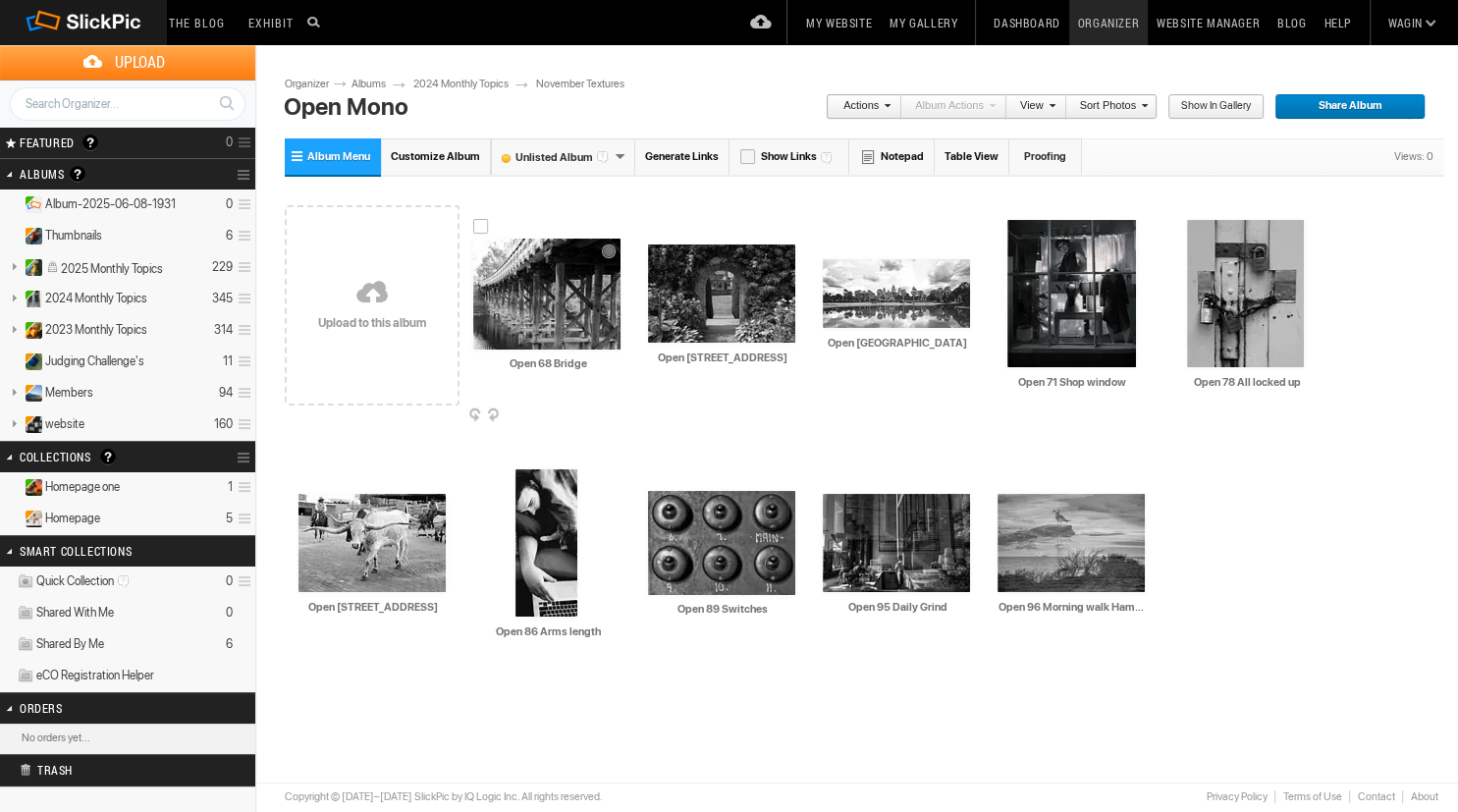 click at bounding box center [547, 294] 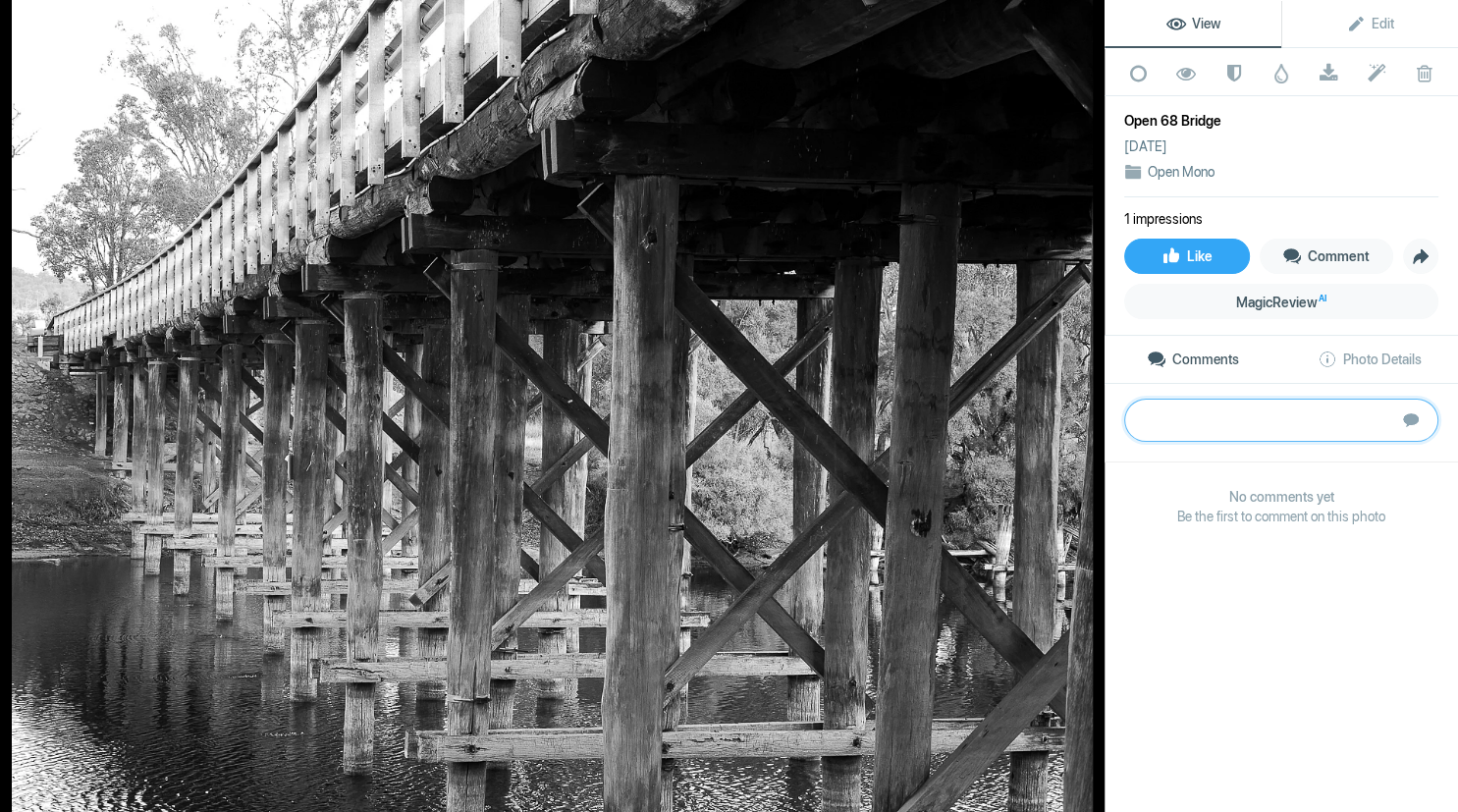 paste on "Exposures like this one can be challenging in terms of balancing the tonal range. The contrast is high with the bright top left and dark top right areas distracting the viewers’ attention away from the bridge. The pylons themselves have been nicely captured but lack impact because of overlaps and the b/g is also in focus. (The pylons do not pop)	Merit" 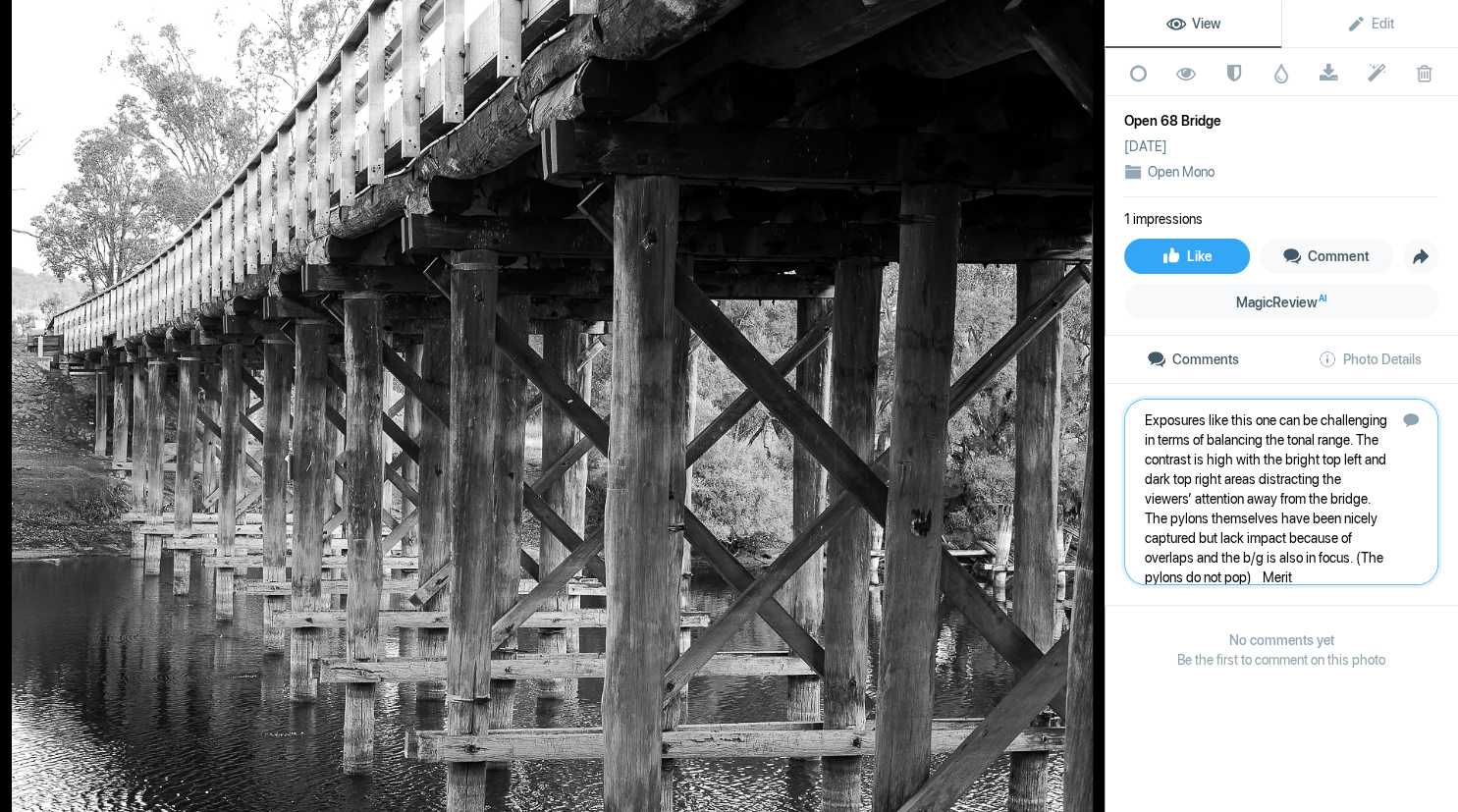 scroll, scrollTop: 1, scrollLeft: 0, axis: vertical 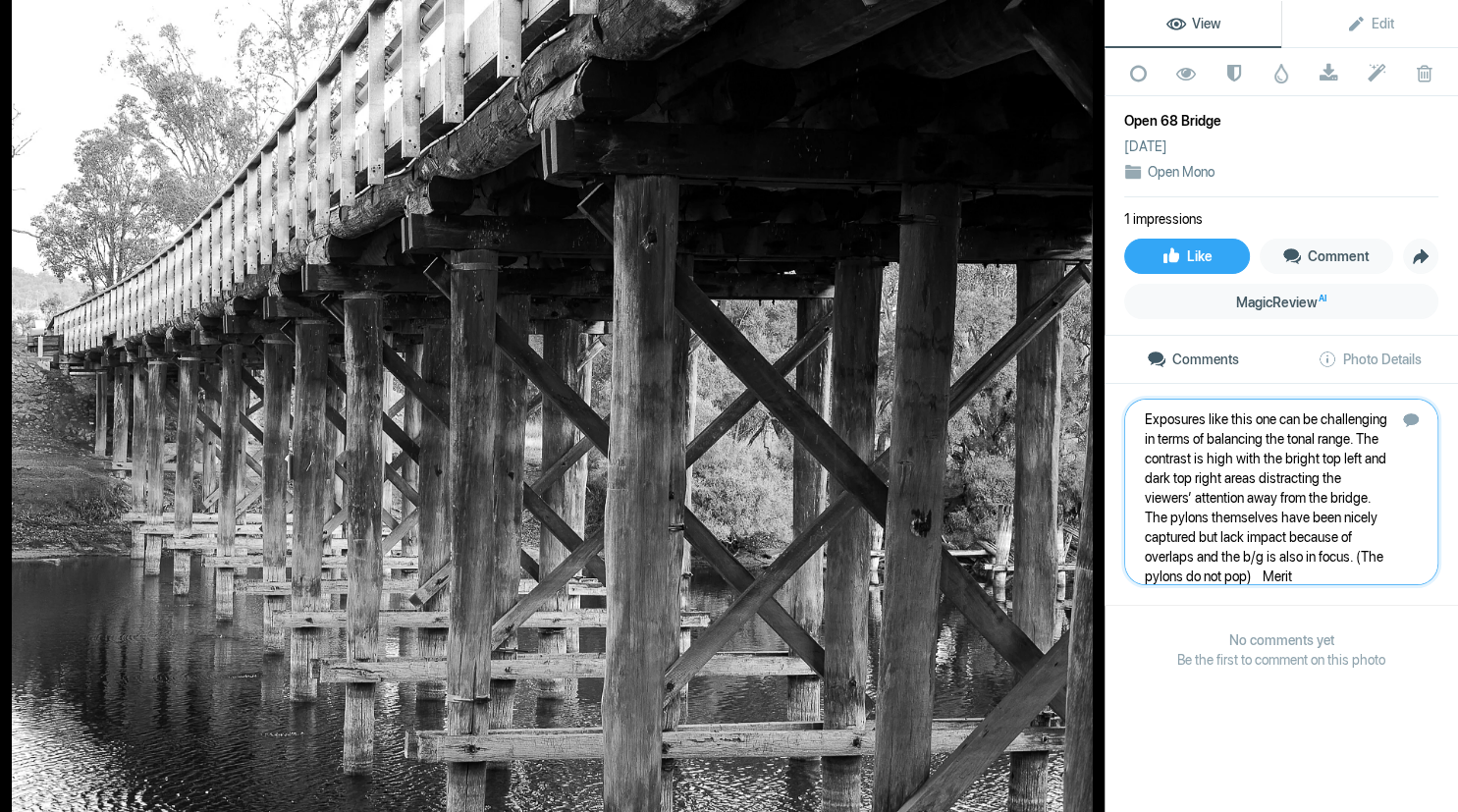 type 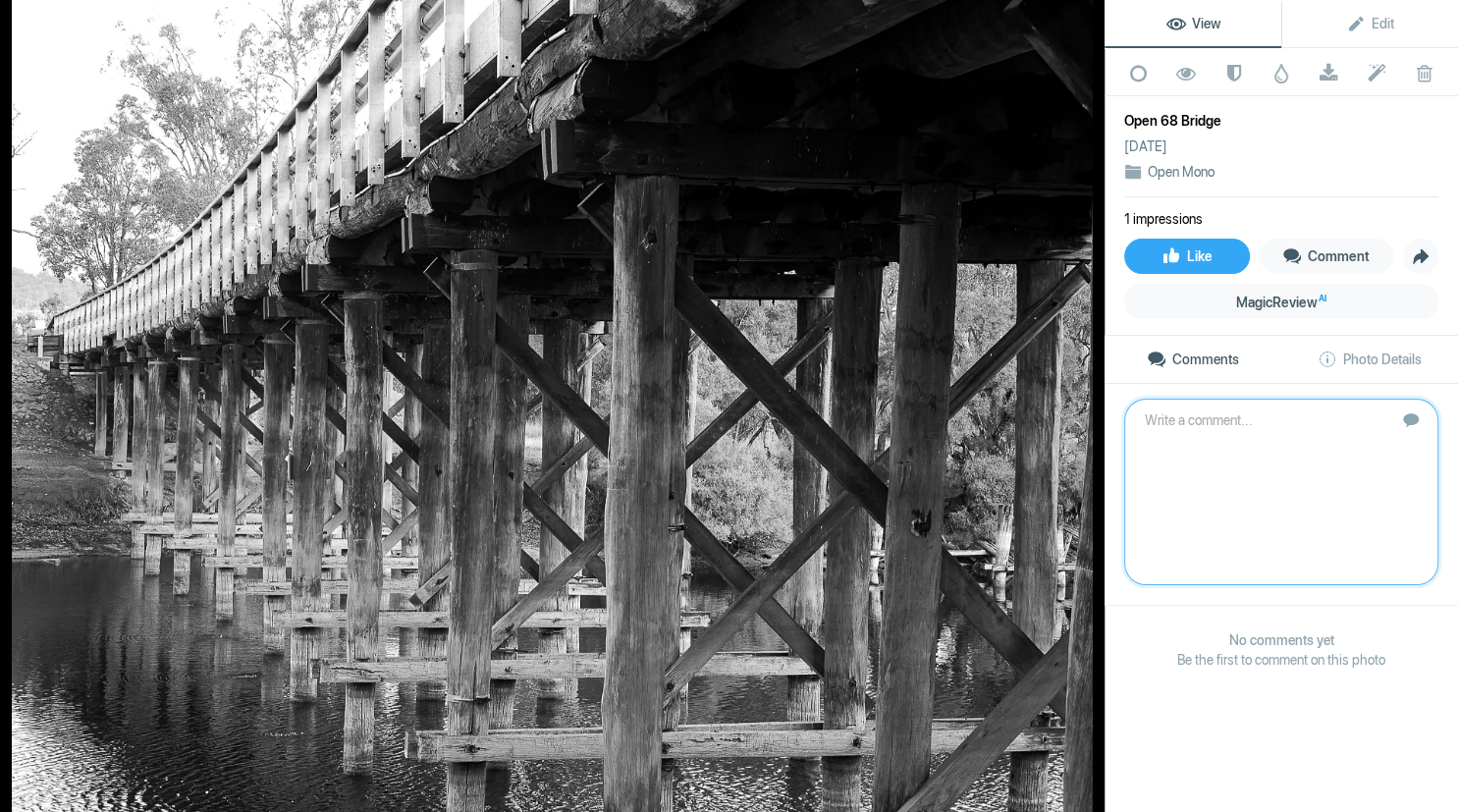 scroll, scrollTop: 0, scrollLeft: 0, axis: both 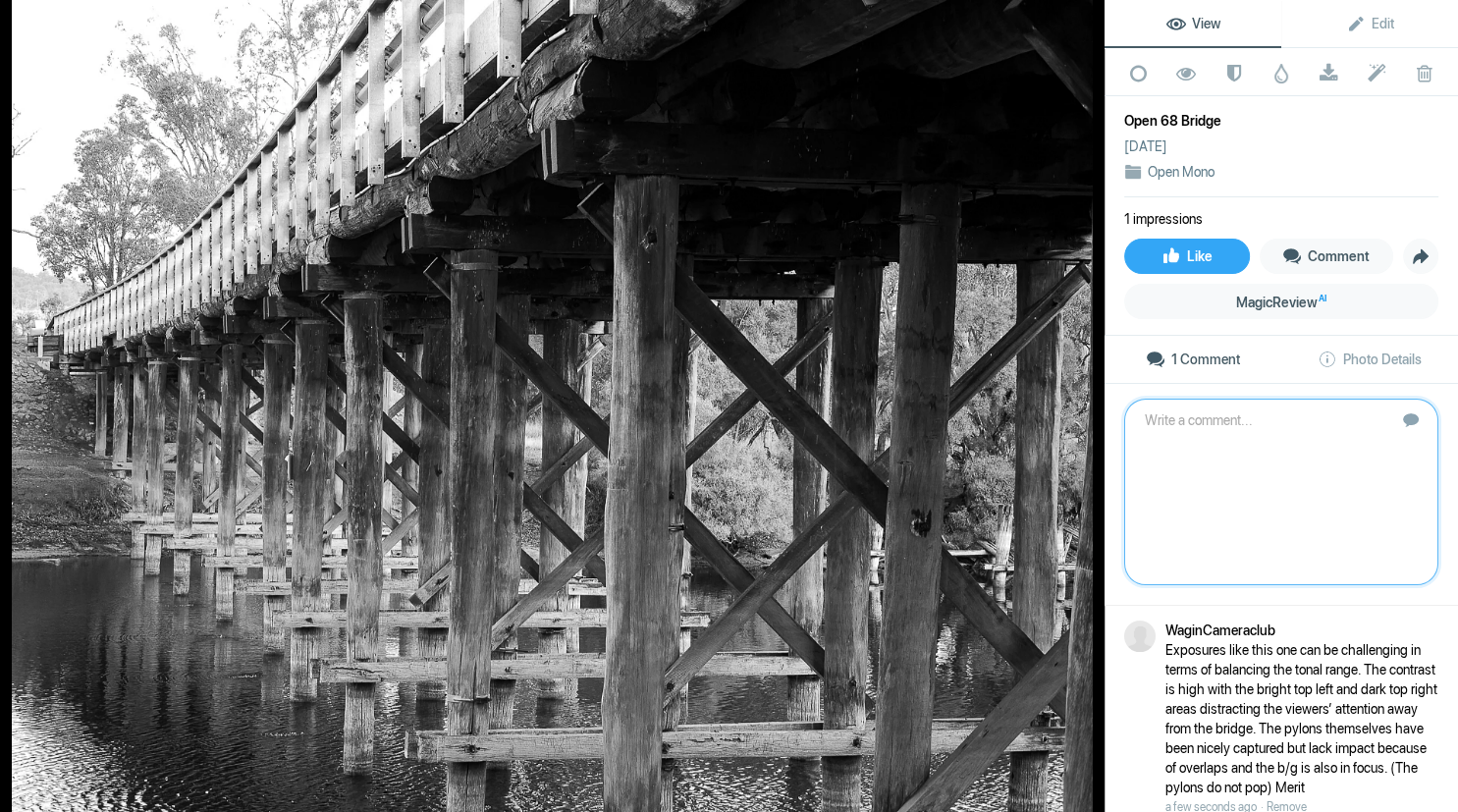 click 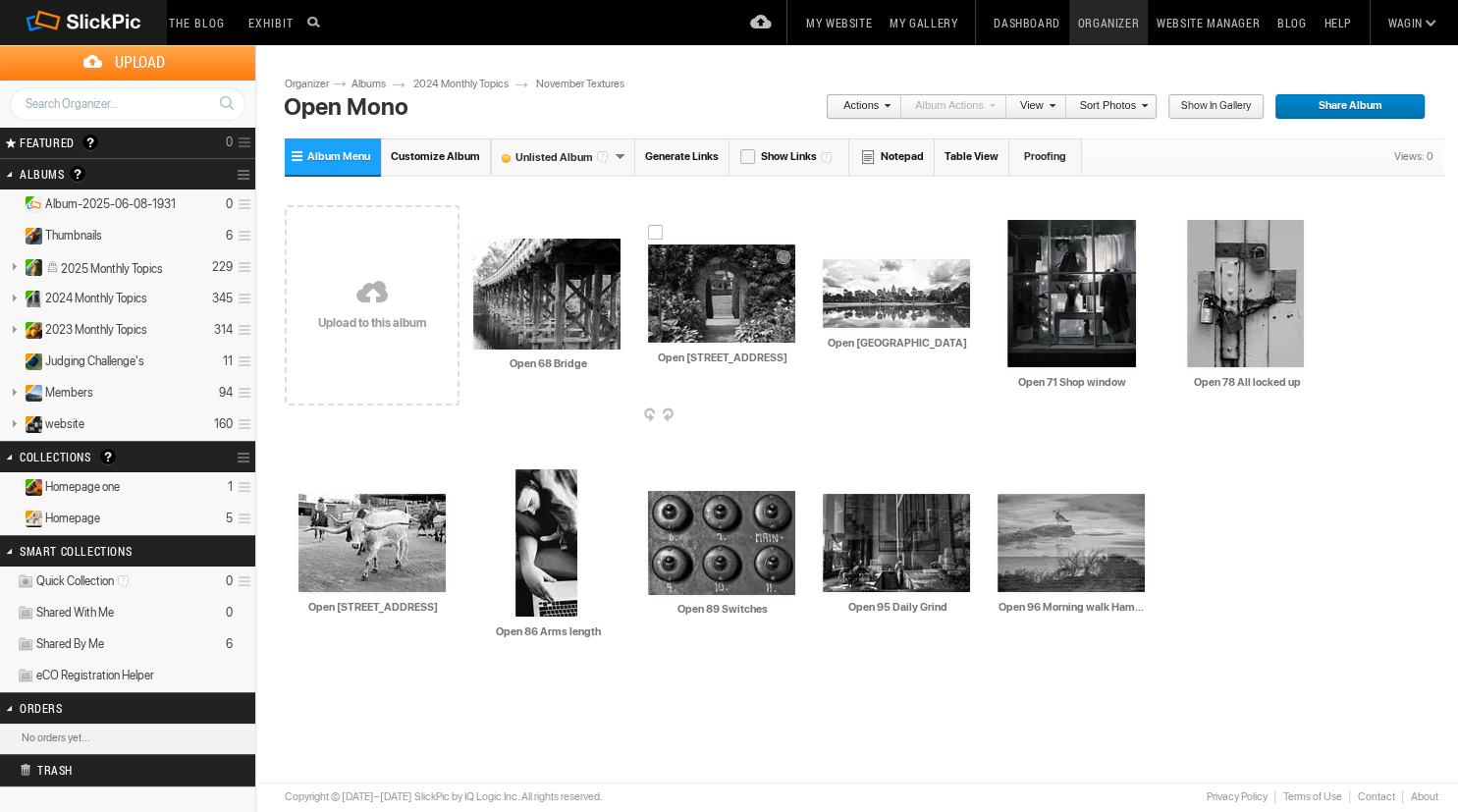 click at bounding box center [722, 294] 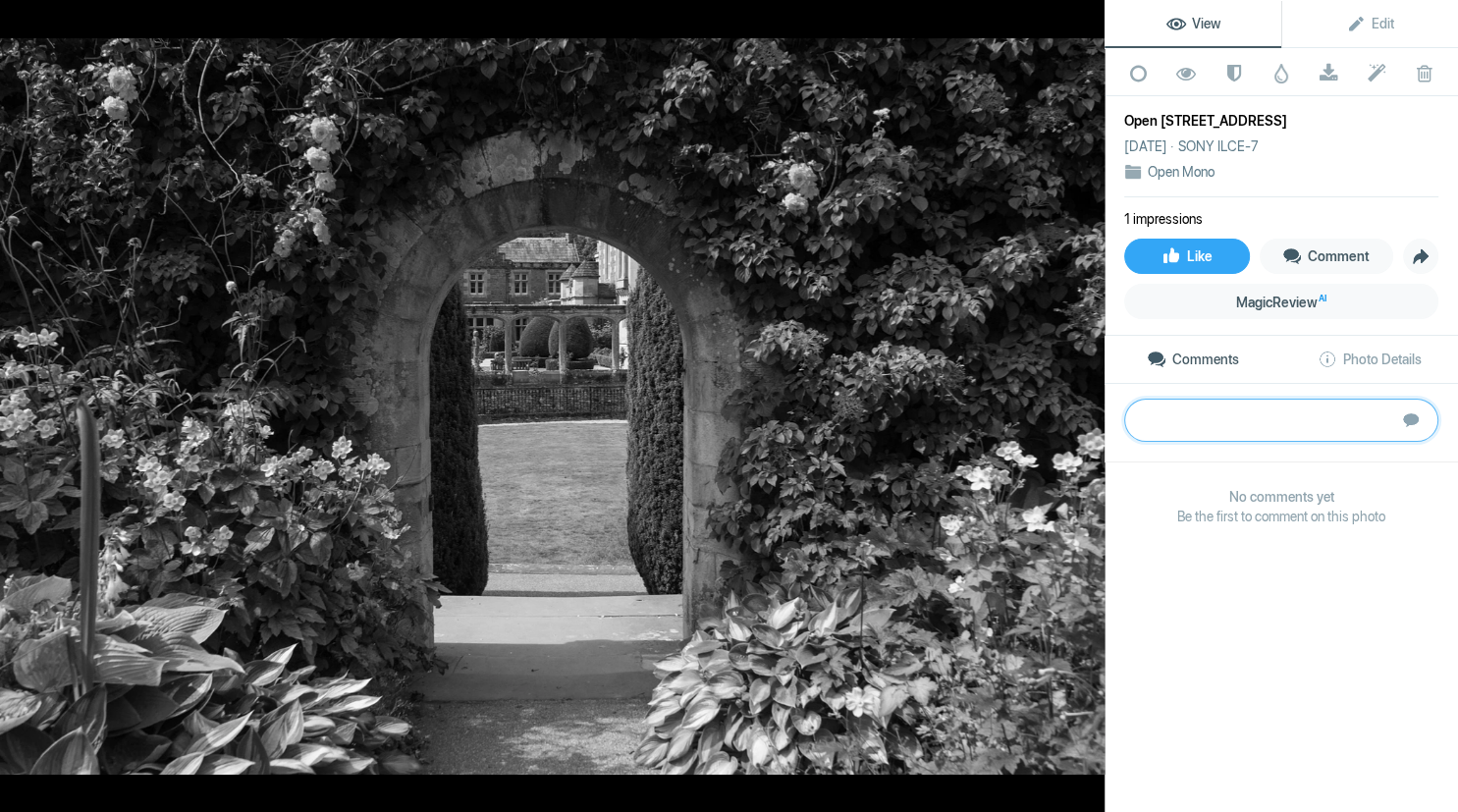 paste on "Choose colour if it gives an image more impact and choose monochrome when colour is a distraction. Monochrome is often chosen to emphasise shape and tonal range such as with portraits and architecture. This image I feel would be stronger in colour as there are numerous flowers and leaves that are included and are almost calling out to be noticed. If the archway is the main subject I would crop in more and lower my point of view so I can see more of the framed buildings. I like the composition idea.	Bronze" 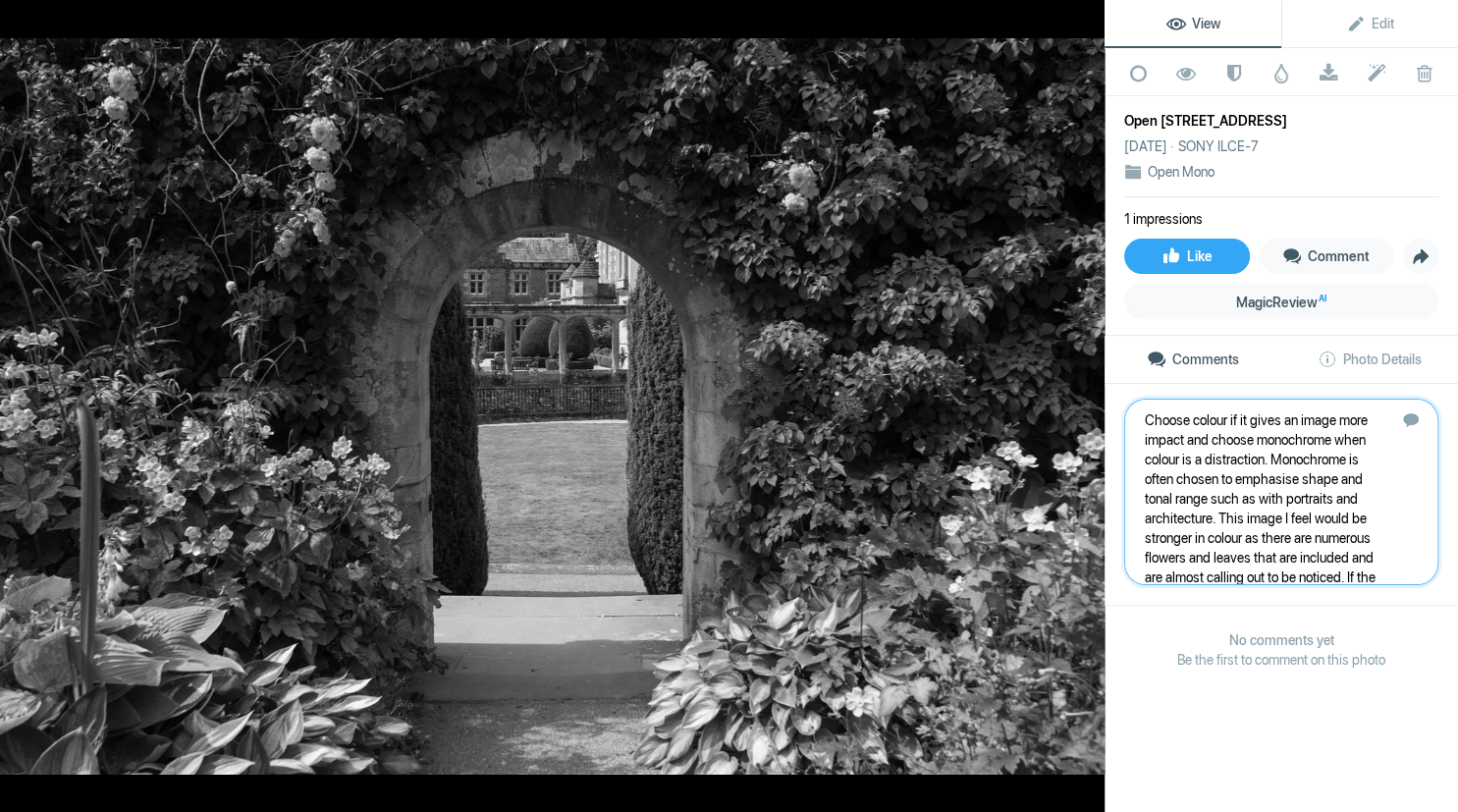 scroll, scrollTop: 80, scrollLeft: 0, axis: vertical 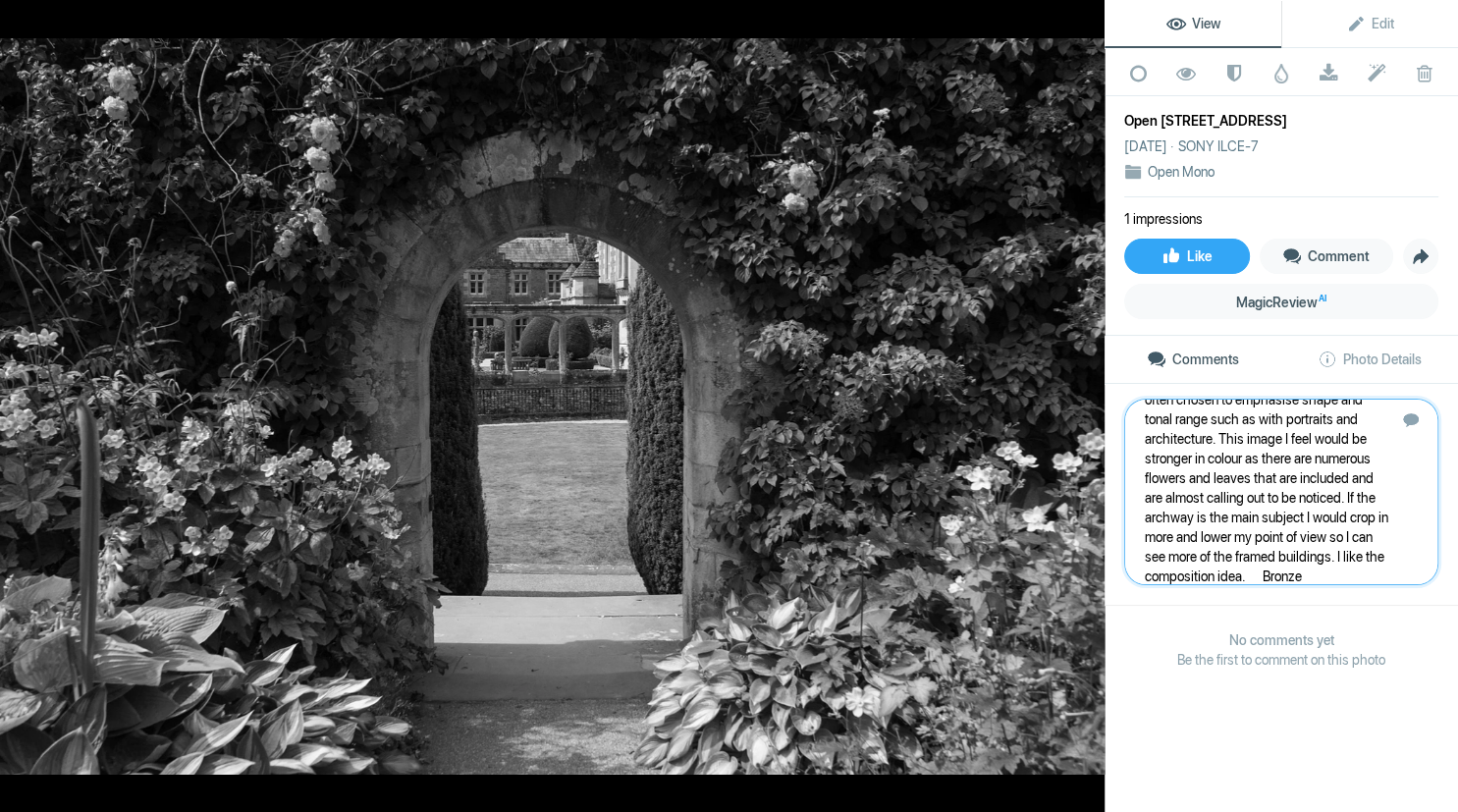 type 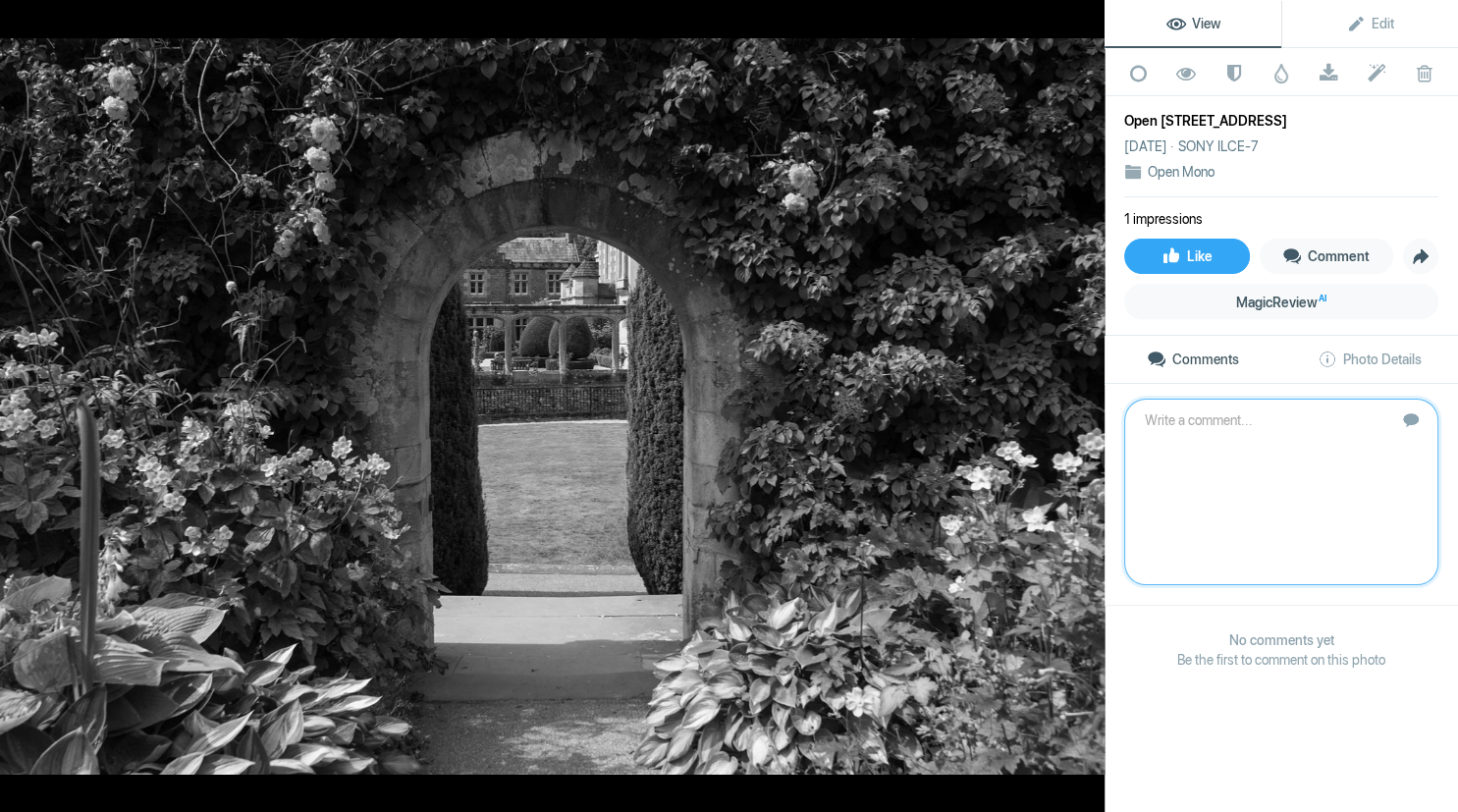 scroll, scrollTop: 0, scrollLeft: 0, axis: both 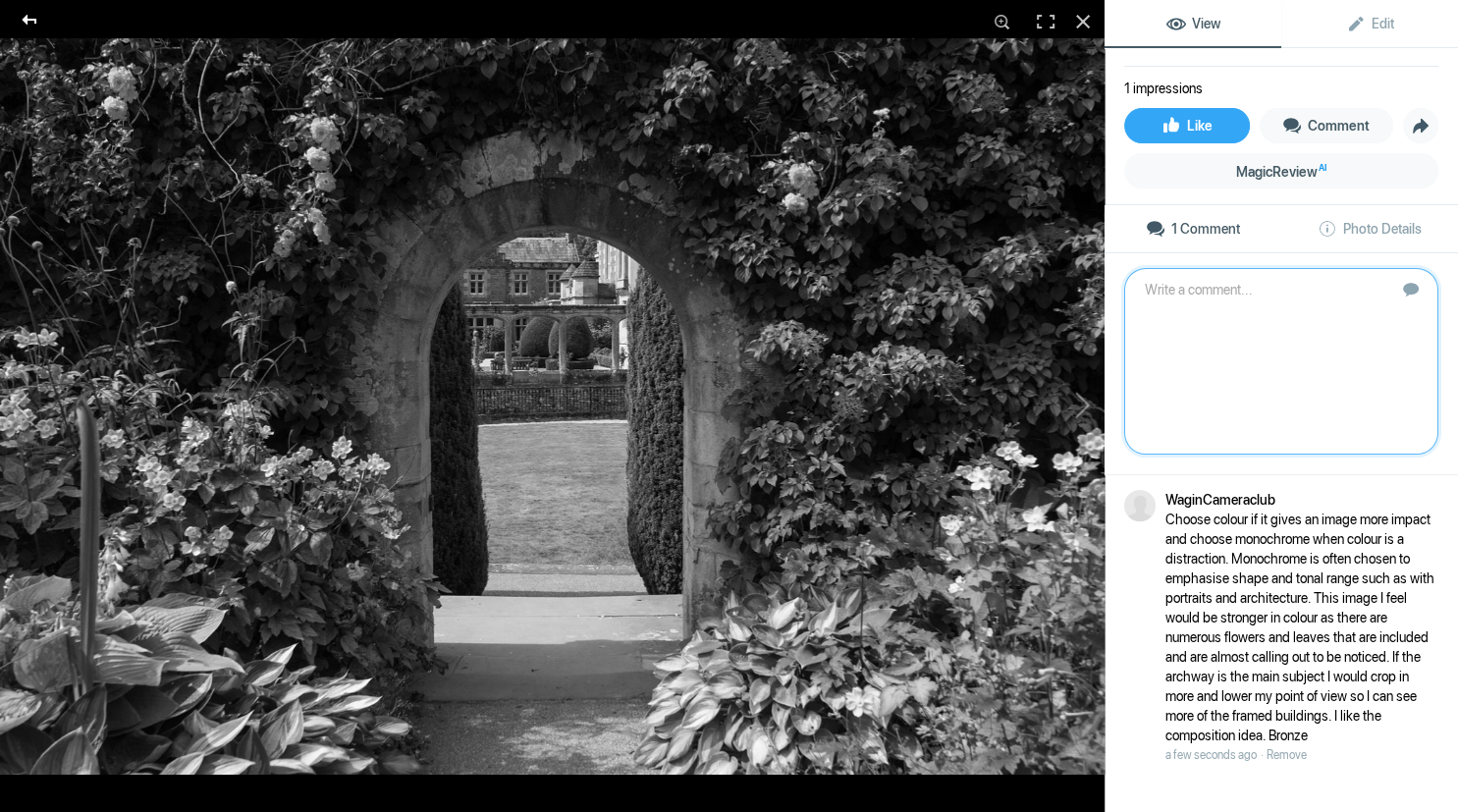 click 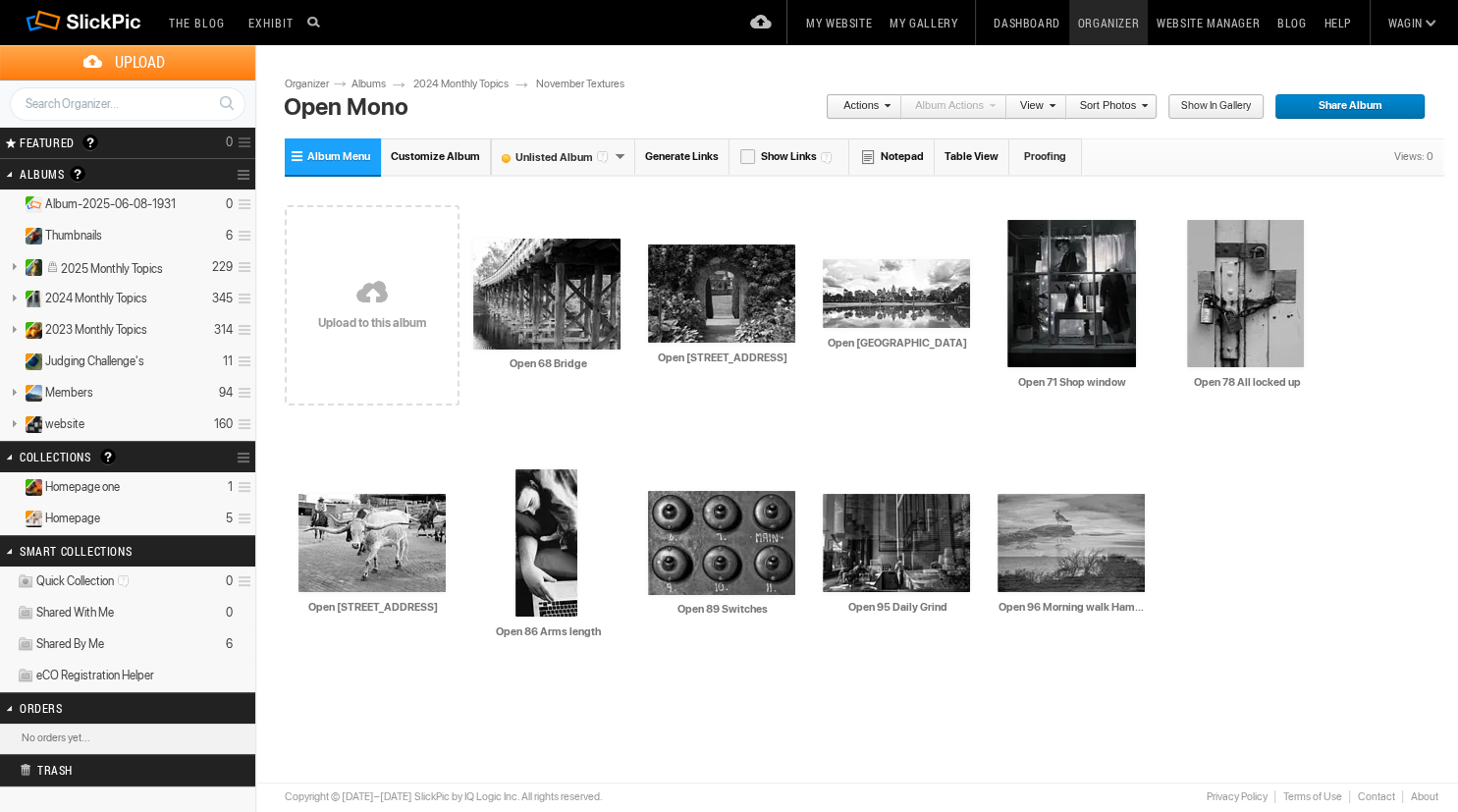 scroll, scrollTop: 0, scrollLeft: 0, axis: both 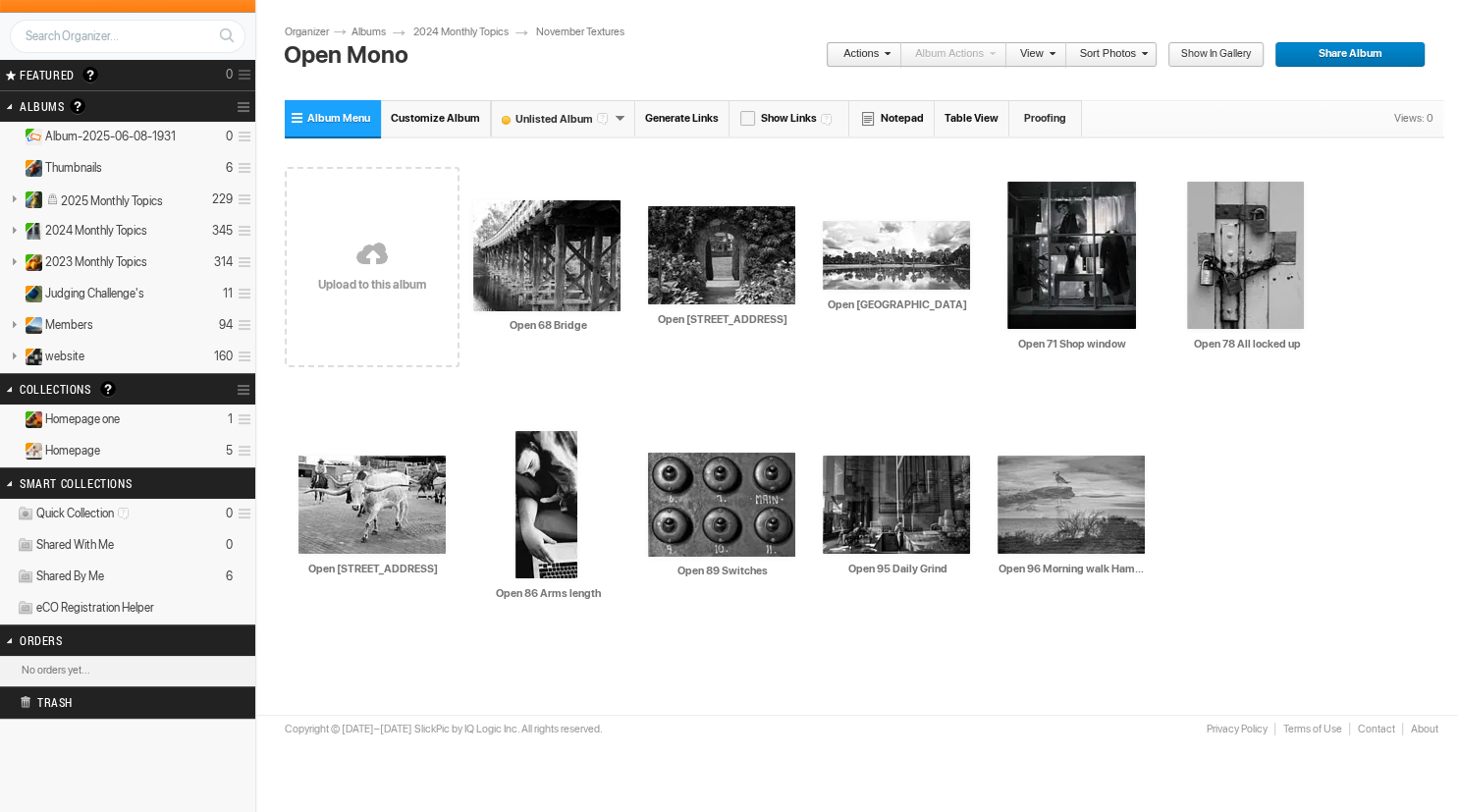 click at bounding box center [372, 255] 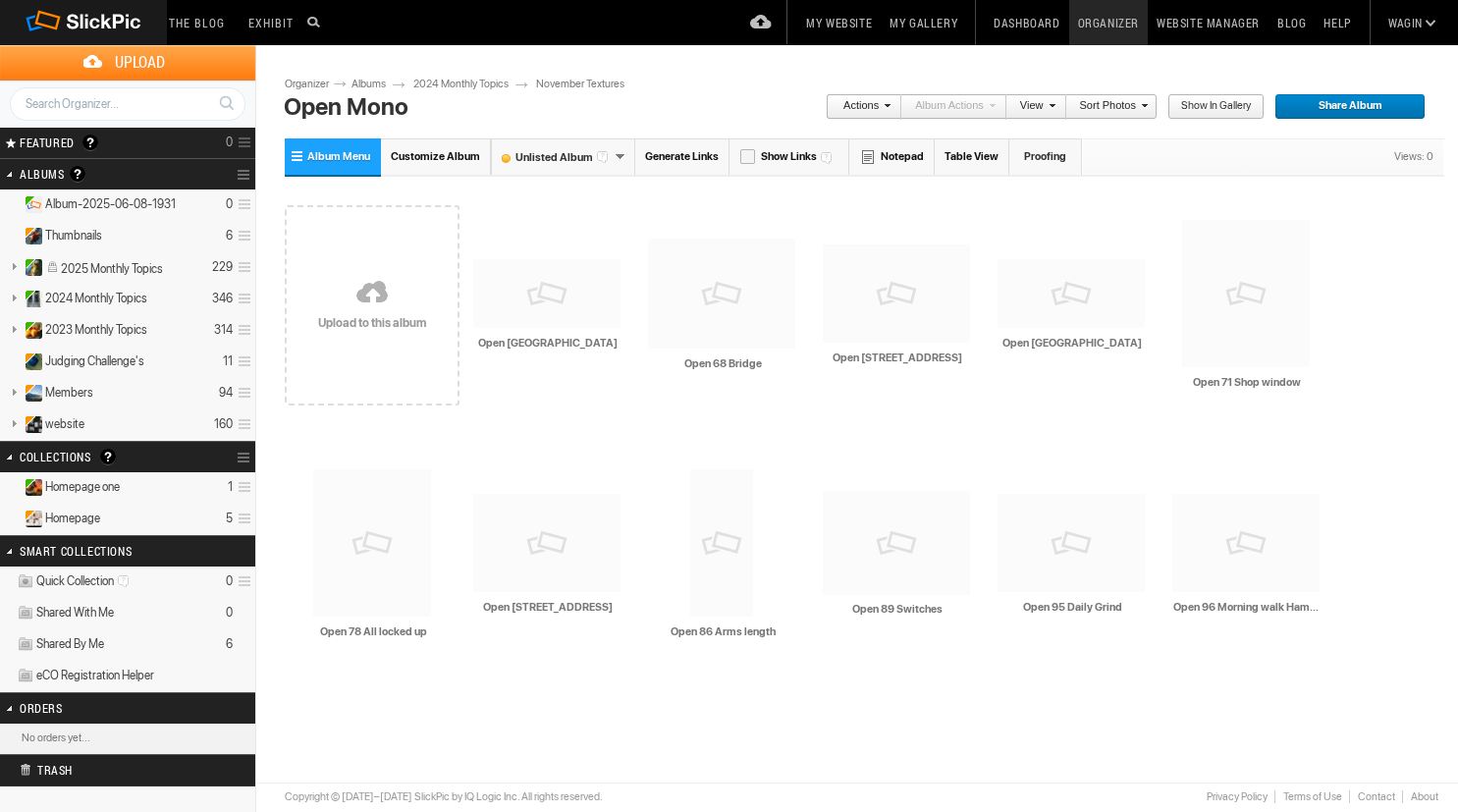 scroll, scrollTop: 0, scrollLeft: 0, axis: both 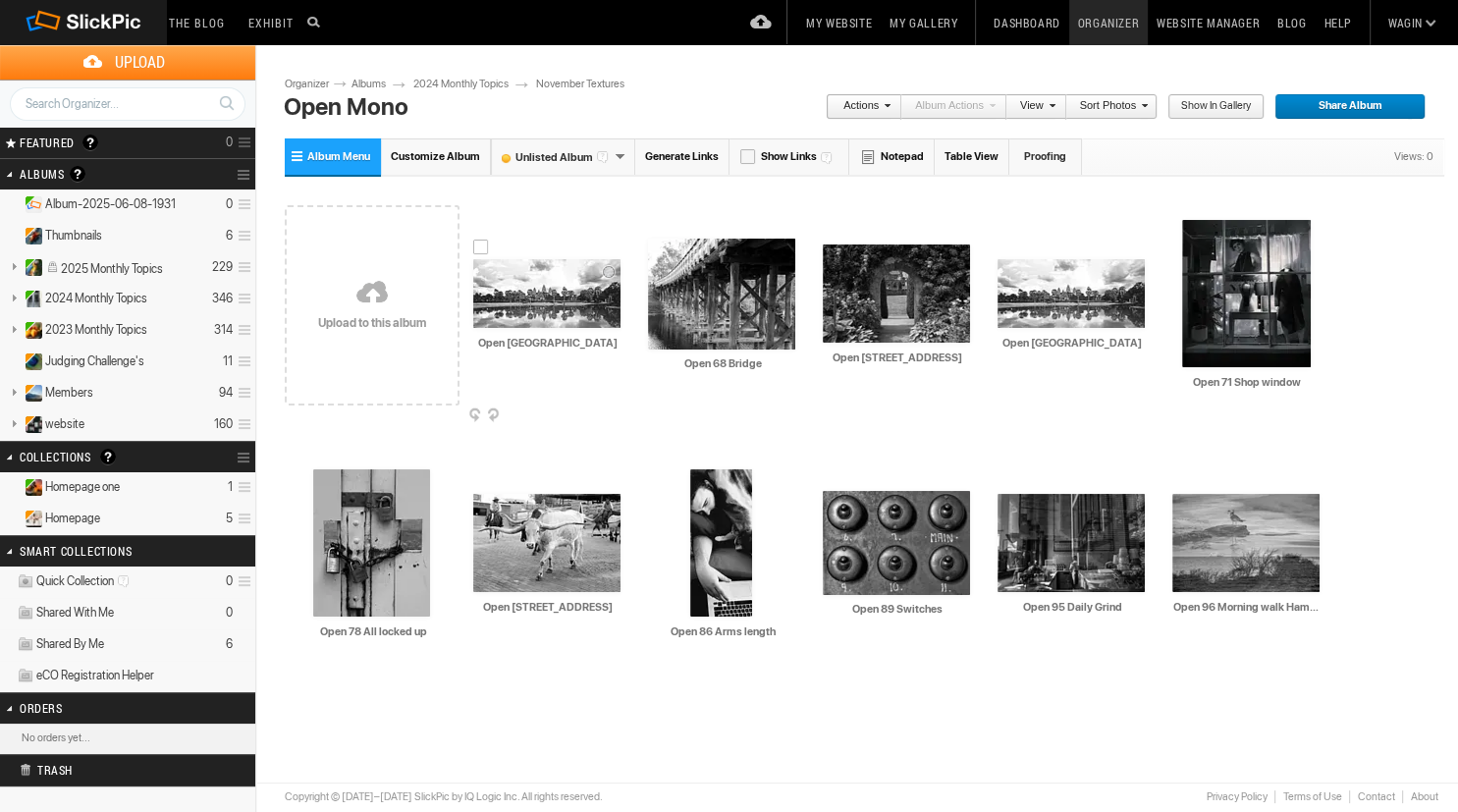 click at bounding box center [619, 416] 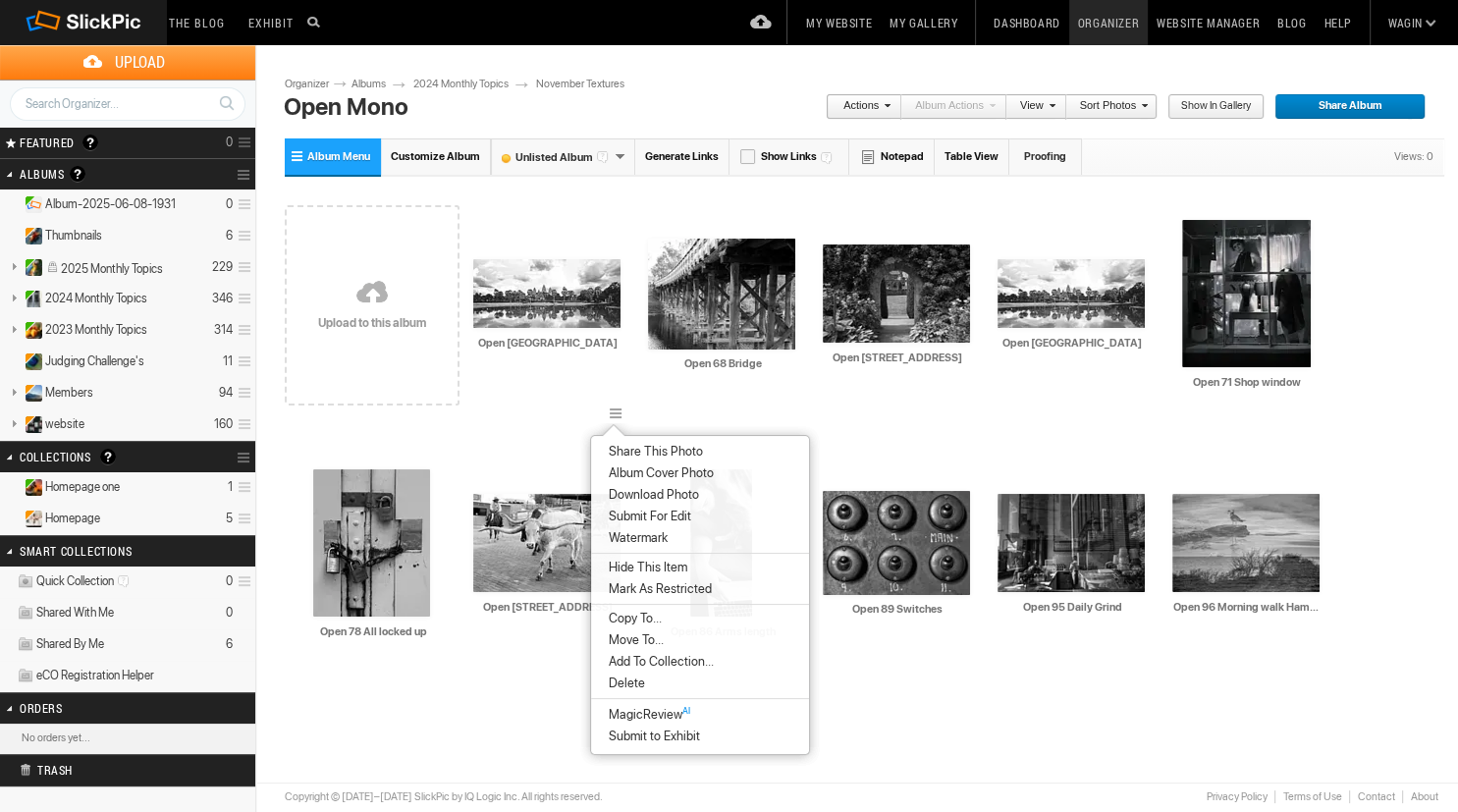 click on "Delete" at bounding box center (623, 683) 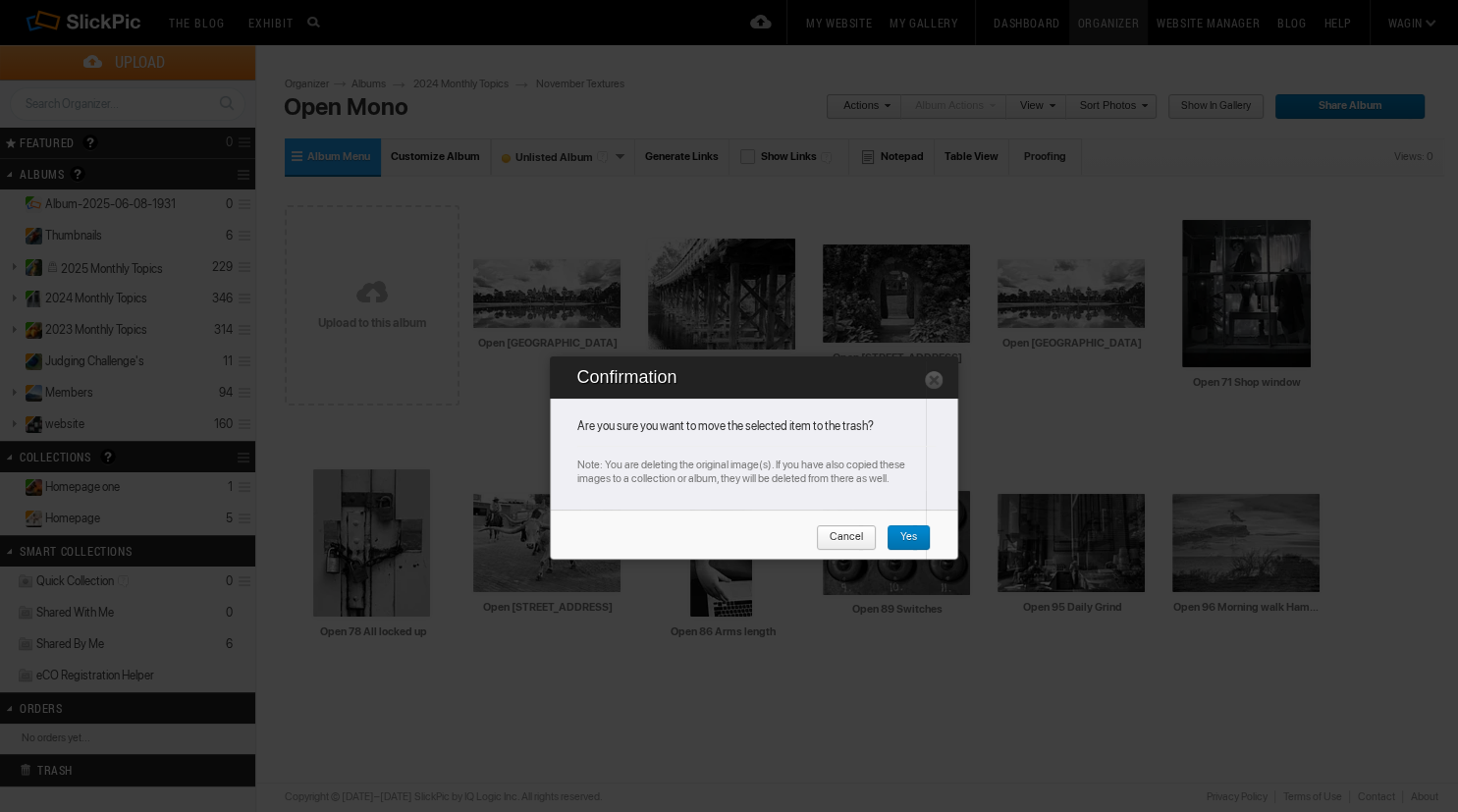 click on "Yes" at bounding box center [901, 538] 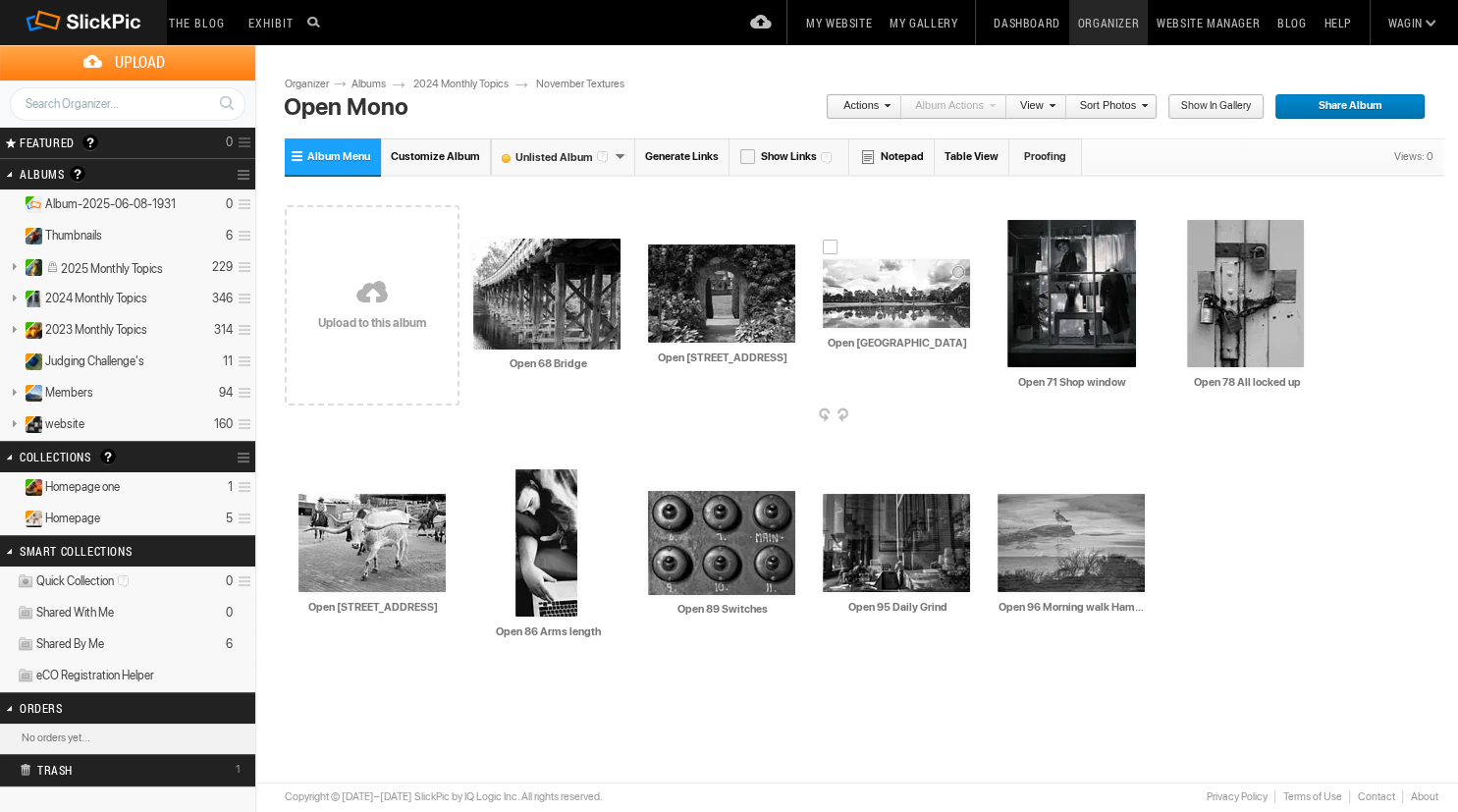 click at bounding box center (896, 294) 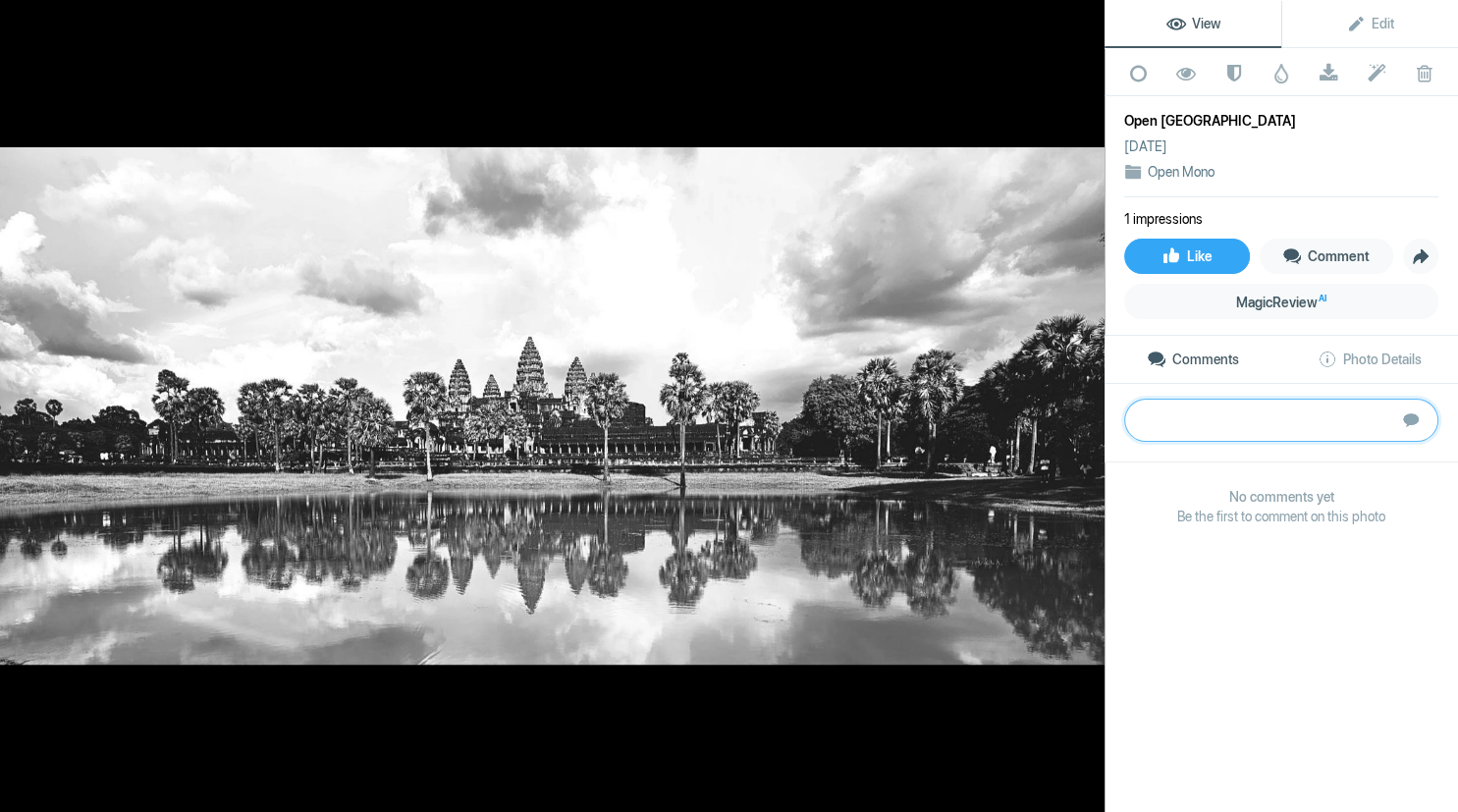 paste on "Sadly, this image is overexposed, and the bright sky overpowers the buildings. Do not forget one of the great advantages of digital cameras – you can check your exposure while you are there and make adjustment to the exposure settings. Know your cameras technical functions especially exposure compensation." 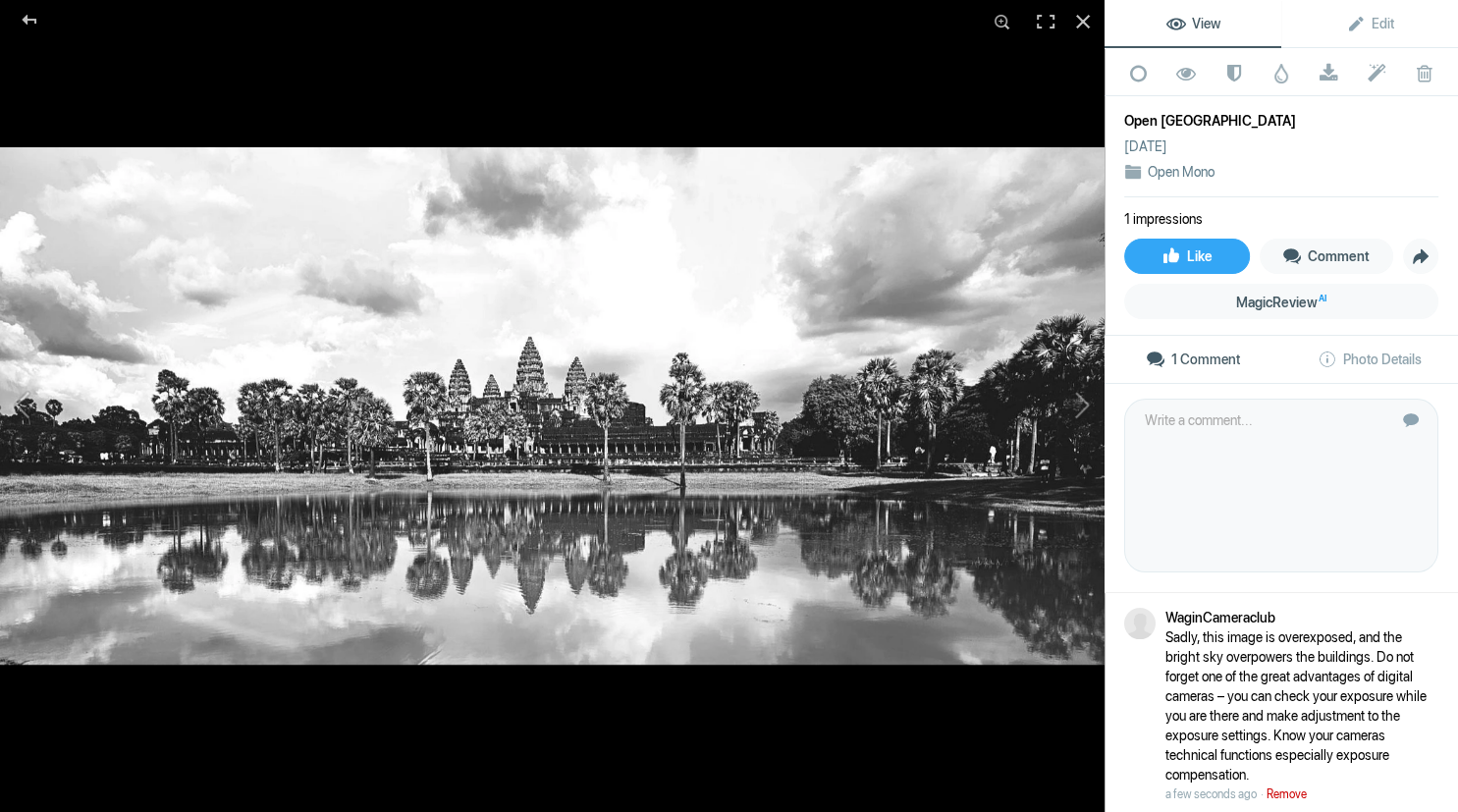 click on "Remove" 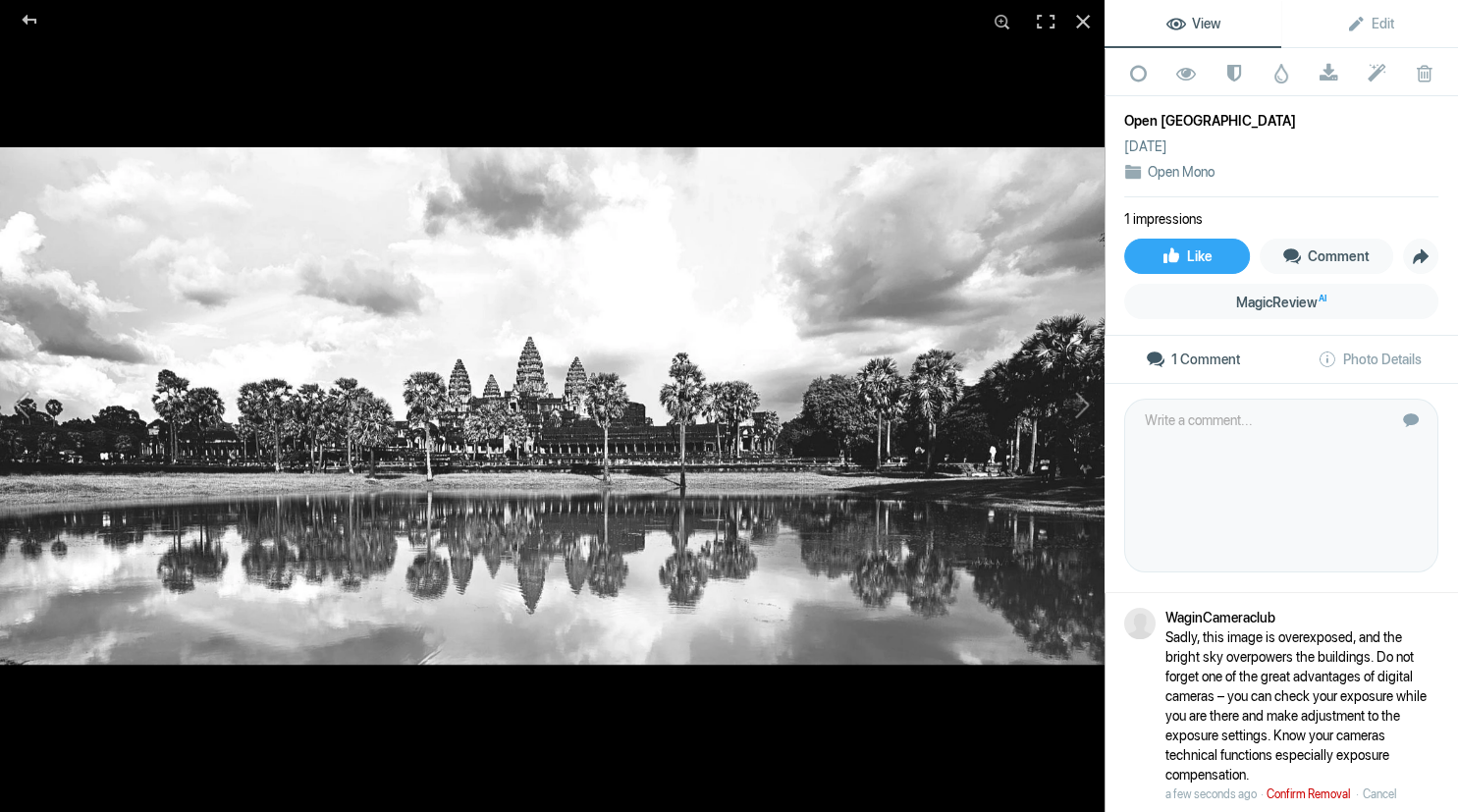 click on "Confirm Removal" 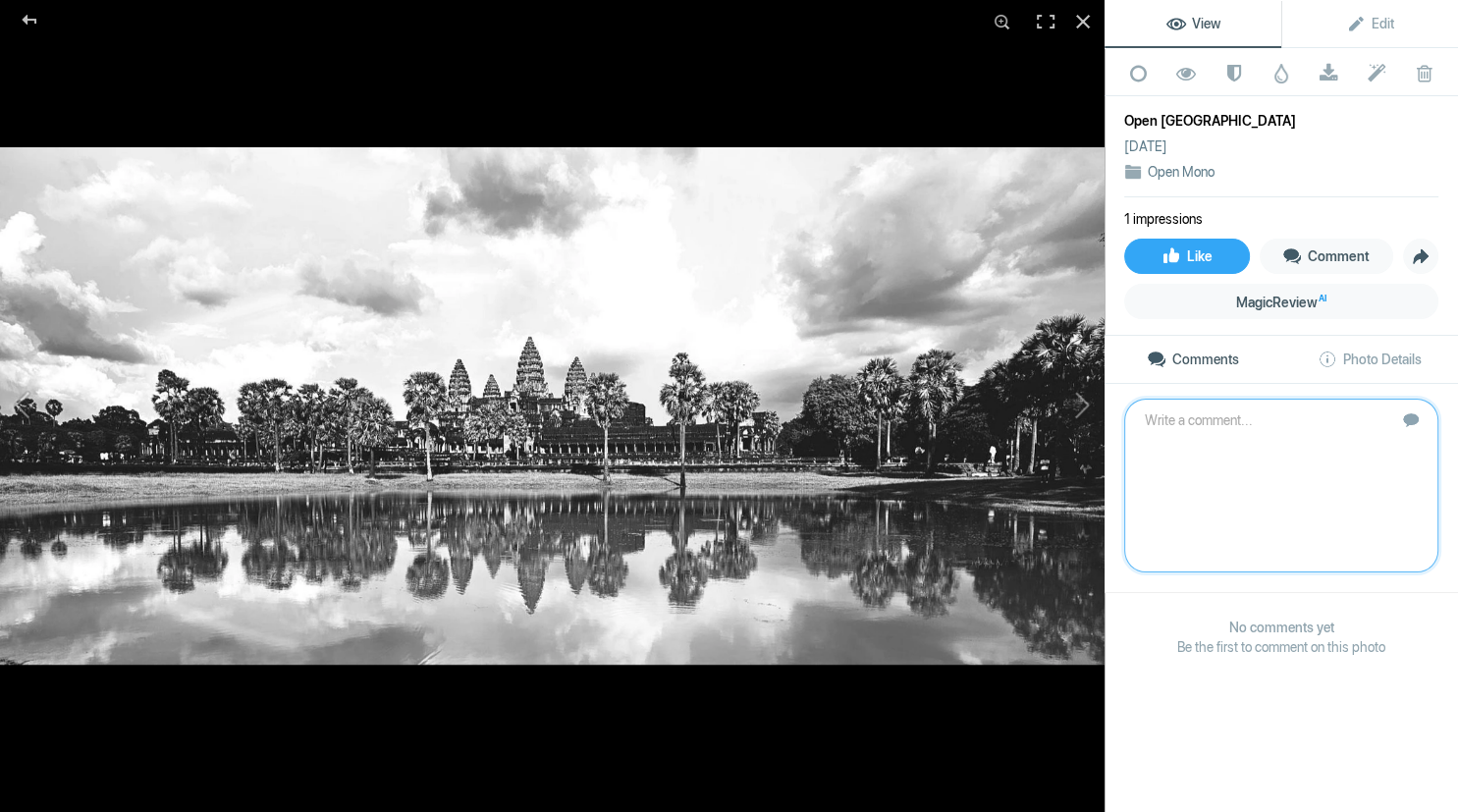 click 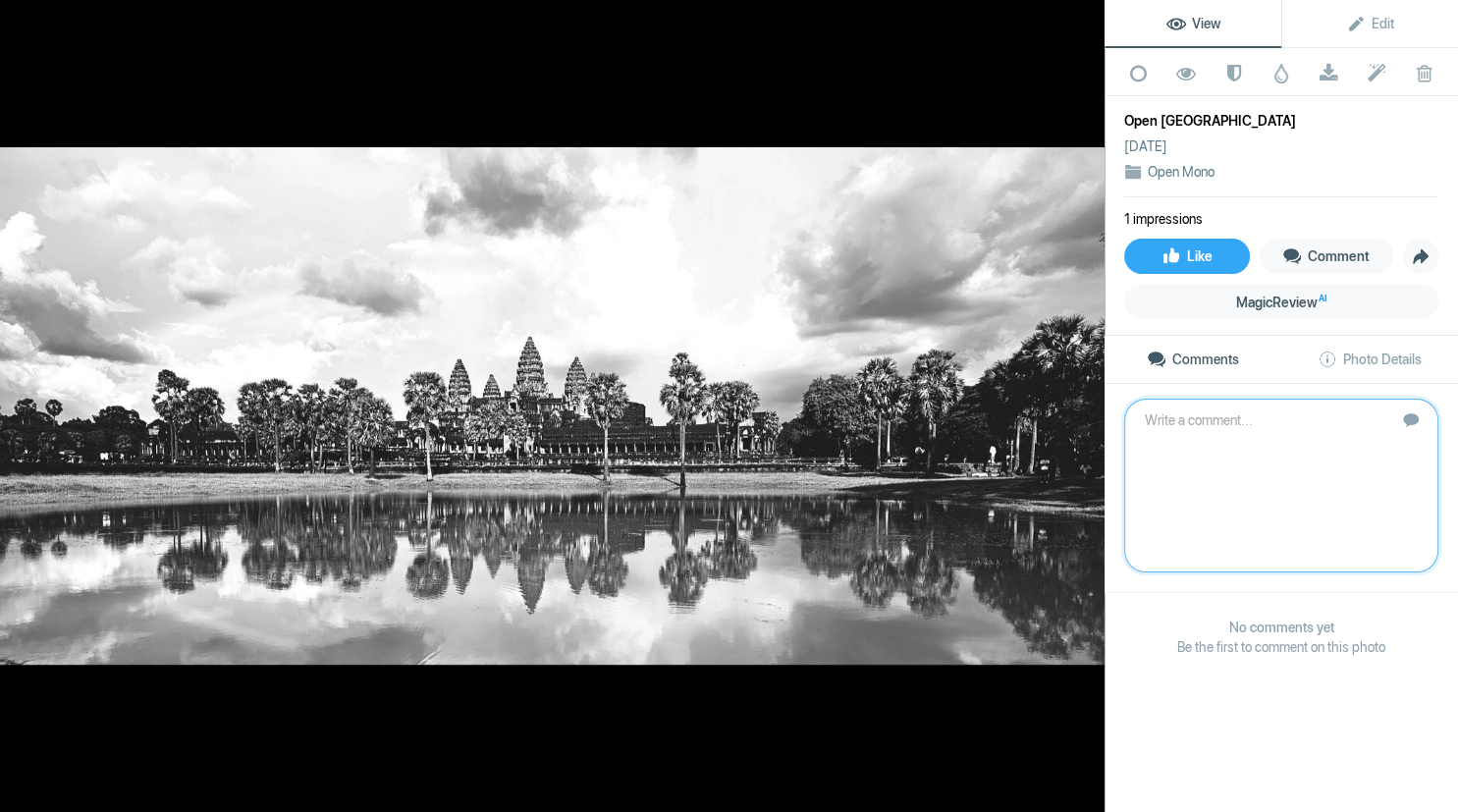 paste on "Sadly, this image is overexposed, and the bright sky overpowers the buildings. Do not forget one of the great advantages of digital cameras – you can check your exposure while you are there and make adjustment to the exposure settings. Know your cameras technical functions especially exposure compensation." 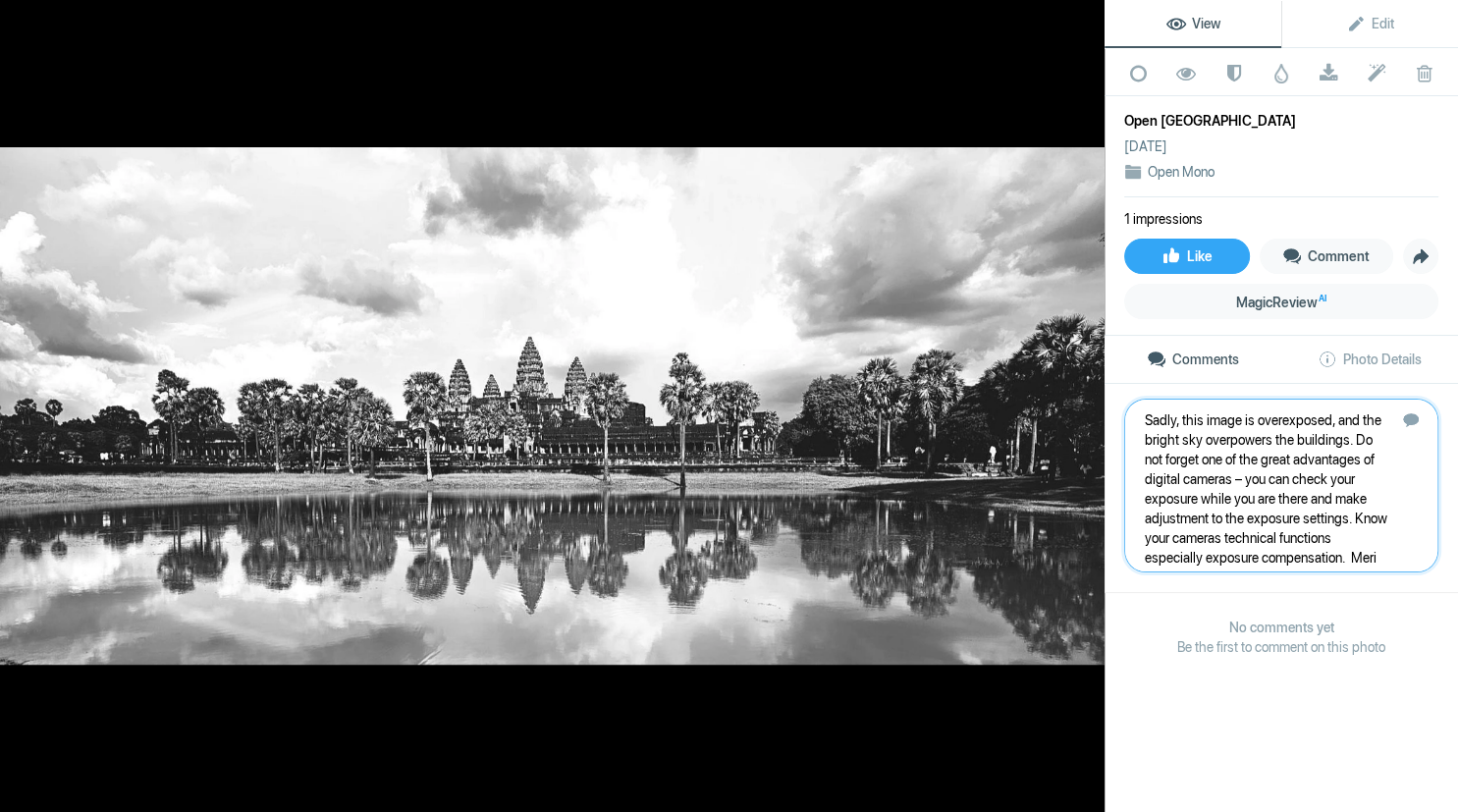 type on "Sadly, this image is overexposed, and the bright sky overpowers the buildings. Do not forget one of the great advantages of digital cameras – you can check your exposure while you are there and make adjustment to the exposure settings. Know your cameras technical functions especially exposure compensation.  Merit" 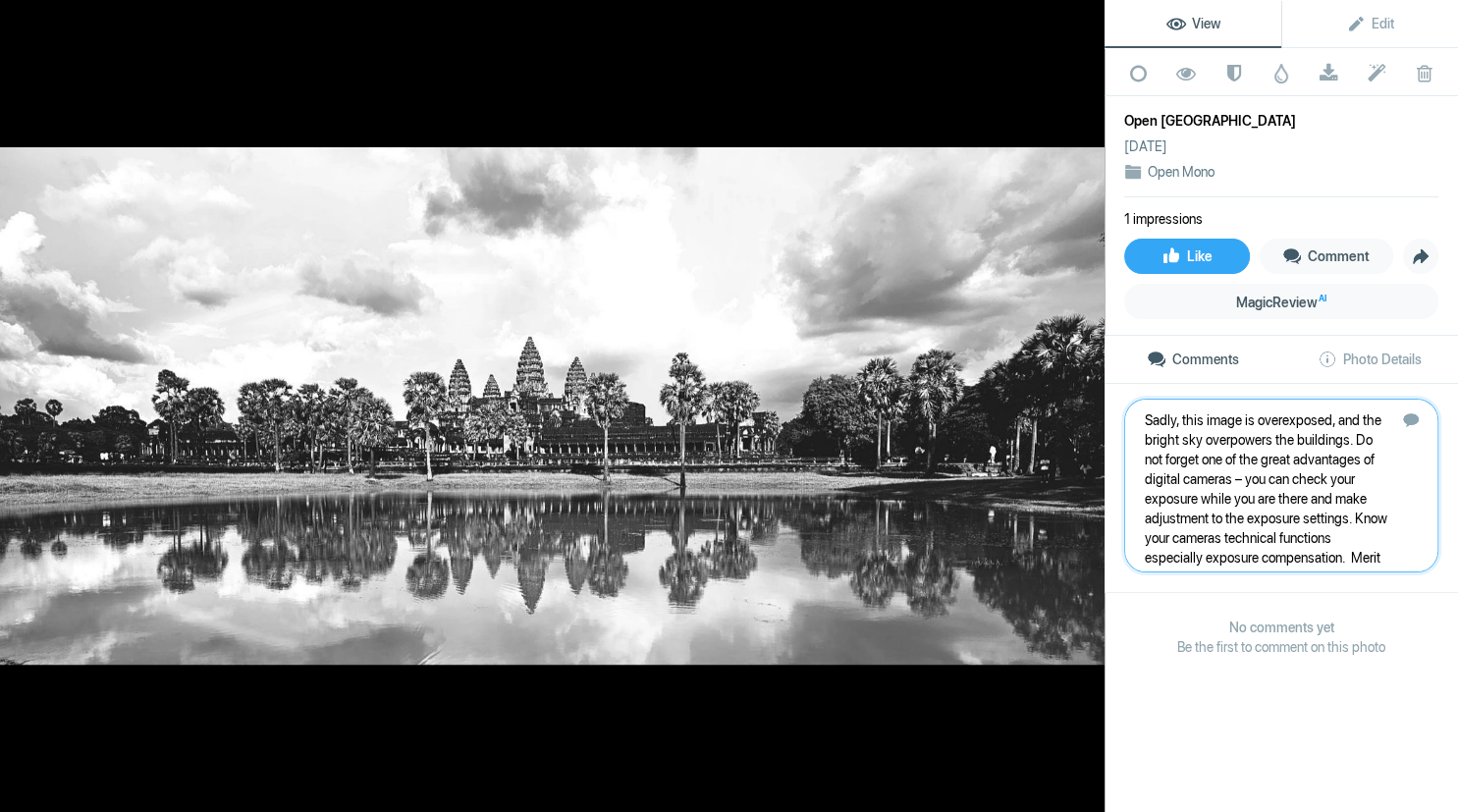type 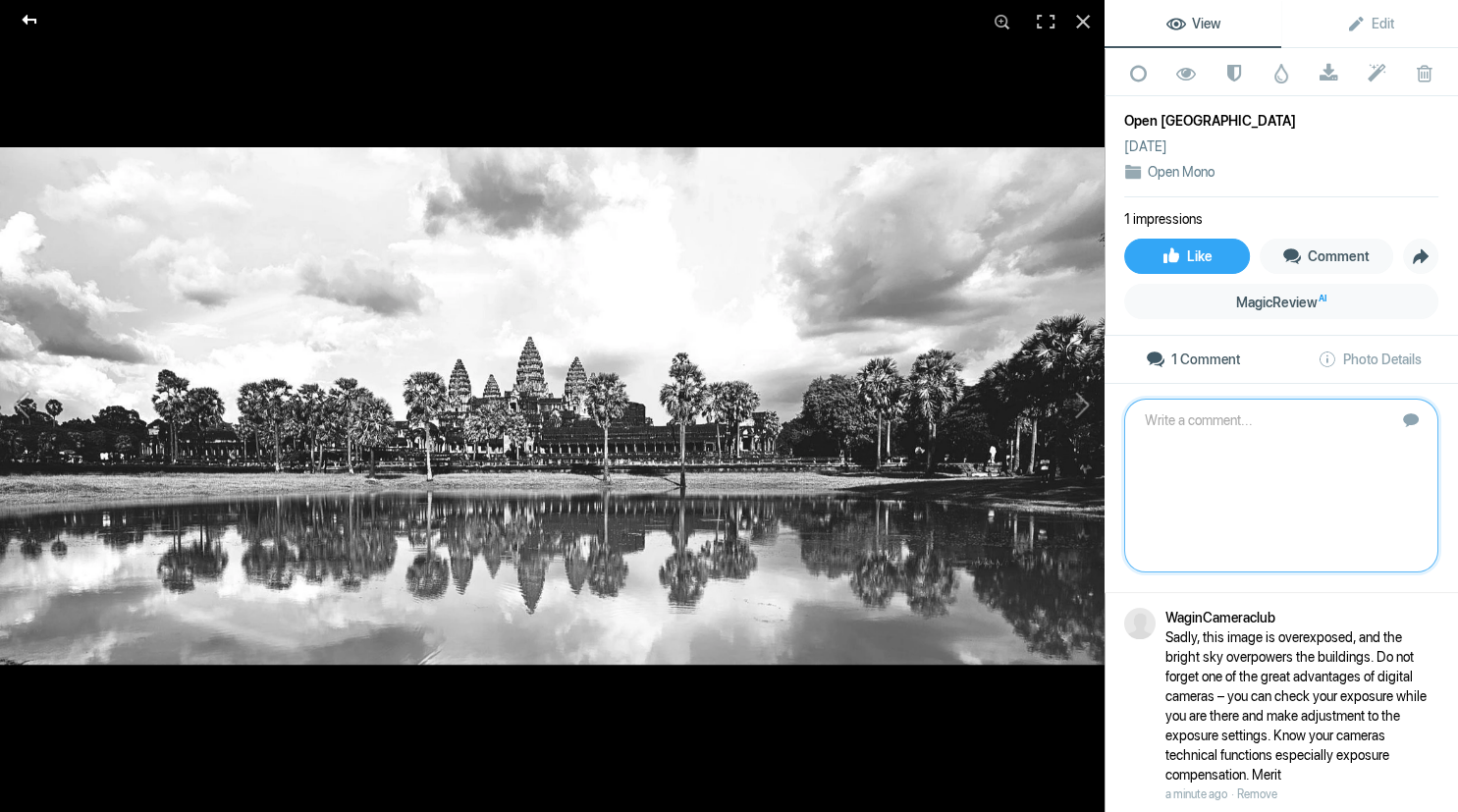 click 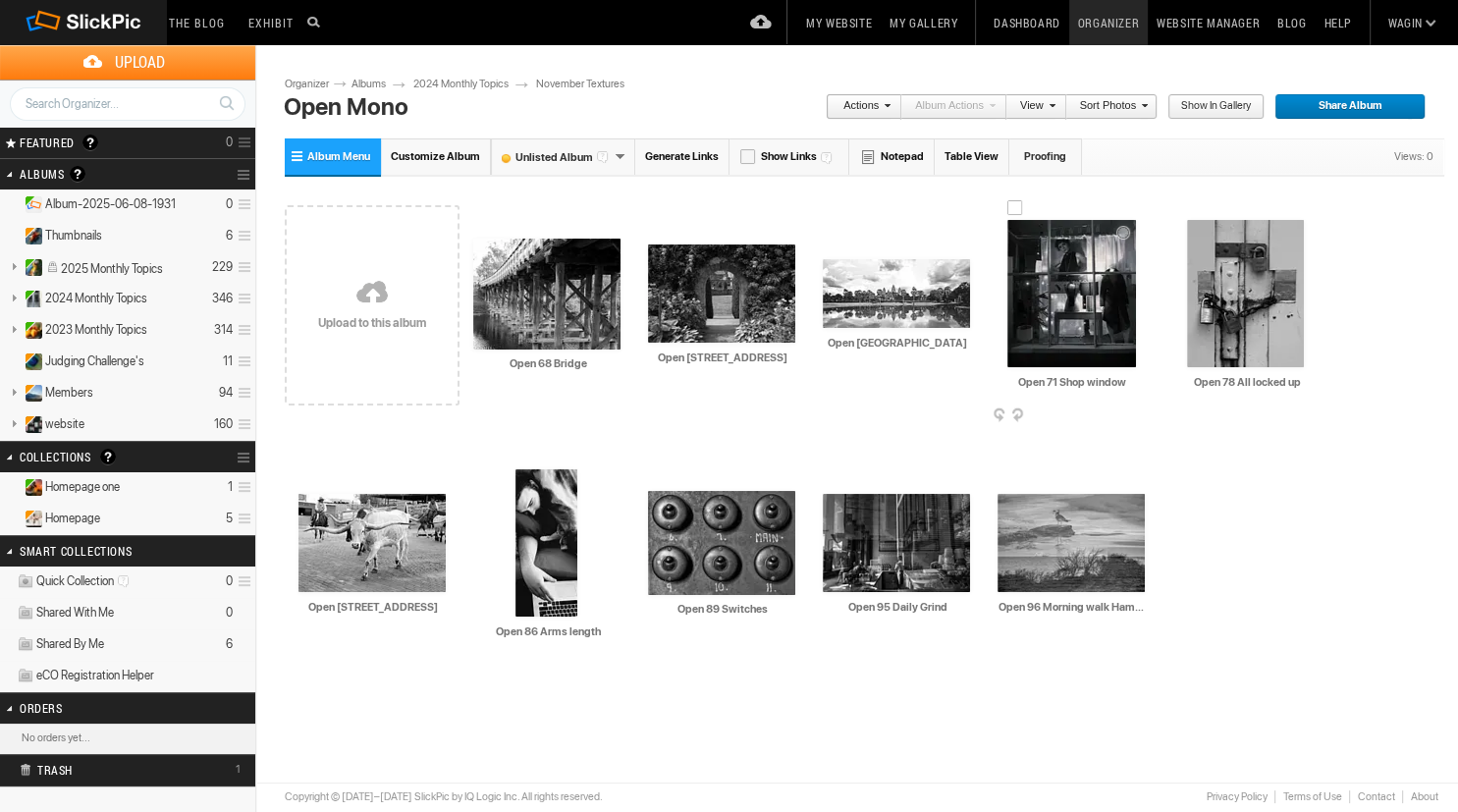 click at bounding box center (1071, 294) 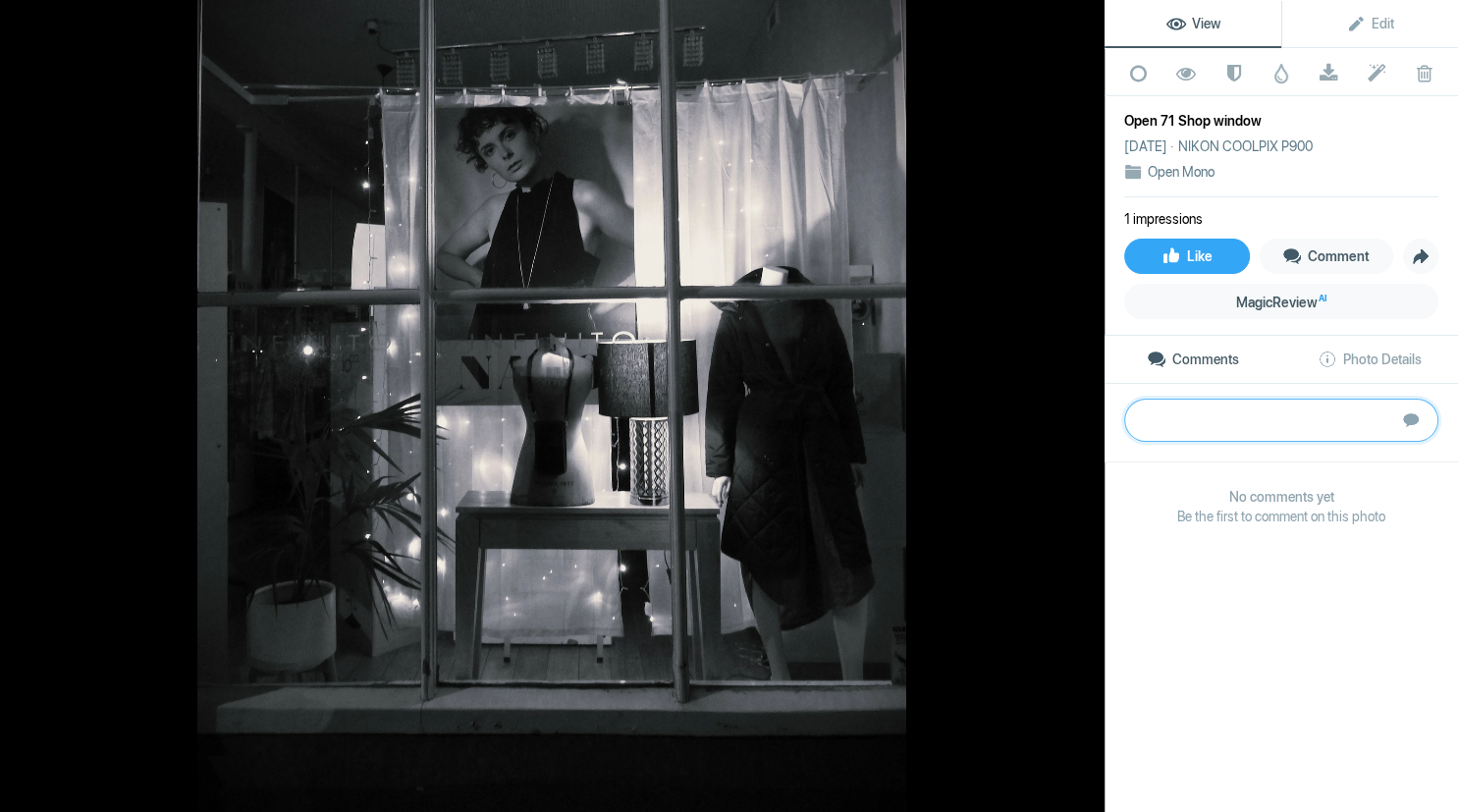 paste on "An intriguing composition with my mind trying to investigate further the link between the women’s picture and foreground objects in the window. As such the left side of the image should be cropped off as all it adds are distracting lights. The area above the women’s head also can be removed. Simplifying an image can make it stronger sometimes. There may be a touch of blue in this picture – please check your colour histogram.	Bronze" 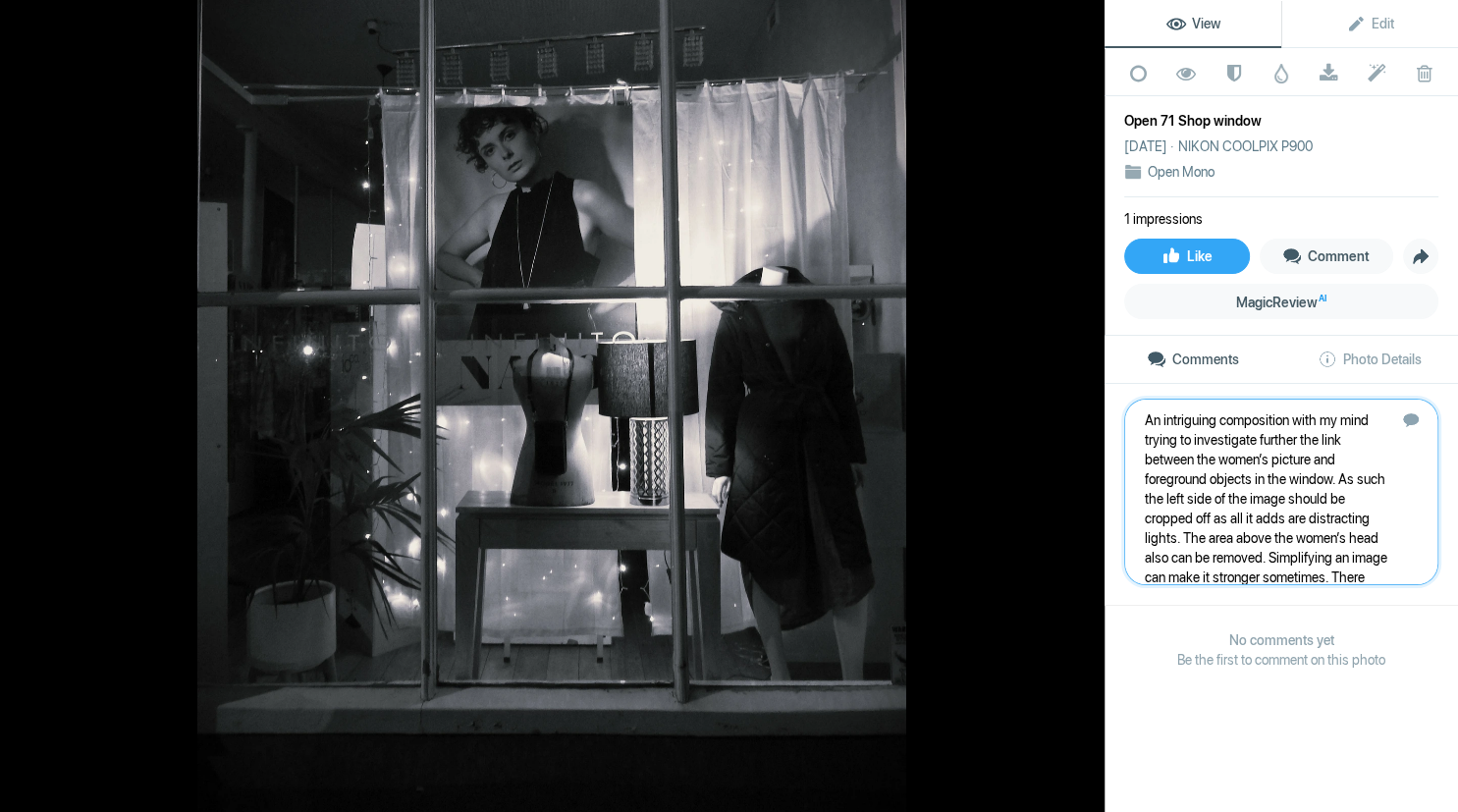 scroll, scrollTop: 60, scrollLeft: 0, axis: vertical 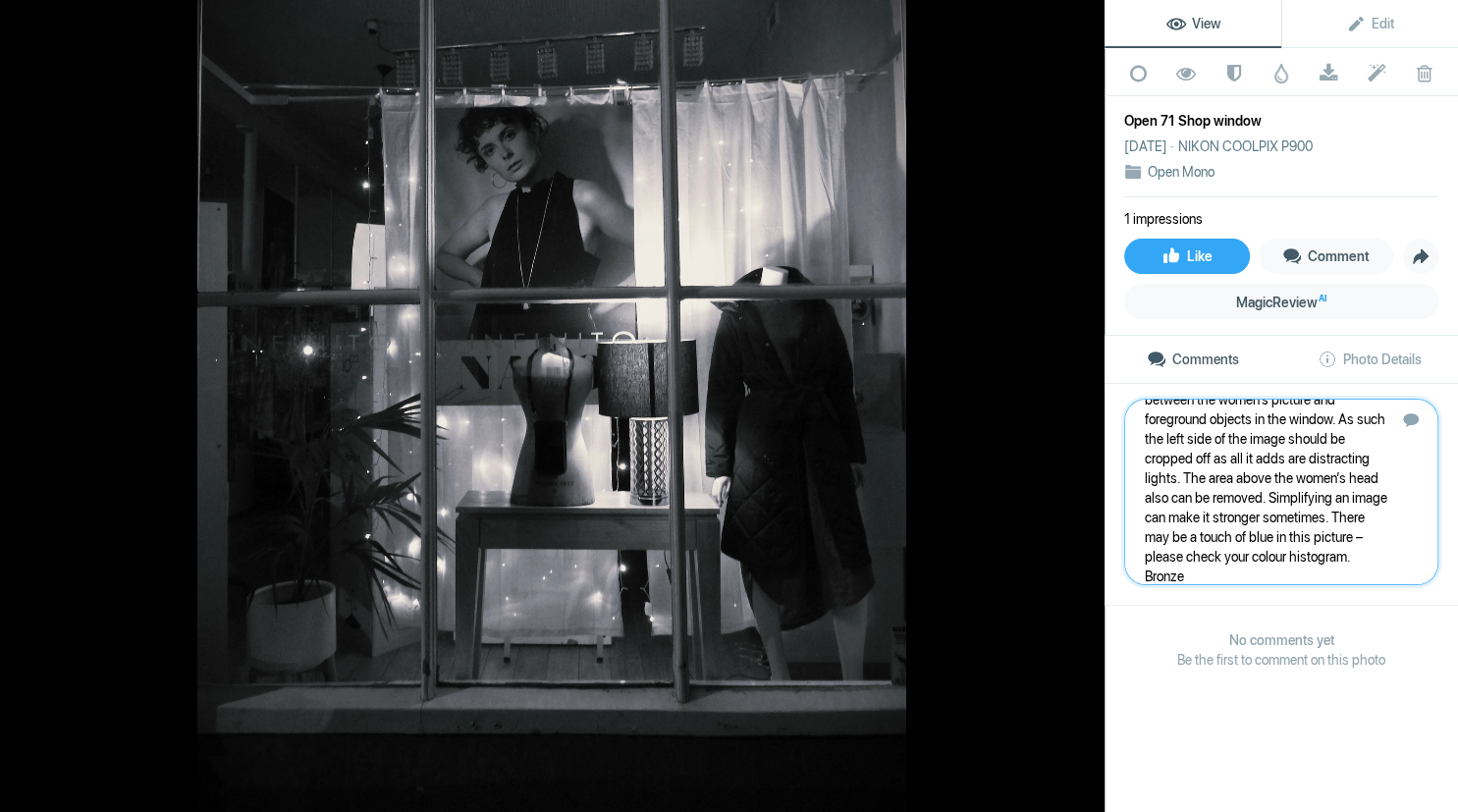 type 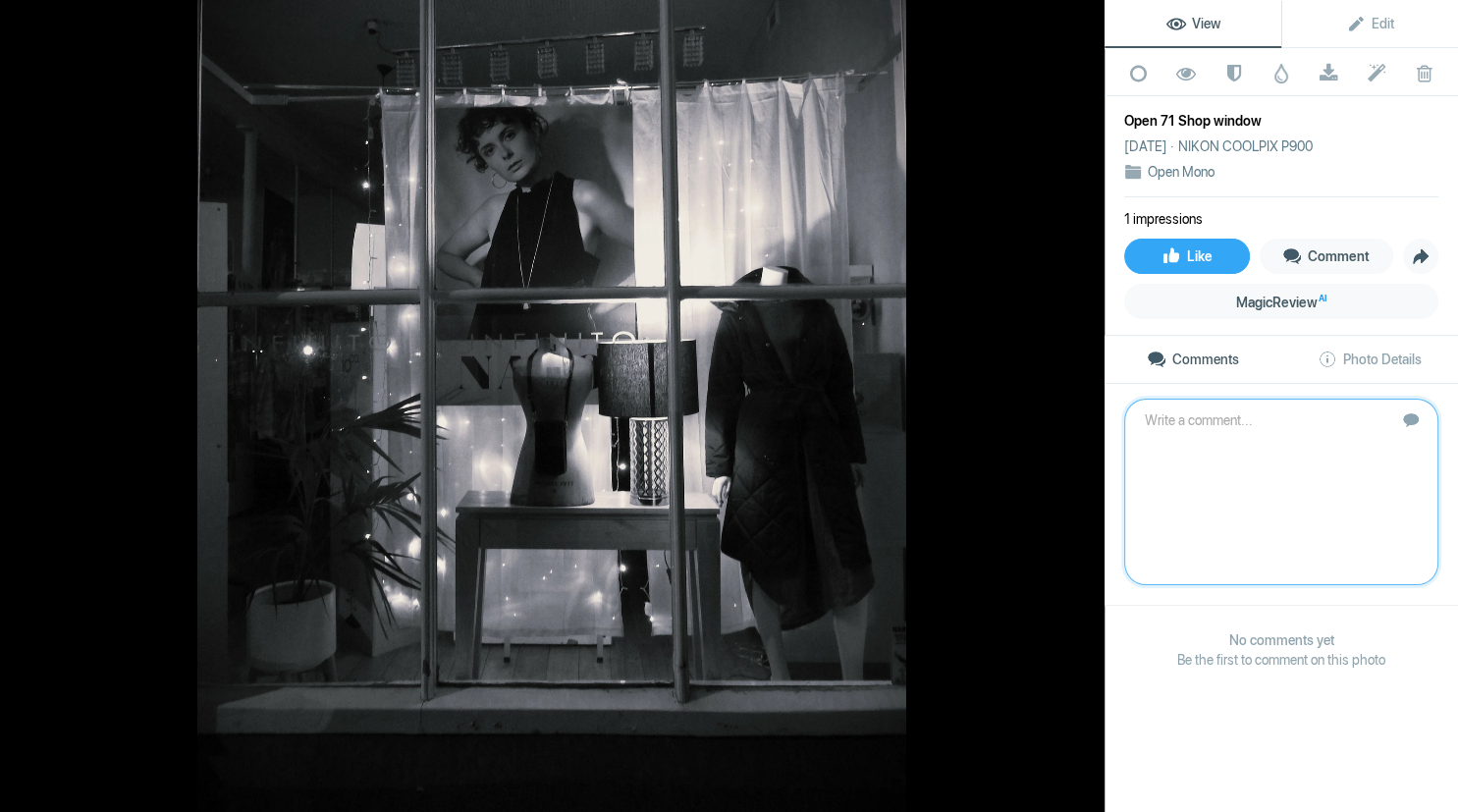 scroll, scrollTop: 0, scrollLeft: 0, axis: both 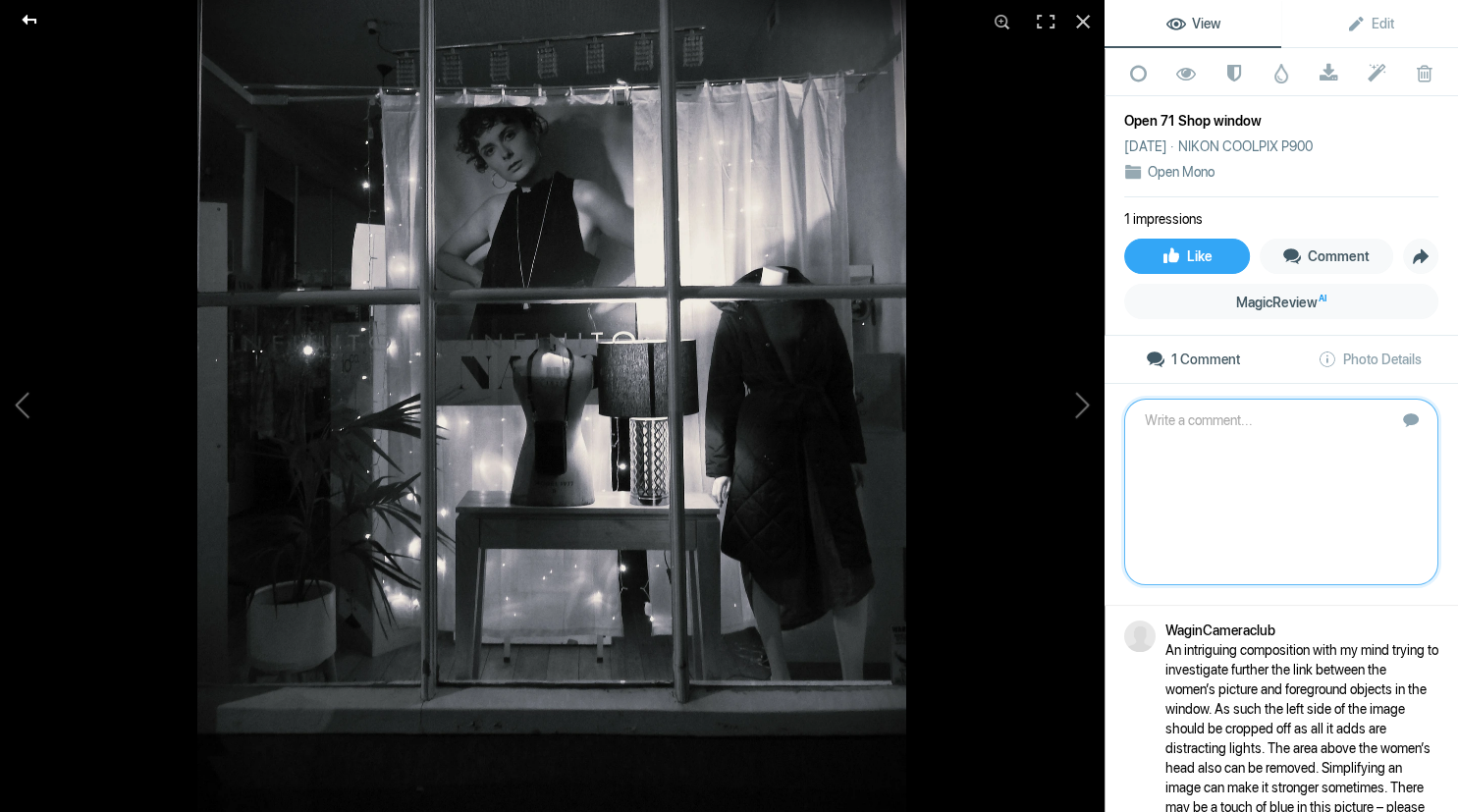 click 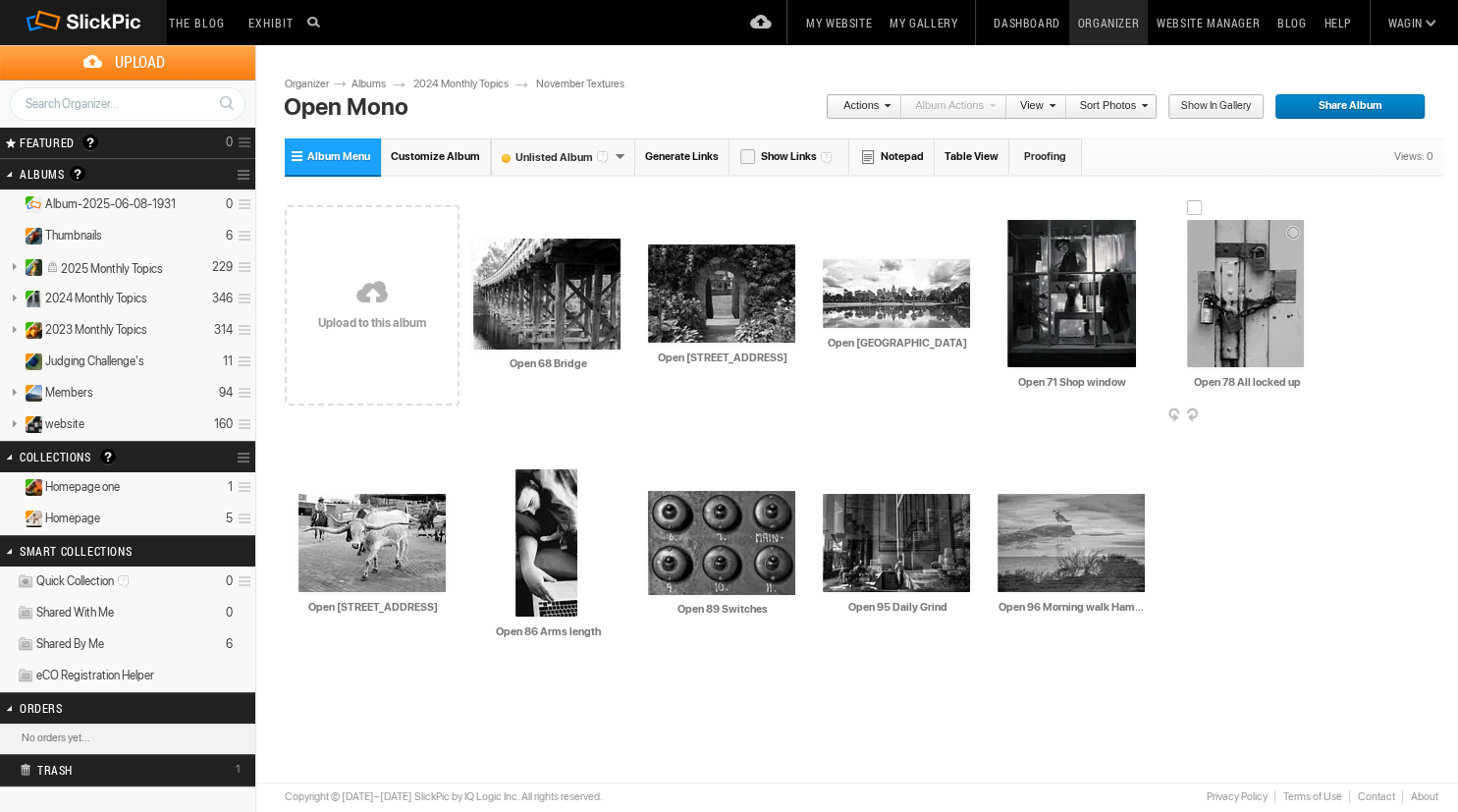 click at bounding box center (1245, 294) 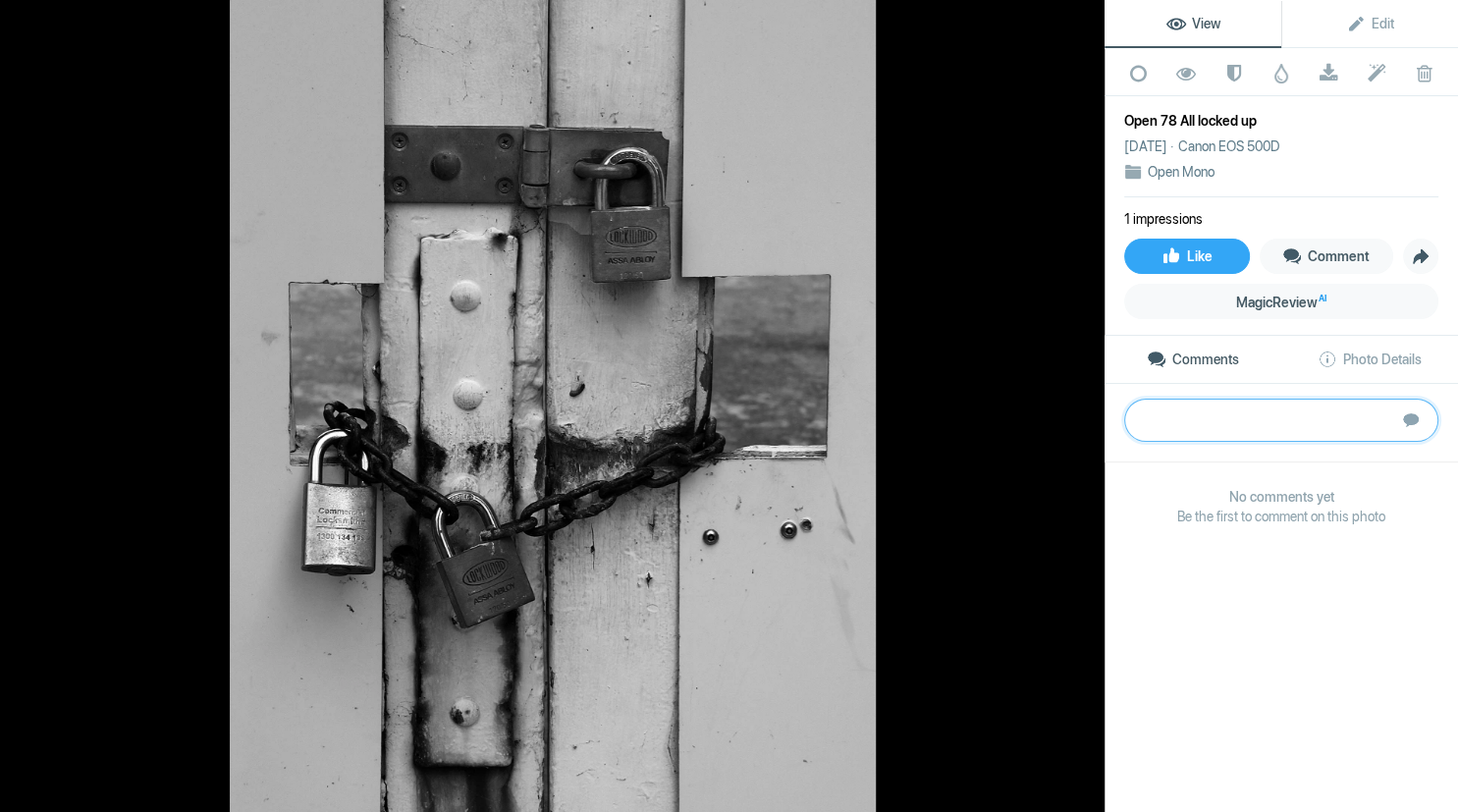 paste on "Locks can make interesting compositions as they usually hint at a story of what a building may contain. Here the shadow detail needed to be lifted as the blacks conceal important structure detail around the chains. The whites also need to be brightened as currently greys dominate the image giving it a rather flat feel. 	Bronze" 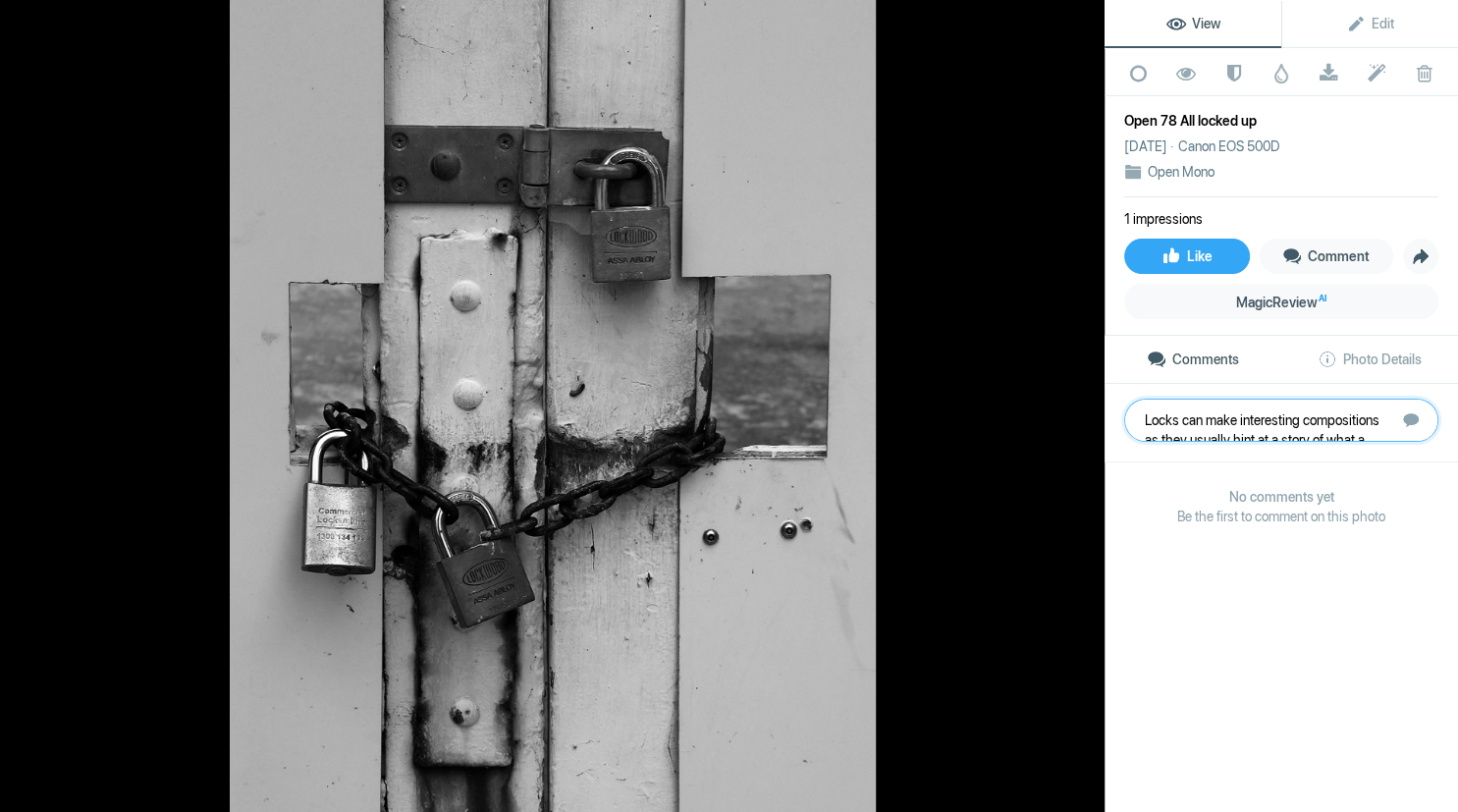 scroll, scrollTop: 1, scrollLeft: 0, axis: vertical 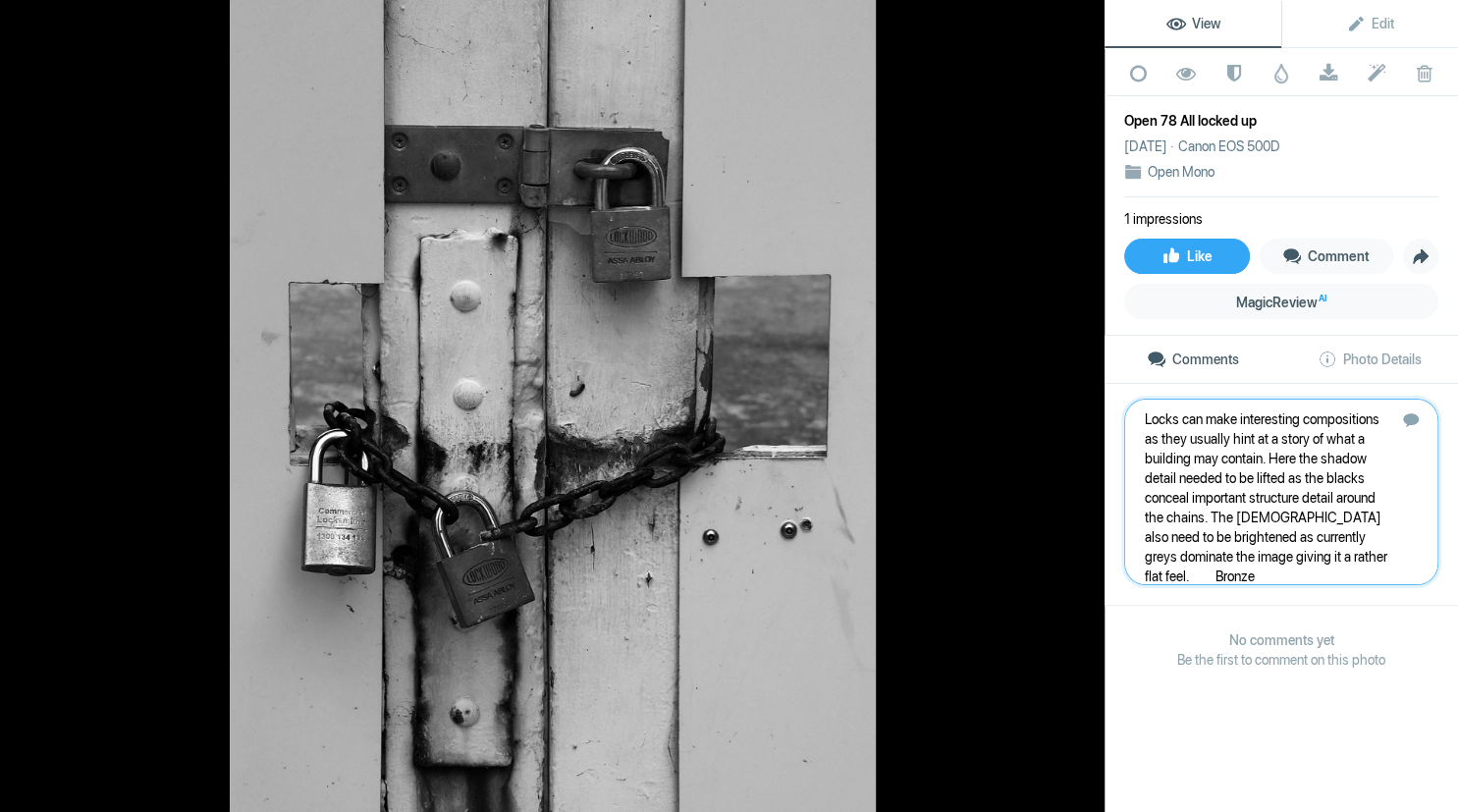 type 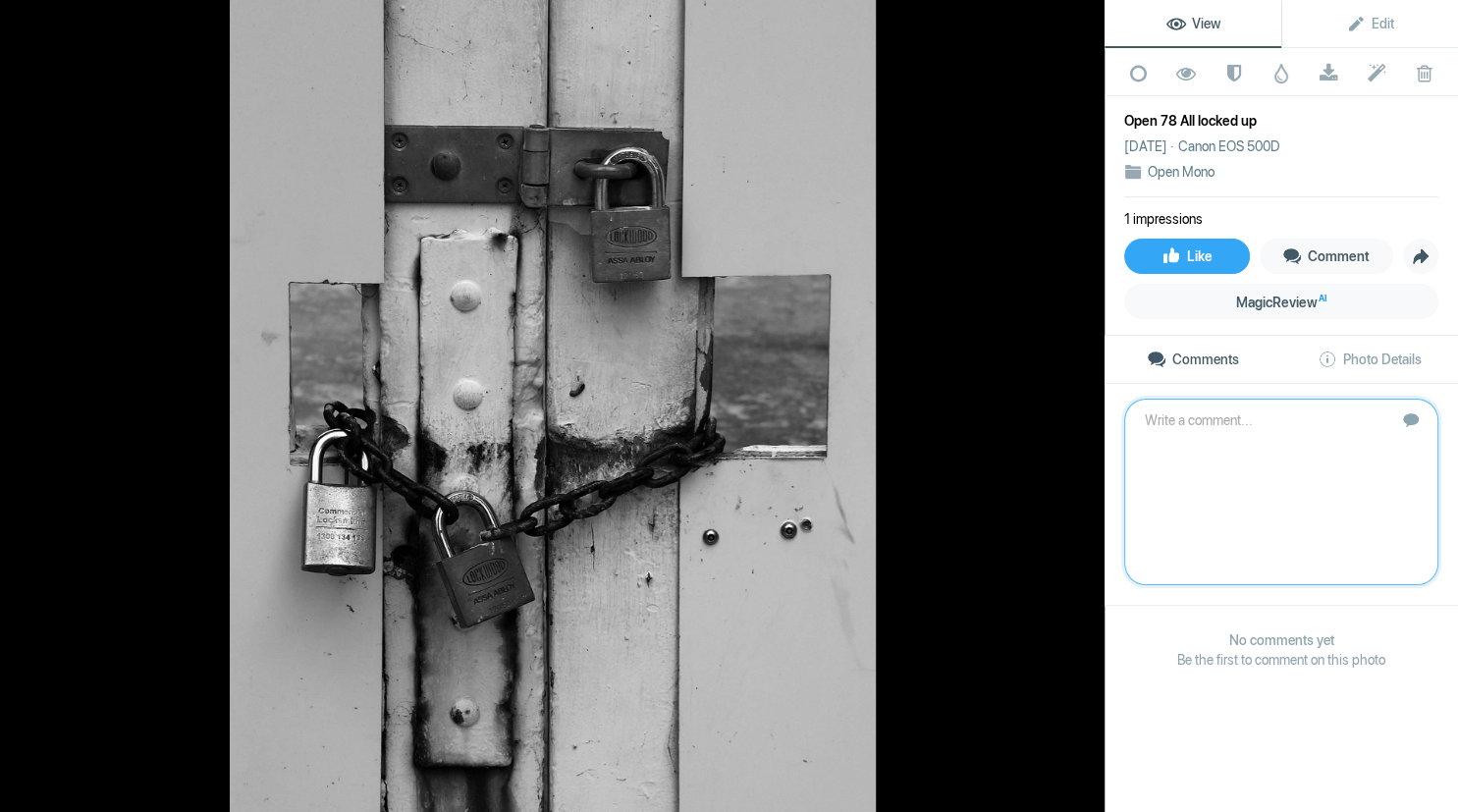 scroll, scrollTop: 0, scrollLeft: 0, axis: both 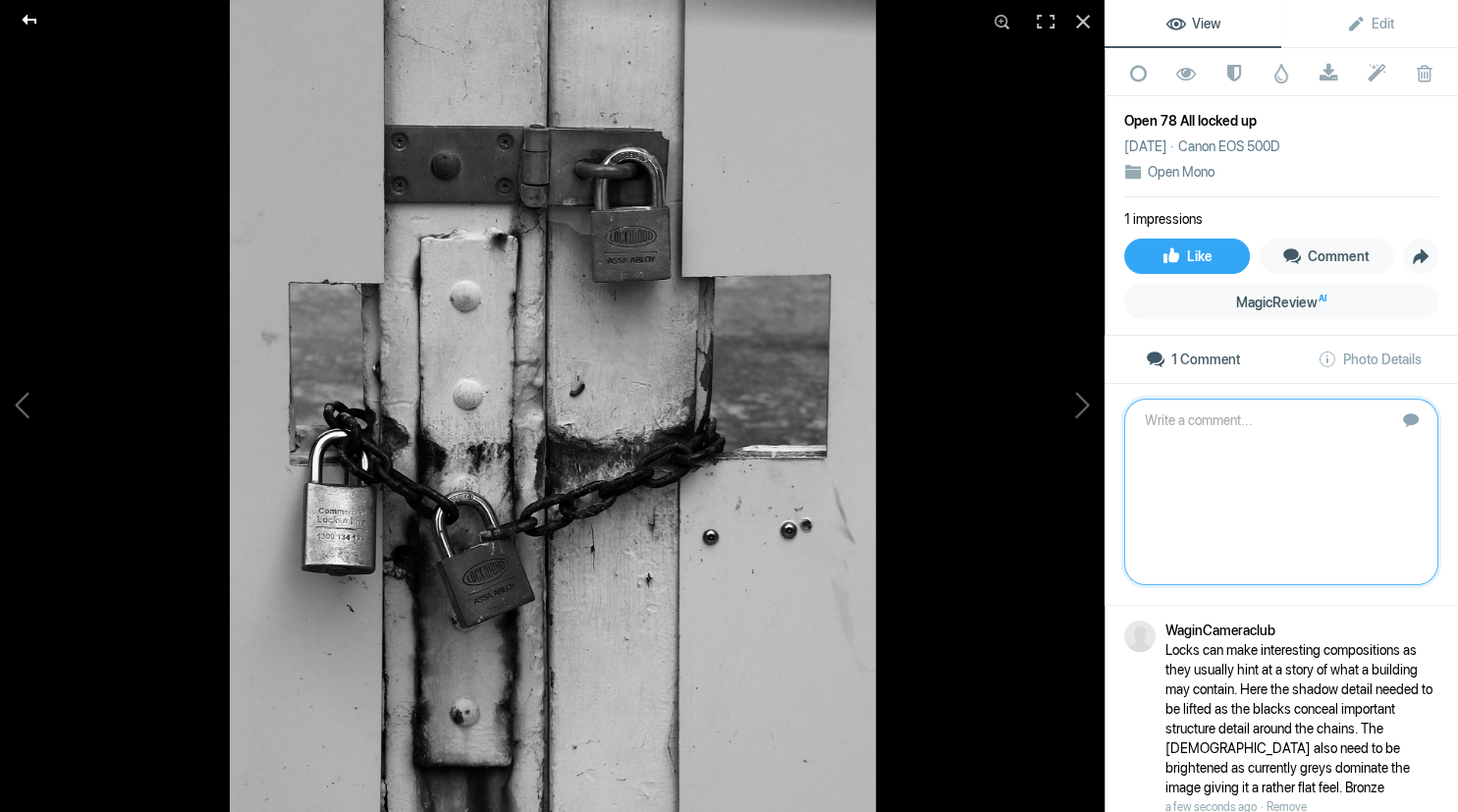 click 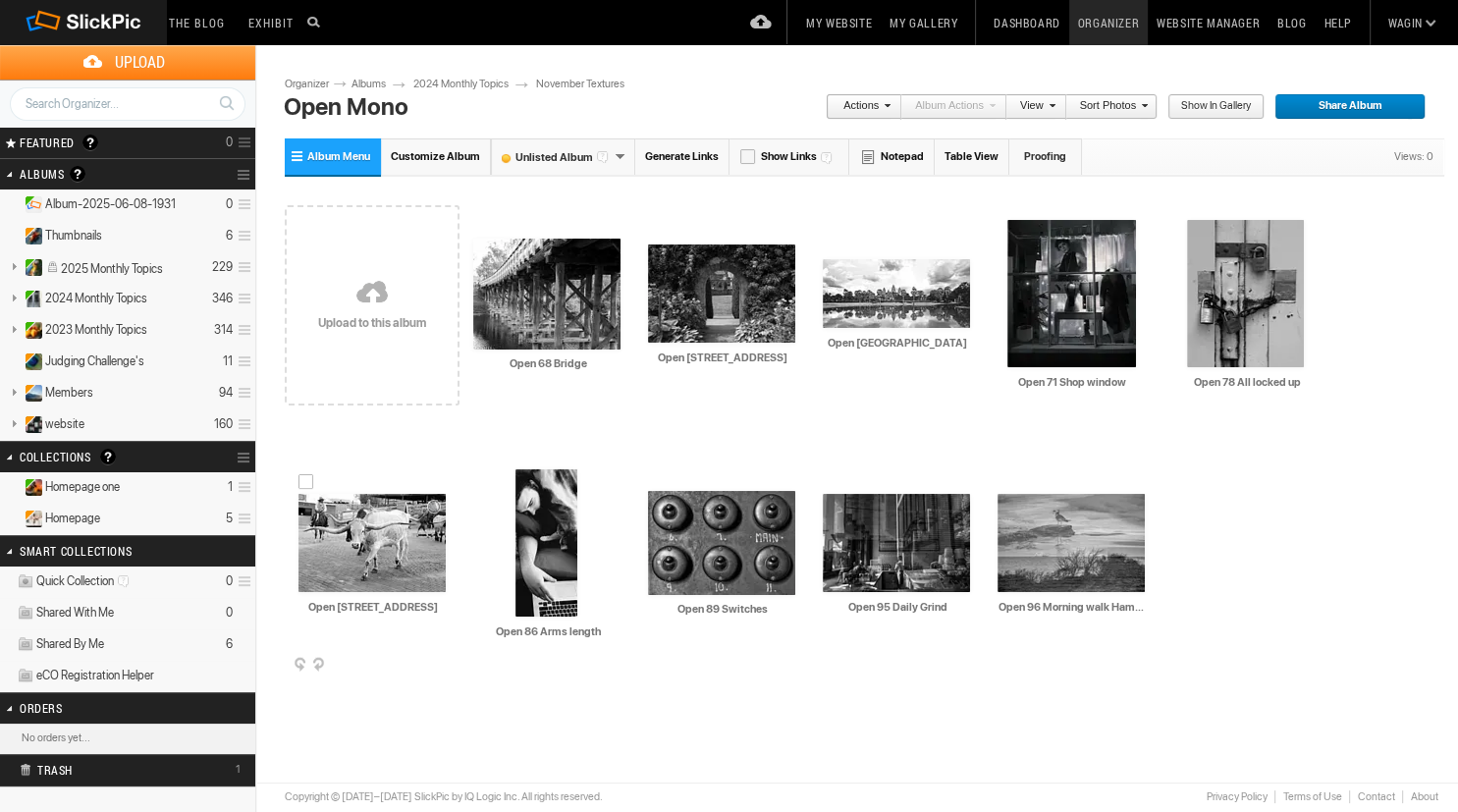 click at bounding box center (372, 543) 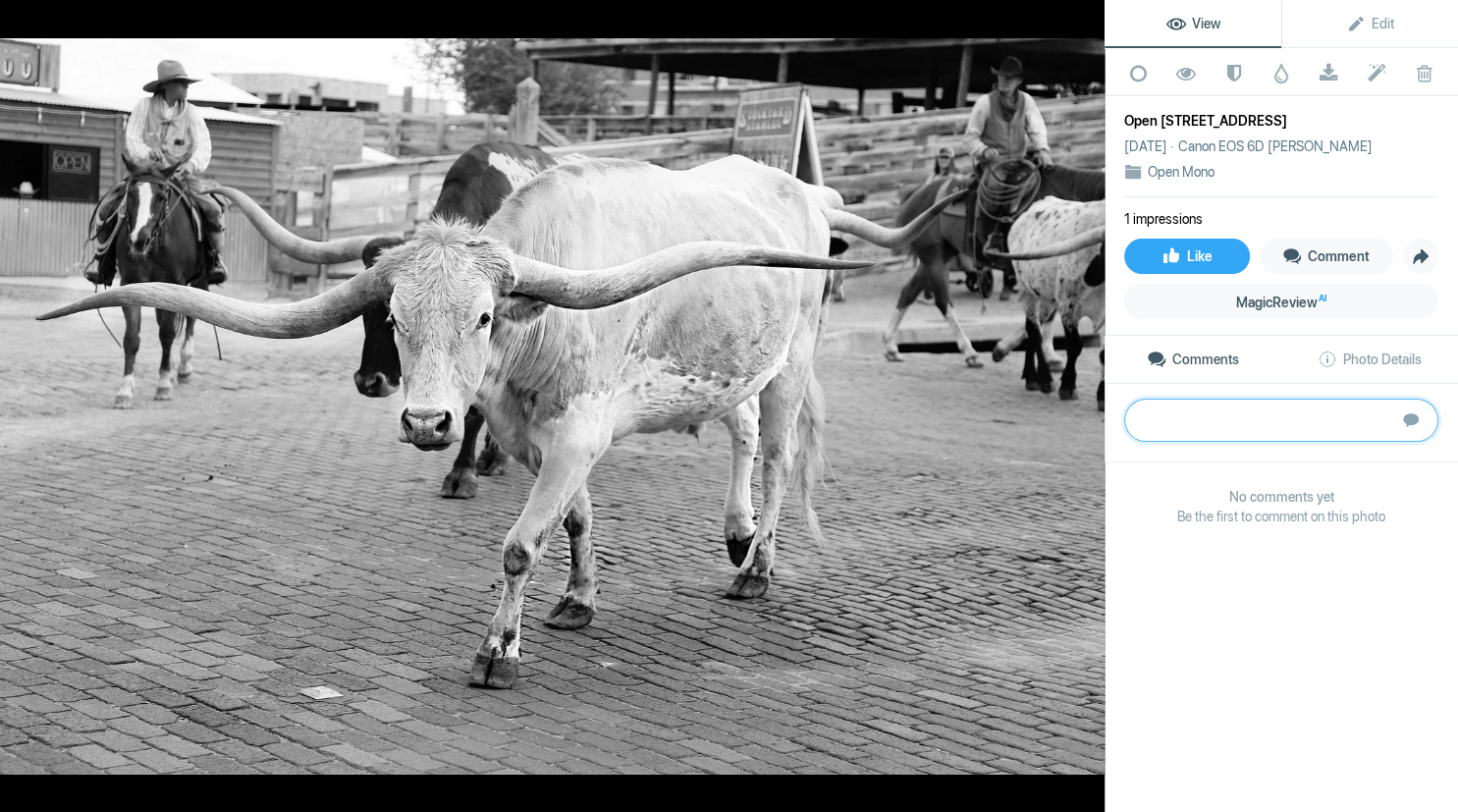 paste on "The amazing horns of this longhorn cattle give this image considerable impact. The eyes and sharp focus also draw the viewers eye to the subject. Some detail on the back of the animal has been lost due to overexposure. Check your camera settings when you review the image on site and reduce the exposure so there are no blown out areas. This is usually just a simple click on some cameras. 	Bronze" 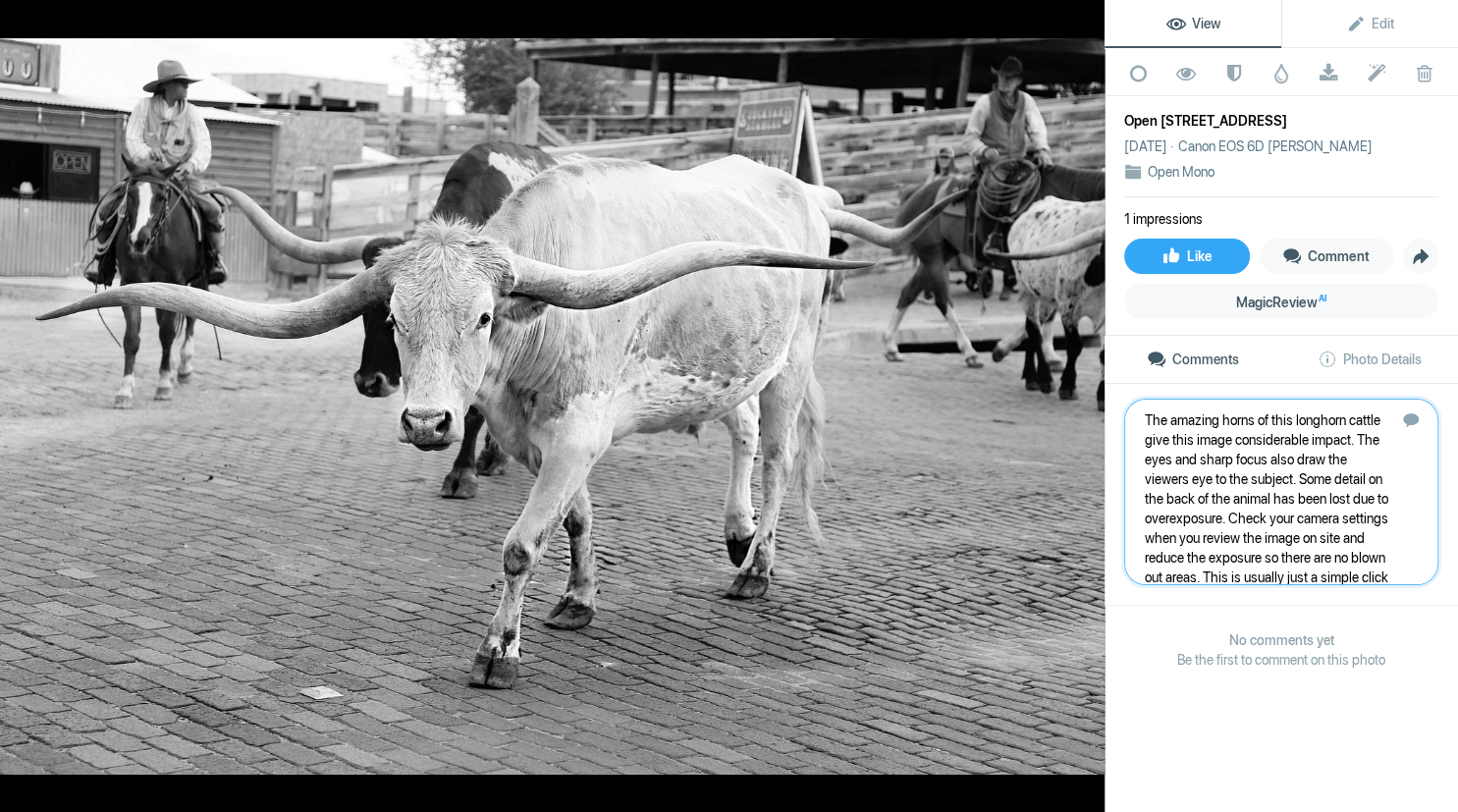 scroll, scrollTop: 21, scrollLeft: 0, axis: vertical 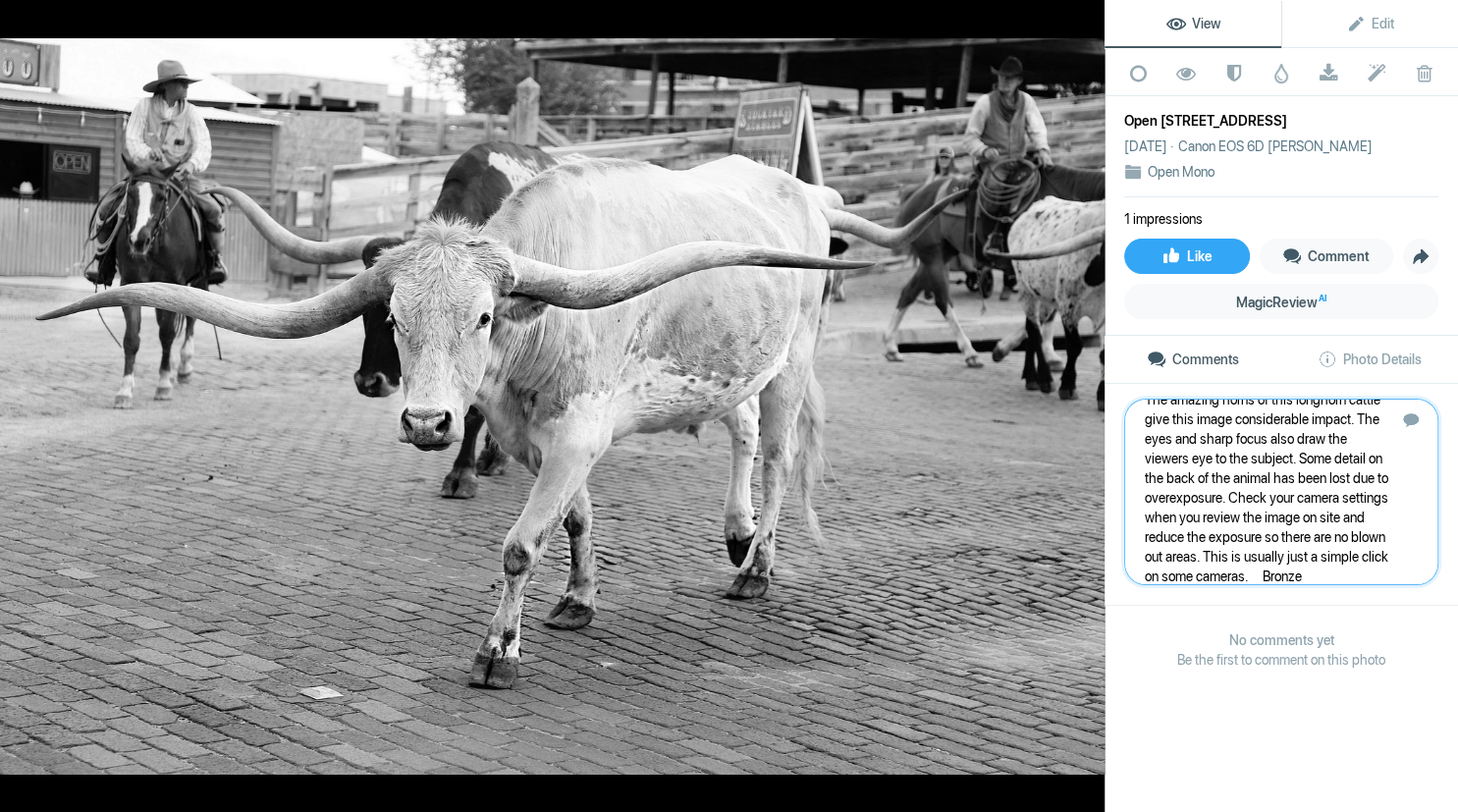 type 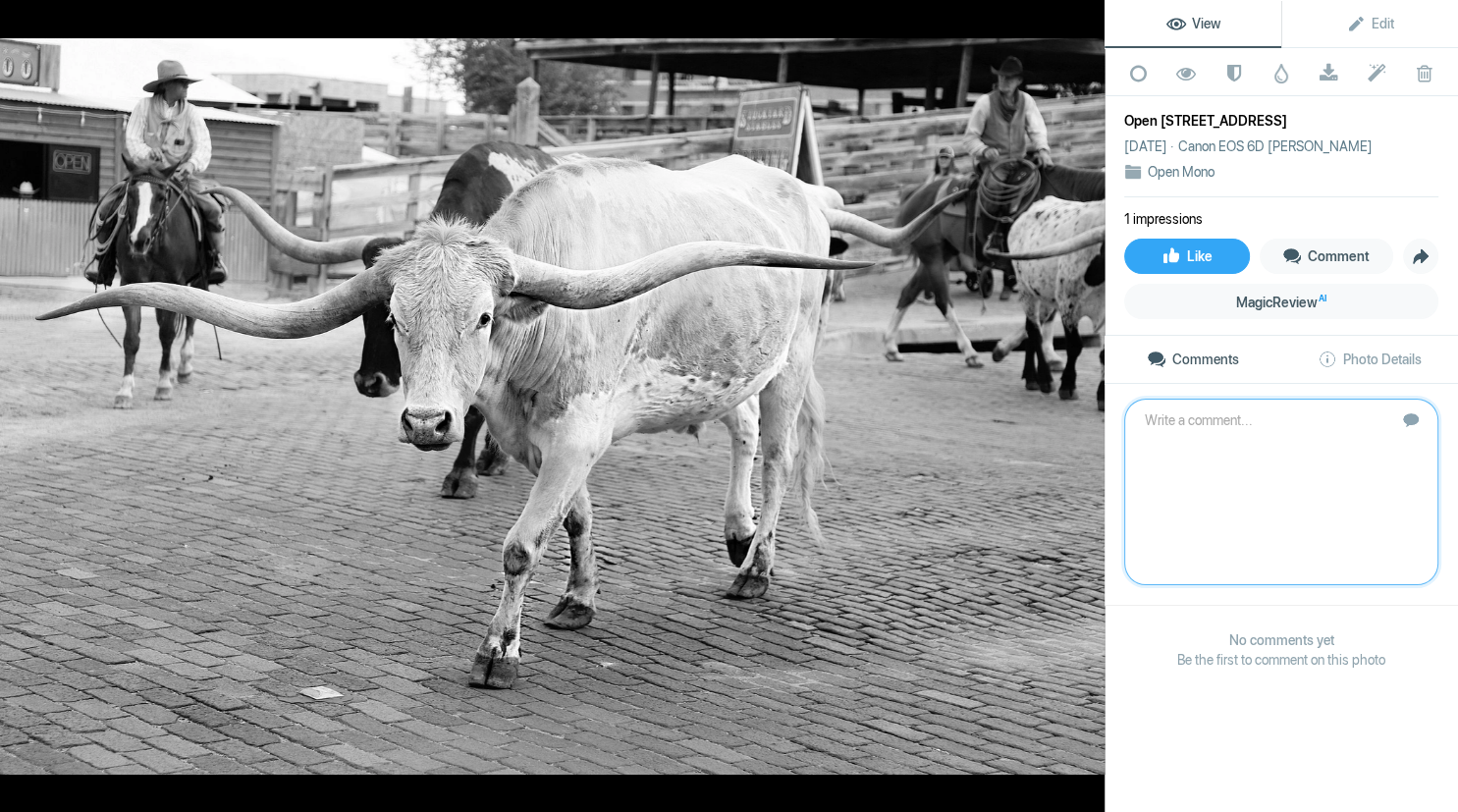 scroll, scrollTop: 0, scrollLeft: 0, axis: both 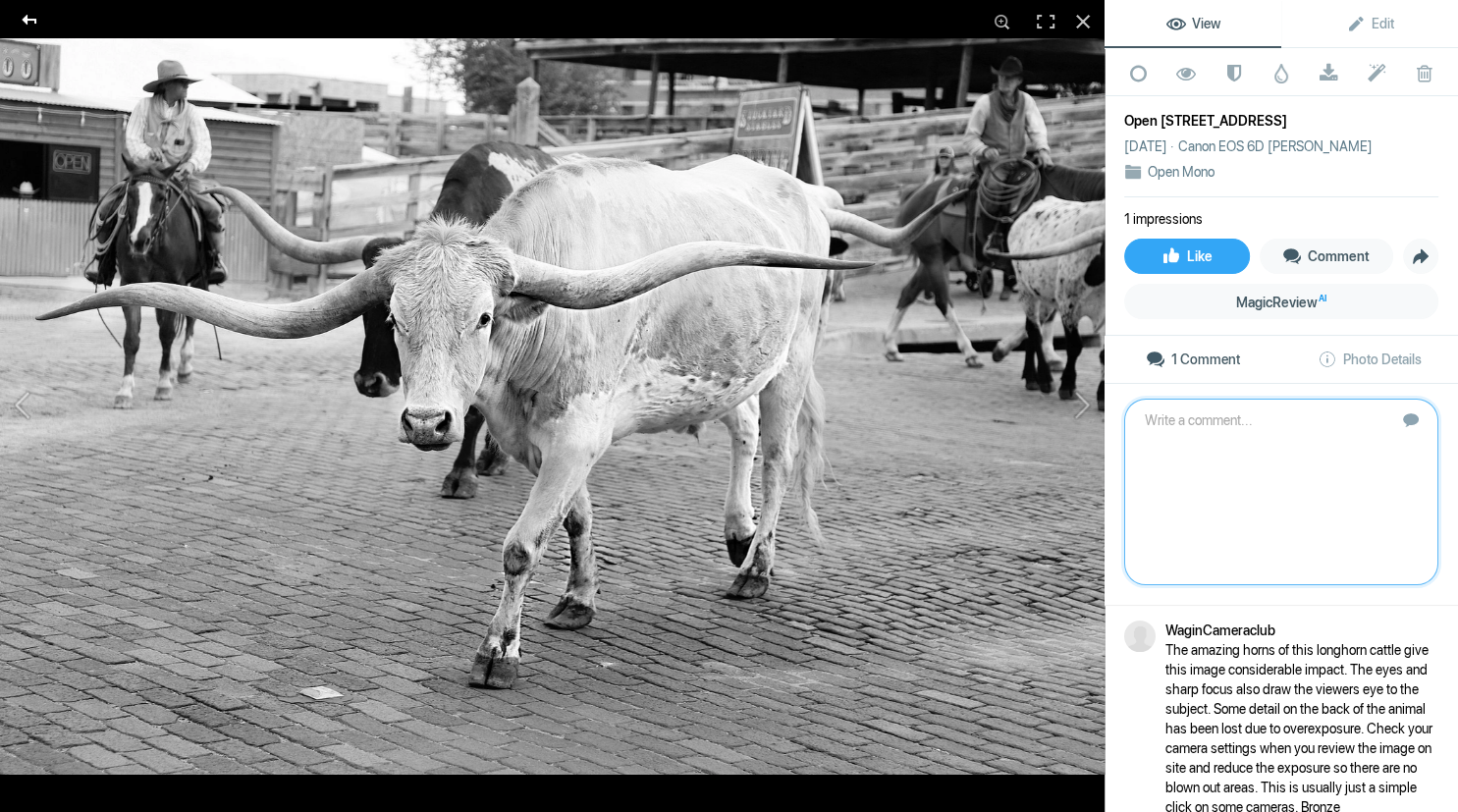 click 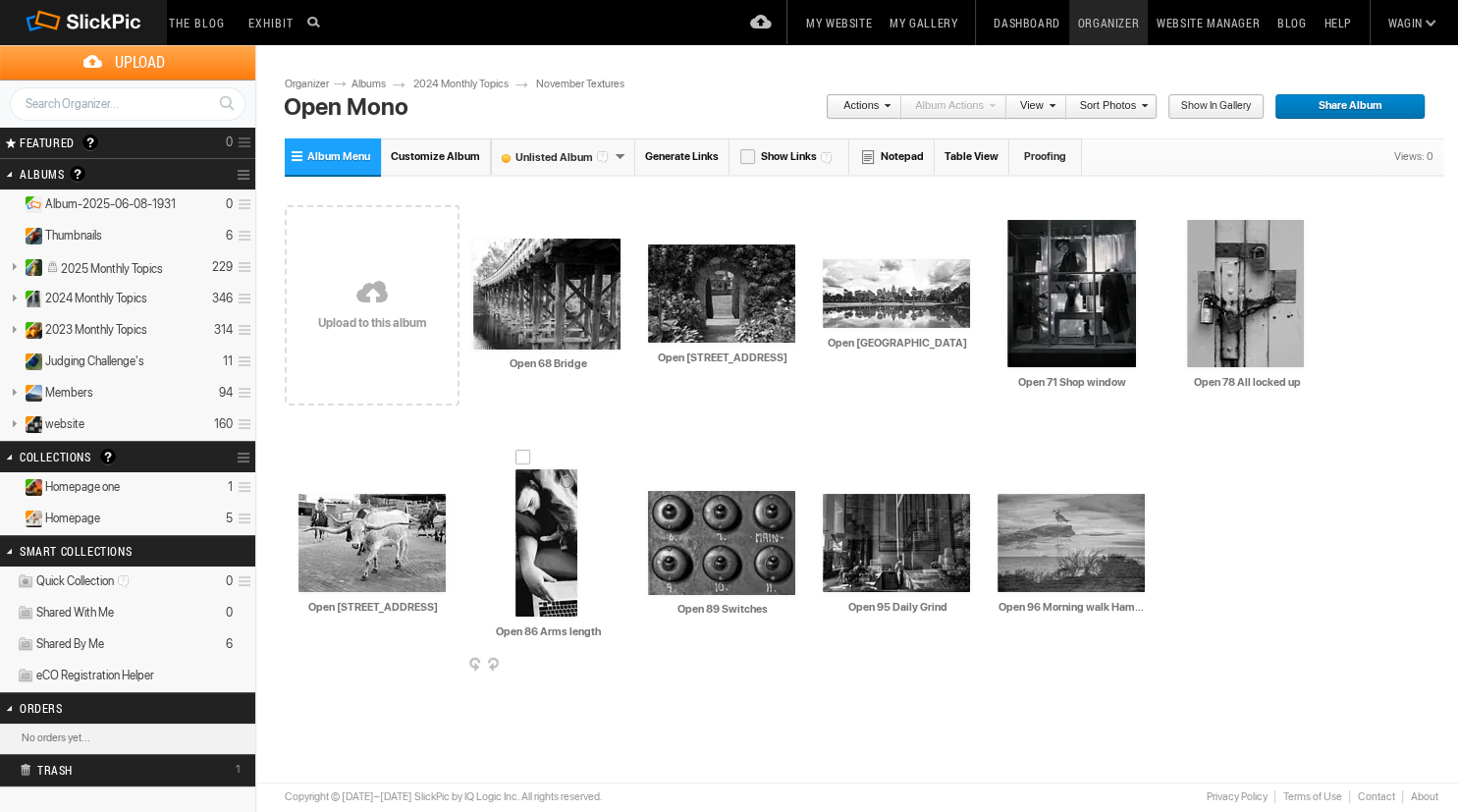 click at bounding box center [546, 543] 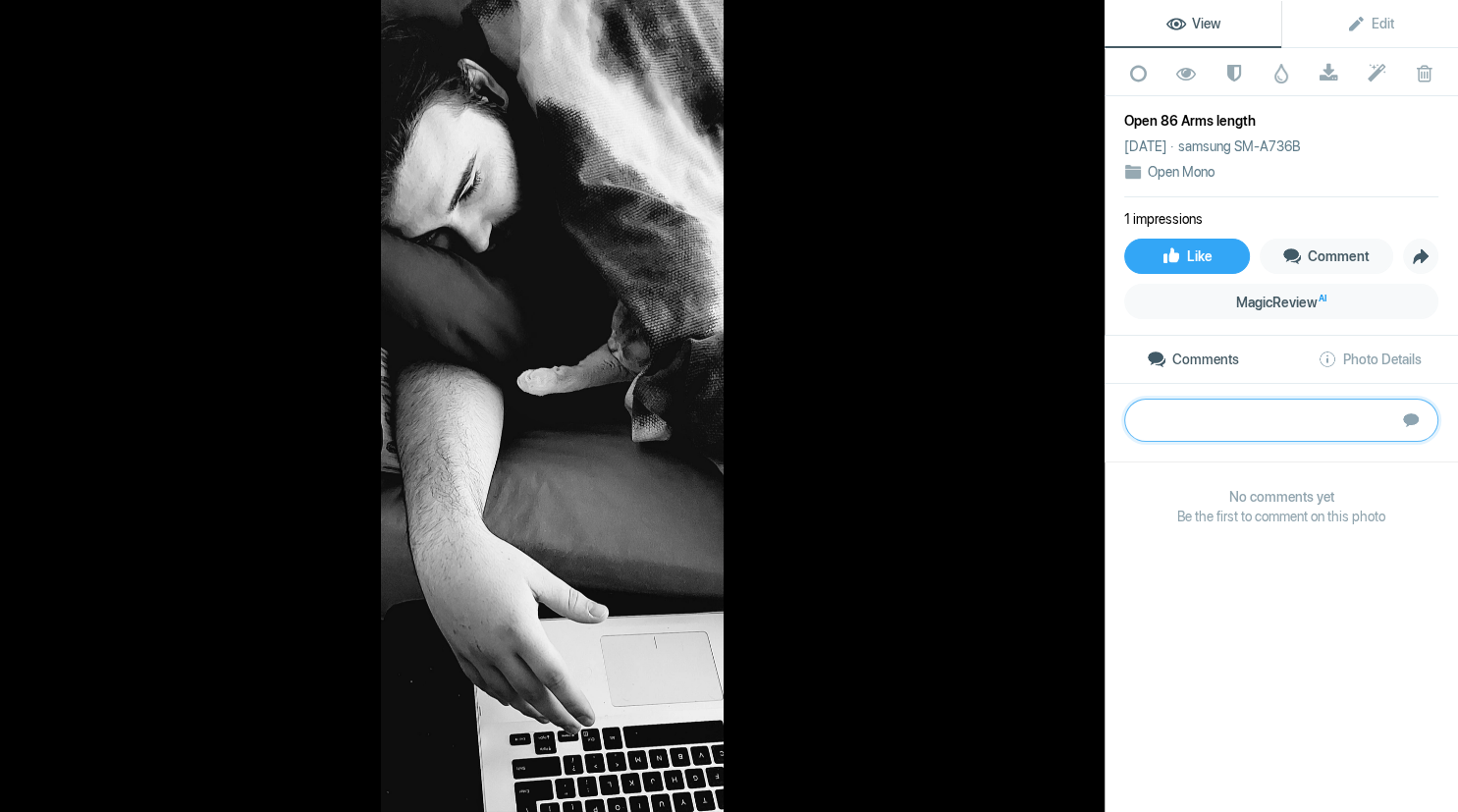 paste on "I like the composition idea – full marks for creative thinking. The theme, I assume, is affection between a man and a kitten which has potential to be emotionally engaging. I think eye contact between the man and kitten was necessary to make this work better. Compositions like this one often require the photographer to take control of the subjects as much as possible to produce the desired outcome. Tell the human subject what you are trying to achieve as this often helps. The contrast is high with some areas under or over exposed.	Merit" 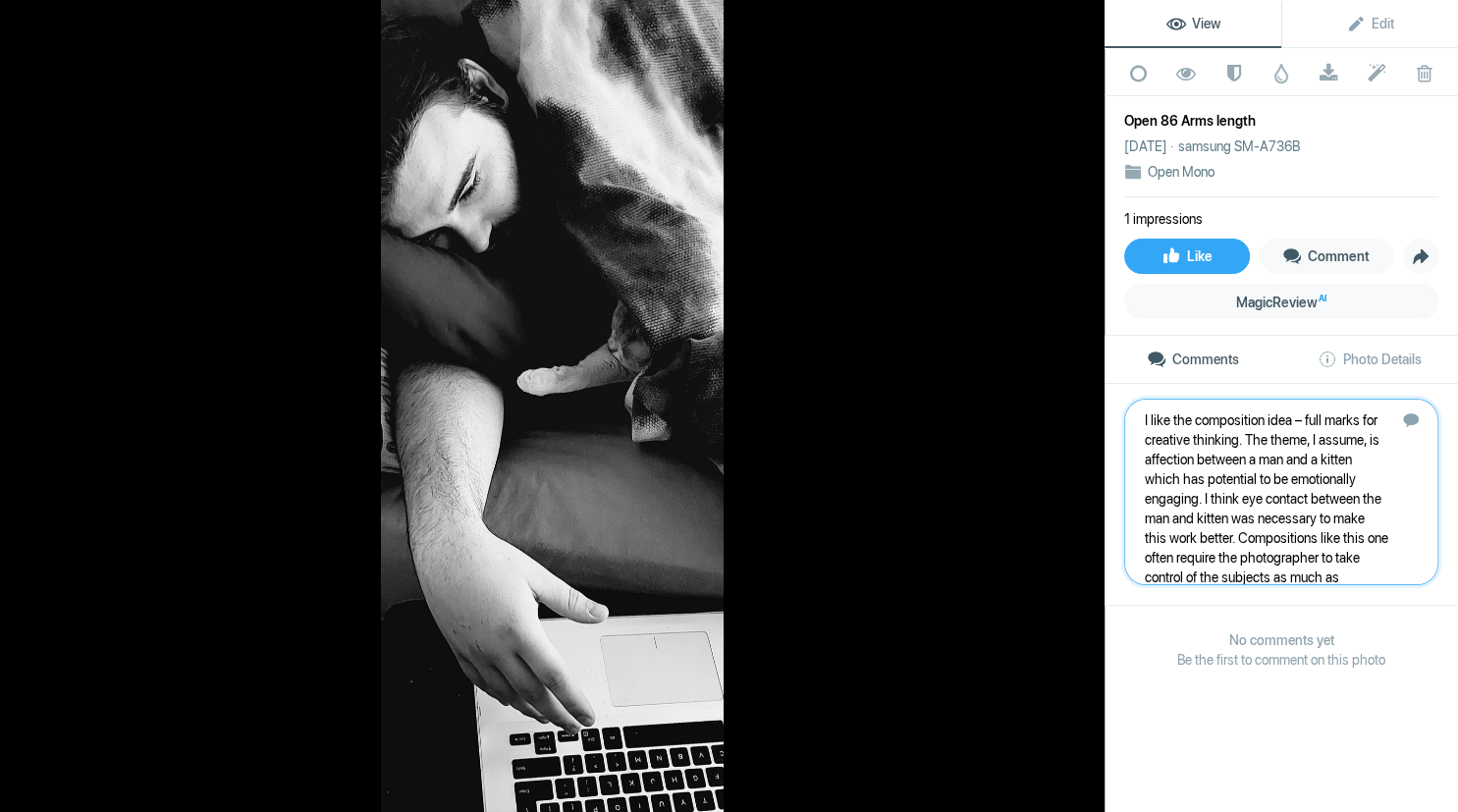 scroll, scrollTop: 99, scrollLeft: 0, axis: vertical 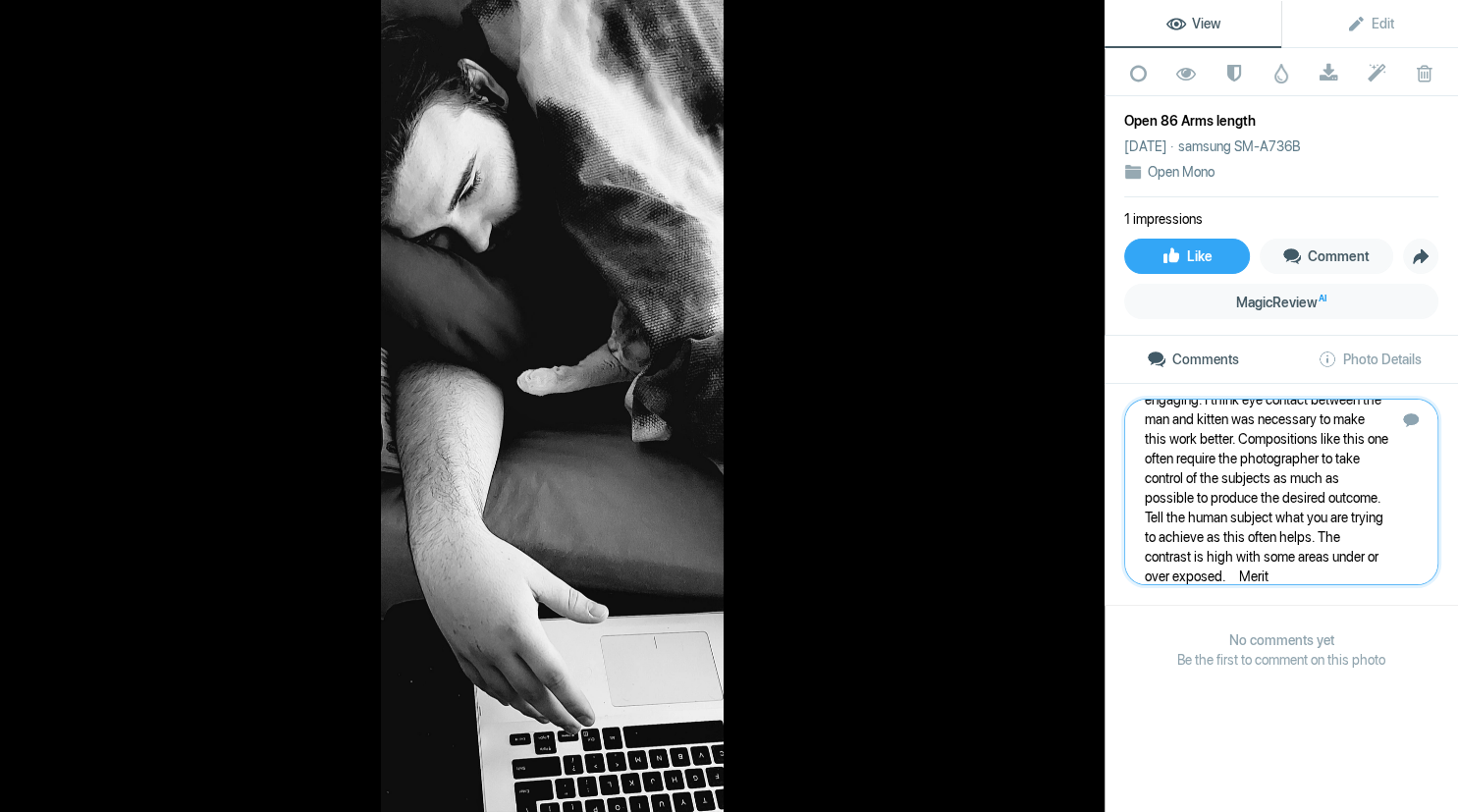type 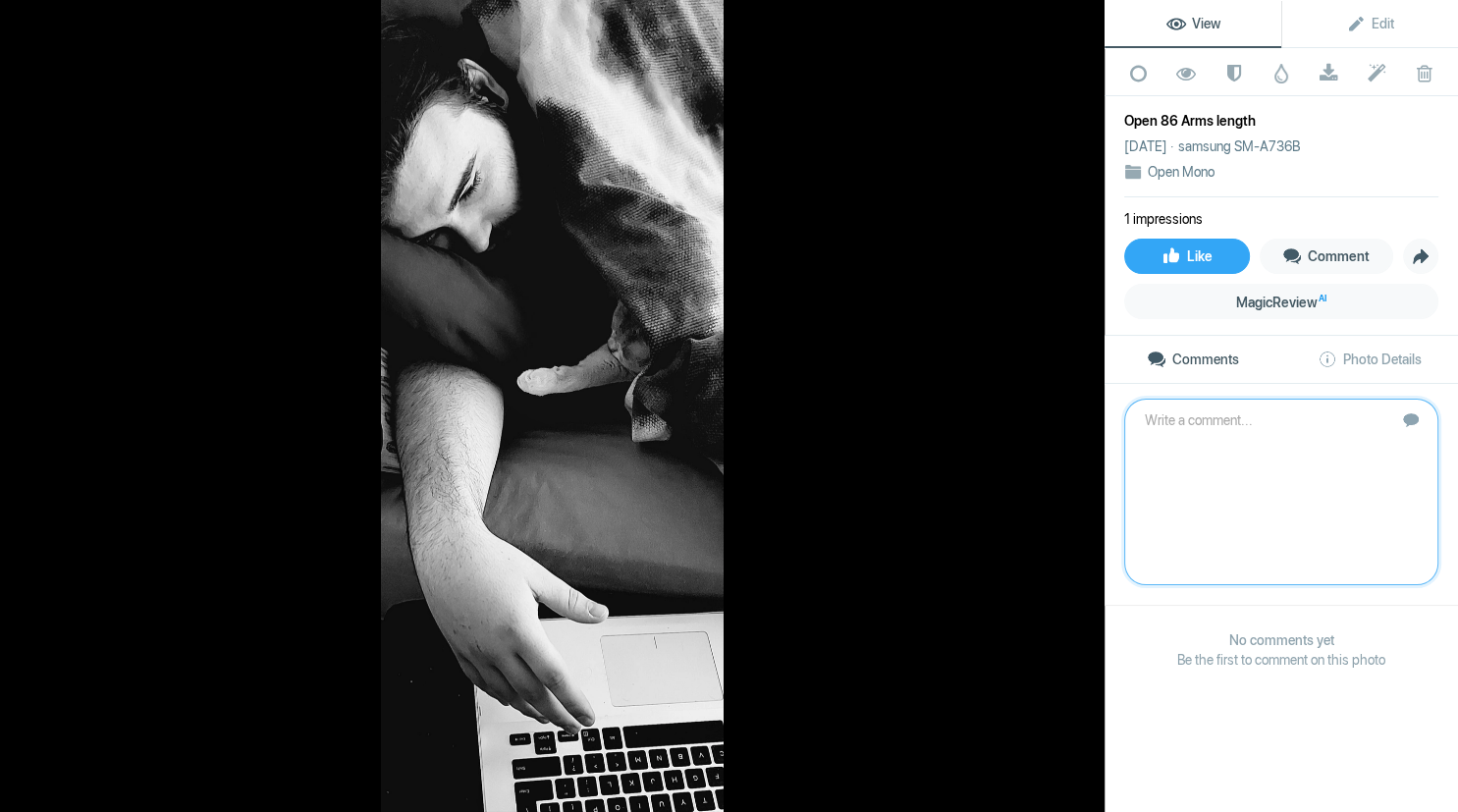scroll, scrollTop: 0, scrollLeft: 0, axis: both 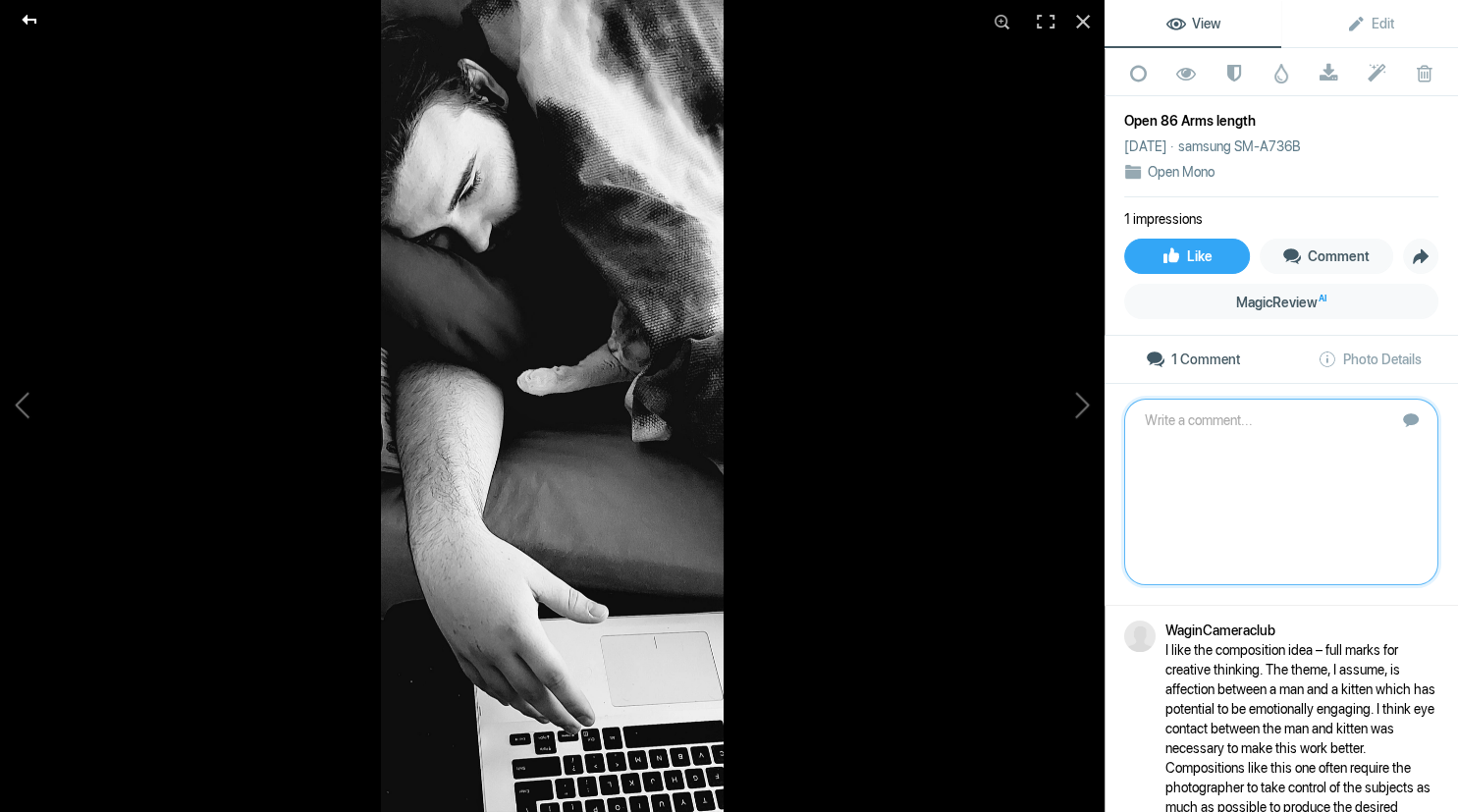 click 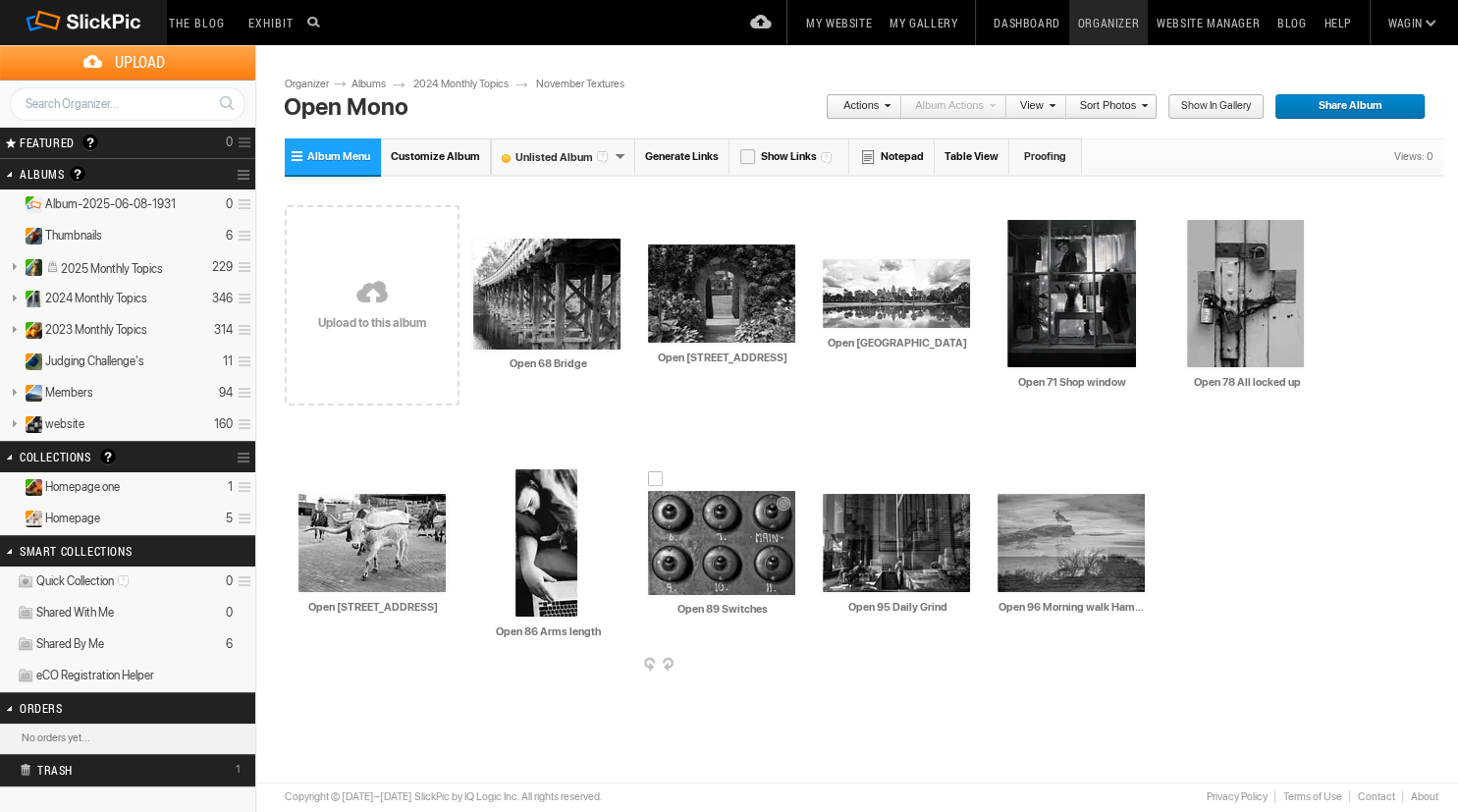 click at bounding box center (722, 543) 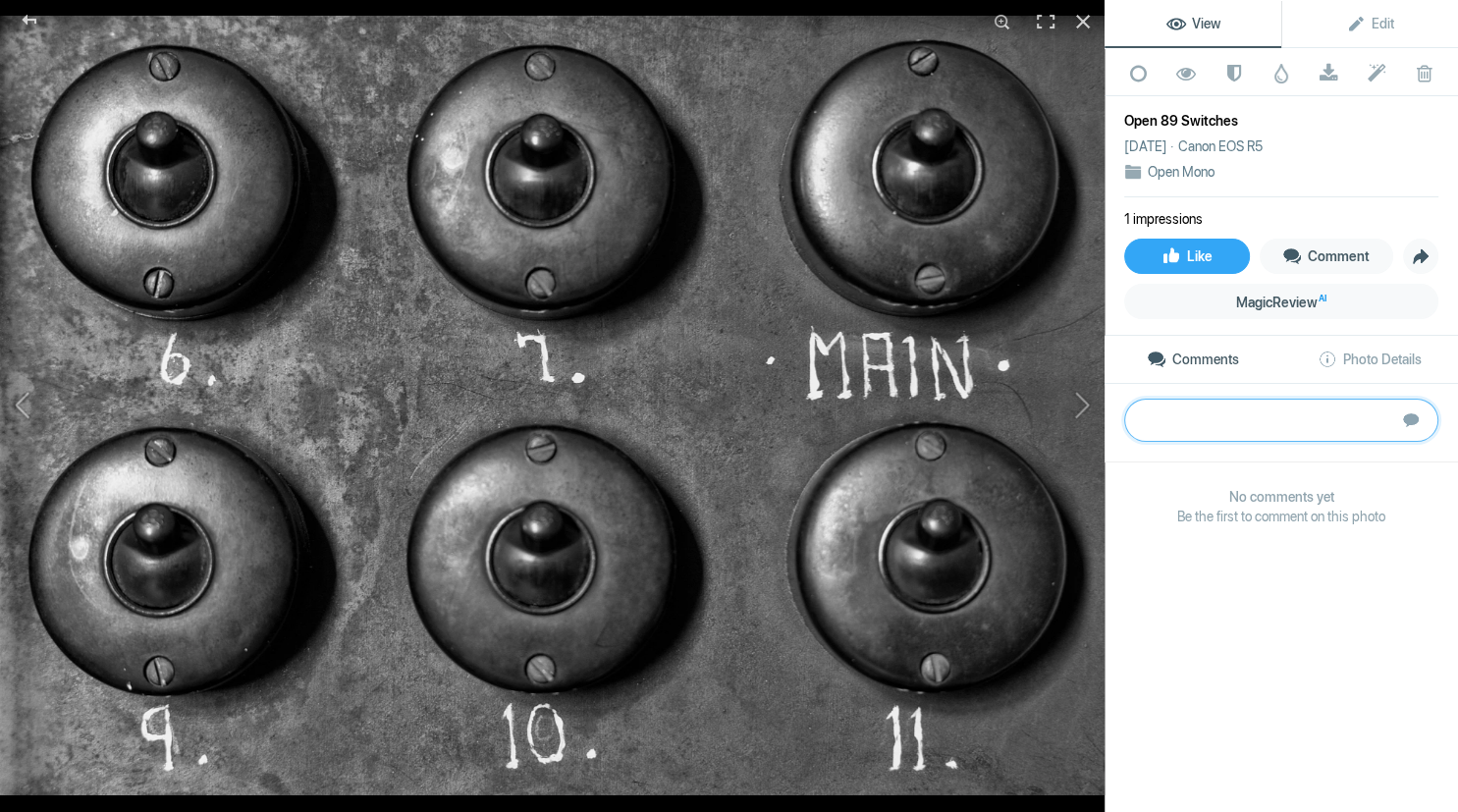 click 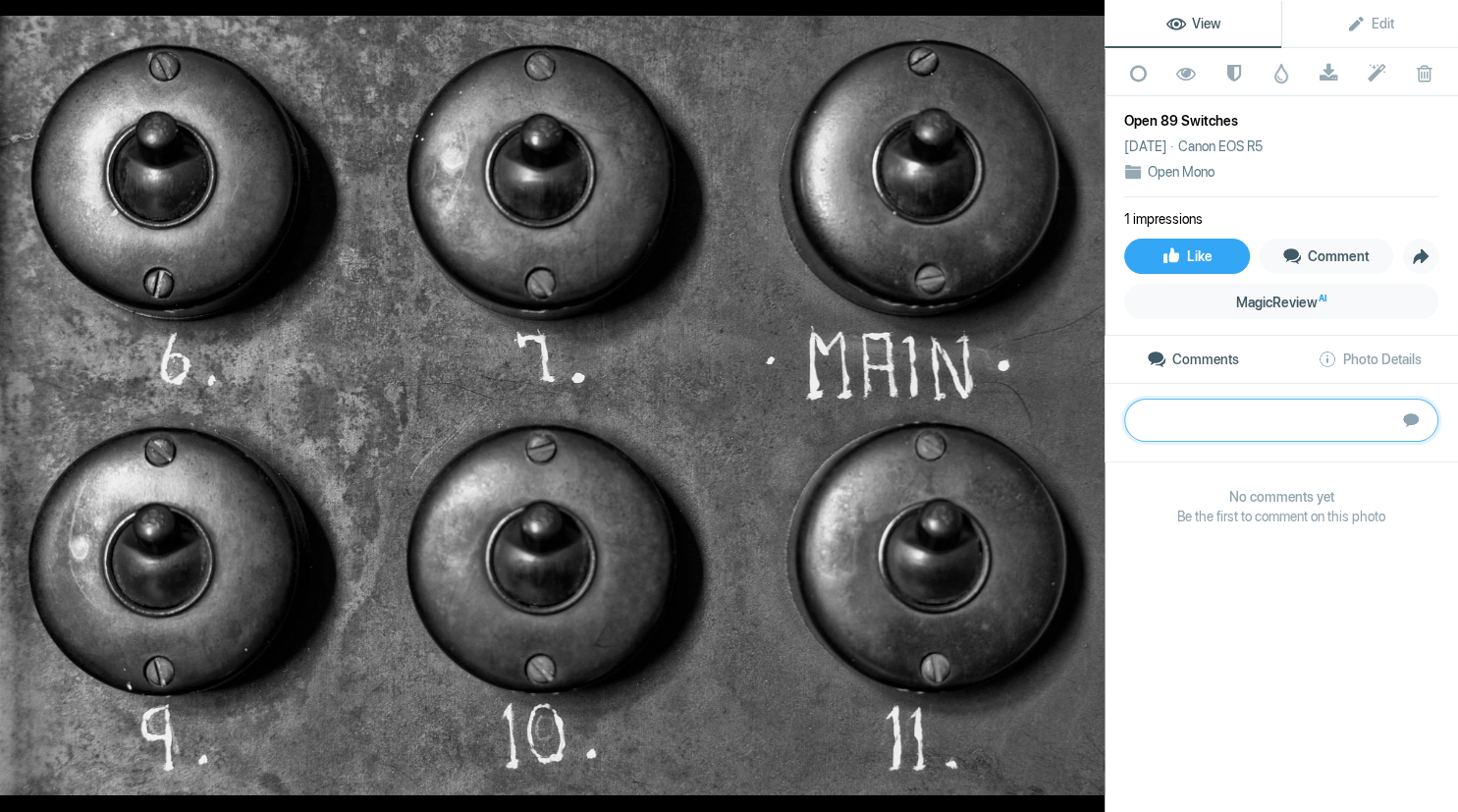 paste on "An interesting composition which is a little soft on my monitor. As the switches form a pattern of symmetry it can sometimes add to the story by creating an additional point of interest. For example, if one of the switches was down instead of up interest is added." 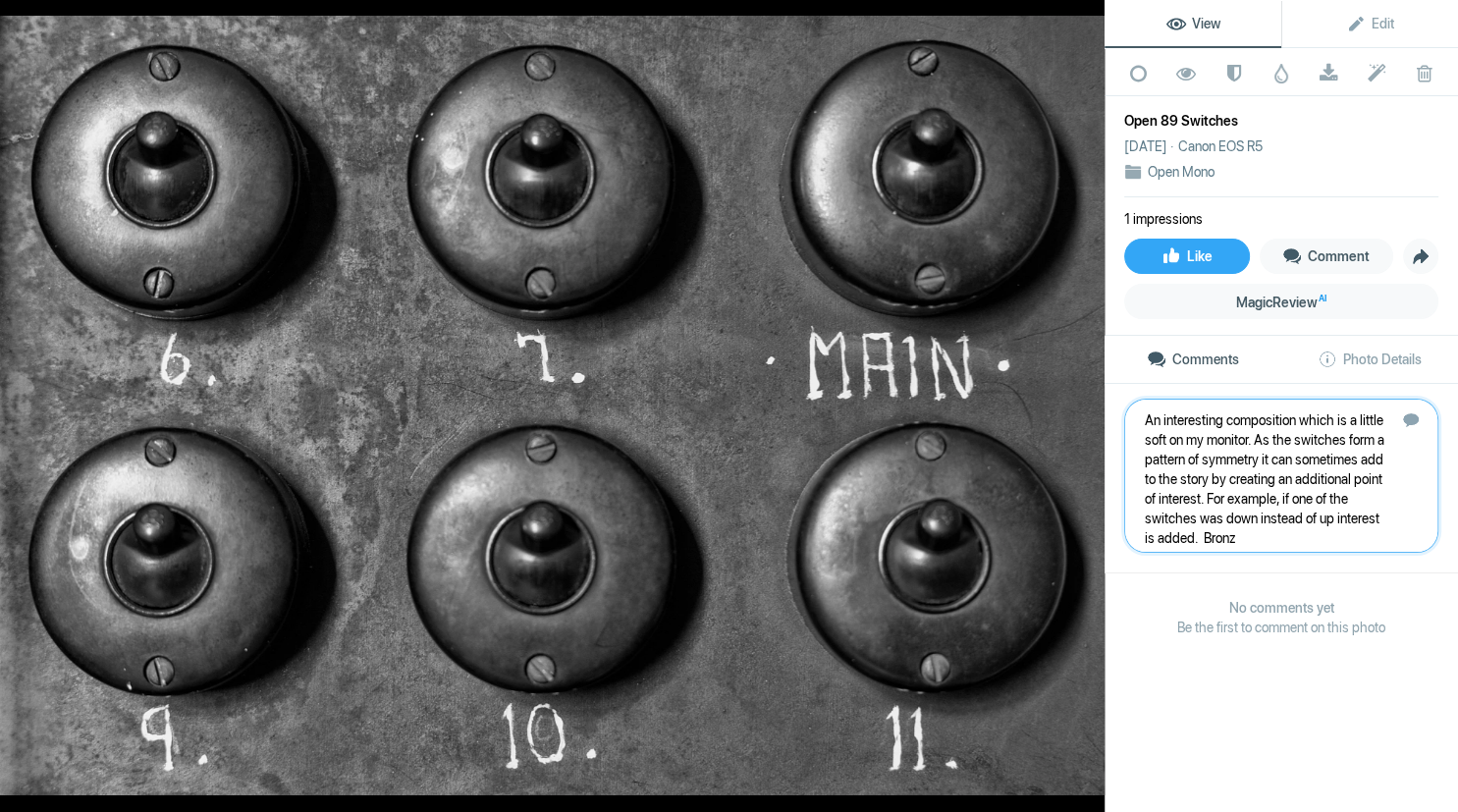 type on "An interesting composition which is a little soft on my monitor. As the switches form a pattern of symmetry it can sometimes add to the story by creating an additional point of interest. For example, if one of the switches was down instead of up interest is added.  Bronze" 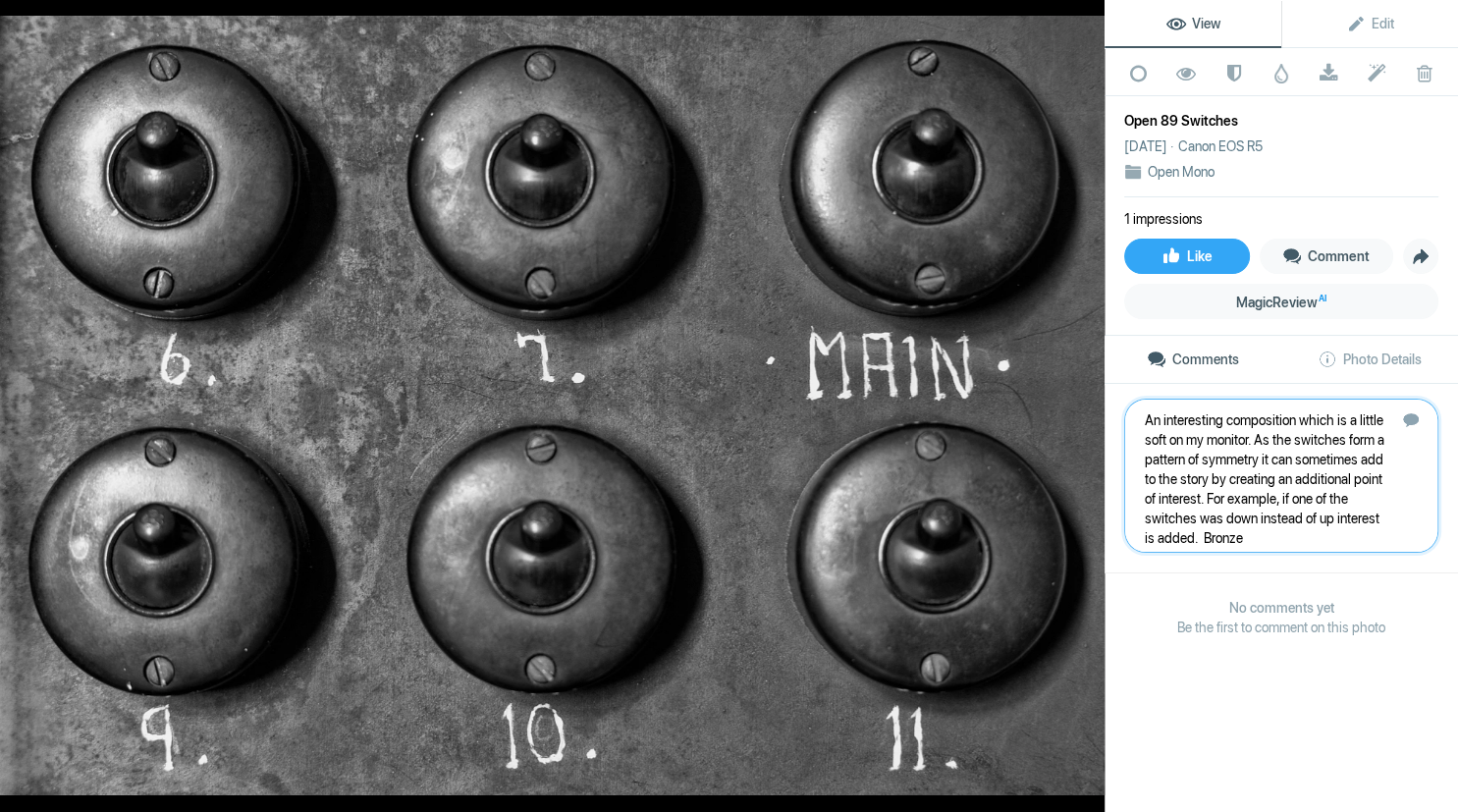 type 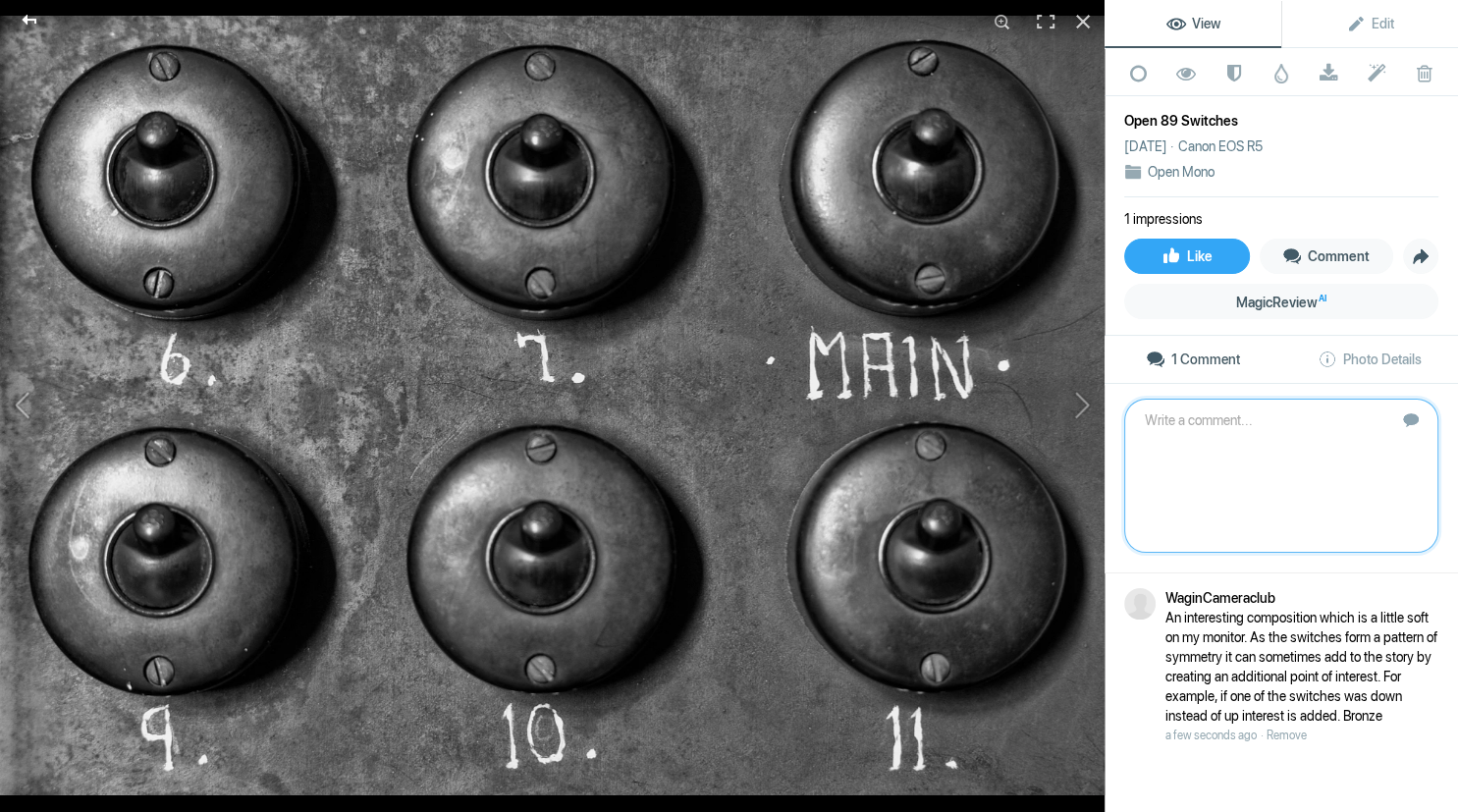 click 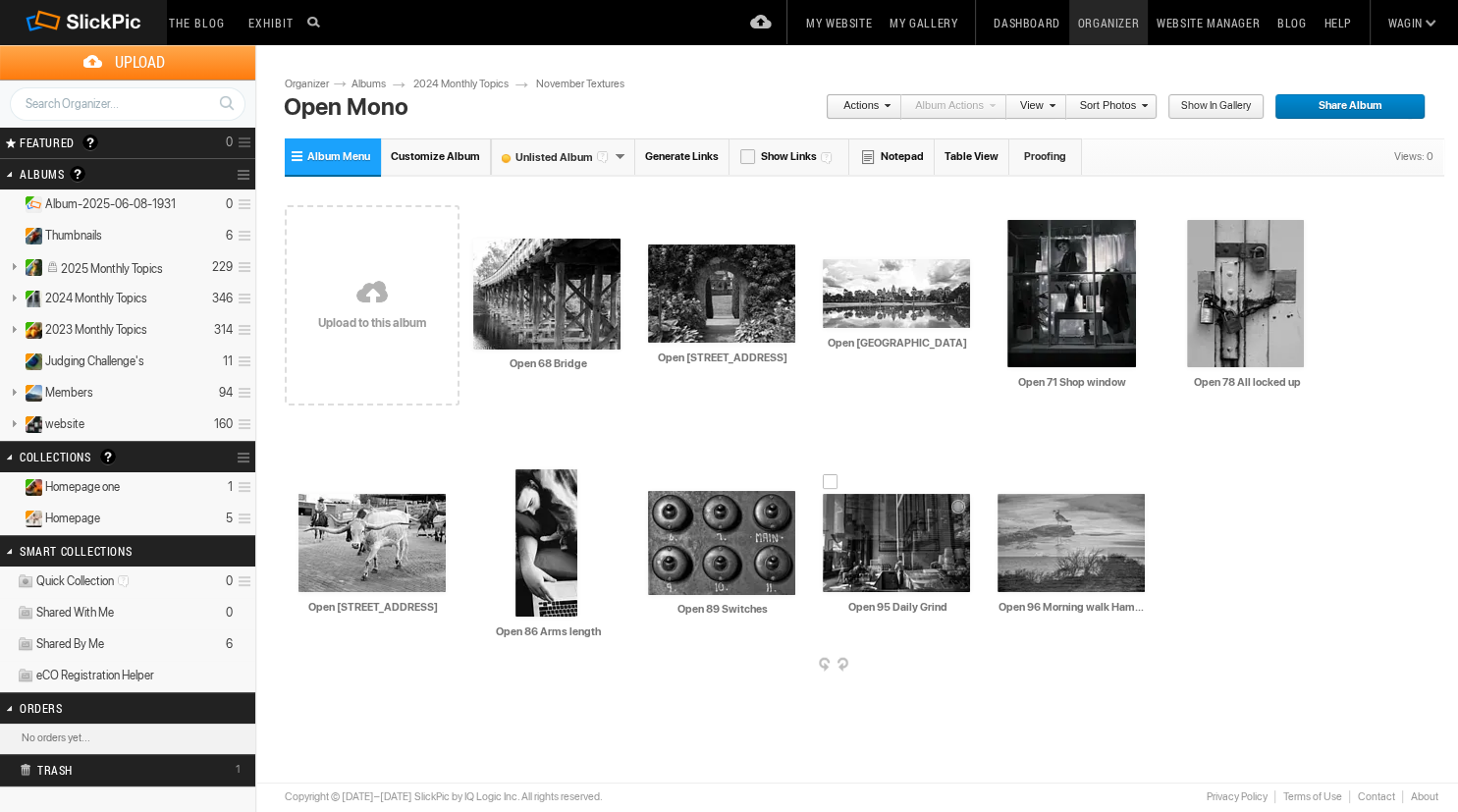click at bounding box center (896, 543) 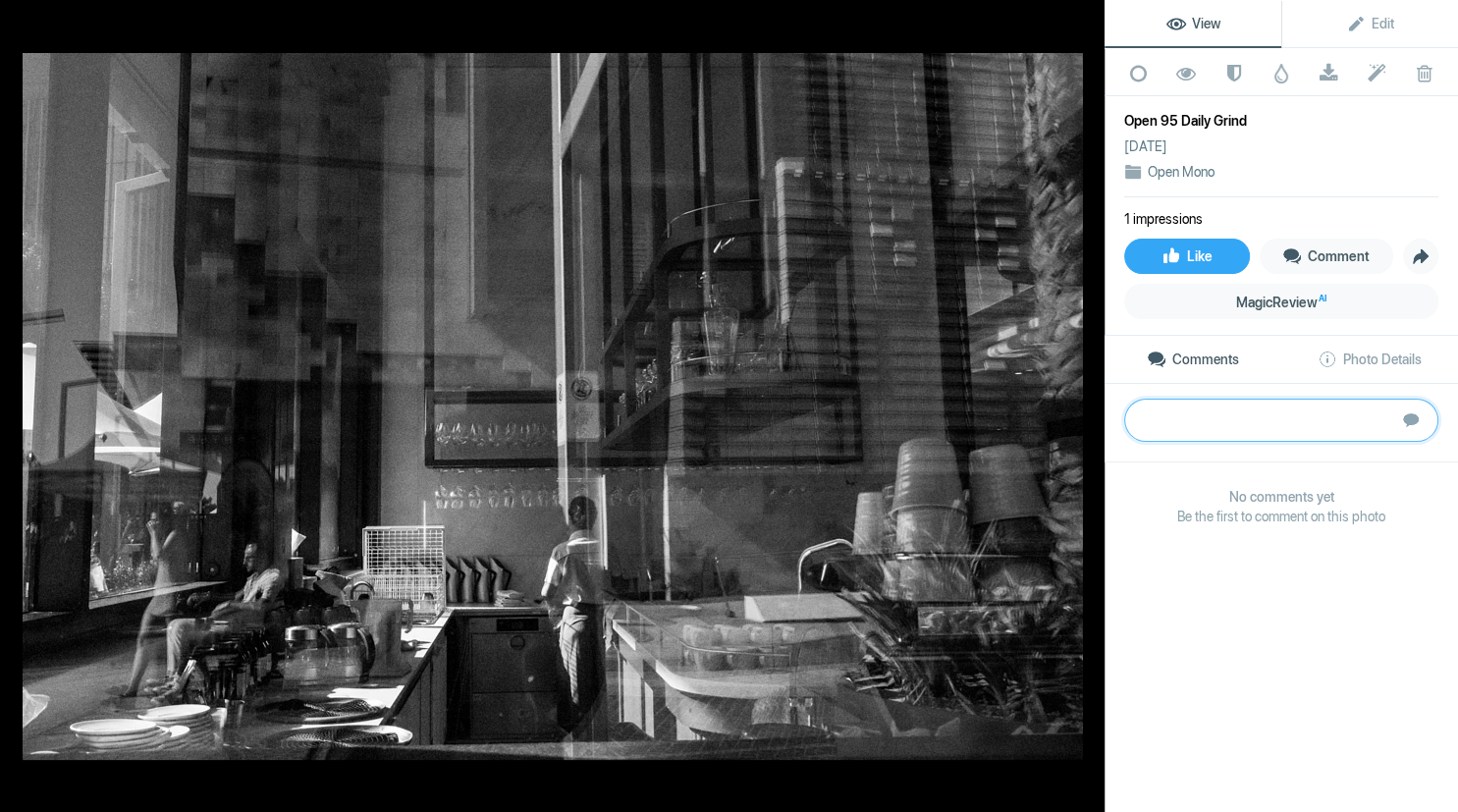 paste on "When my eye wanders as with this image it can mean there is too much included. The part of the image which is interesting to me are the humans in the bottom left third of the image and I would crop in on them. The image is showing some grain so you may not have enough pixels present for this.	Merit" 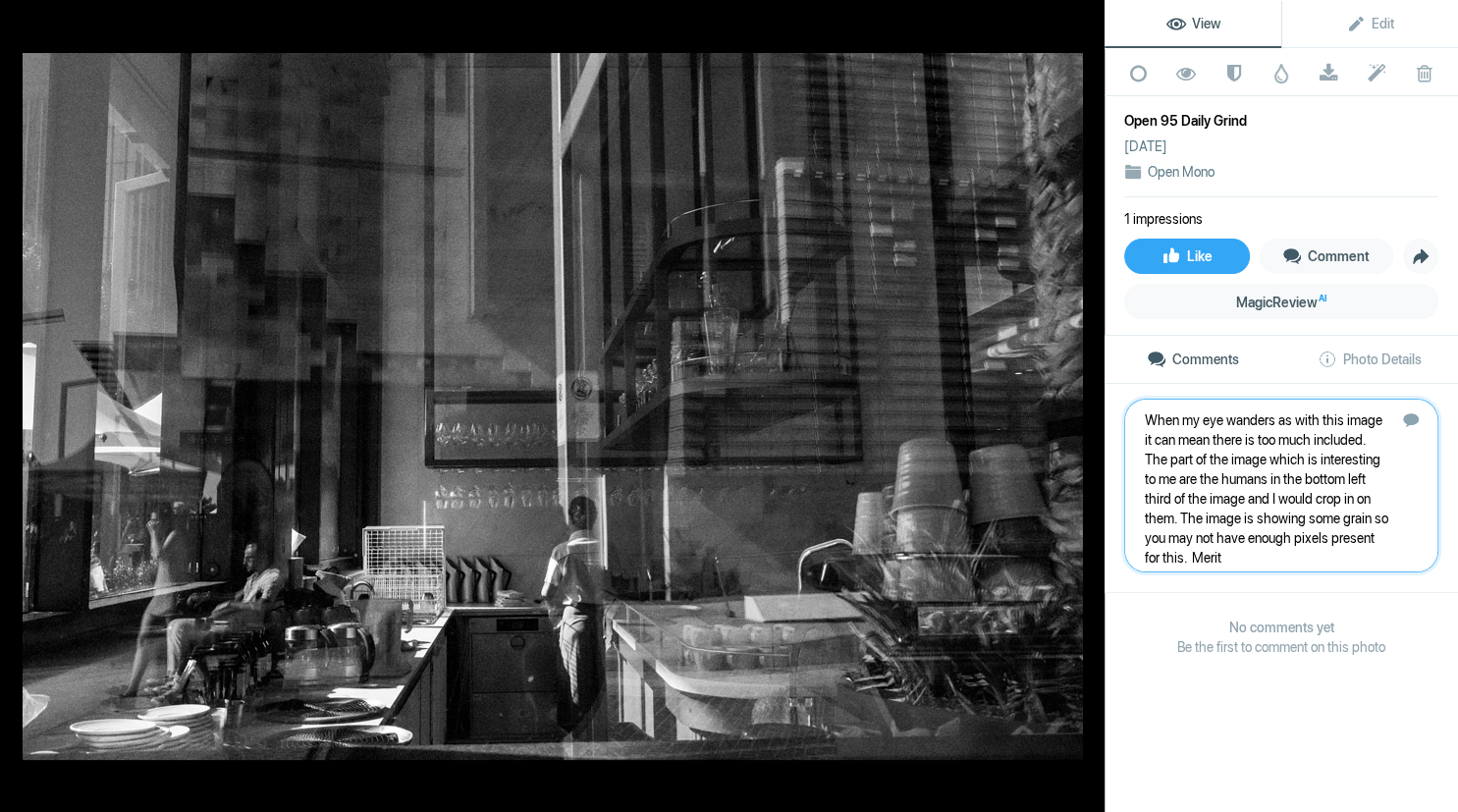 type 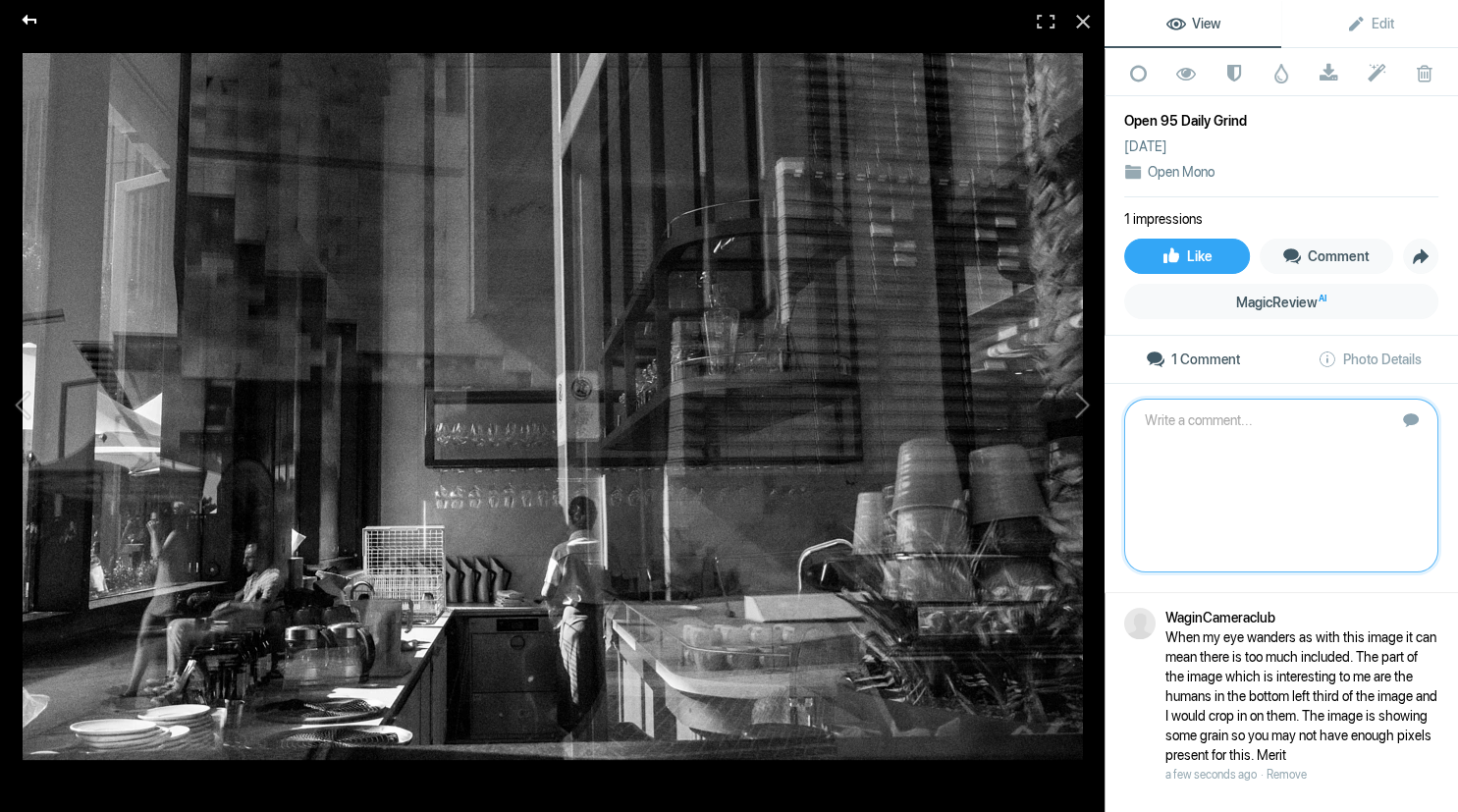 click 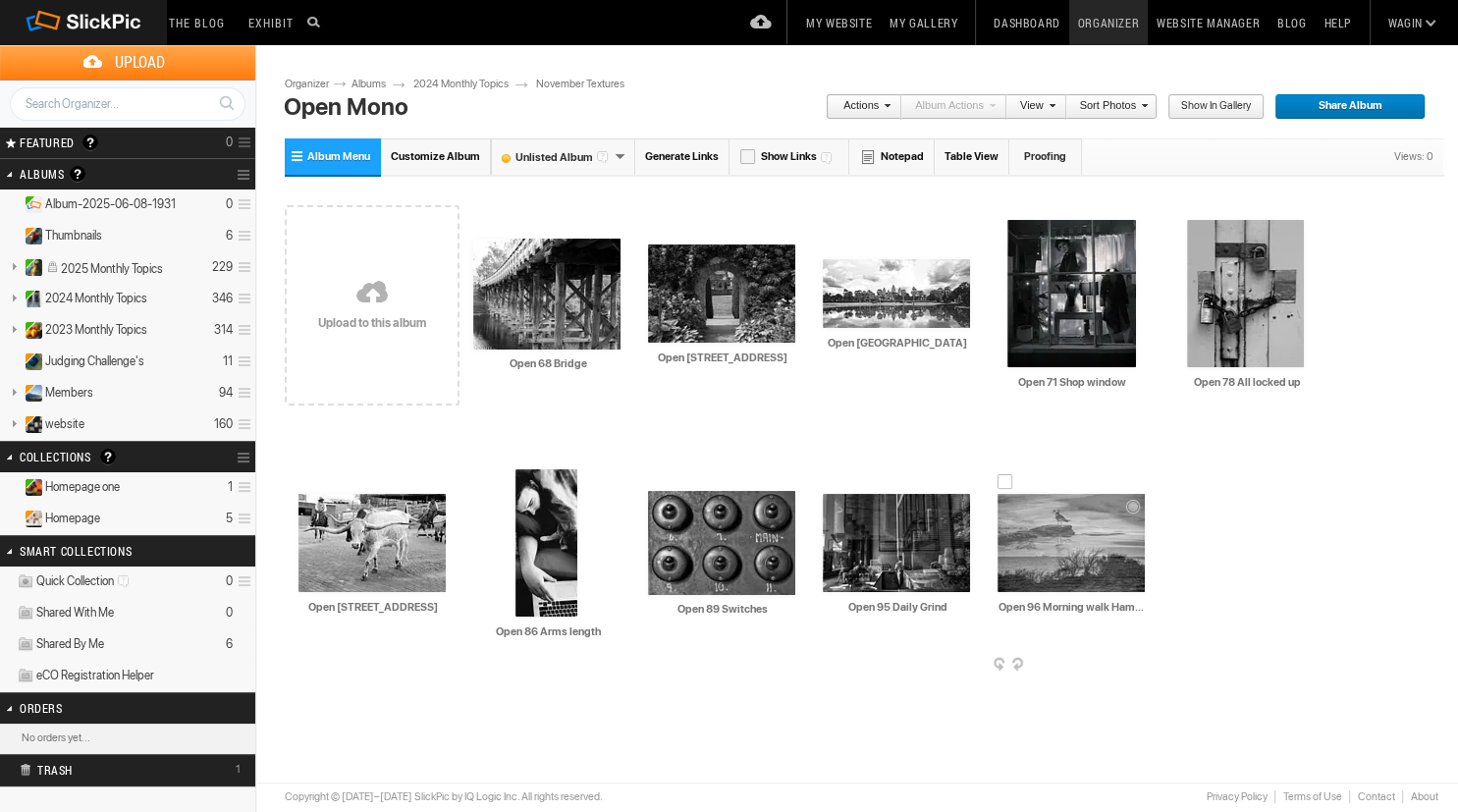 click at bounding box center [1071, 543] 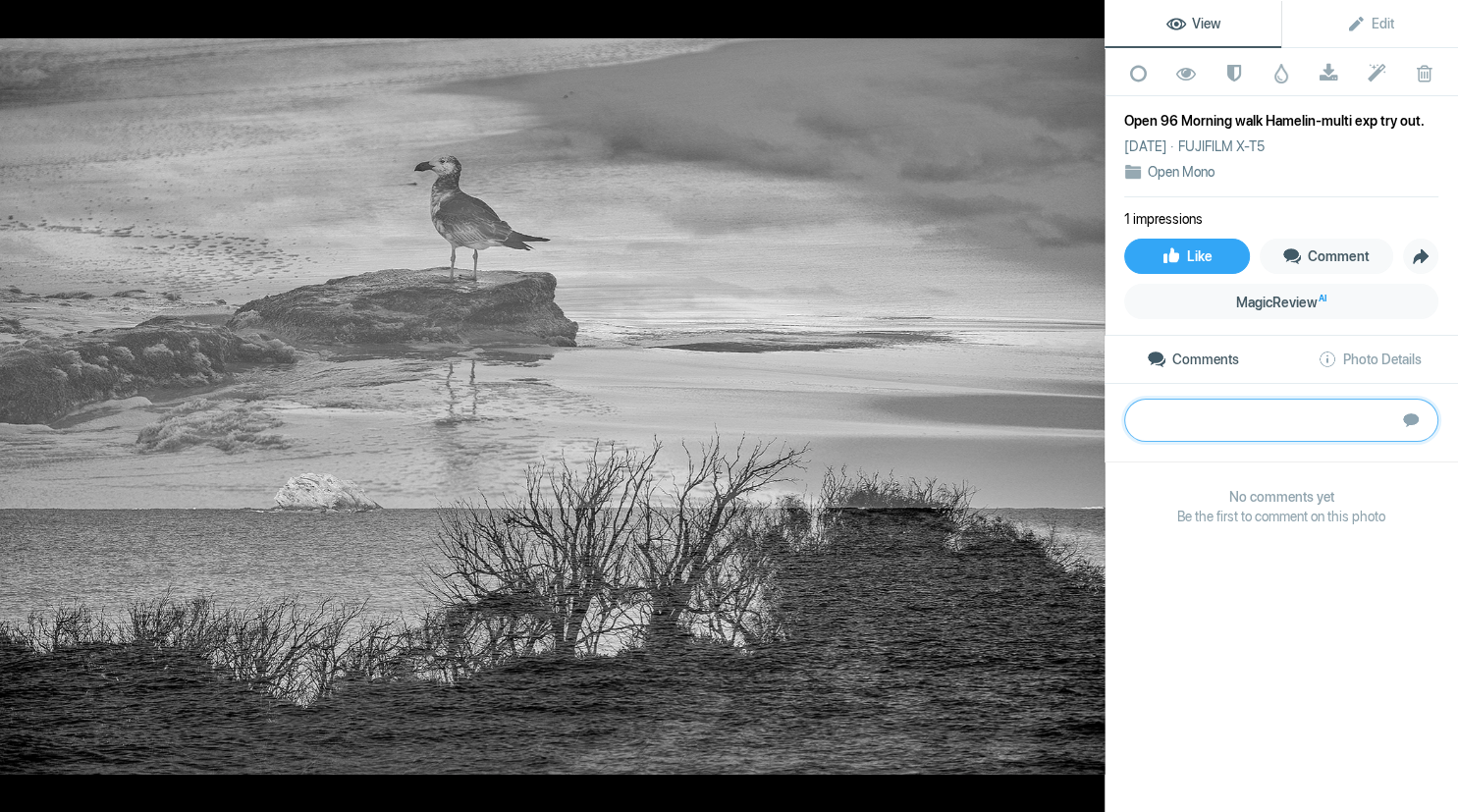 paste on "Congratulations on making a multiple exposure which has worked quite well. Consider combining just two scenes as the addition of a third can make things more difficult thematically and technically. The image is flat meaning mid-greys dominate and some increase in contrast would be beneficial. Well done on choosing complimentary images (coastal scenes) for the multiple exposure.	Silver" 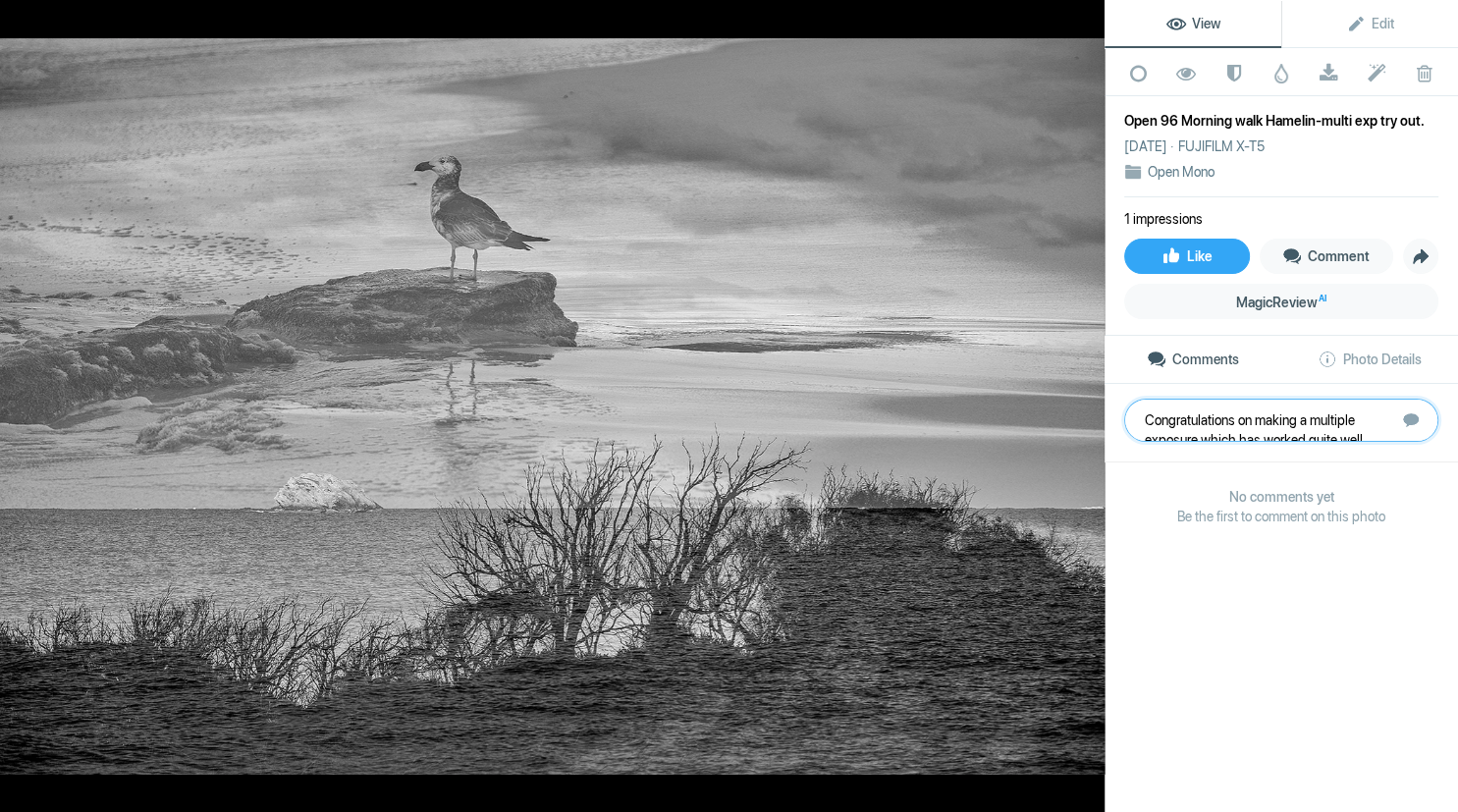 scroll, scrollTop: 21, scrollLeft: 0, axis: vertical 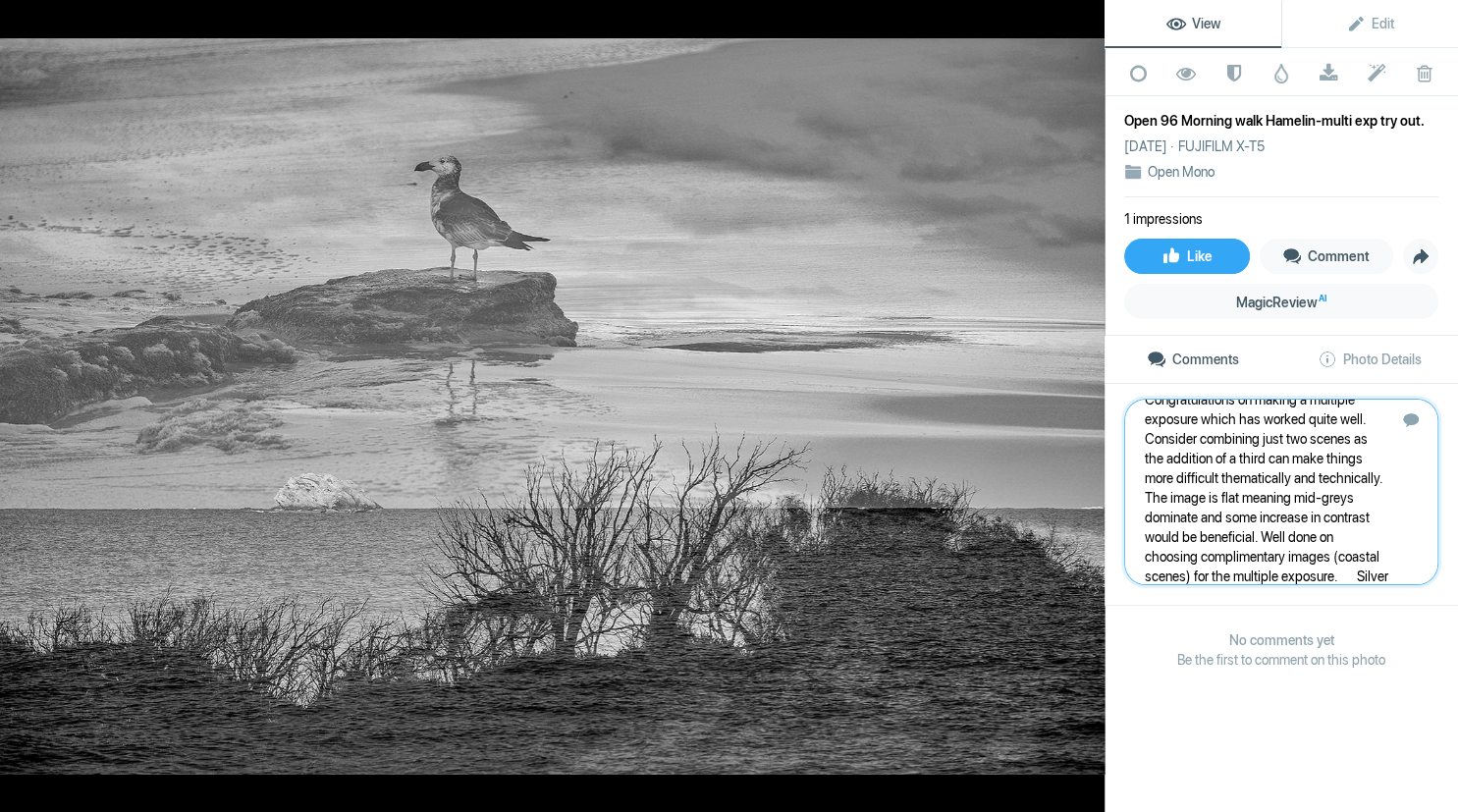 type 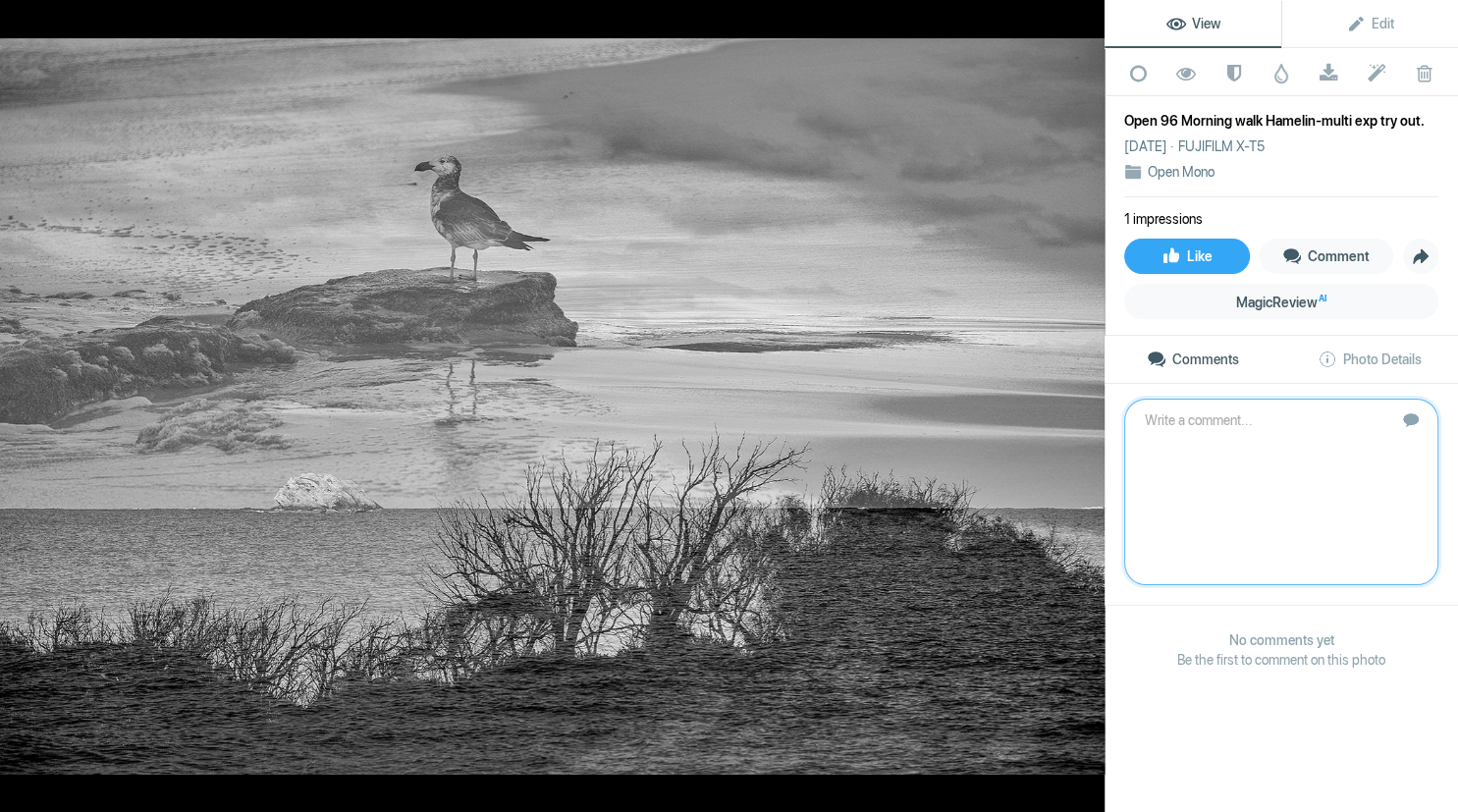 scroll, scrollTop: 0, scrollLeft: 0, axis: both 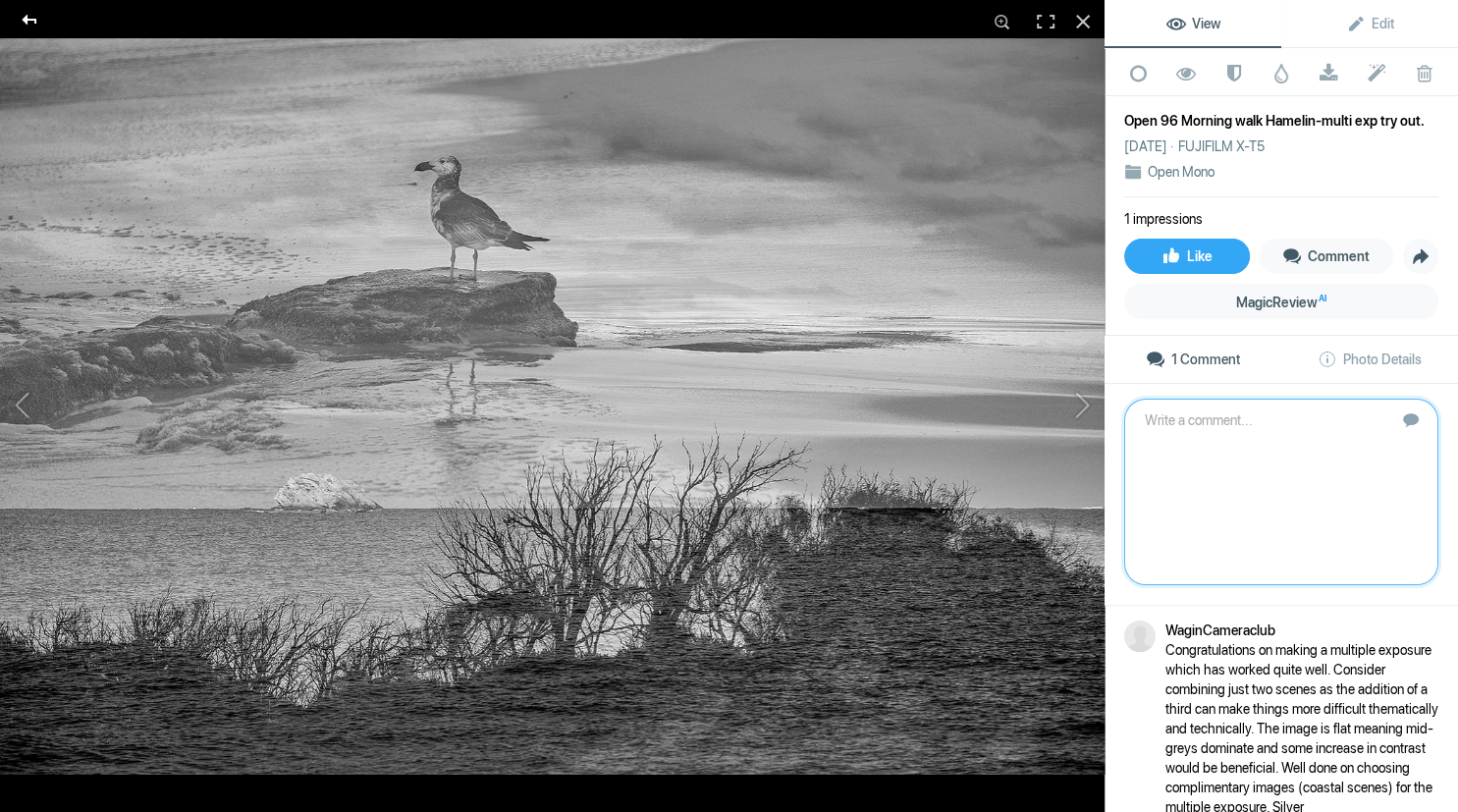 click 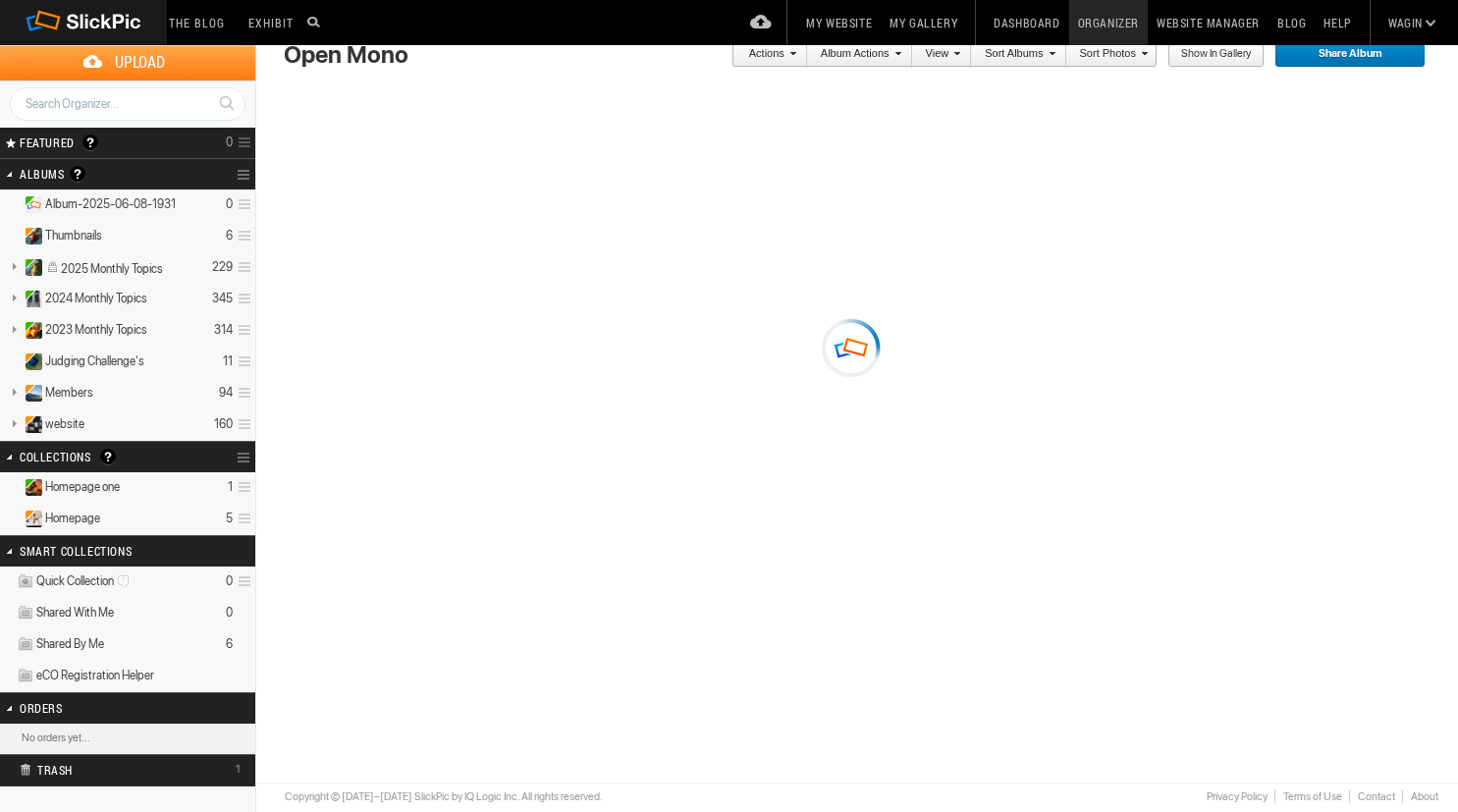 scroll, scrollTop: 68, scrollLeft: 0, axis: vertical 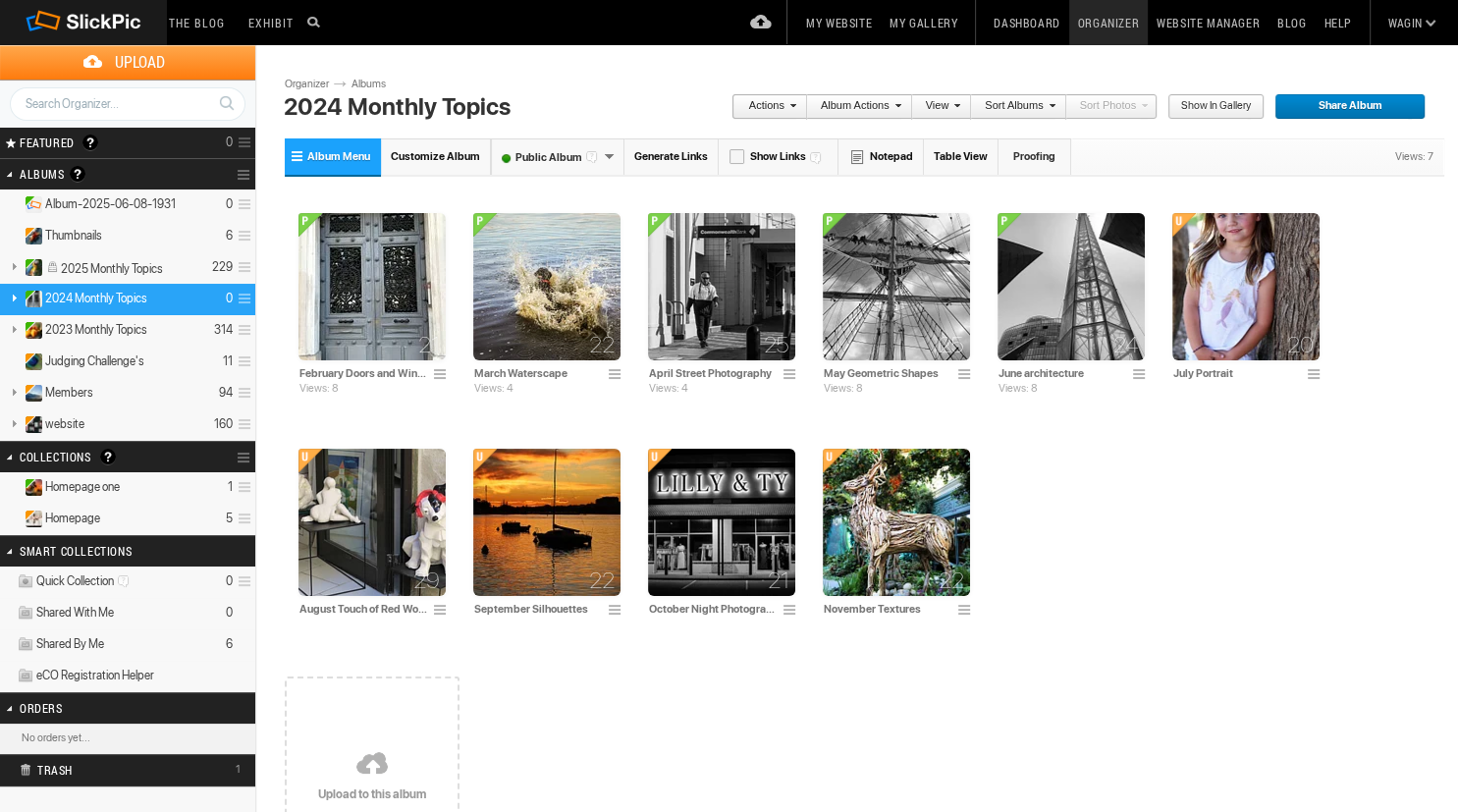 click on "Album Menu" at bounding box center (333, 156) 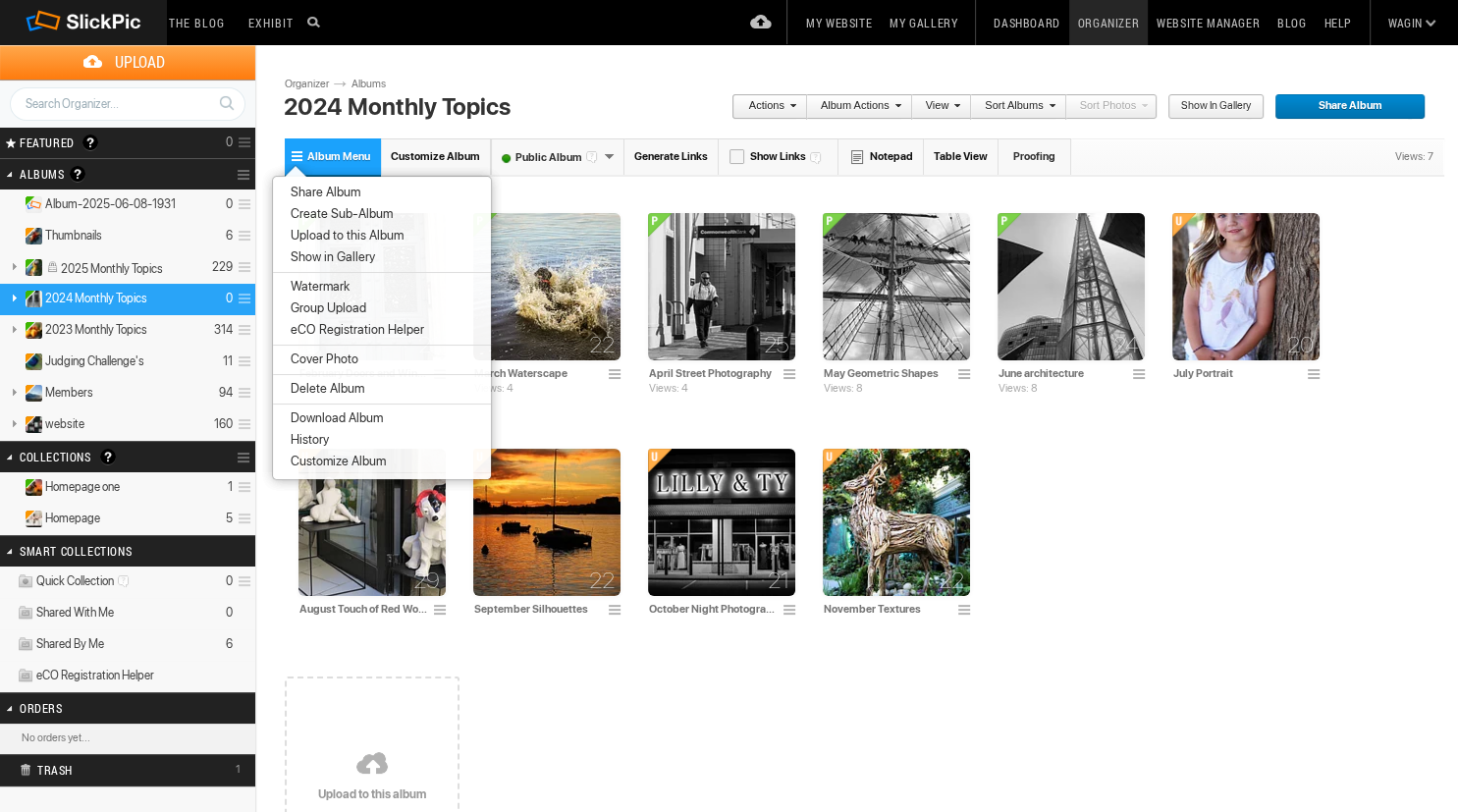 click on "Customize Album" at bounding box center (382, 461) 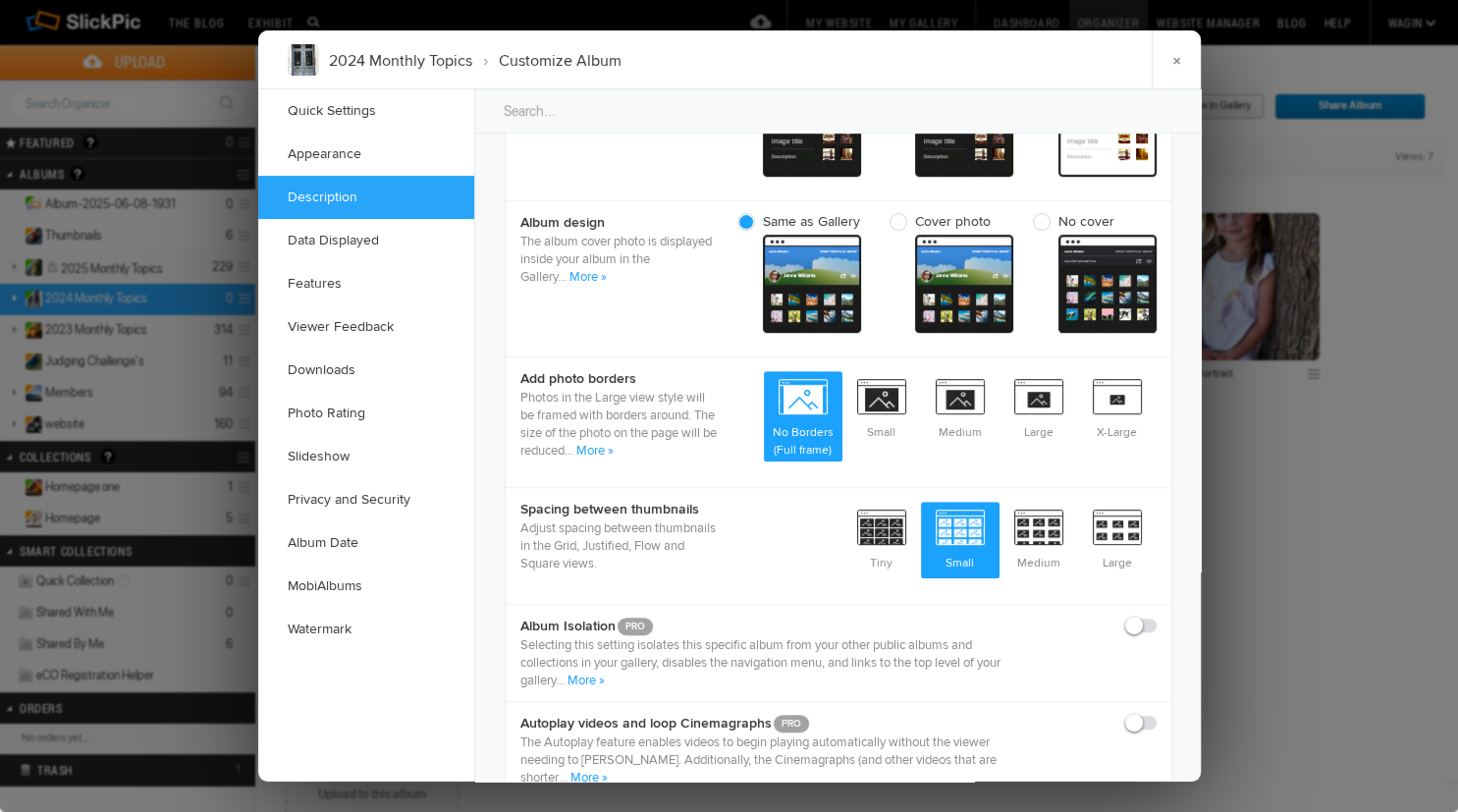 scroll, scrollTop: 990, scrollLeft: 0, axis: vertical 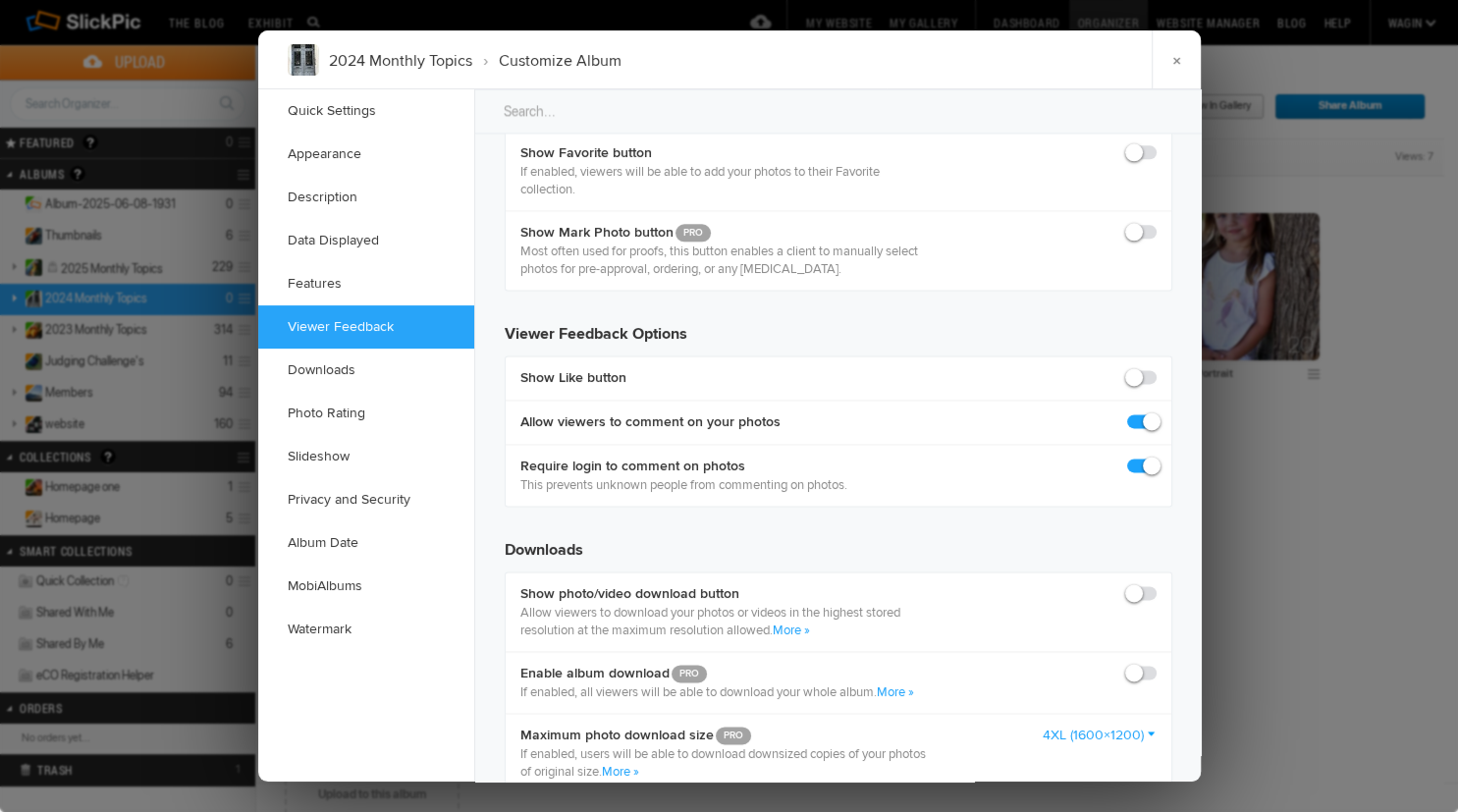 click 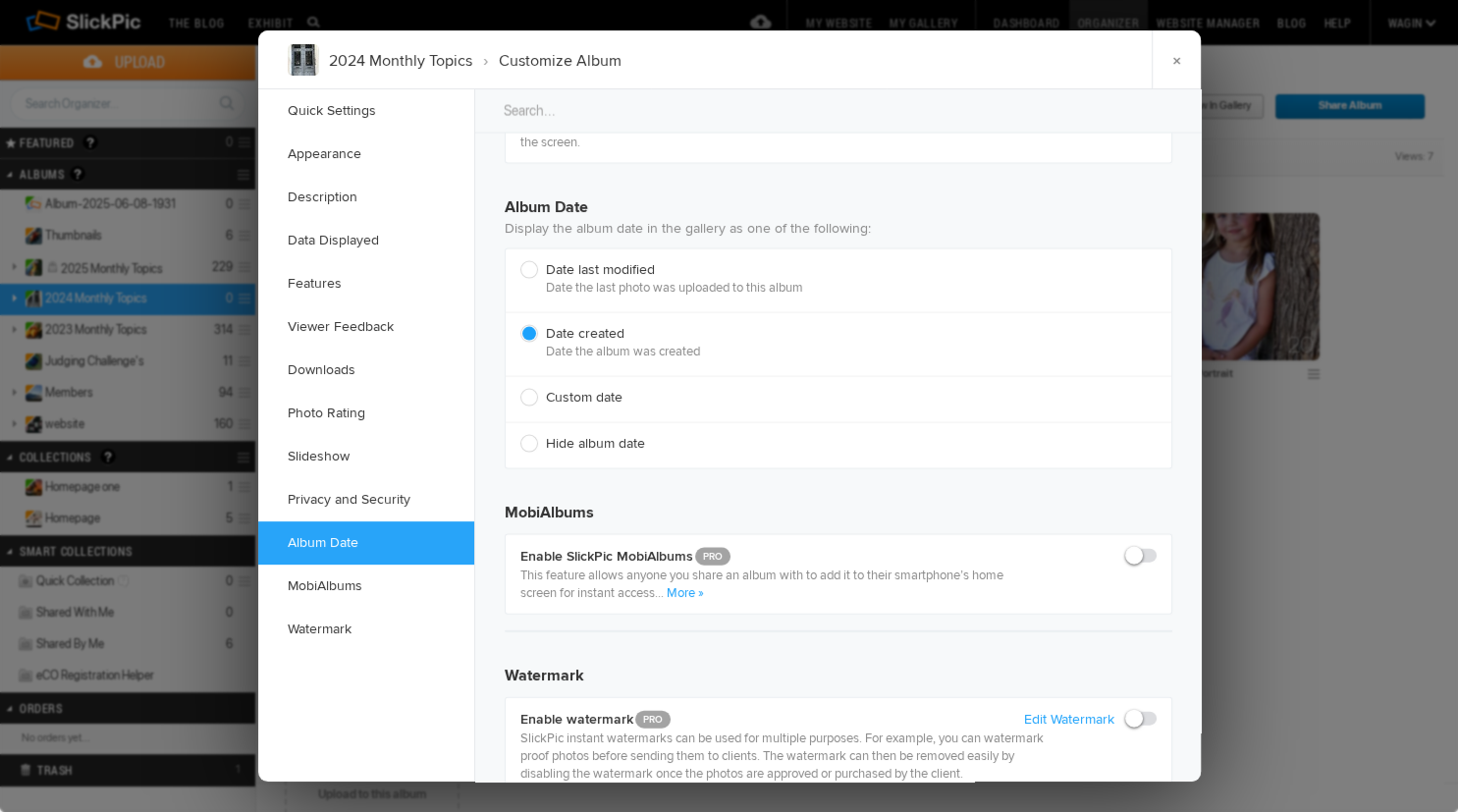 scroll, scrollTop: 4140, scrollLeft: 0, axis: vertical 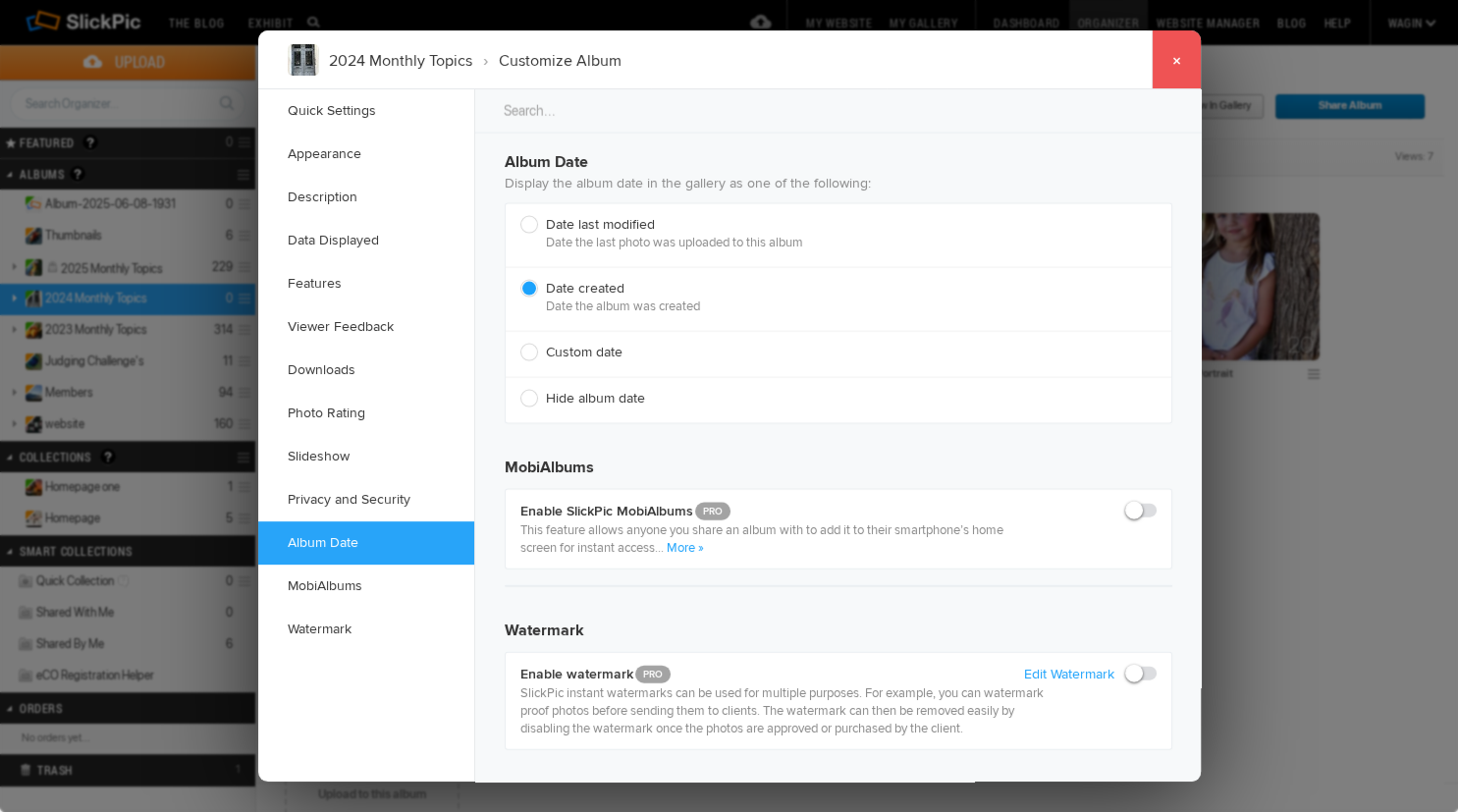 click on "×" 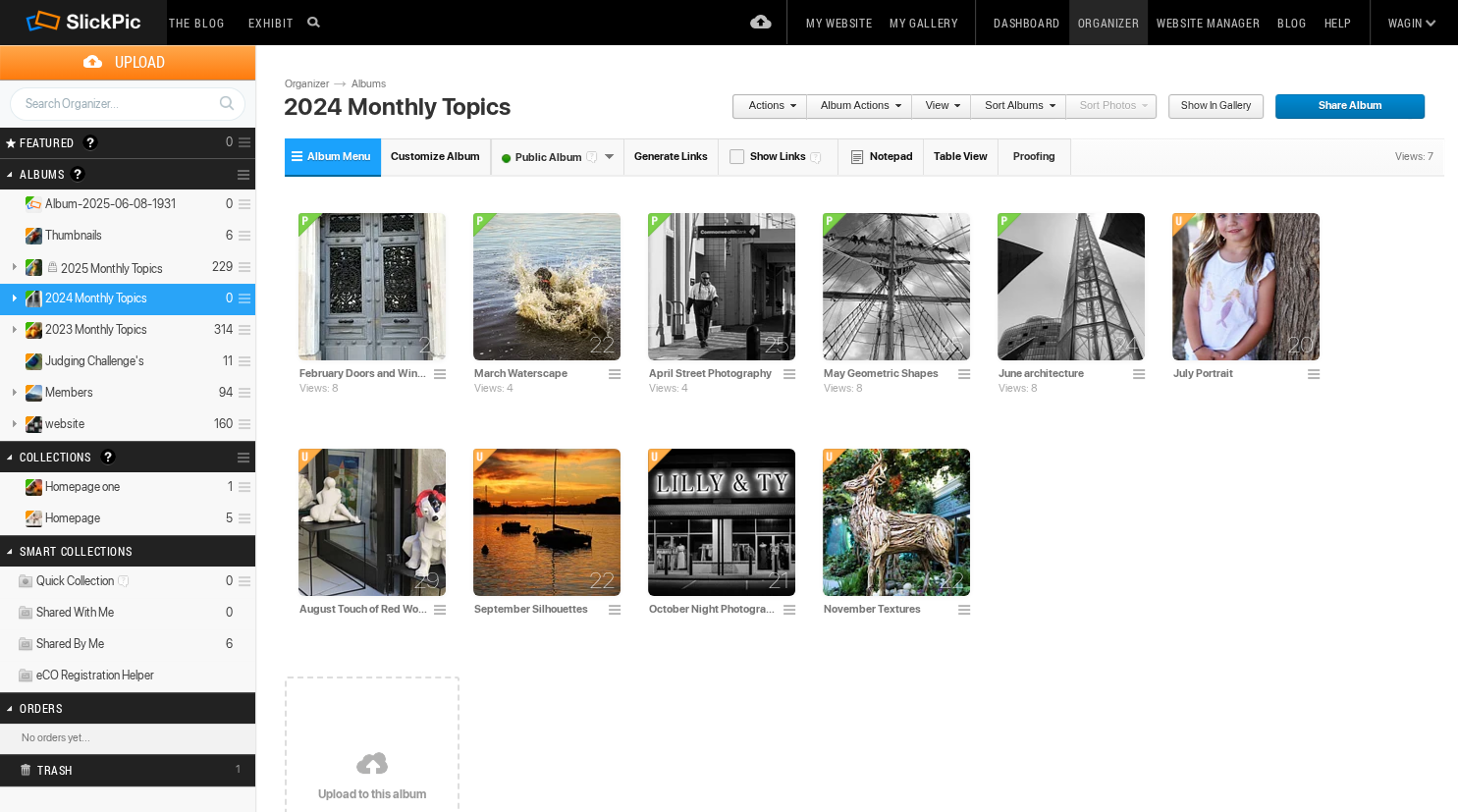 click on "My Website" at bounding box center [838, 23] 